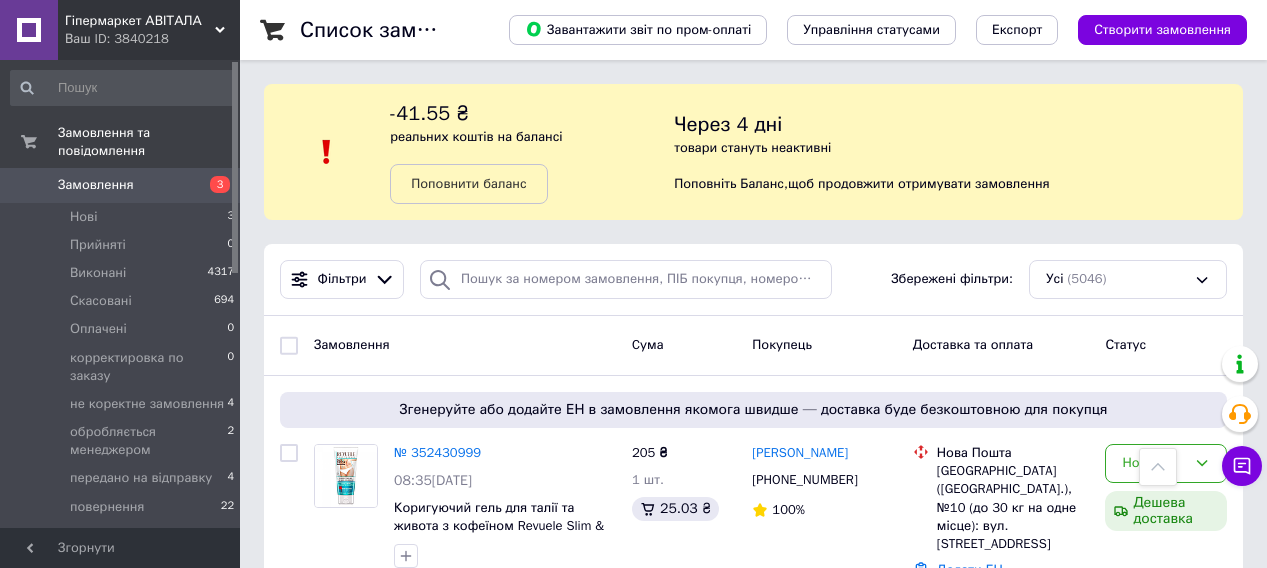 scroll, scrollTop: 2400, scrollLeft: 0, axis: vertical 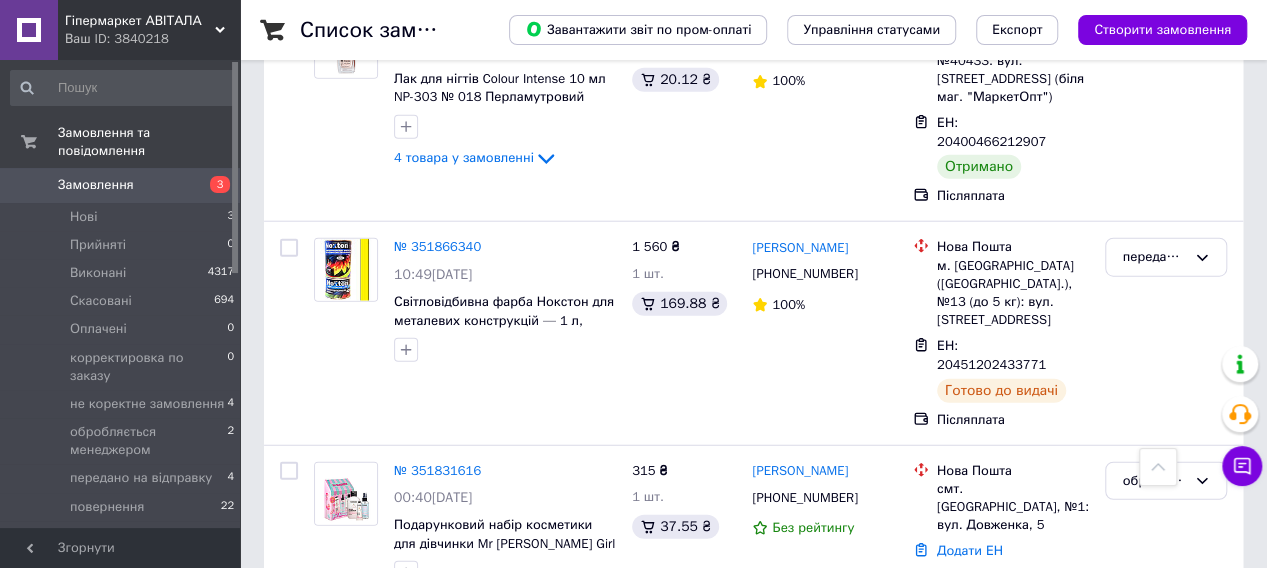 click on "Замовлення" at bounding box center [96, 185] 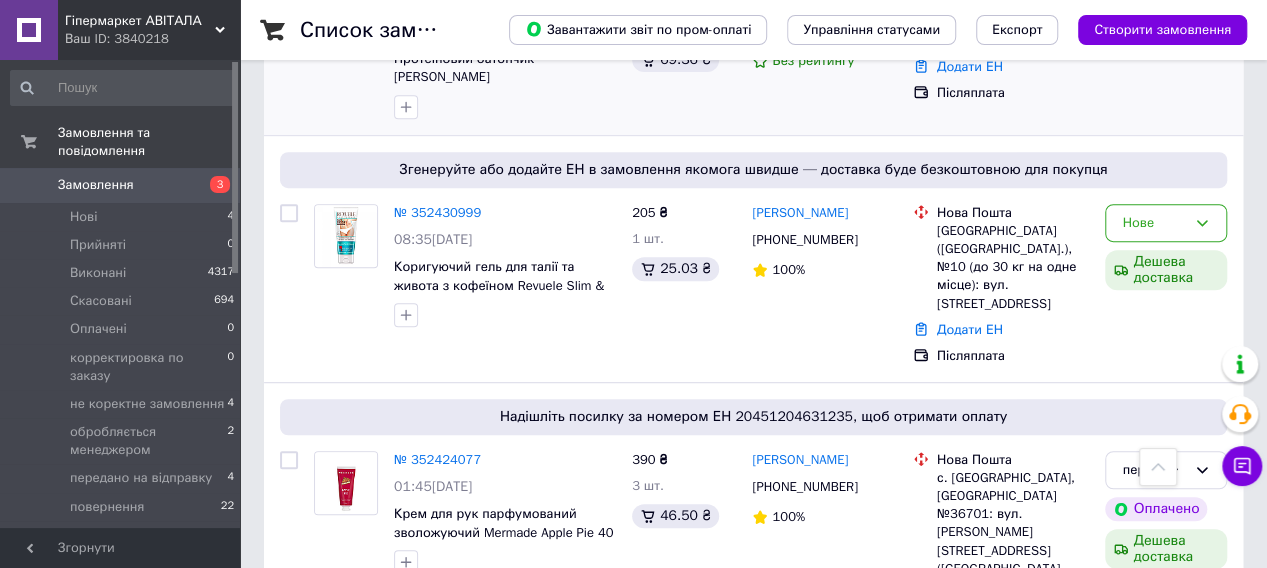 scroll, scrollTop: 300, scrollLeft: 0, axis: vertical 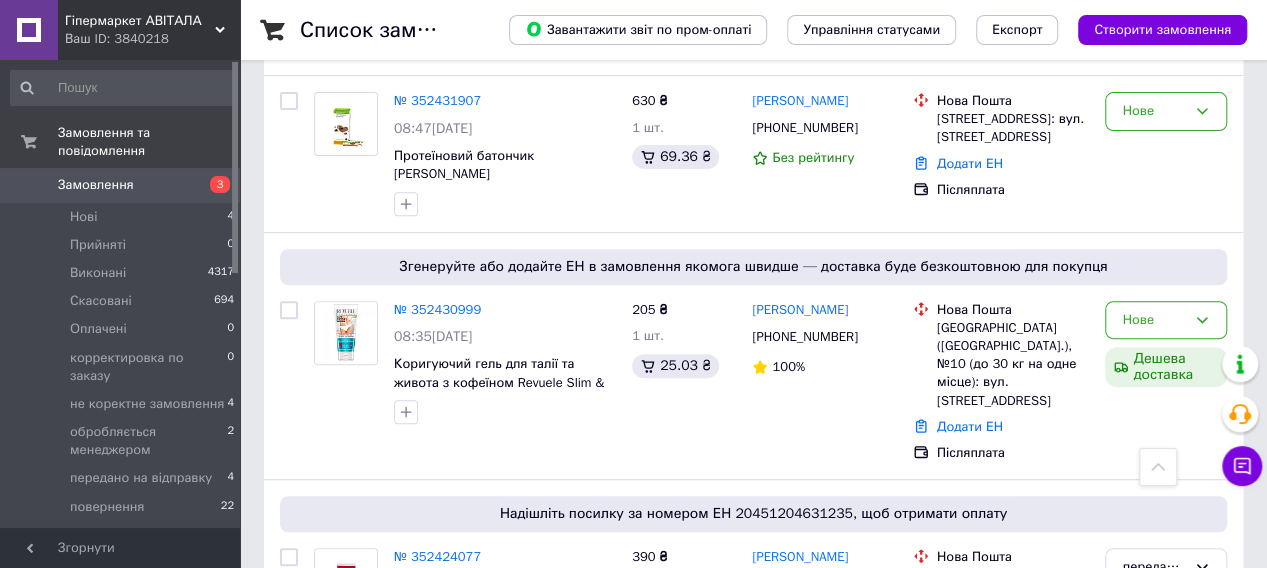 click 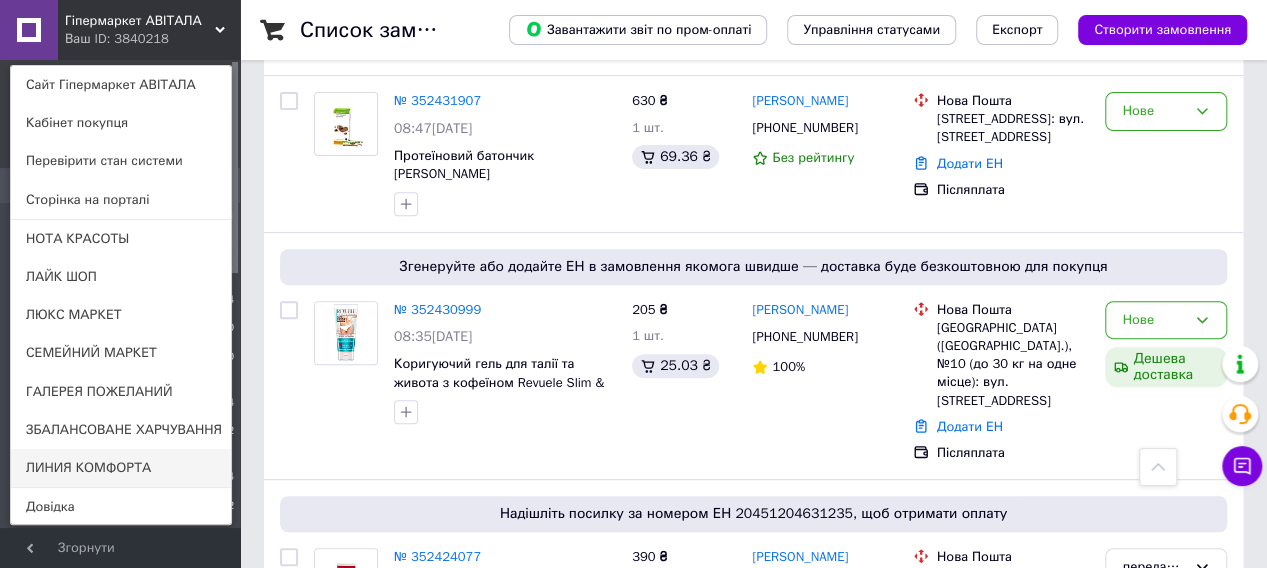click on "ЛИНИЯ КОМФОРТА" at bounding box center [121, 468] 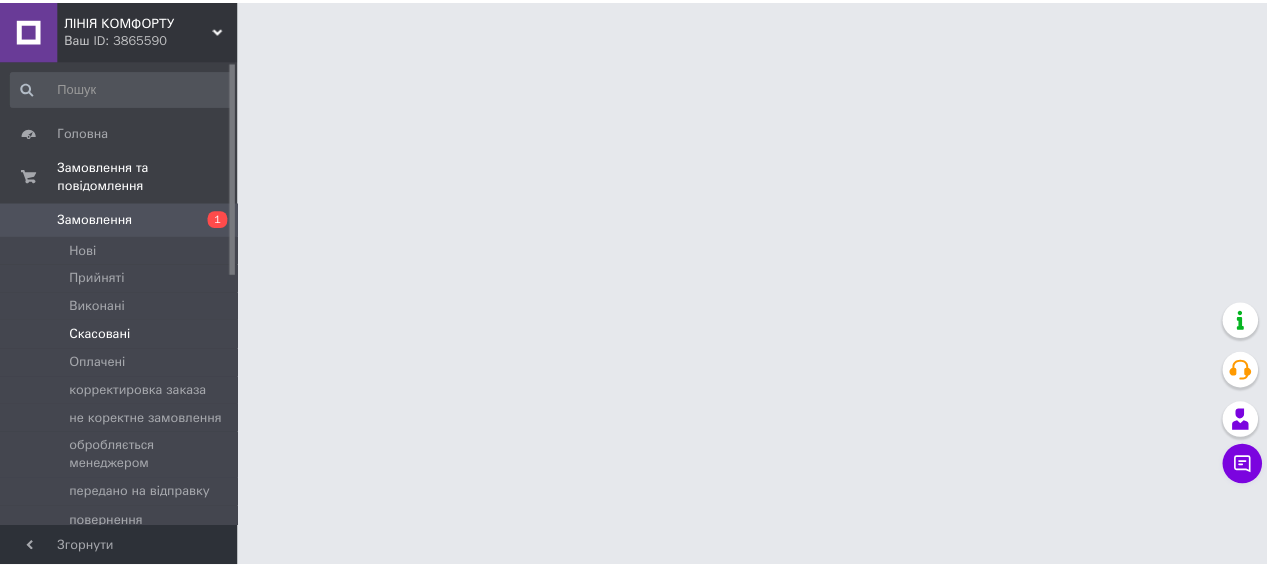 scroll, scrollTop: 0, scrollLeft: 0, axis: both 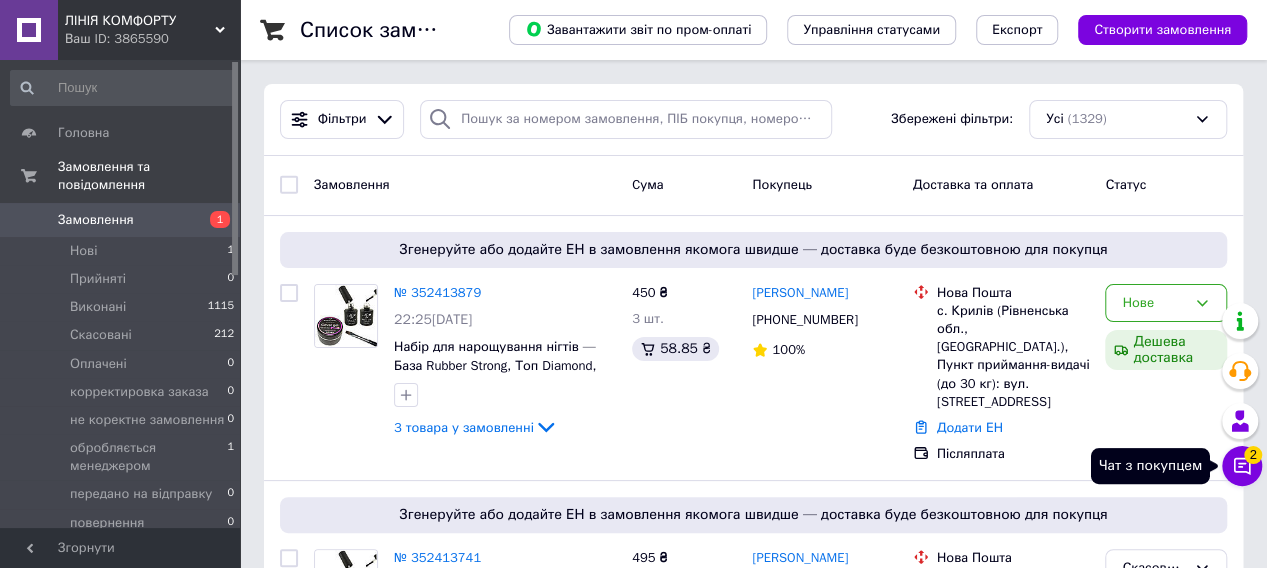 click 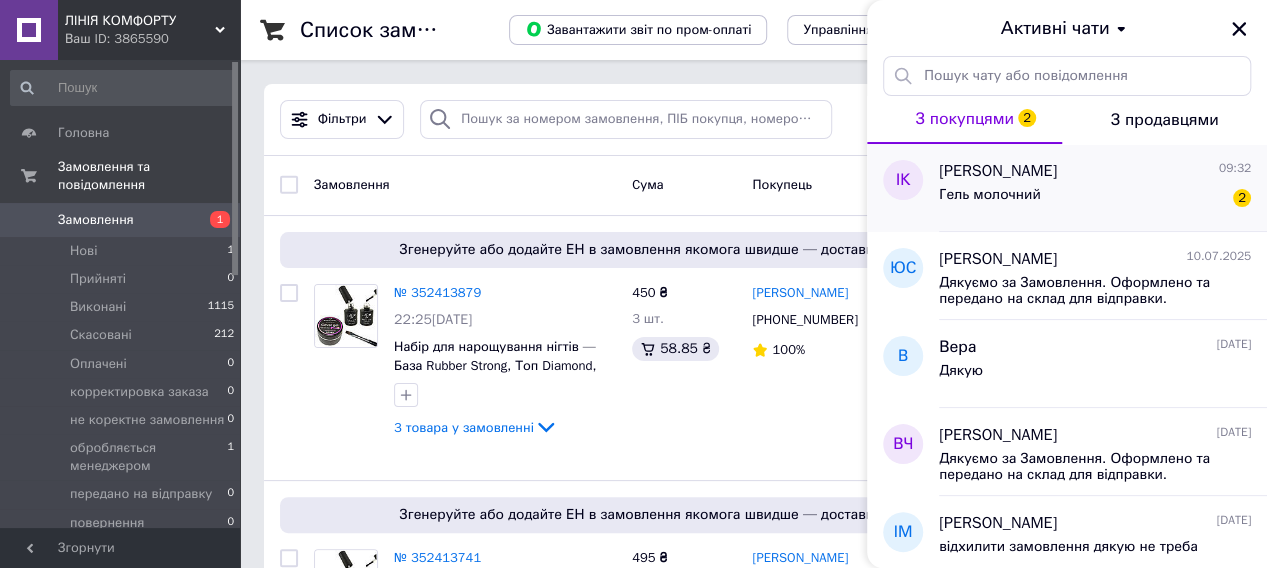 click on "Гель молочний 2" at bounding box center (1095, 199) 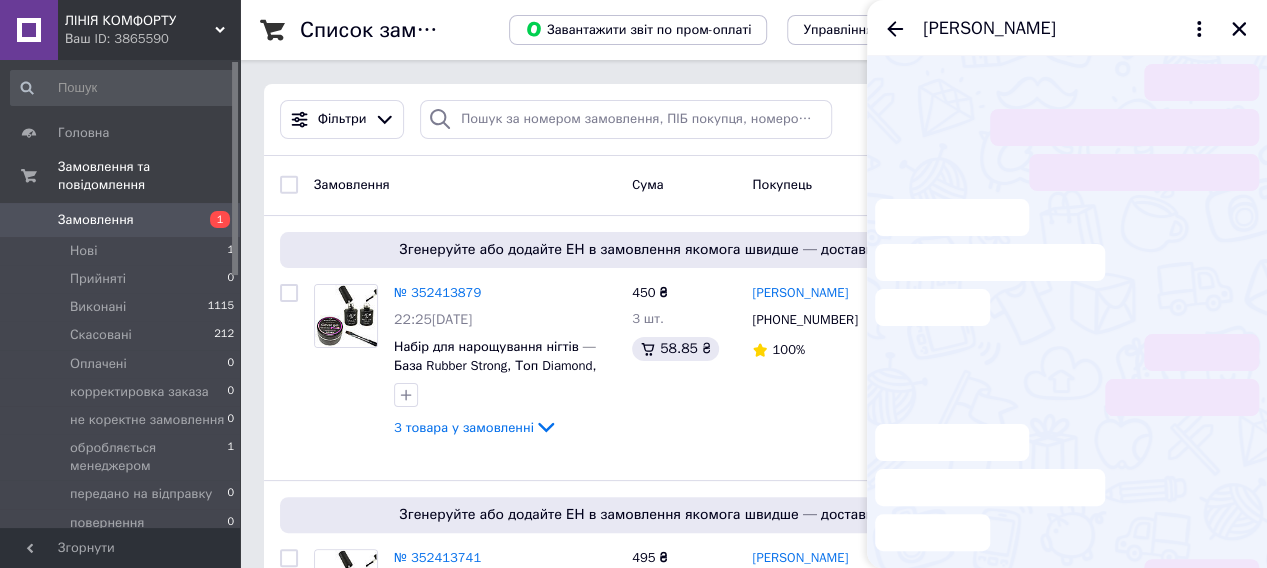 scroll, scrollTop: 117, scrollLeft: 0, axis: vertical 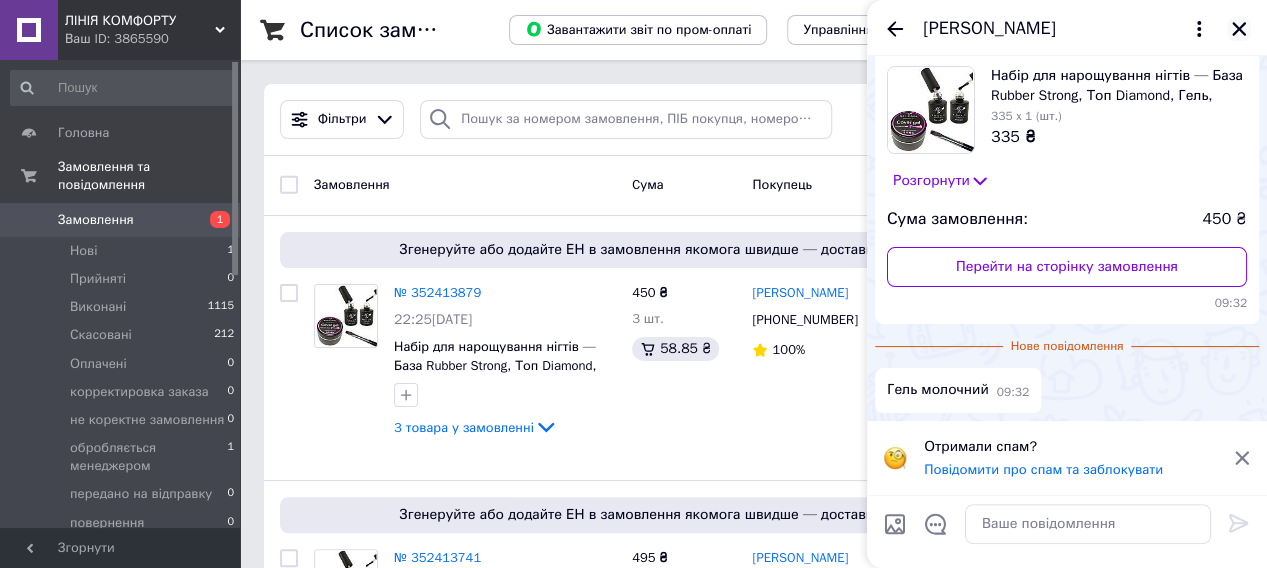 click 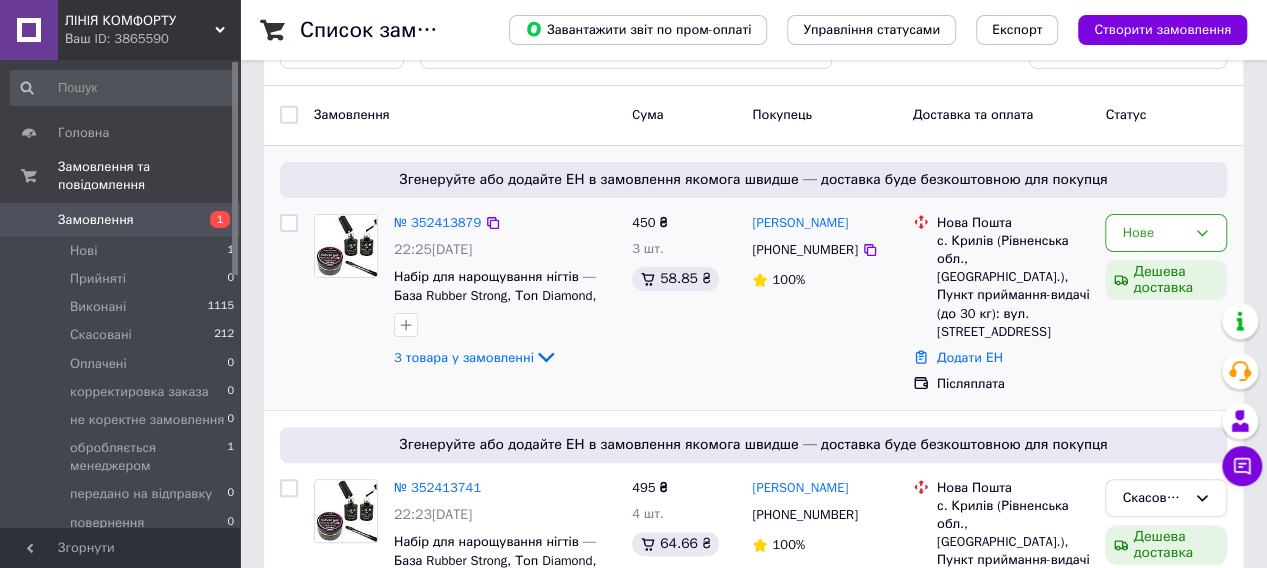 scroll, scrollTop: 100, scrollLeft: 0, axis: vertical 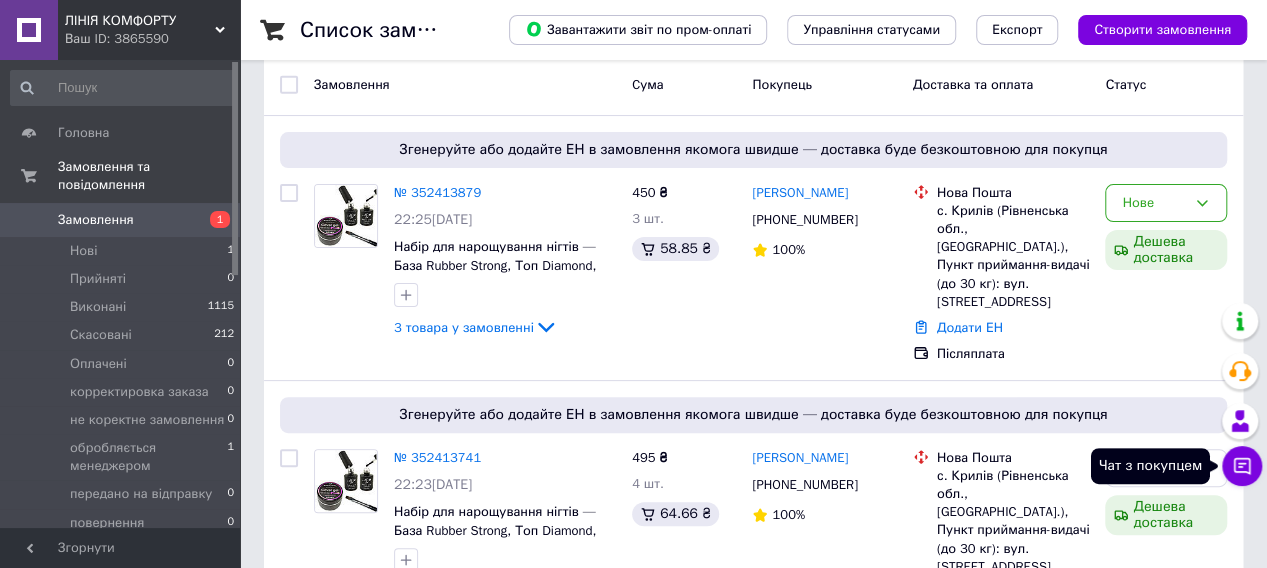 click 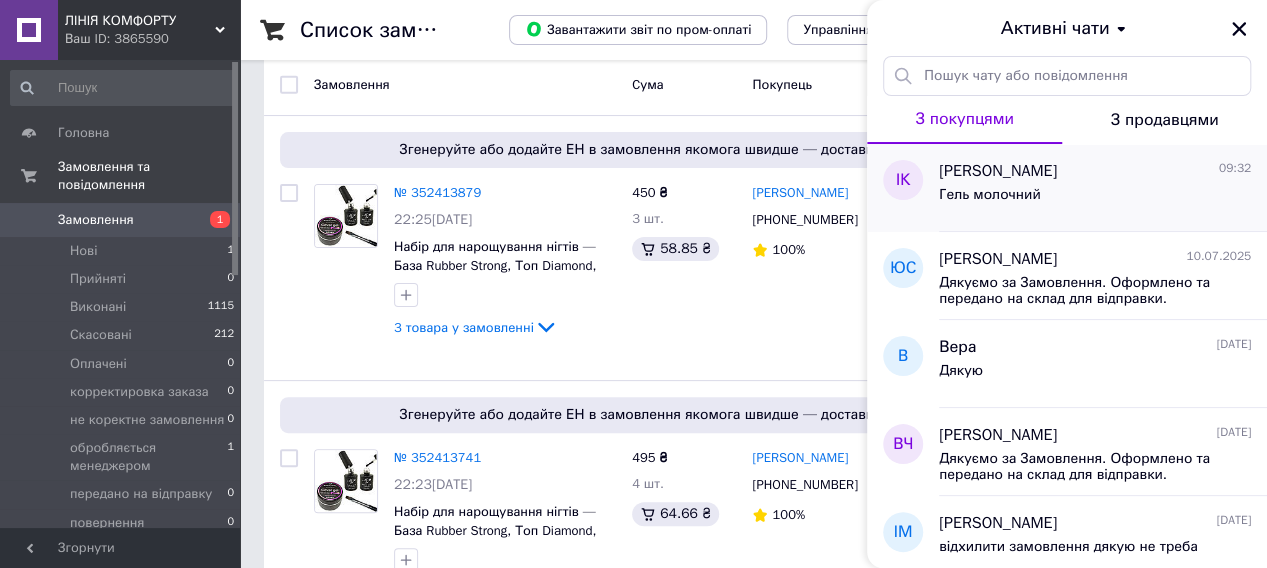 click on "Гель молочний" at bounding box center (1095, 199) 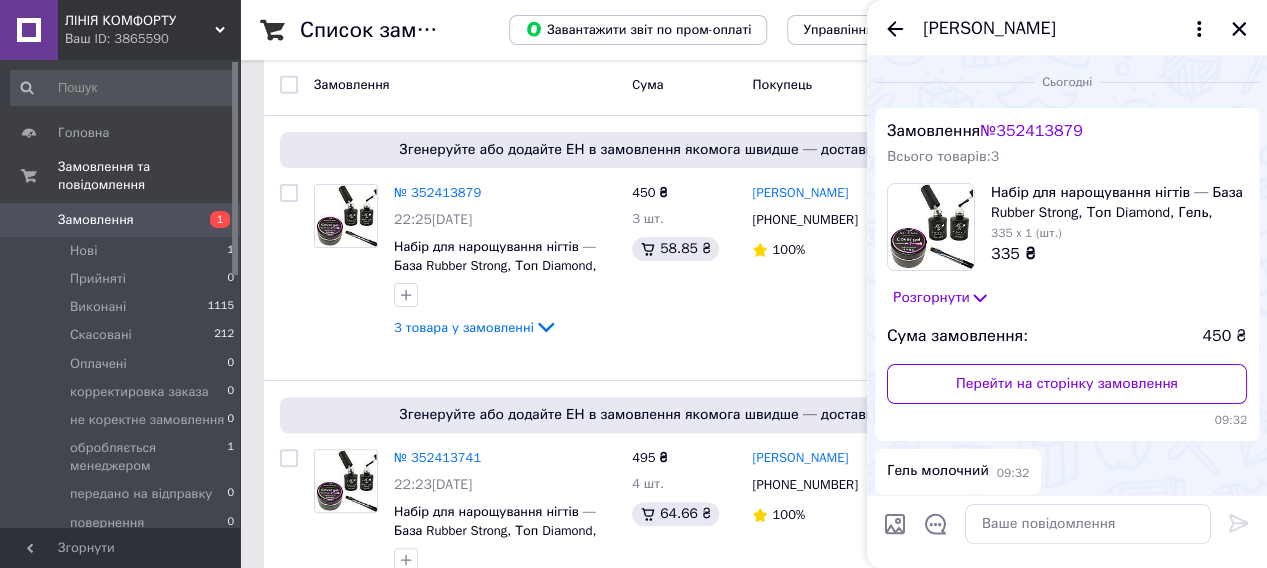 scroll, scrollTop: 80, scrollLeft: 0, axis: vertical 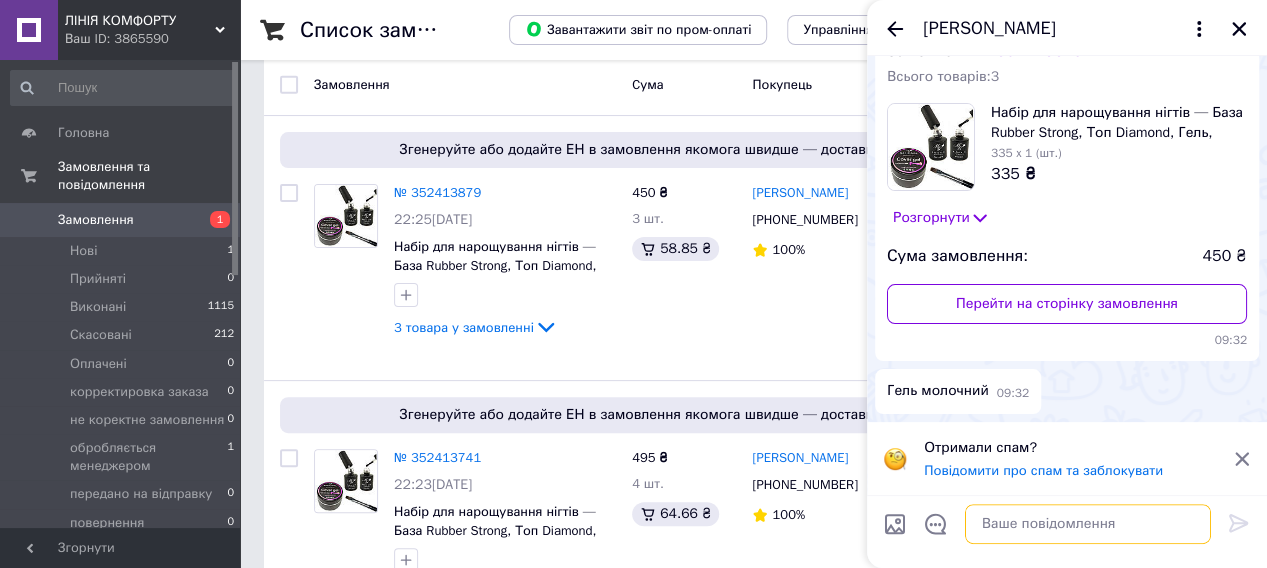 click at bounding box center (1088, 524) 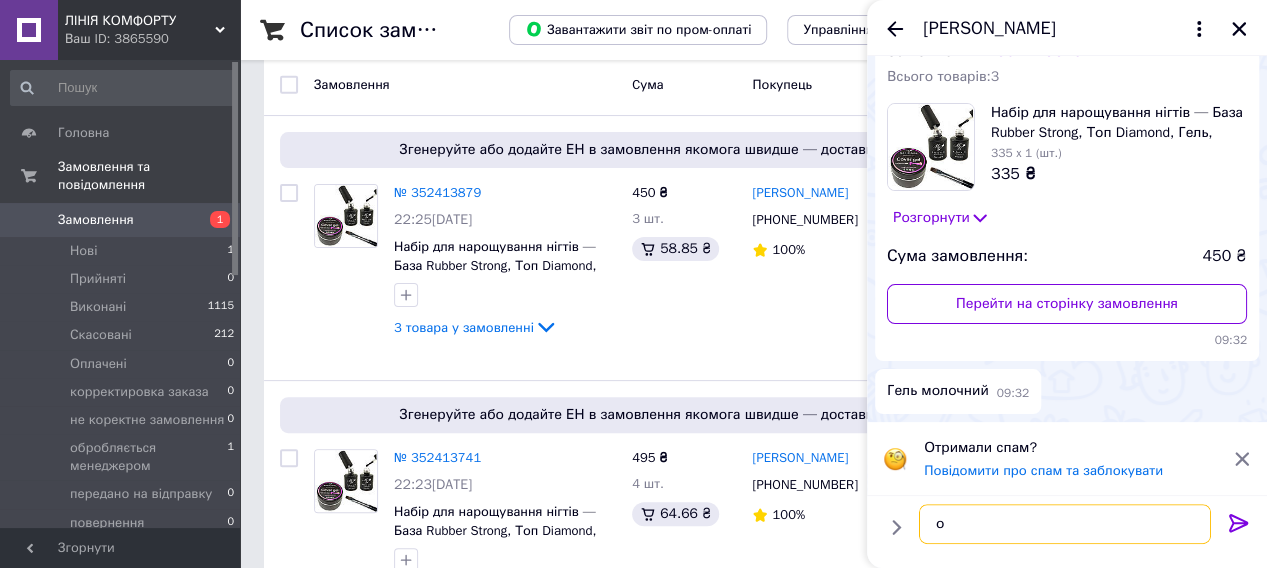 type on "ок" 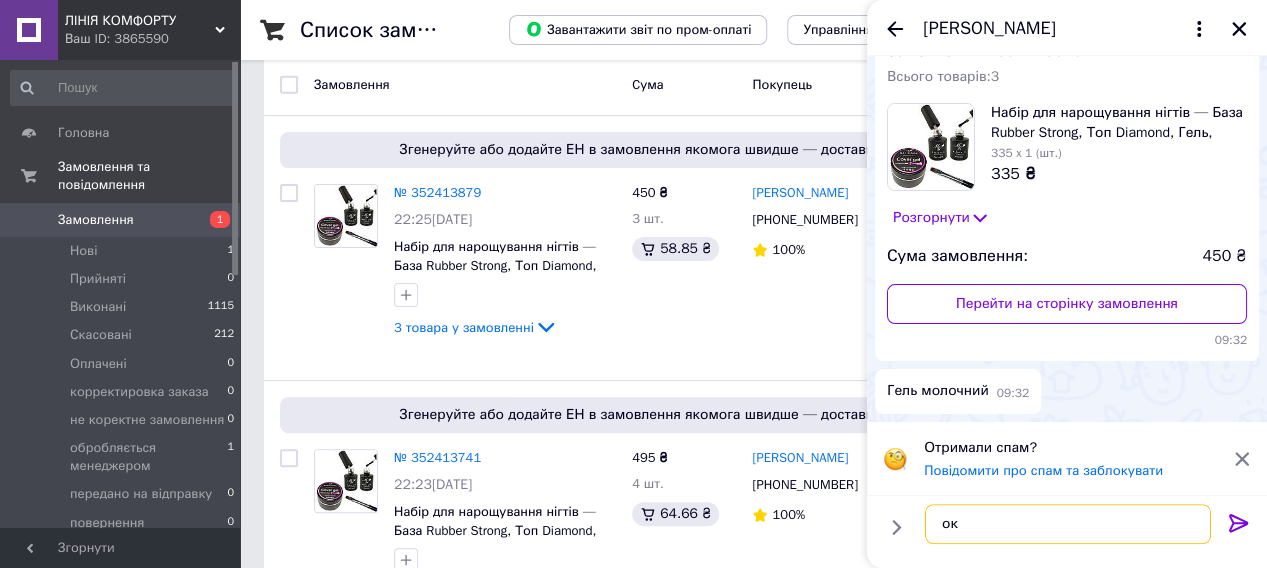 type 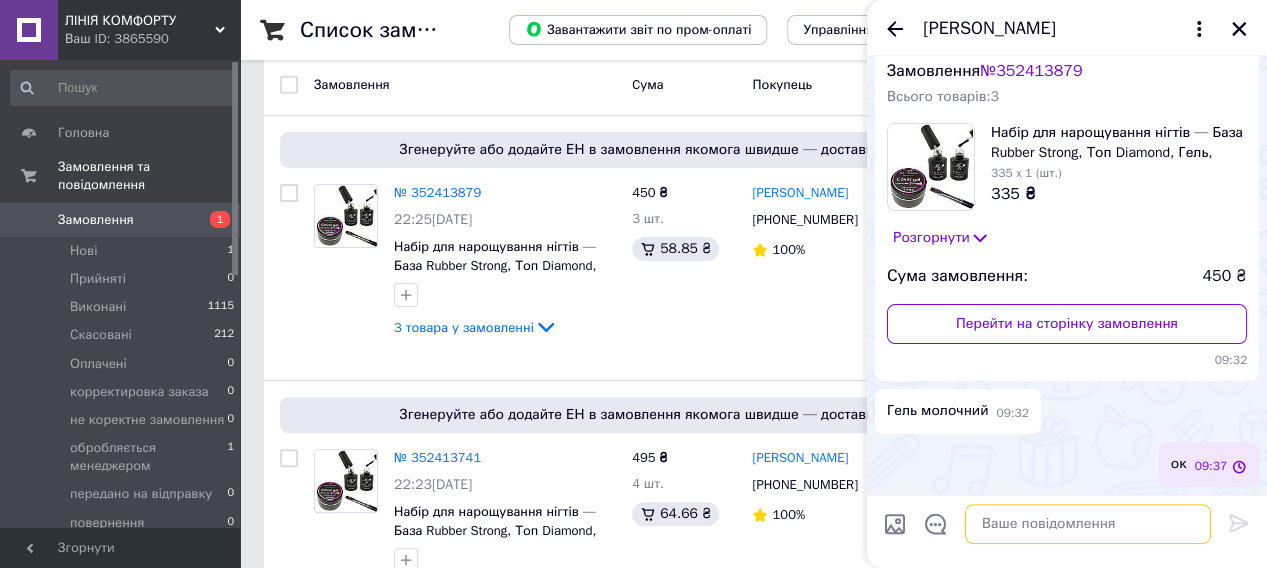 scroll, scrollTop: 60, scrollLeft: 0, axis: vertical 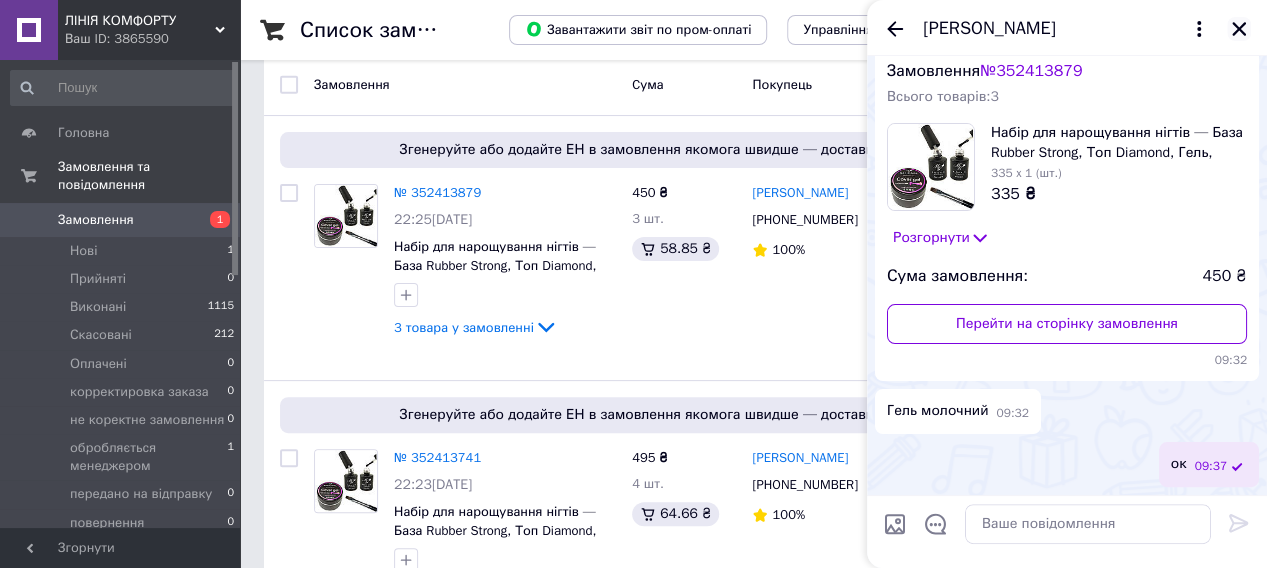 click 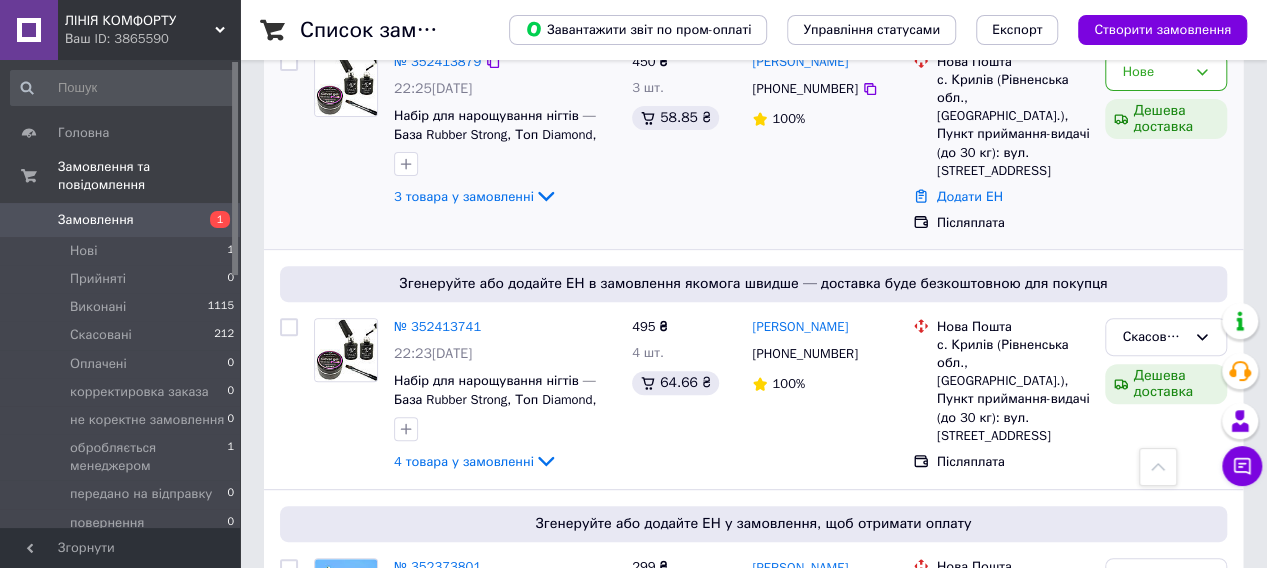 scroll, scrollTop: 200, scrollLeft: 0, axis: vertical 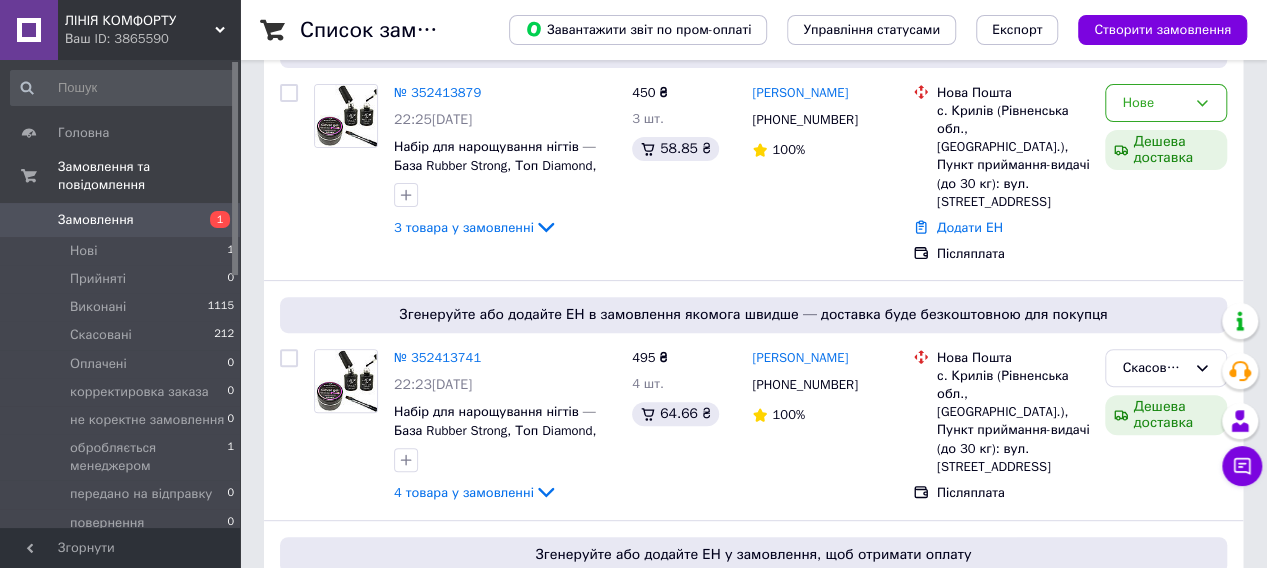 click on "ЛІНІЯ КОМФОРТУ Ваш ID: 3865590" at bounding box center (149, 30) 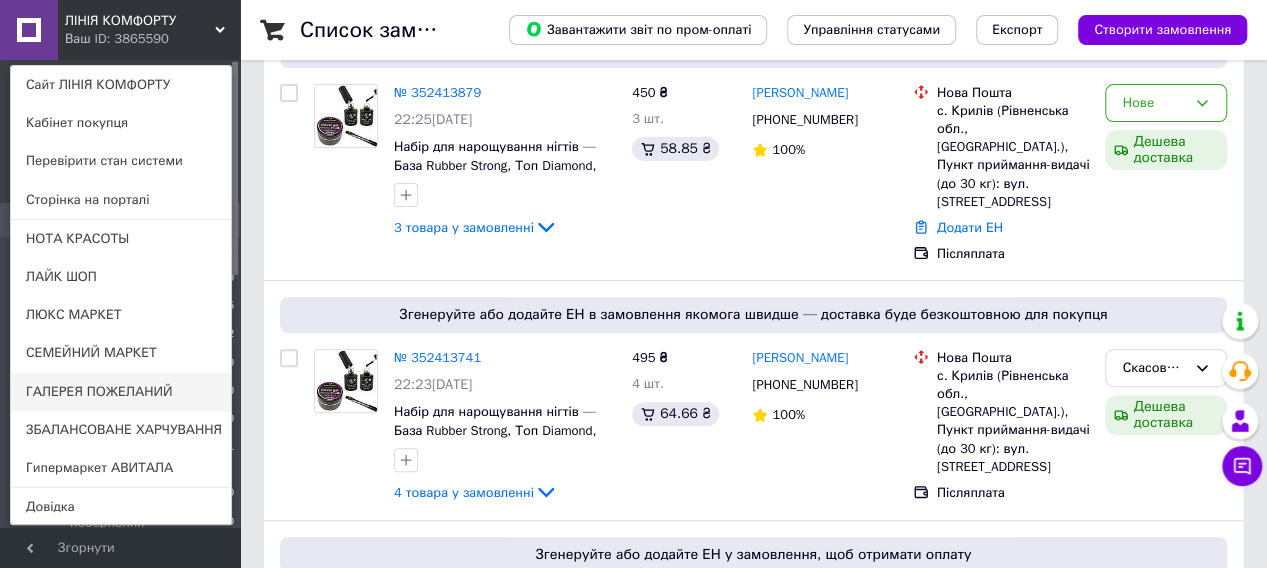 click on "ГАЛЕРЕЯ ПОЖЕЛАНИЙ" at bounding box center [121, 392] 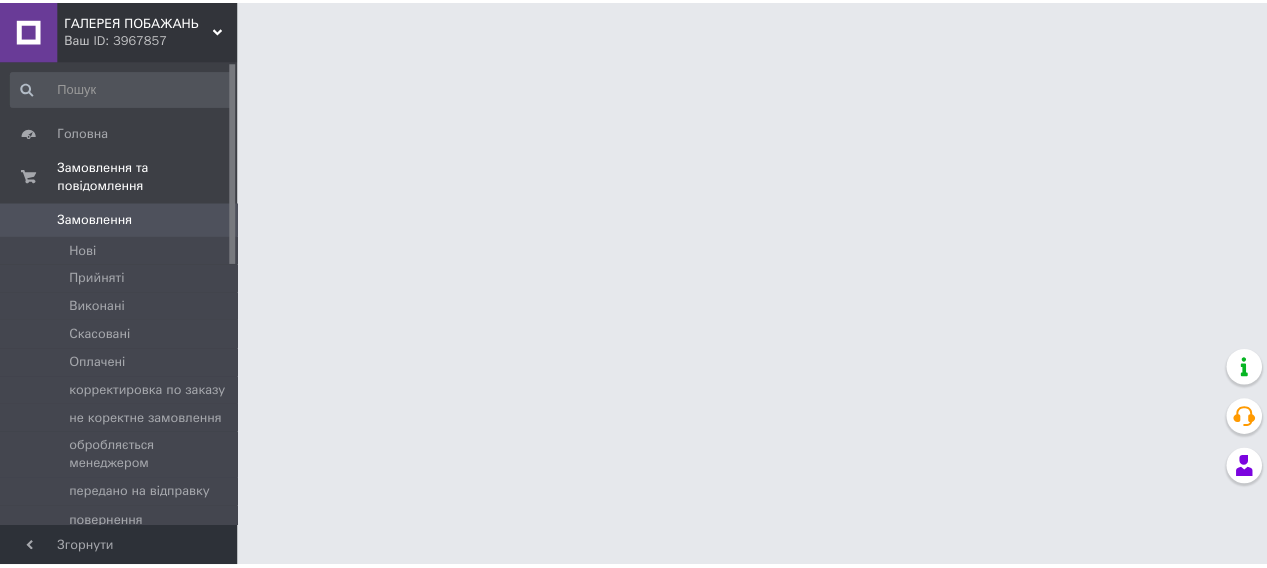 scroll, scrollTop: 0, scrollLeft: 0, axis: both 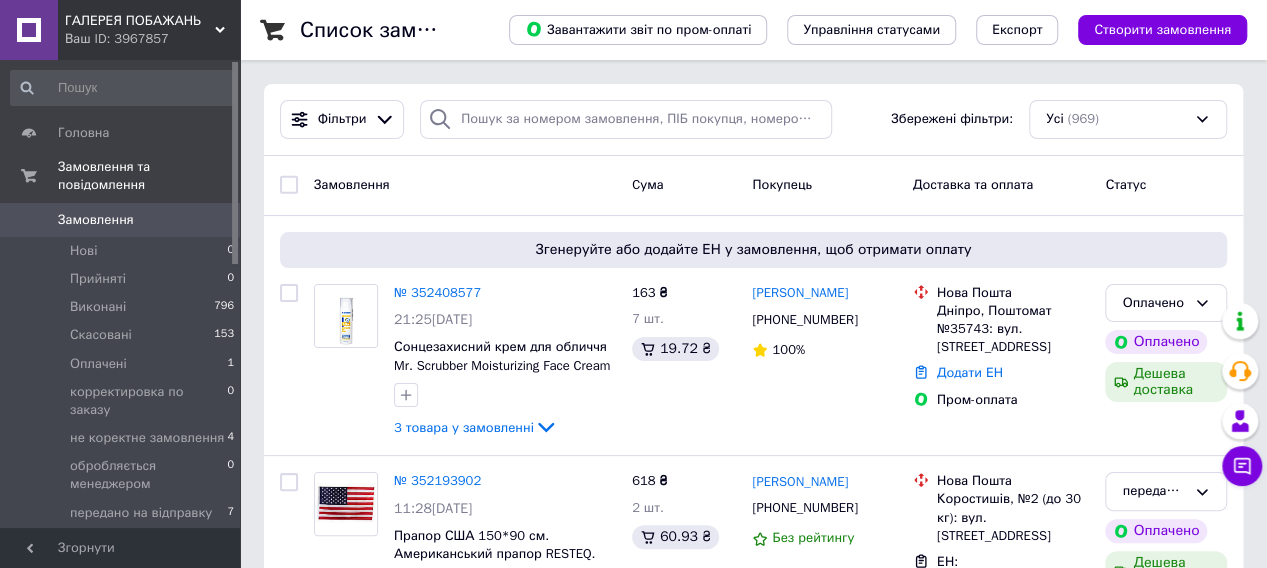 click 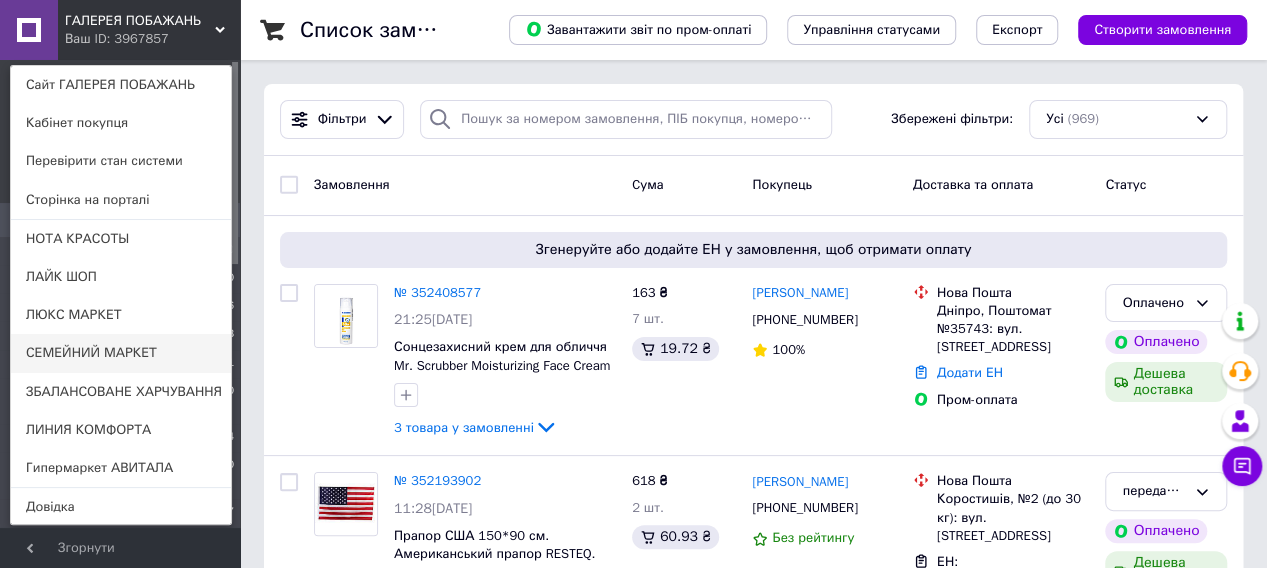 click on "СЕМЕЙНИЙ МАРКЕТ" at bounding box center [121, 353] 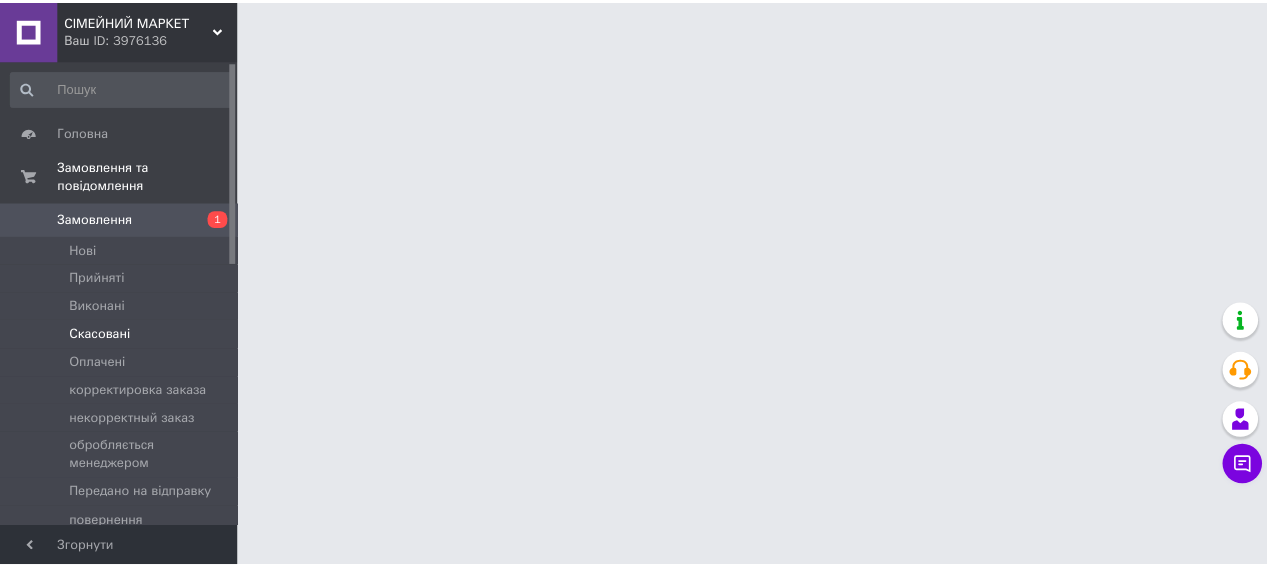 scroll, scrollTop: 0, scrollLeft: 0, axis: both 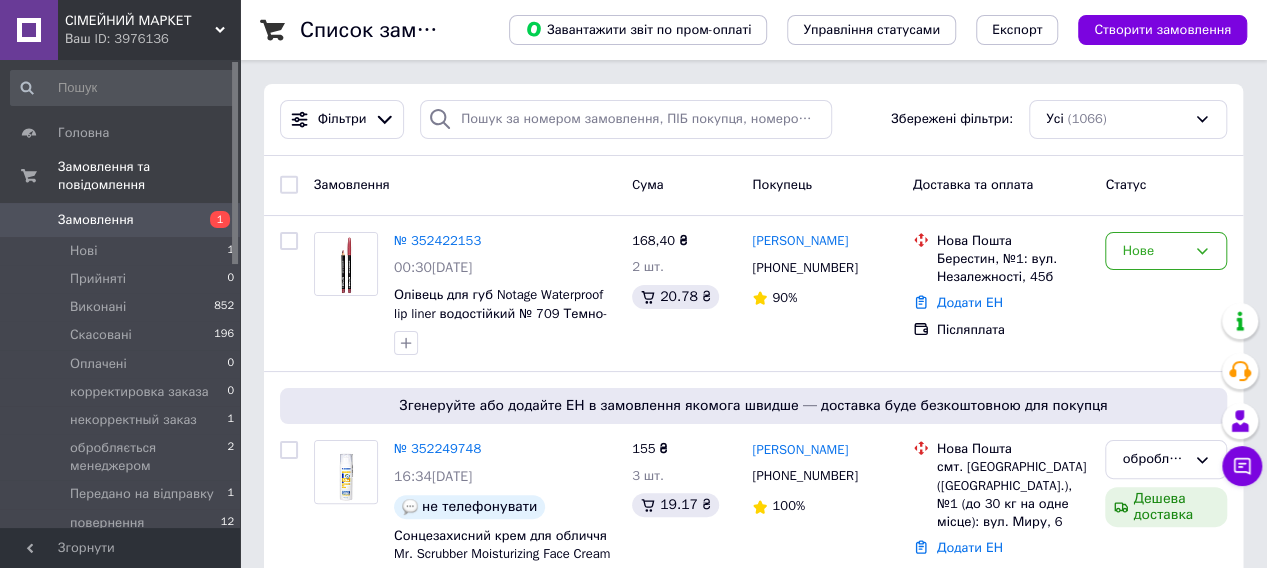 click 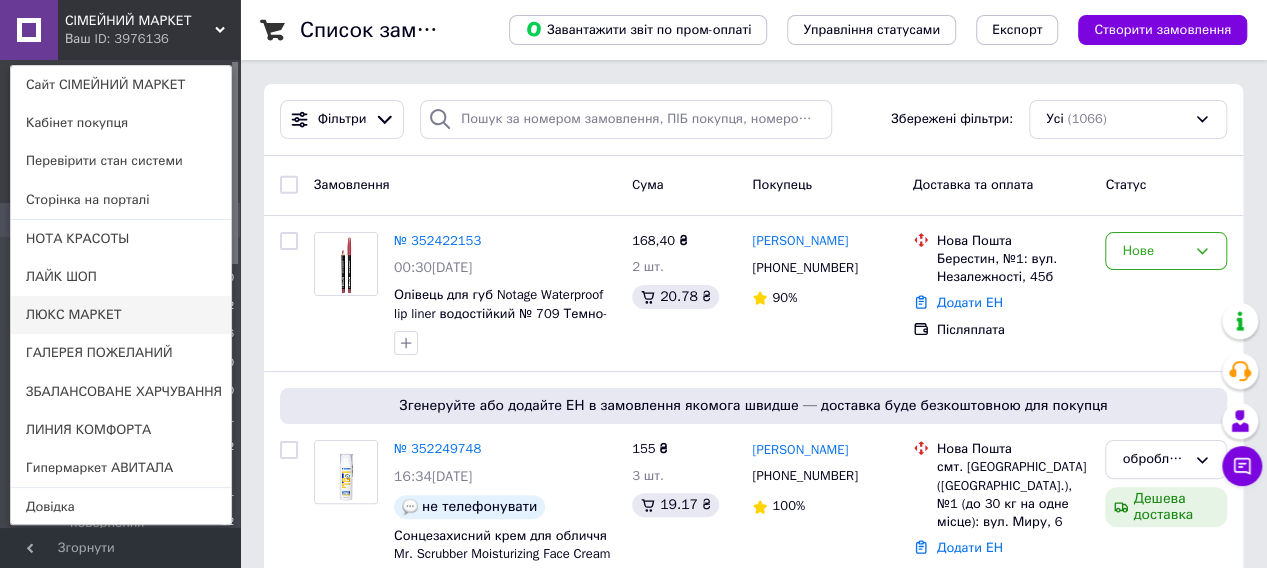 click on "ЛЮКС  МАРКЕТ" at bounding box center [121, 315] 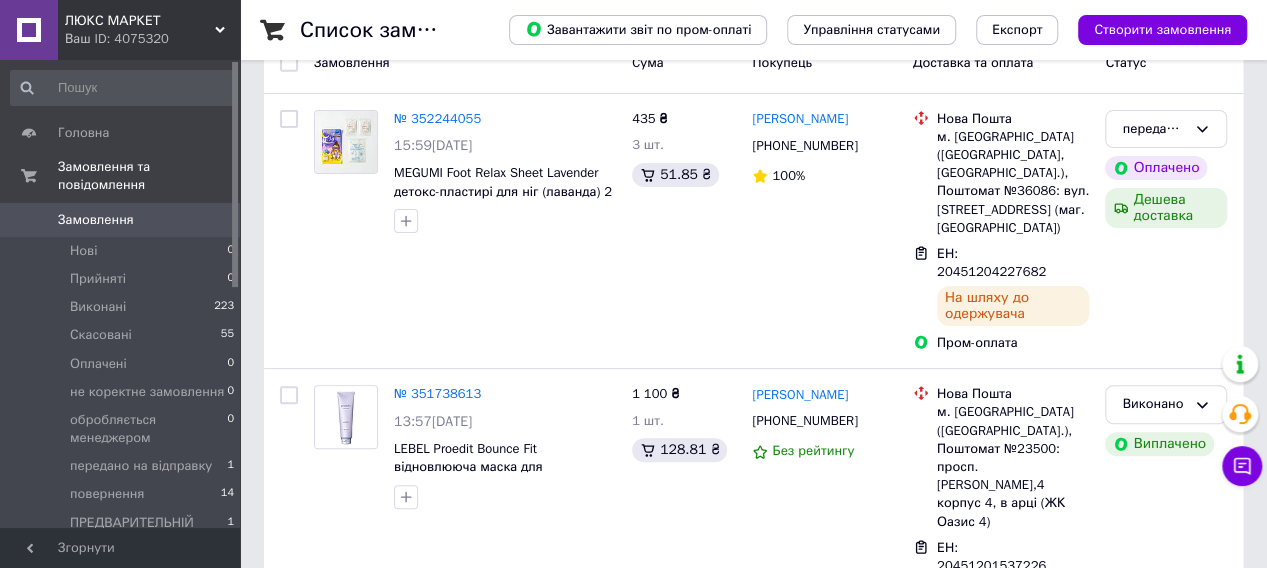 scroll, scrollTop: 100, scrollLeft: 0, axis: vertical 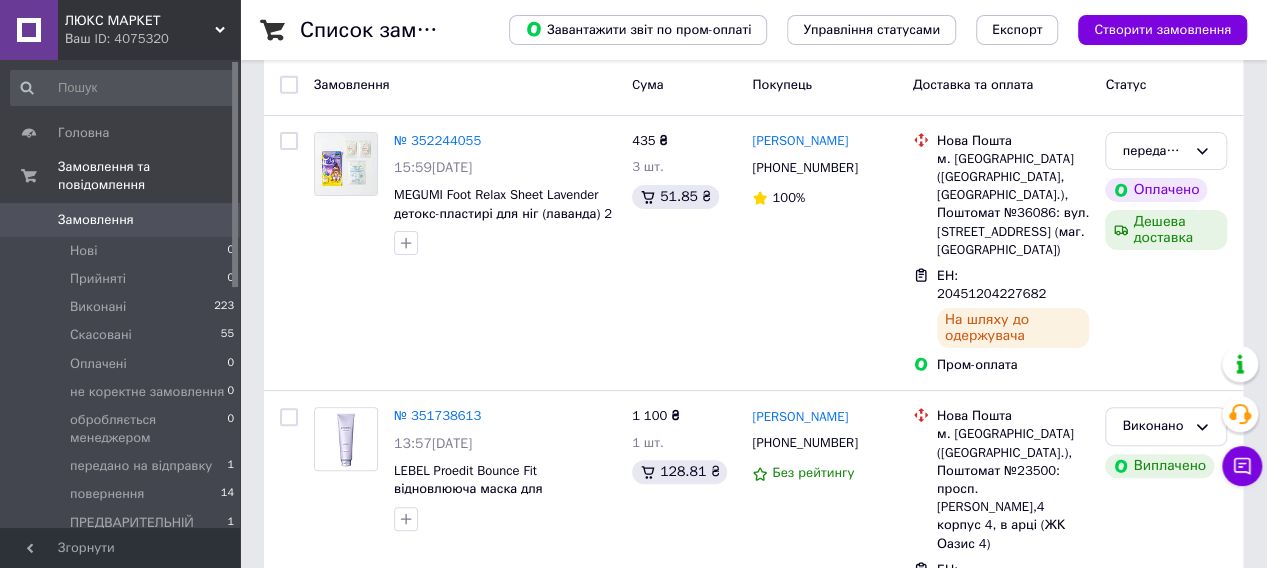 click on "ЛЮКС  МАРКЕТ Ваш ID: 4075320" at bounding box center (149, 30) 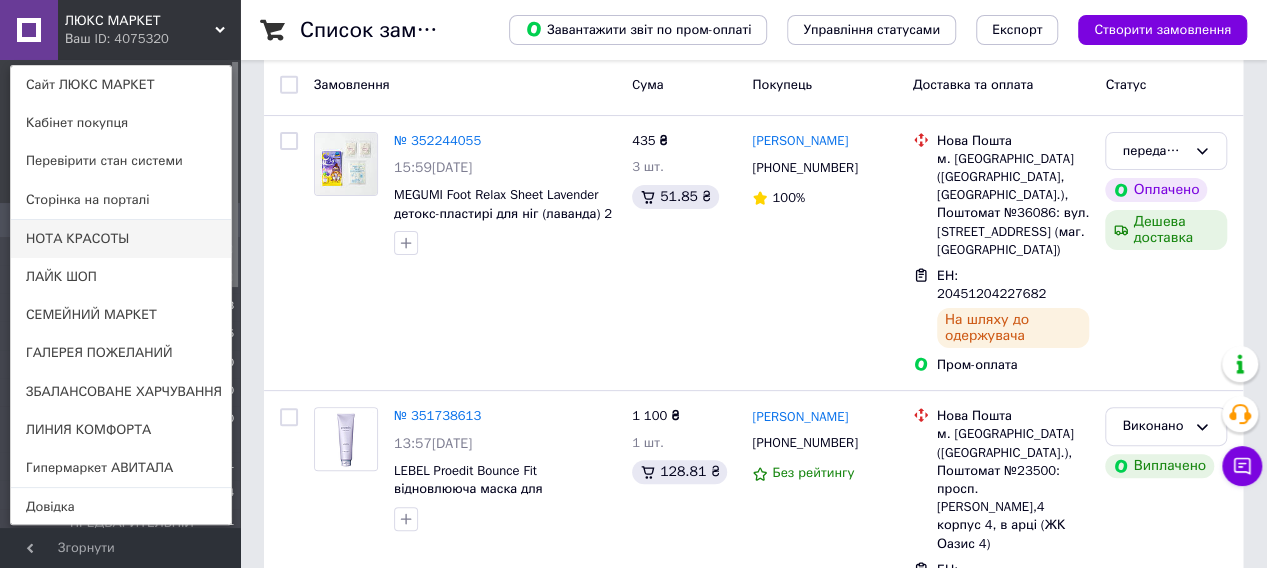 click on "НОТА КРАСОТЫ" at bounding box center [121, 239] 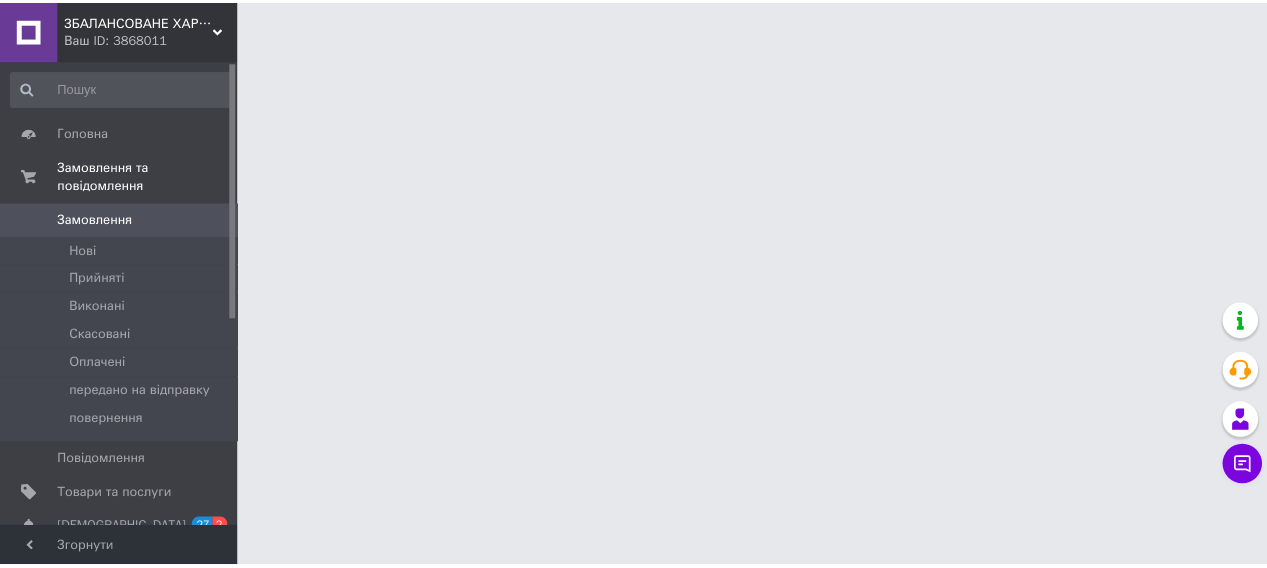 scroll, scrollTop: 0, scrollLeft: 0, axis: both 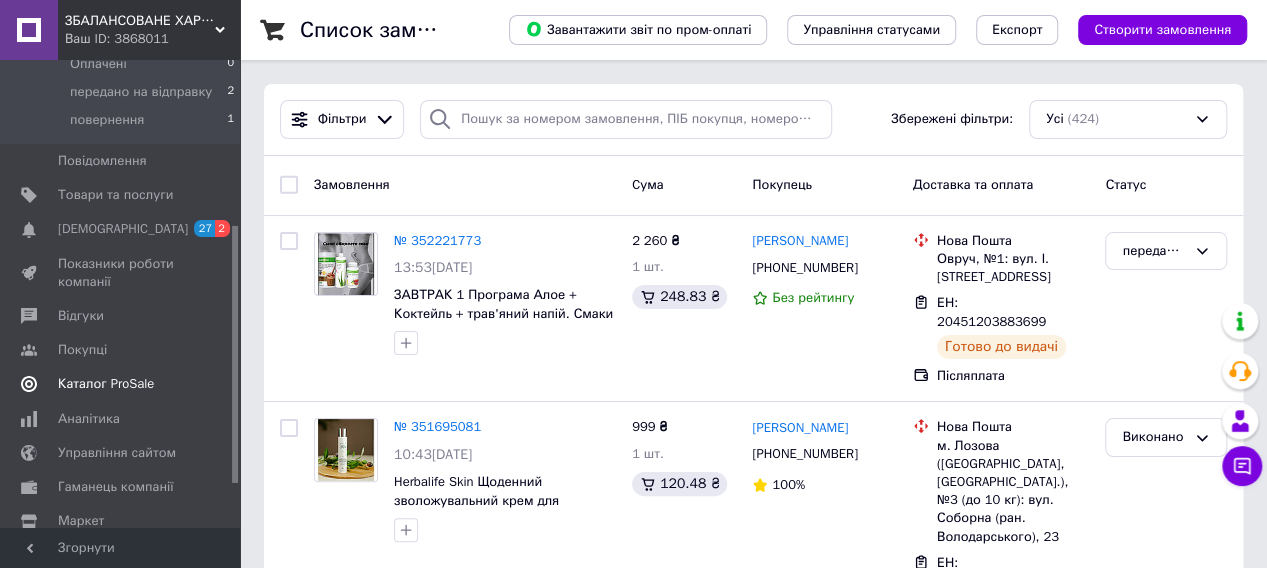 click on "Каталог ProSale" at bounding box center (106, 384) 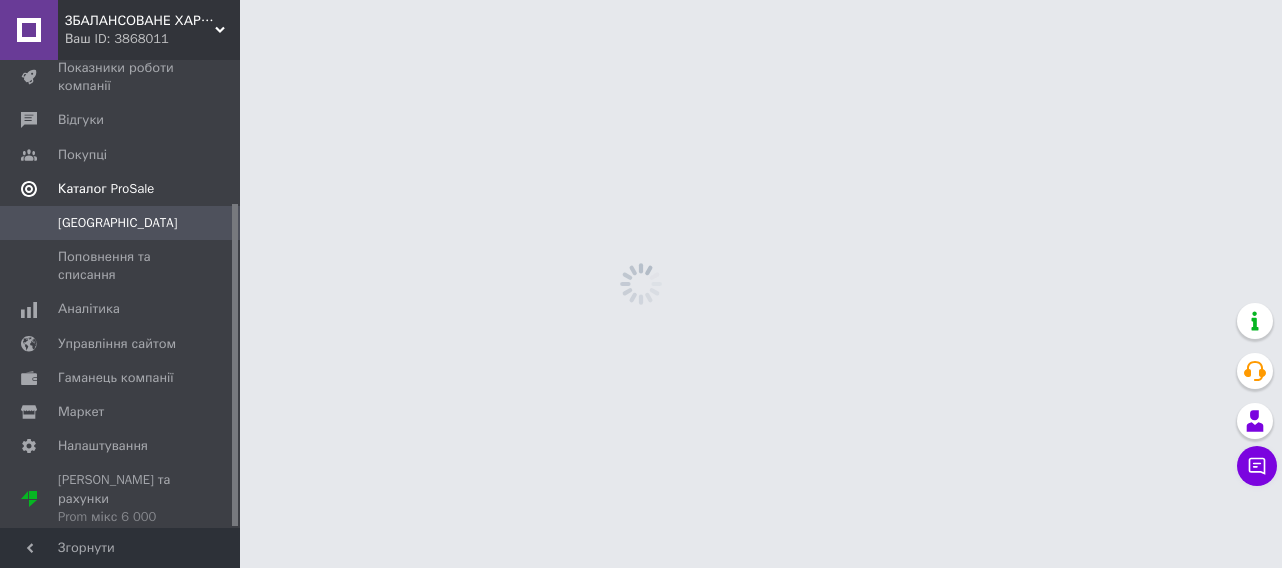scroll, scrollTop: 208, scrollLeft: 0, axis: vertical 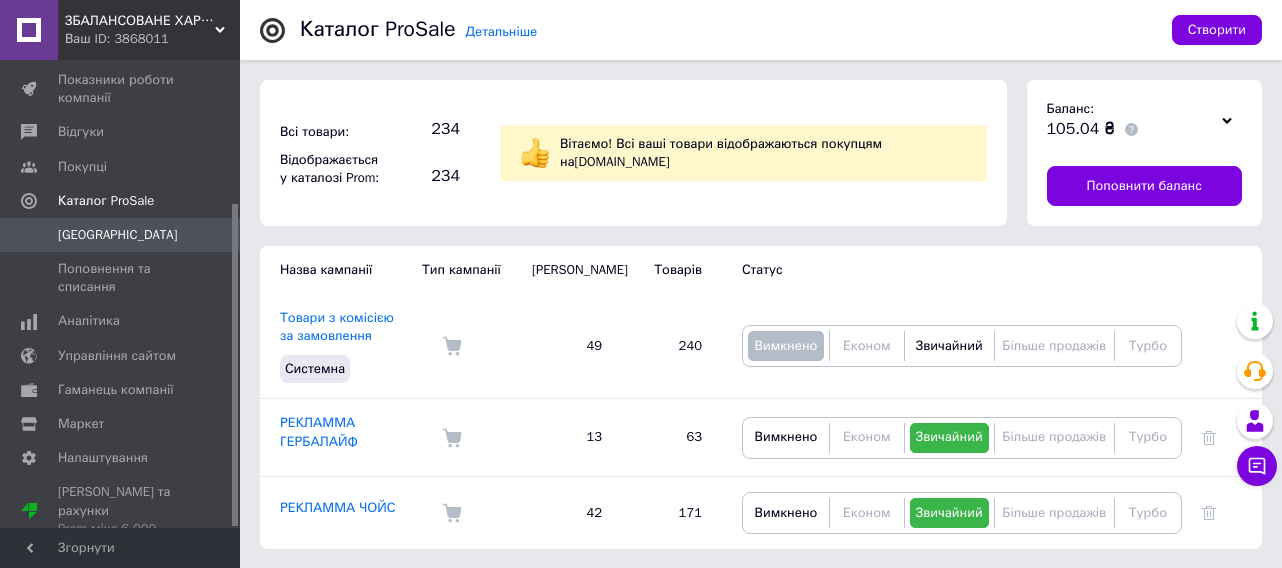 click 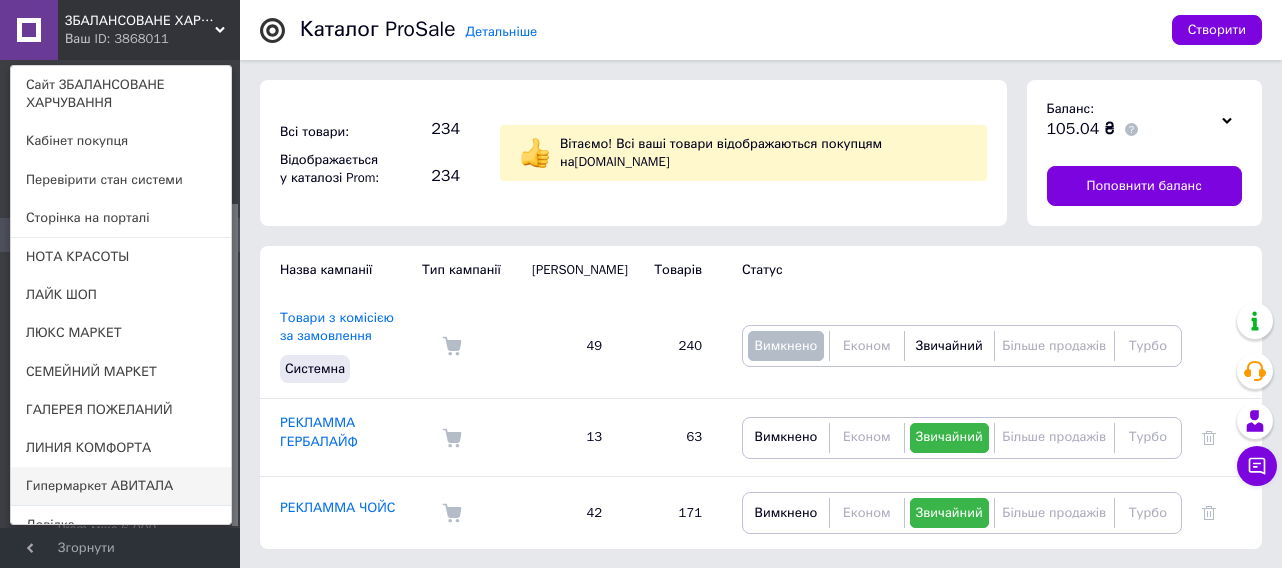 click on "Гипермаркет АВИТАЛА" at bounding box center (121, 486) 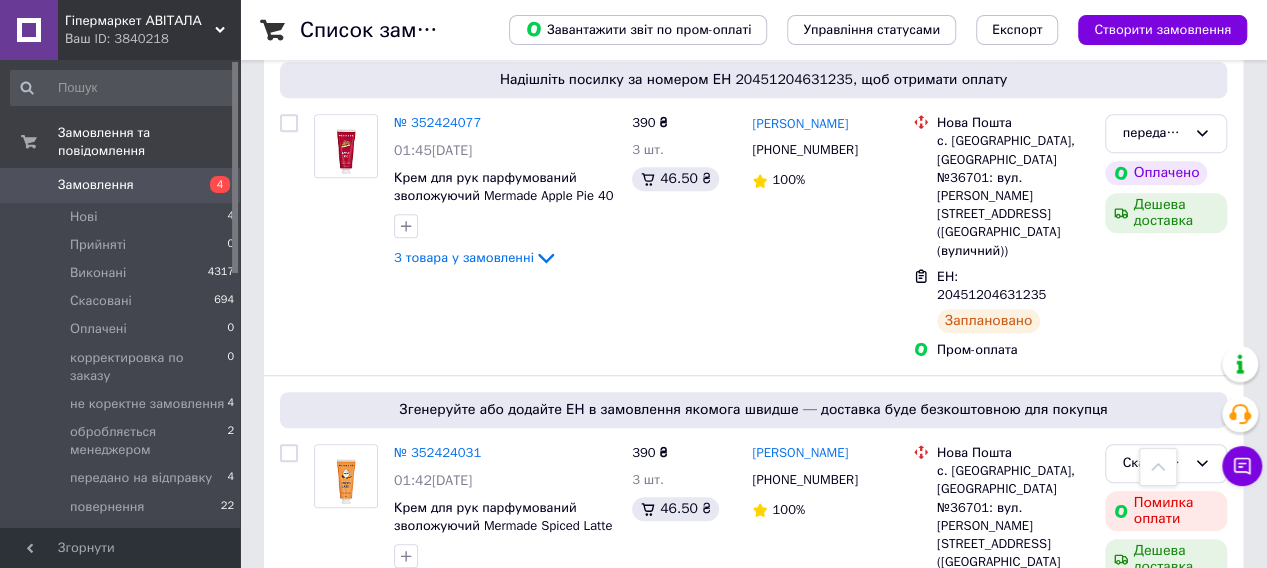 scroll, scrollTop: 600, scrollLeft: 0, axis: vertical 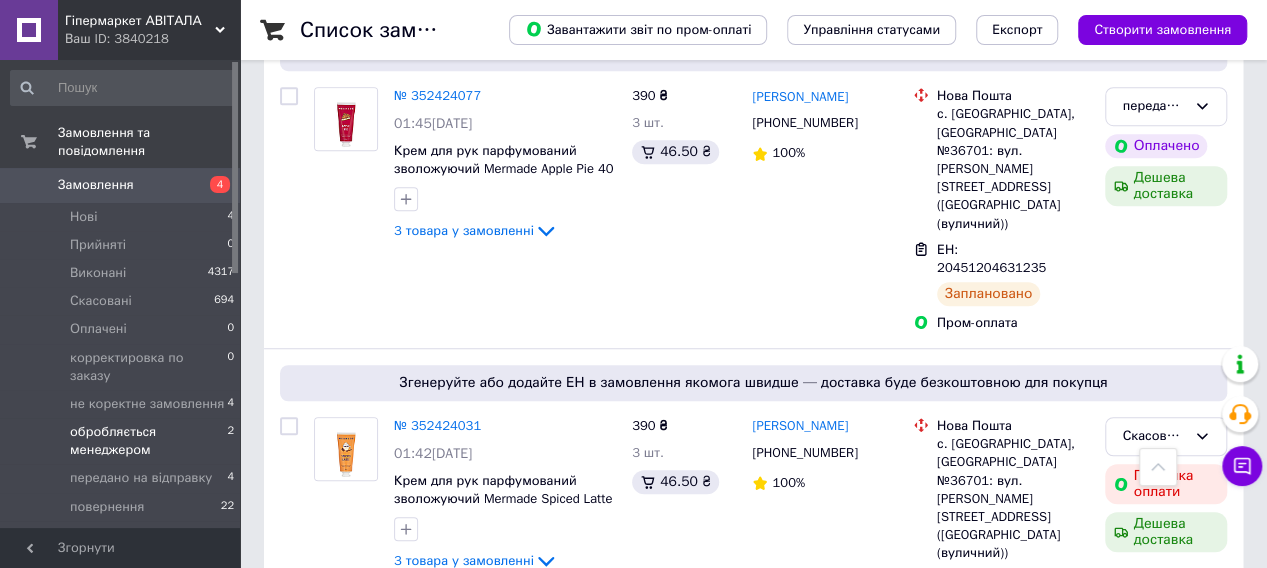 click on "обробляється менеджером" at bounding box center [148, 441] 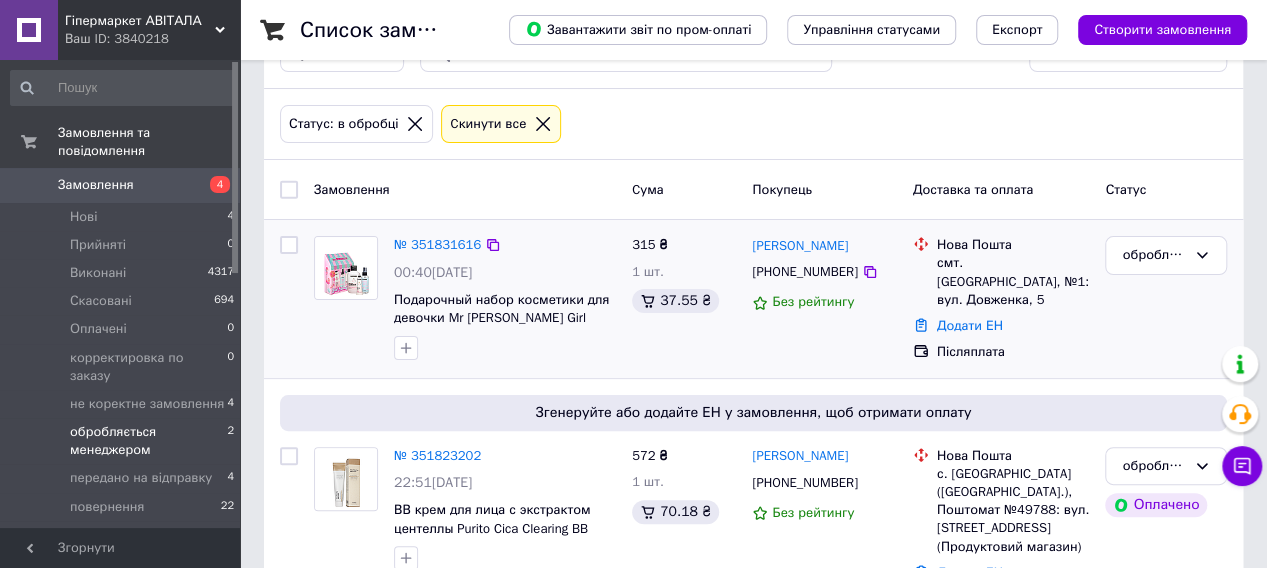 scroll, scrollTop: 125, scrollLeft: 0, axis: vertical 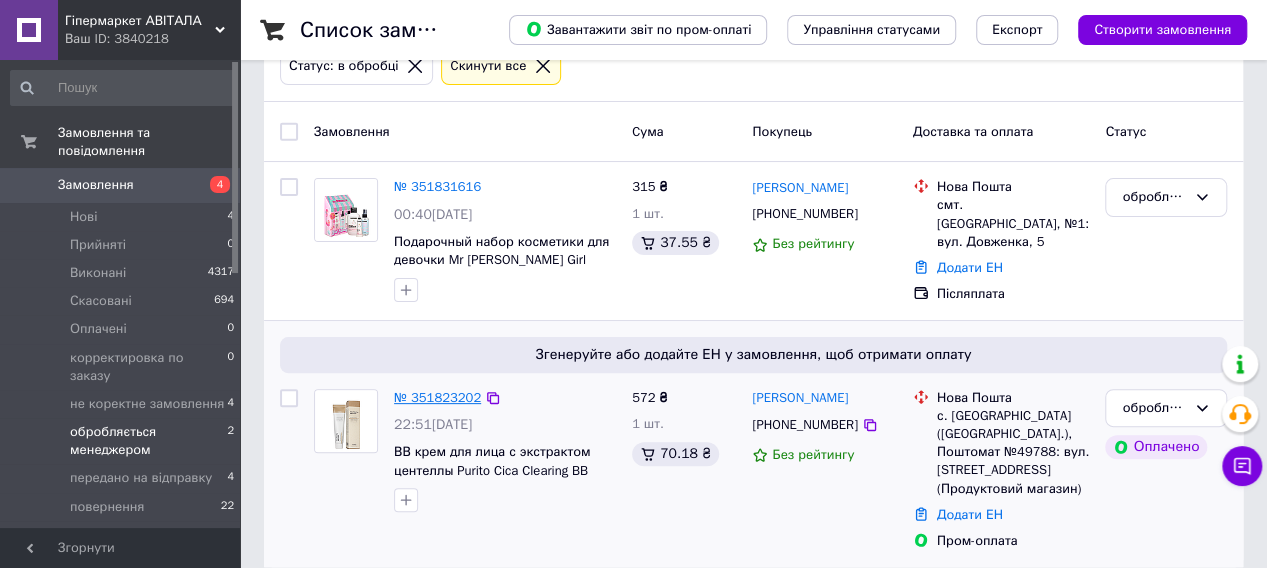 click on "№ 351823202" at bounding box center (437, 397) 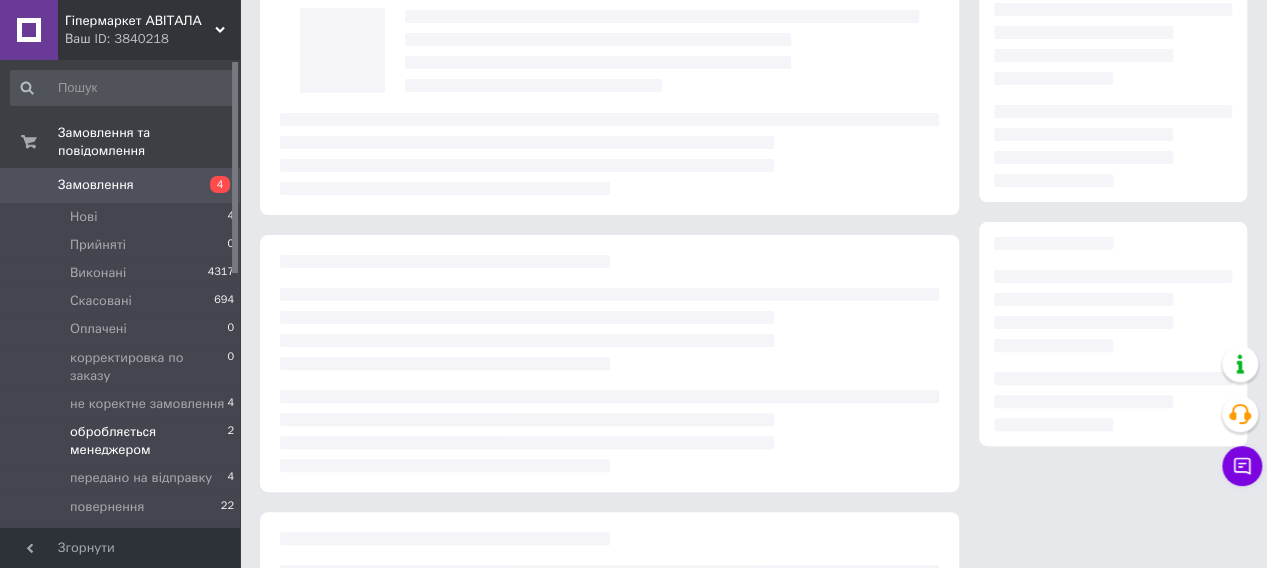 scroll, scrollTop: 0, scrollLeft: 0, axis: both 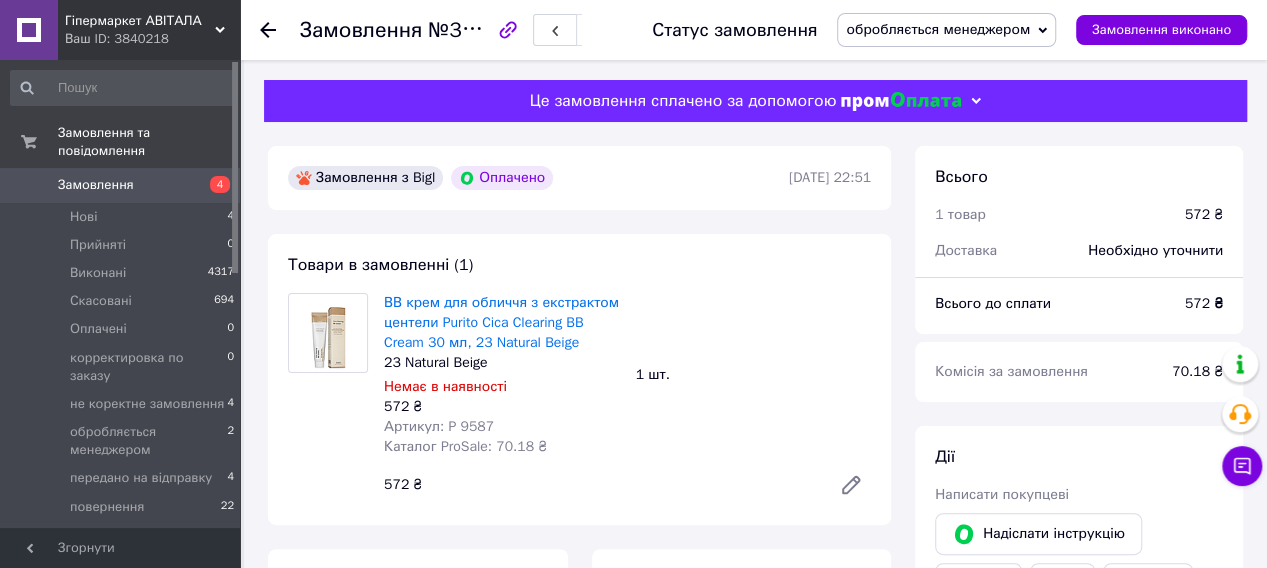 click on "Замовлення" at bounding box center (96, 185) 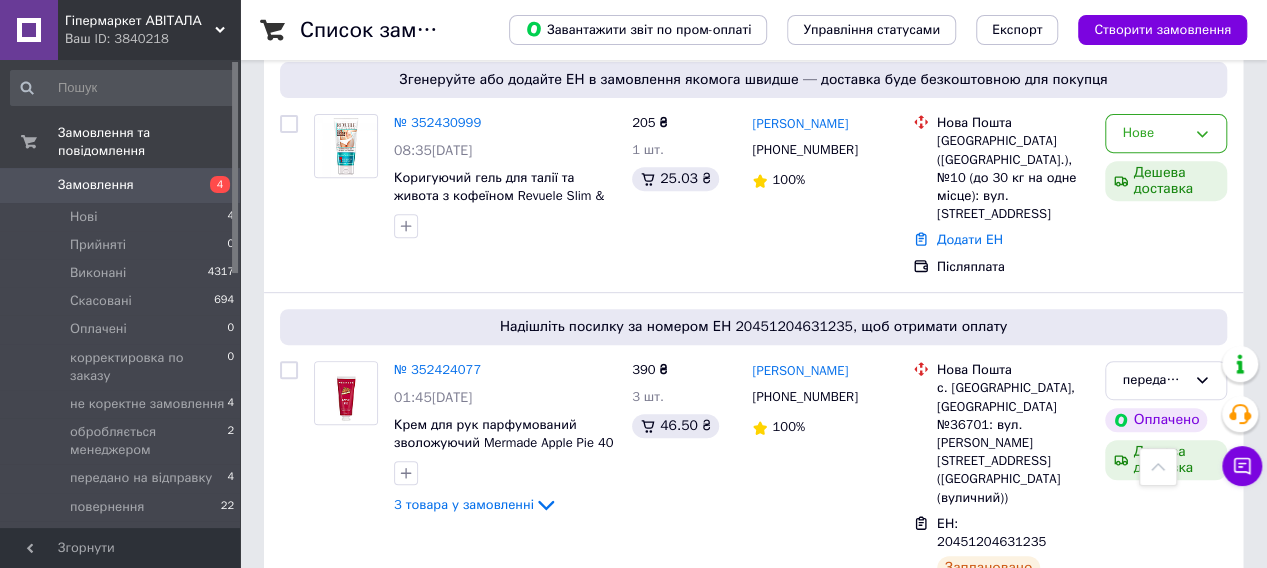 scroll, scrollTop: 400, scrollLeft: 0, axis: vertical 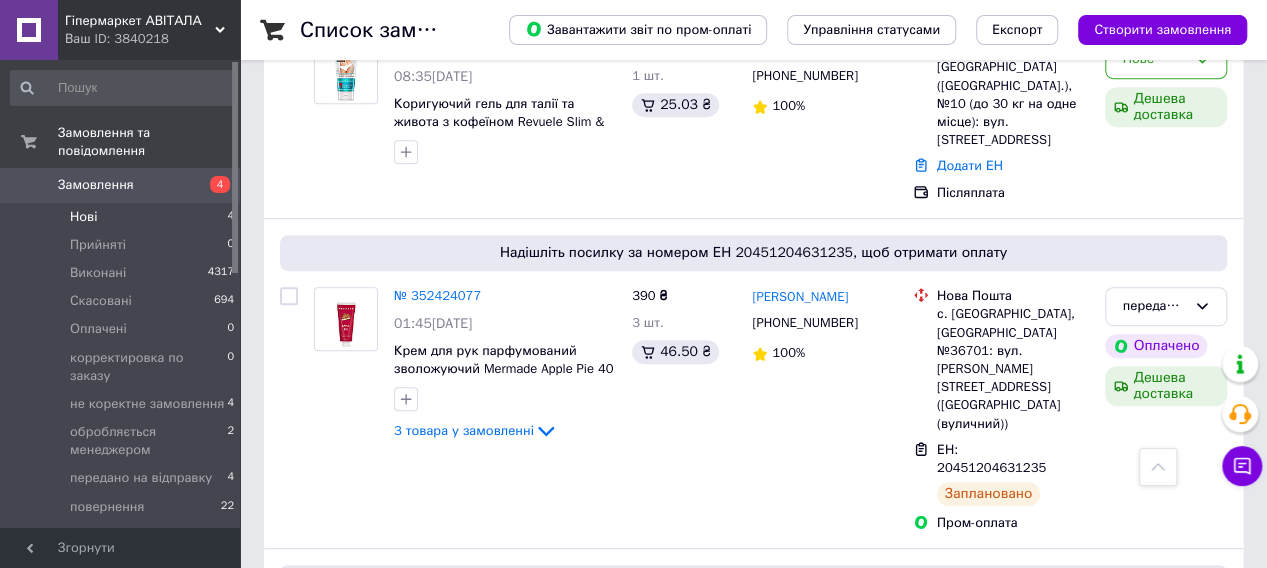 click on "Нові" at bounding box center [83, 217] 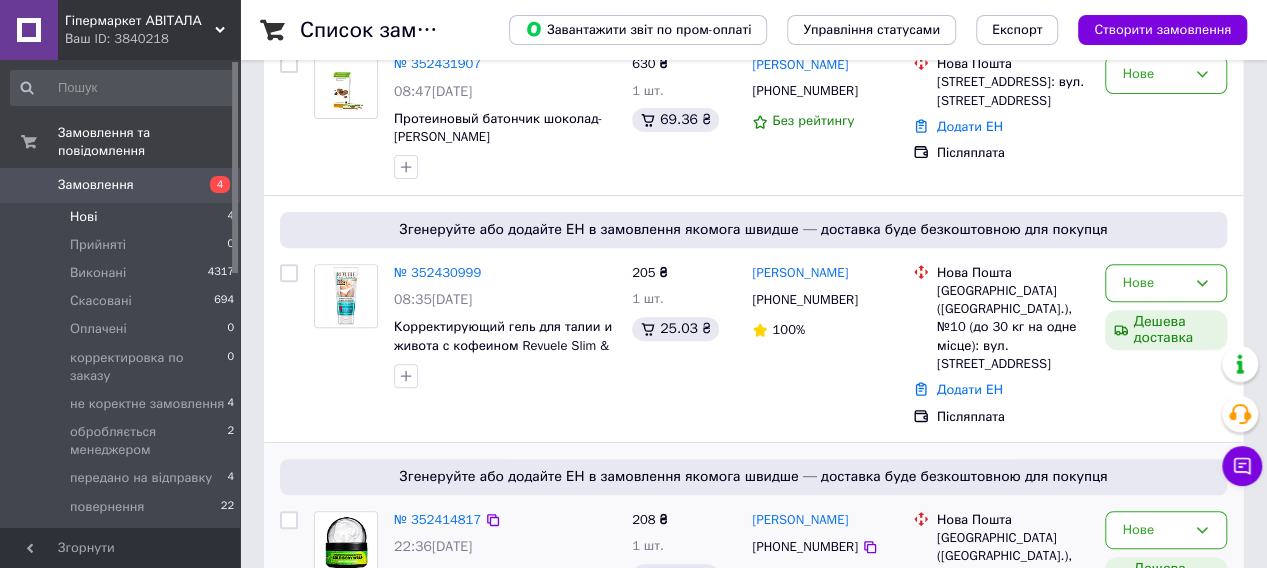 scroll, scrollTop: 48, scrollLeft: 0, axis: vertical 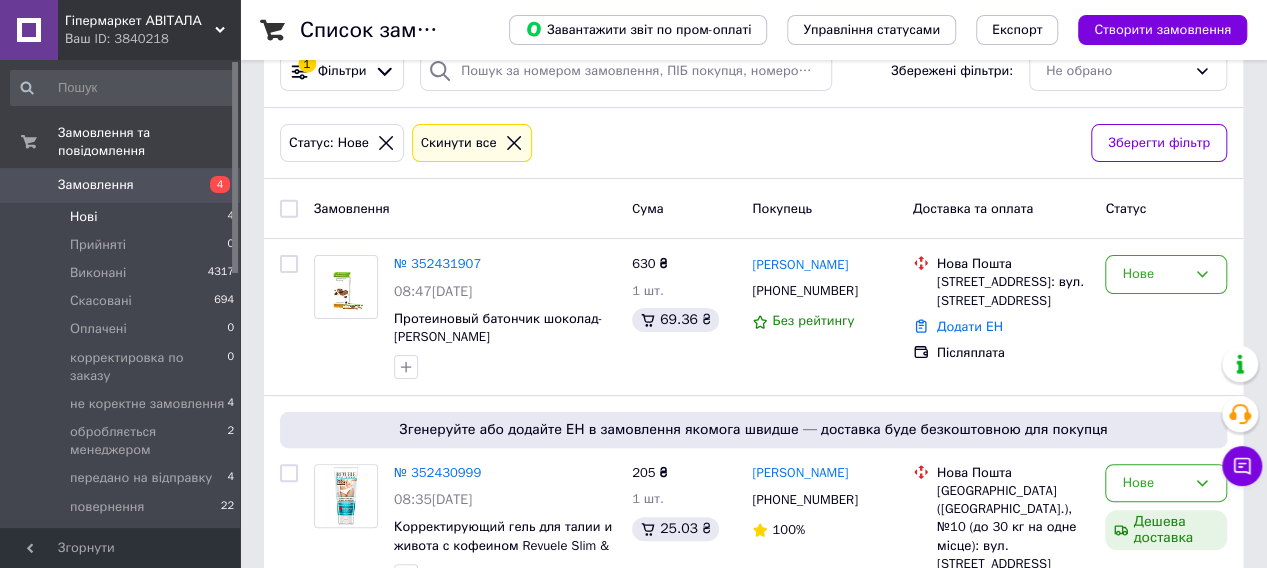 click 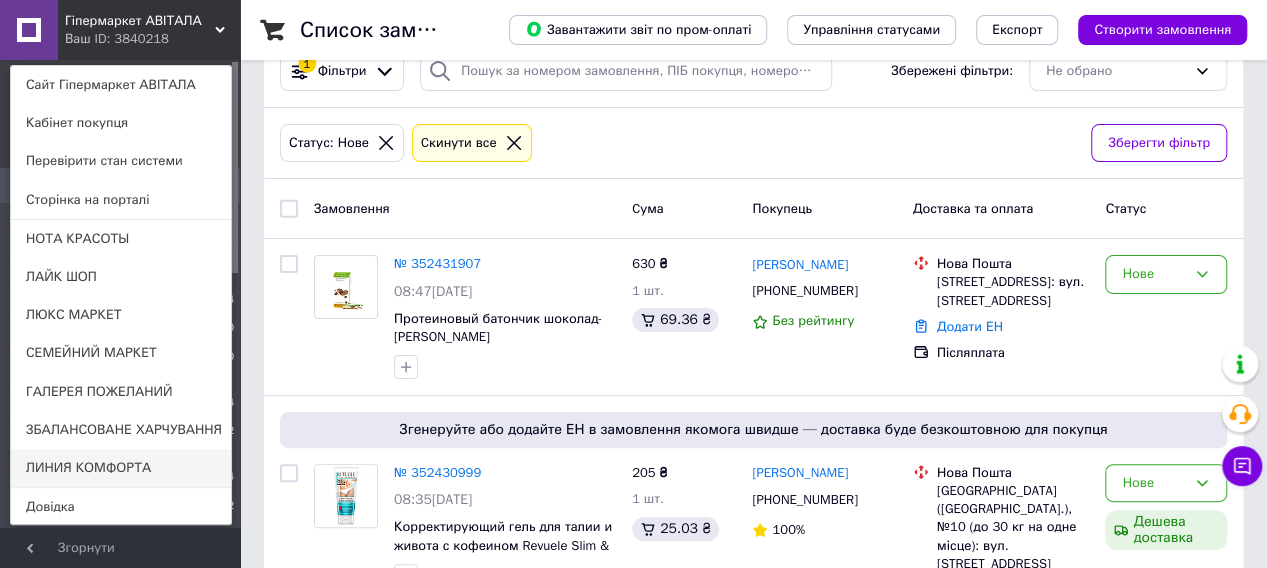 click on "ЛИНИЯ КОМФОРТА" at bounding box center (121, 468) 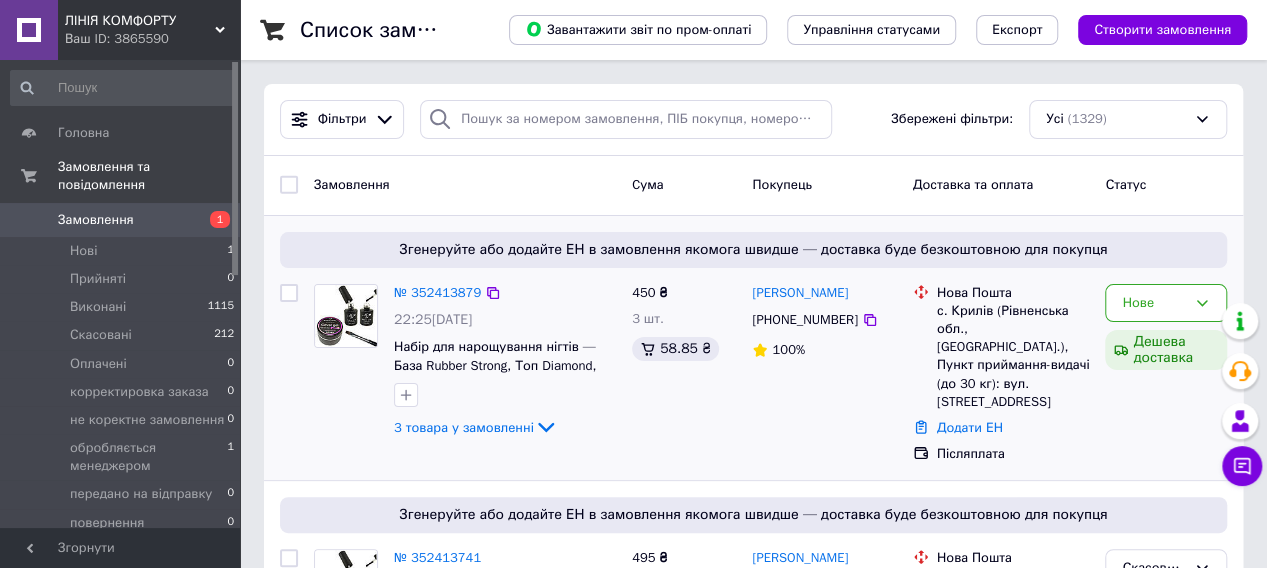scroll, scrollTop: 100, scrollLeft: 0, axis: vertical 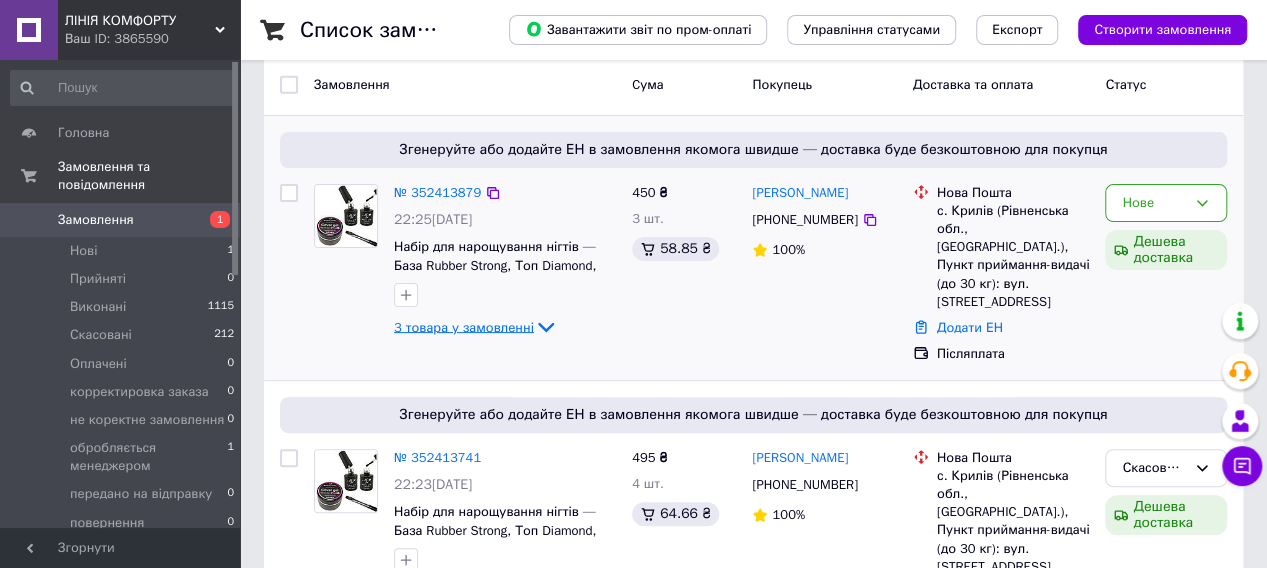 click on "3 товара у замовленні" at bounding box center [464, 326] 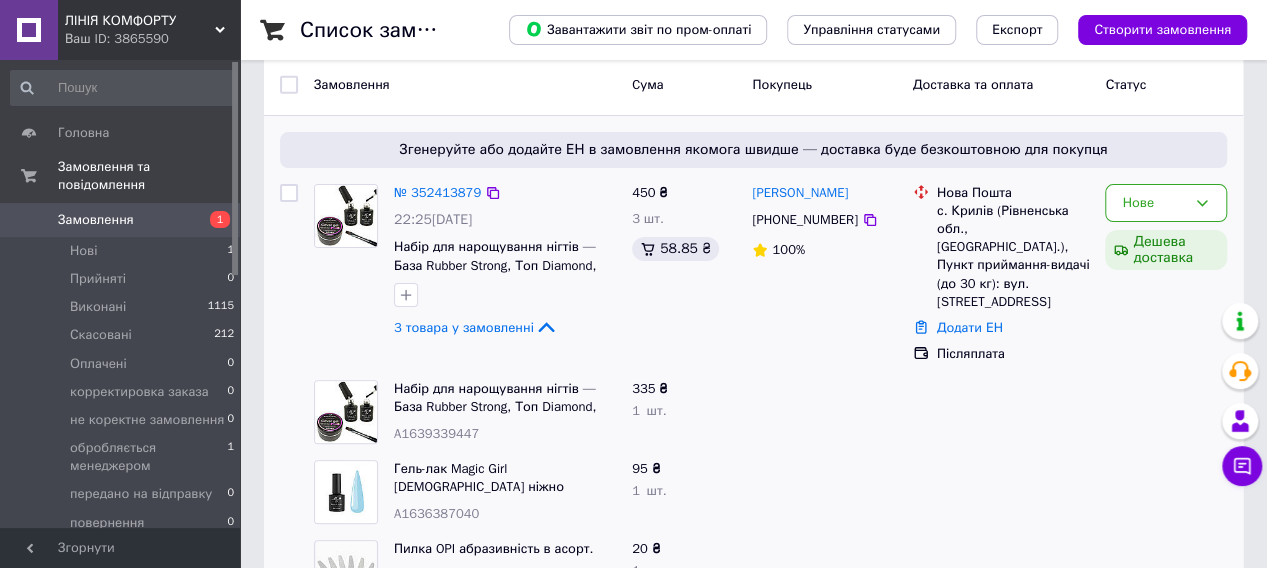 scroll, scrollTop: 200, scrollLeft: 0, axis: vertical 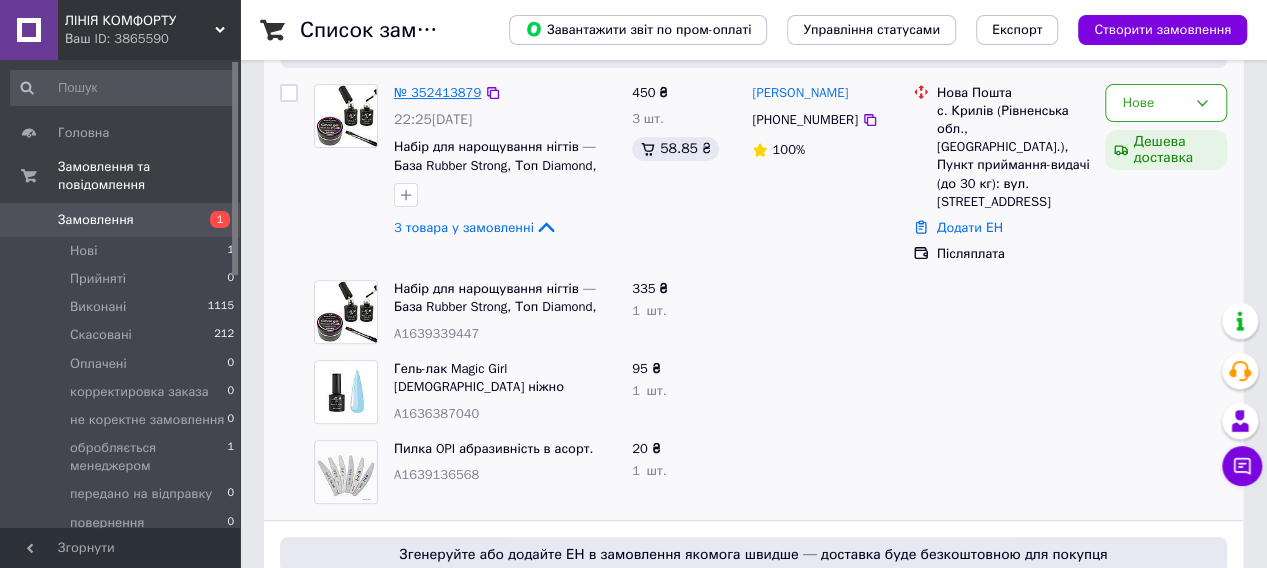 click on "№ 352413879" at bounding box center [437, 92] 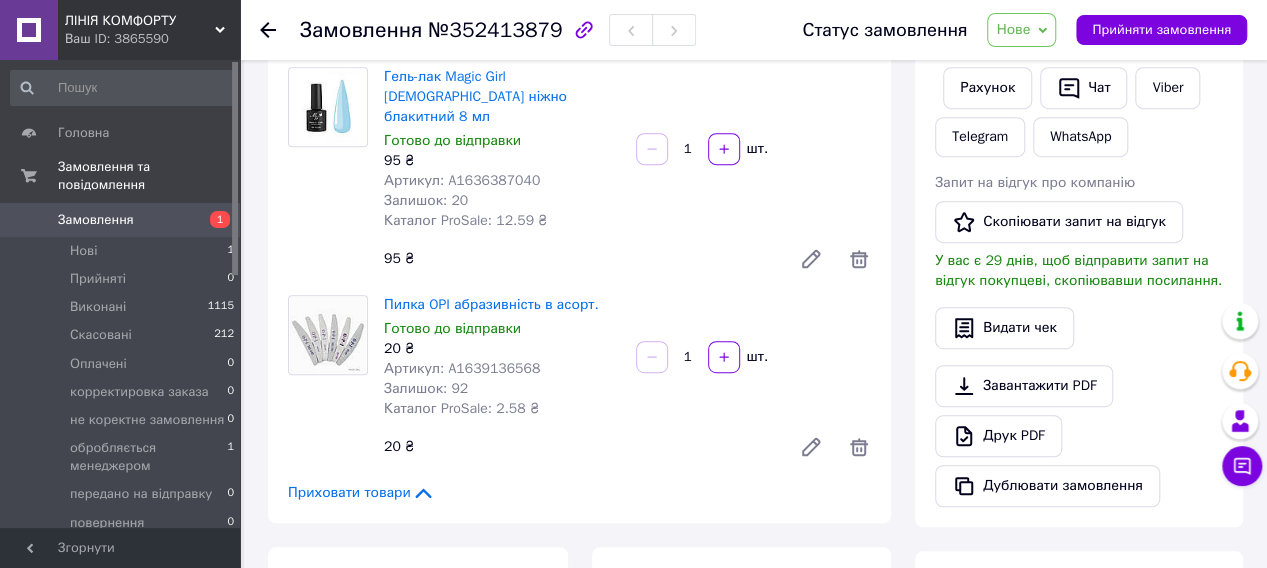 scroll, scrollTop: 300, scrollLeft: 0, axis: vertical 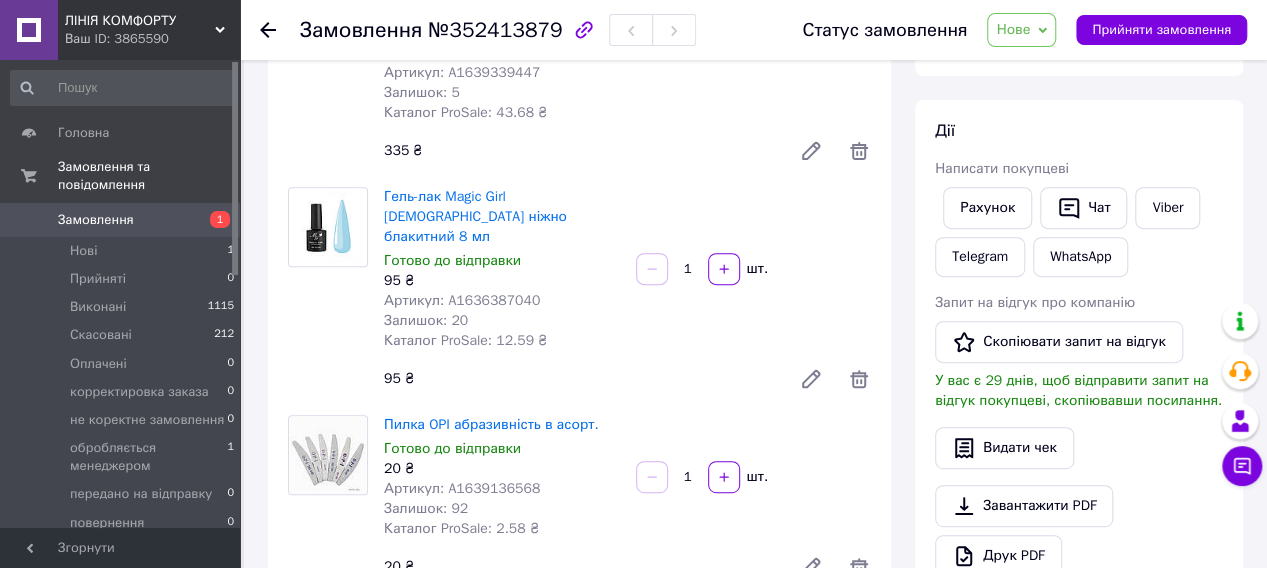 click 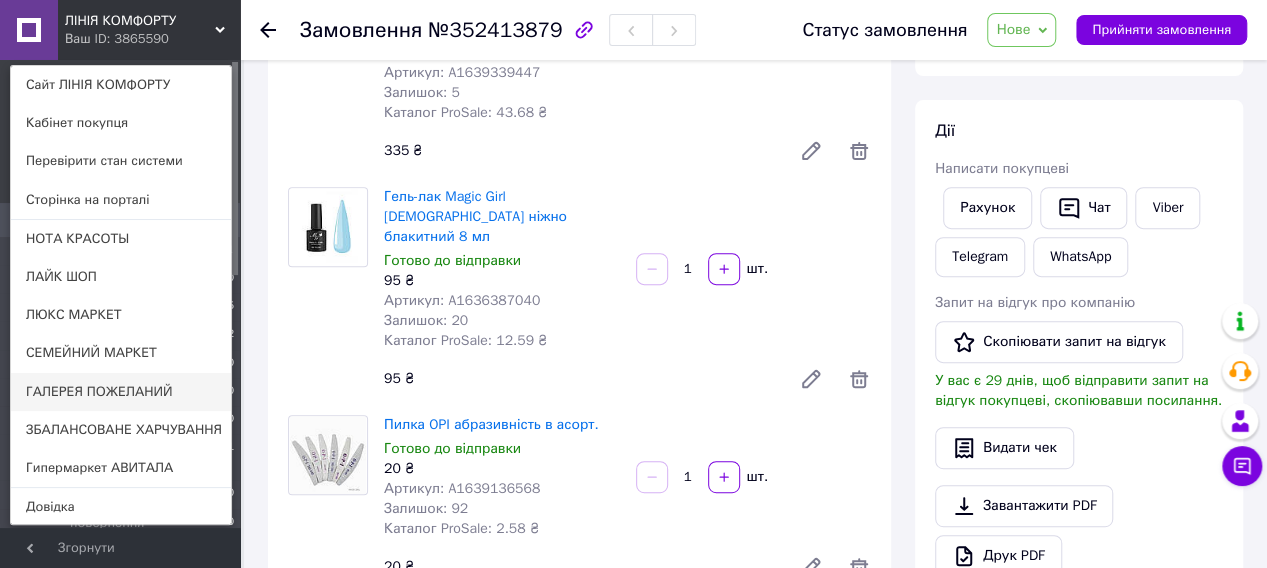 click on "ГАЛЕРЕЯ ПОЖЕЛАНИЙ" at bounding box center (121, 392) 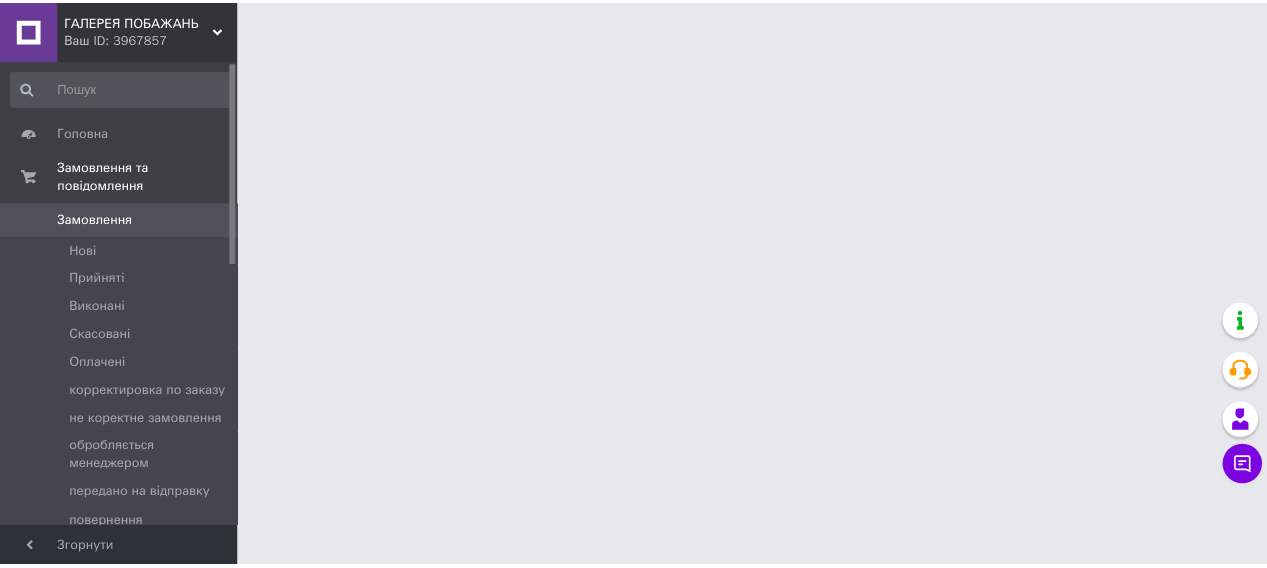 scroll, scrollTop: 0, scrollLeft: 0, axis: both 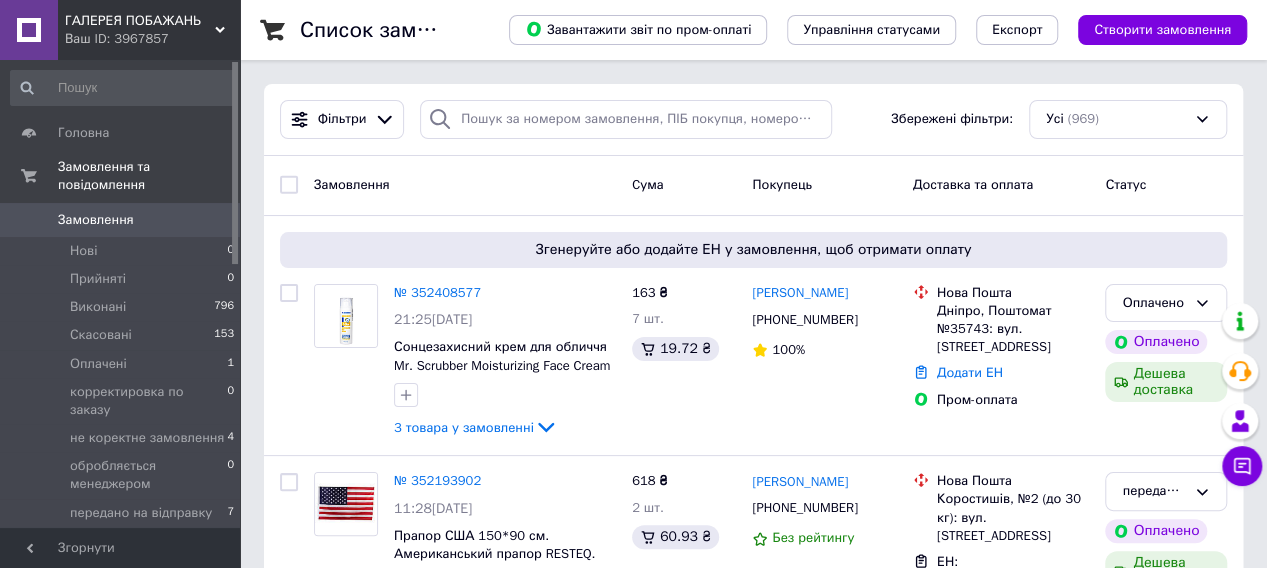 click 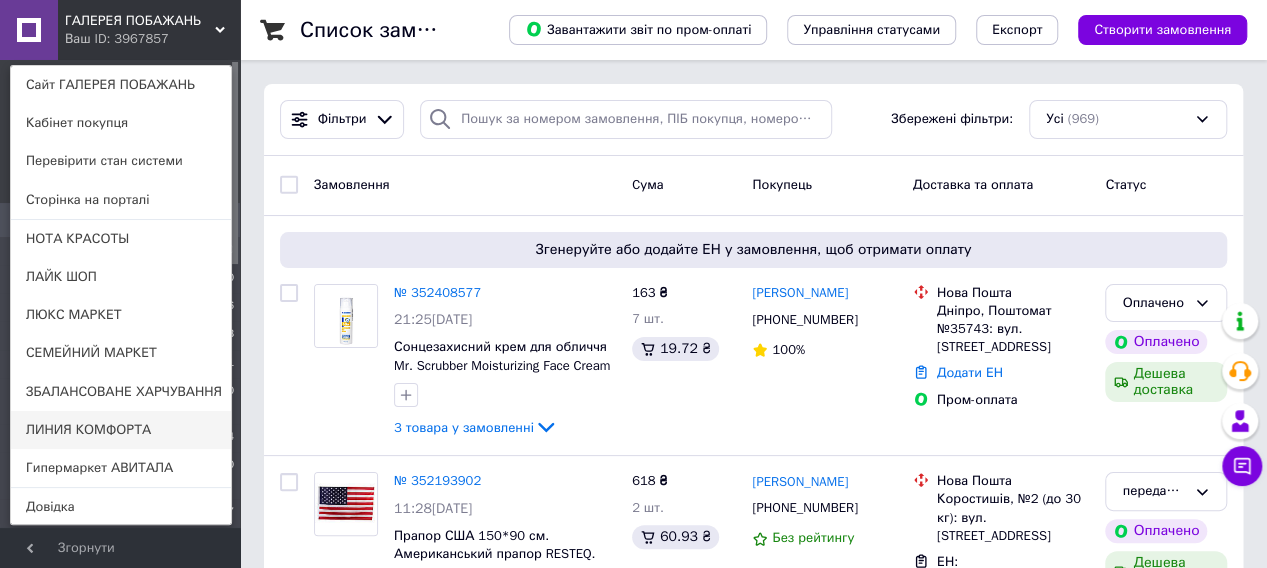 click on "ЛИНИЯ КОМФОРТА" at bounding box center (121, 430) 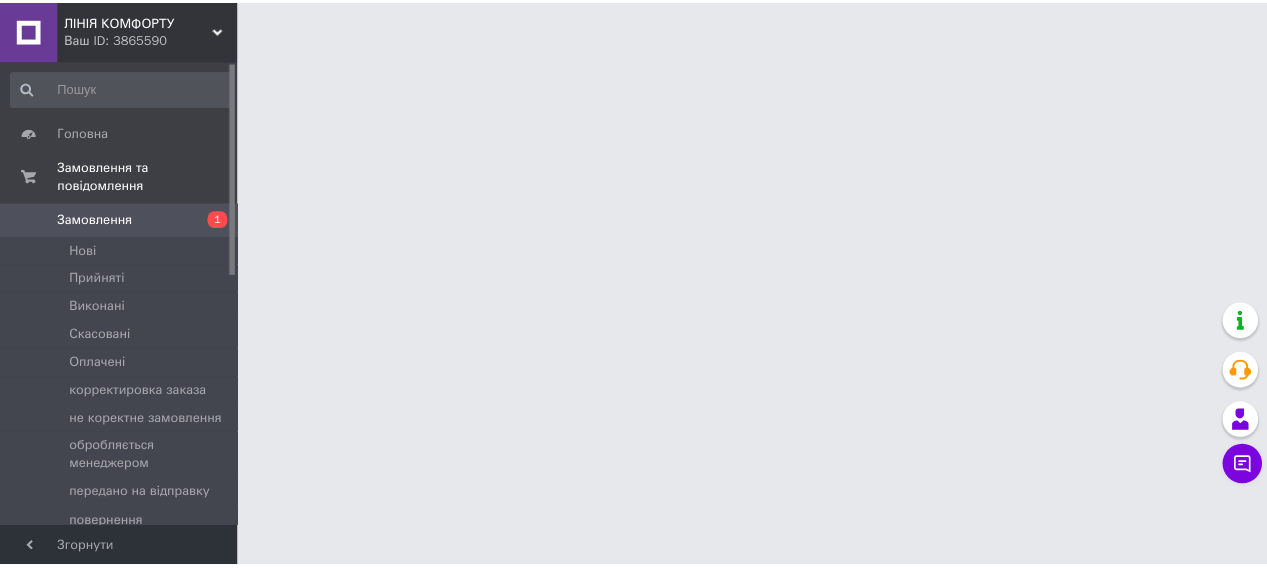 scroll, scrollTop: 0, scrollLeft: 0, axis: both 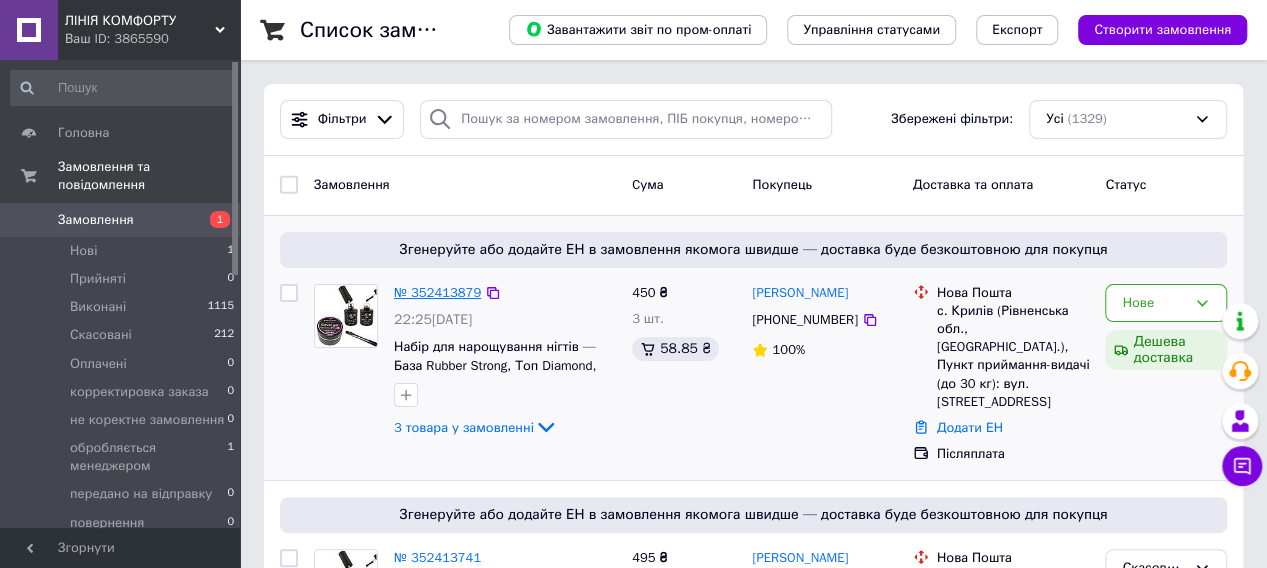 click on "№ 352413879" at bounding box center [437, 292] 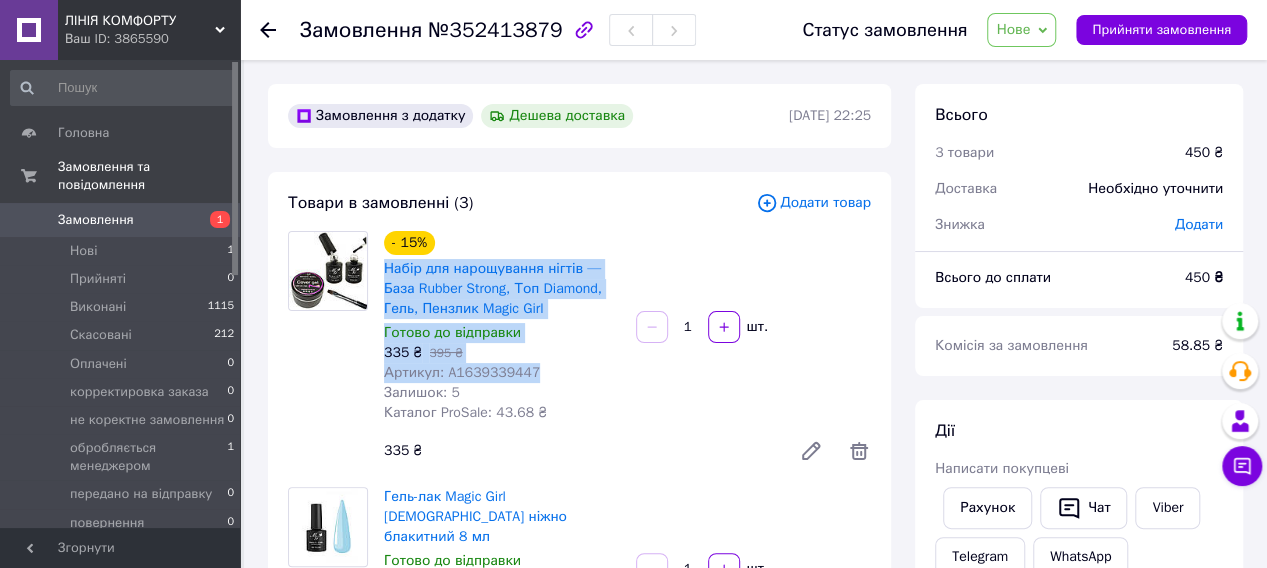 drag, startPoint x: 546, startPoint y: 414, endPoint x: 379, endPoint y: 272, distance: 219.20995 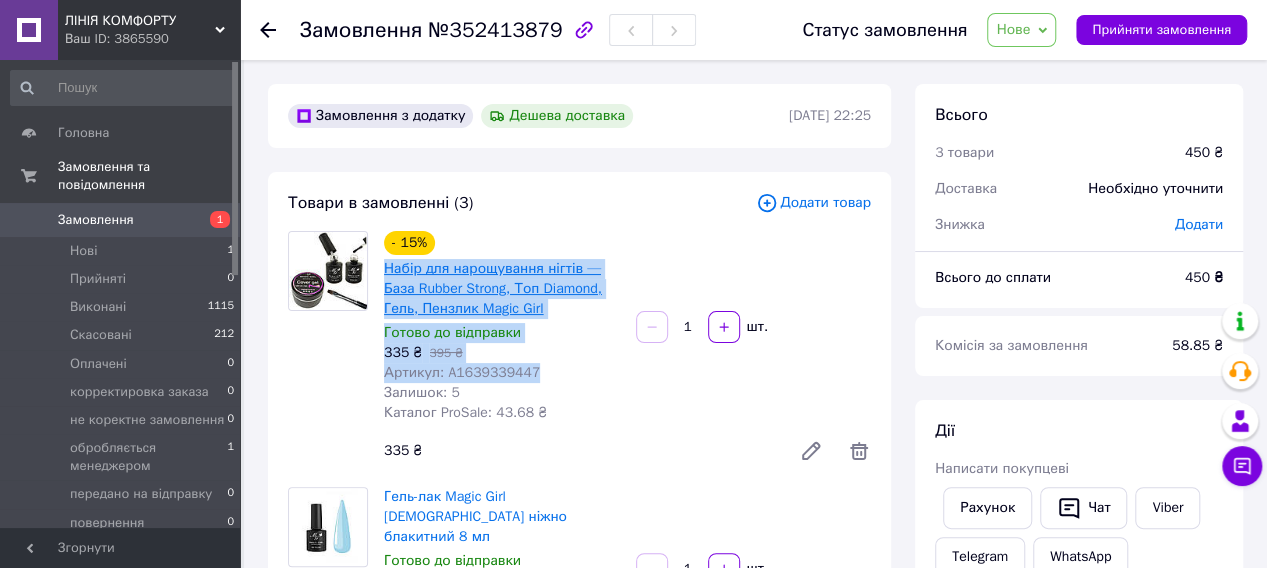 copy on "Набір для нарощування нігтів — База Rubber Strong, Топ Diamond, Гель, Пензлик Magic Girl Готово до відправки 335 ₴   395 ₴ Артикул: A1639339447" 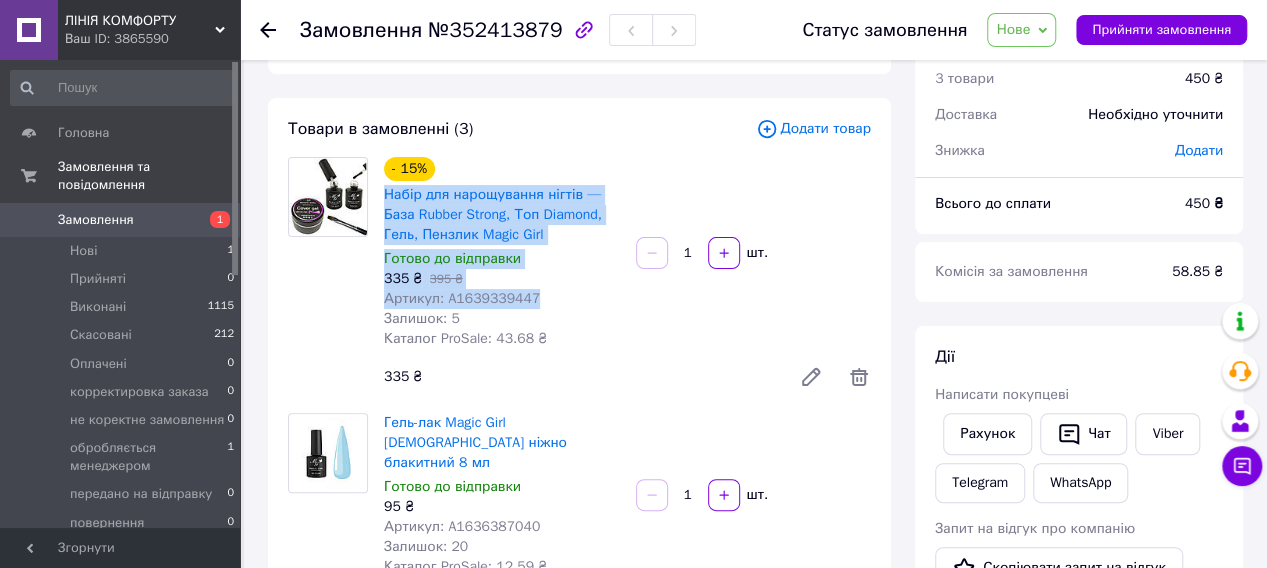 scroll, scrollTop: 100, scrollLeft: 0, axis: vertical 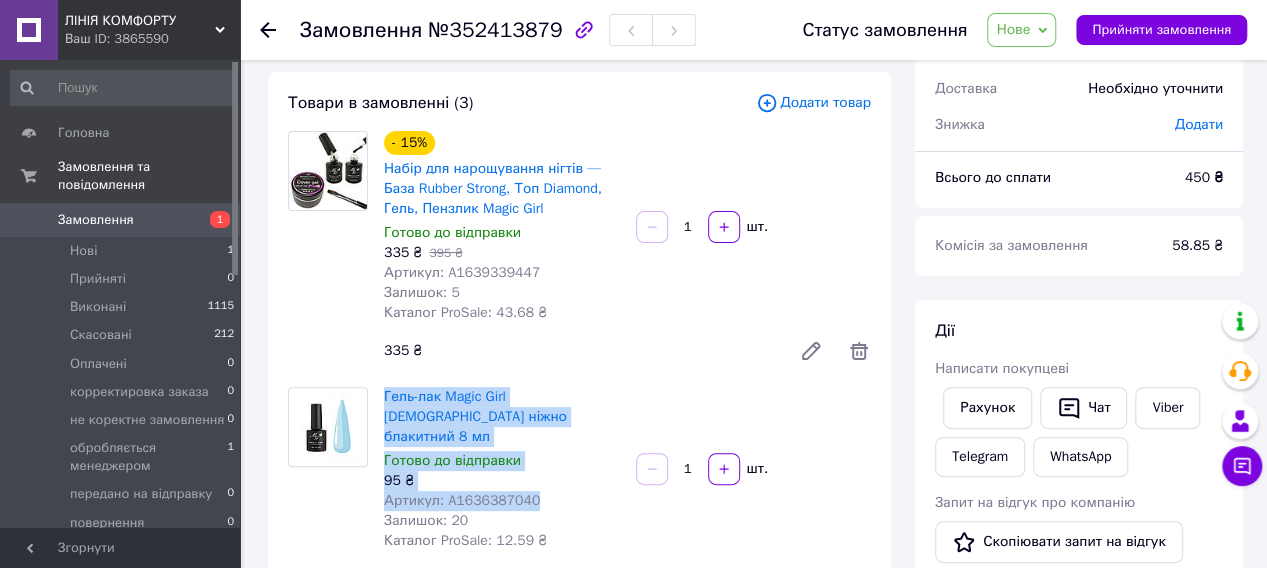 drag, startPoint x: 542, startPoint y: 477, endPoint x: 382, endPoint y: 391, distance: 181.64801 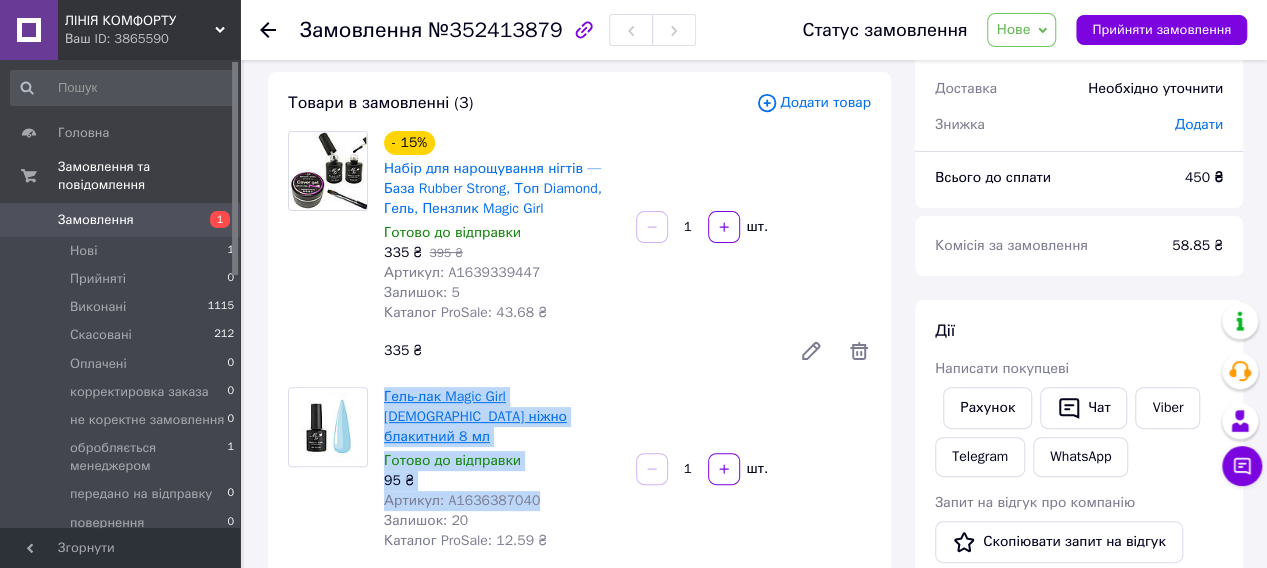 copy on "Гель-лак Magic Girl 34  ніжно блакитний 8 мл Готово до відправки 95 ₴ Артикул: A1636387040" 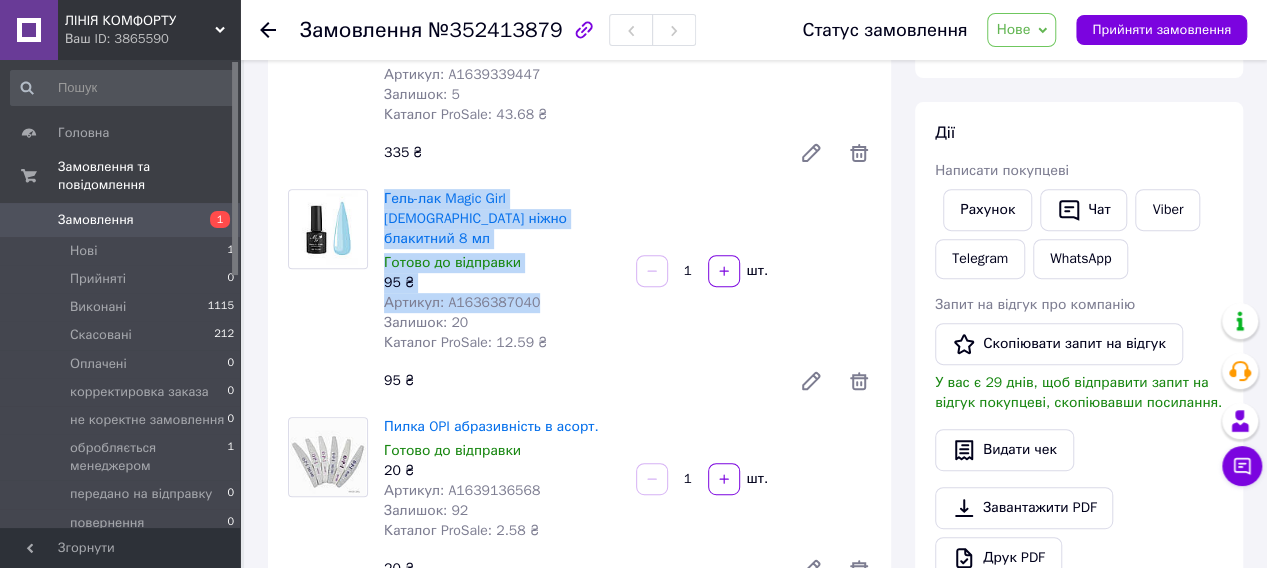 scroll, scrollTop: 300, scrollLeft: 0, axis: vertical 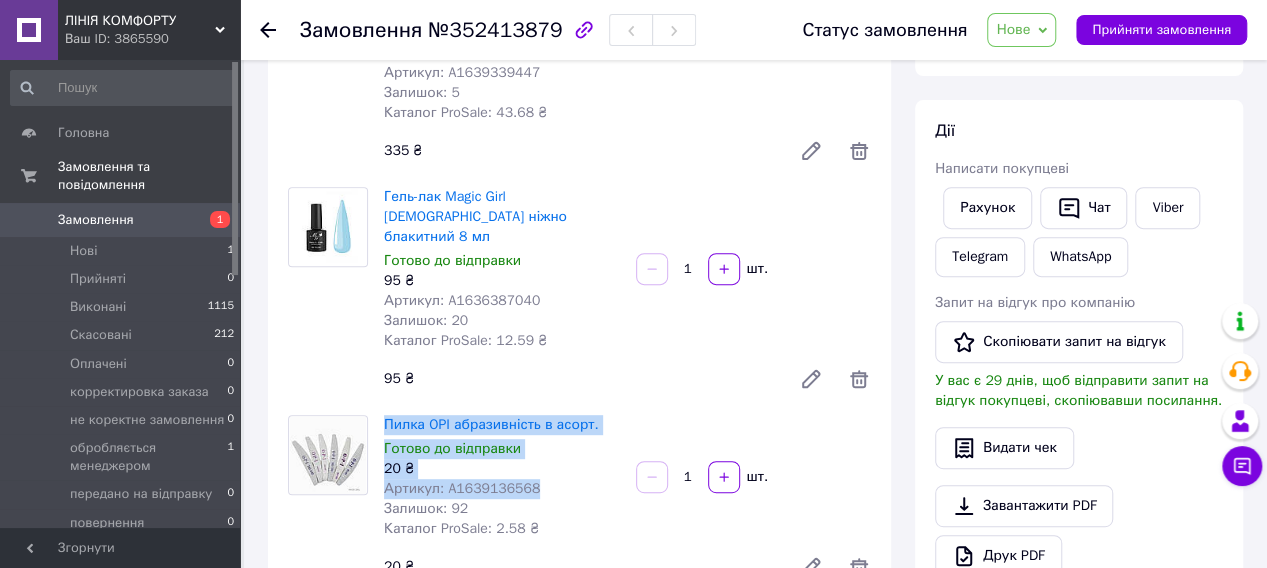 drag, startPoint x: 542, startPoint y: 434, endPoint x: 383, endPoint y: 348, distance: 180.7678 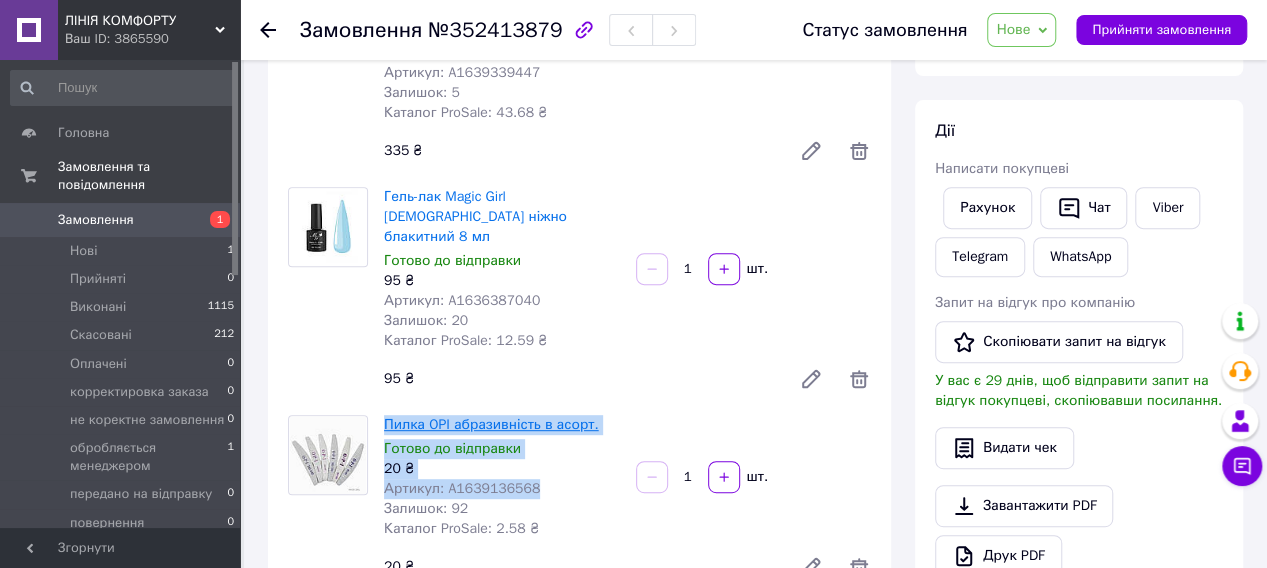 copy on "Пилка OPI абразивність в асорт. Готово до відправки 20 ₴ Артикул: A1639136568" 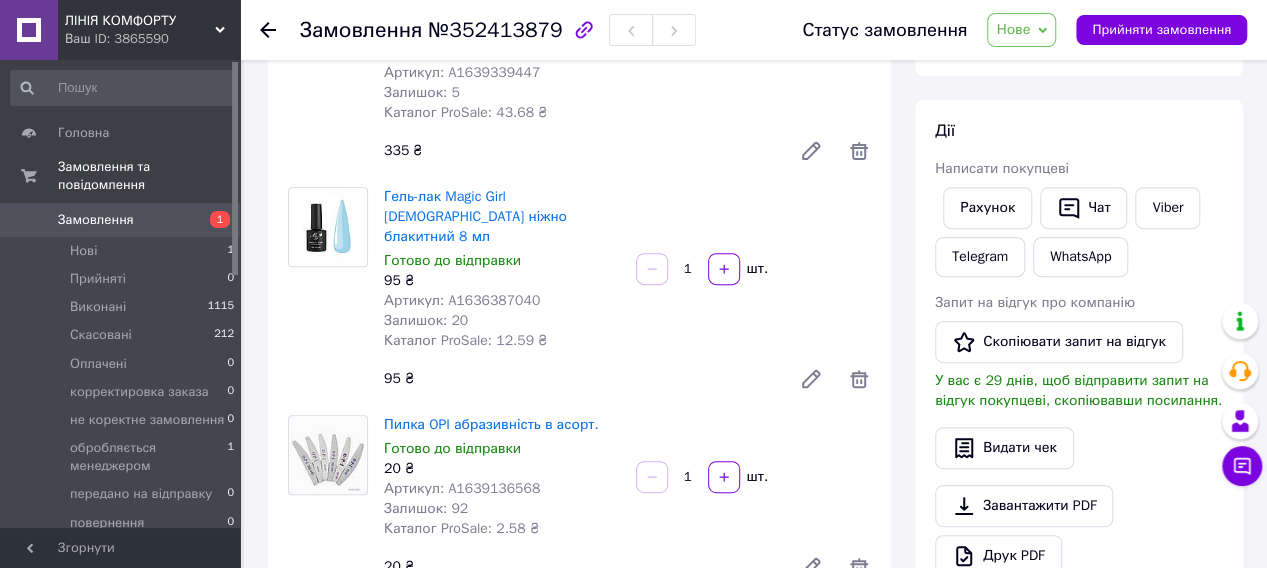 click 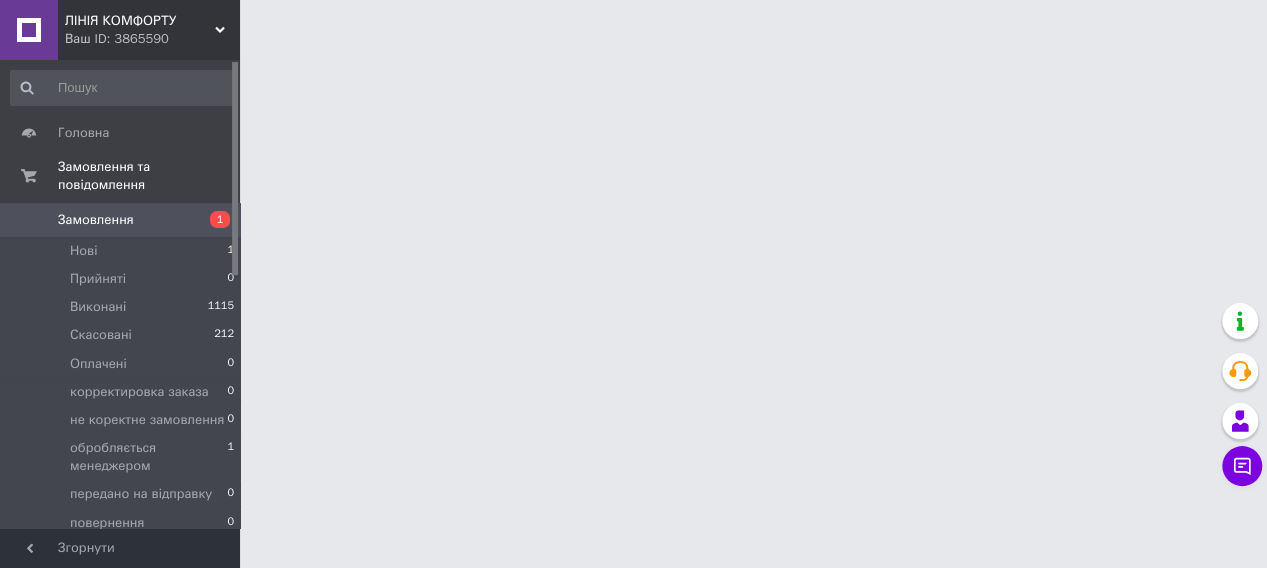 scroll, scrollTop: 0, scrollLeft: 0, axis: both 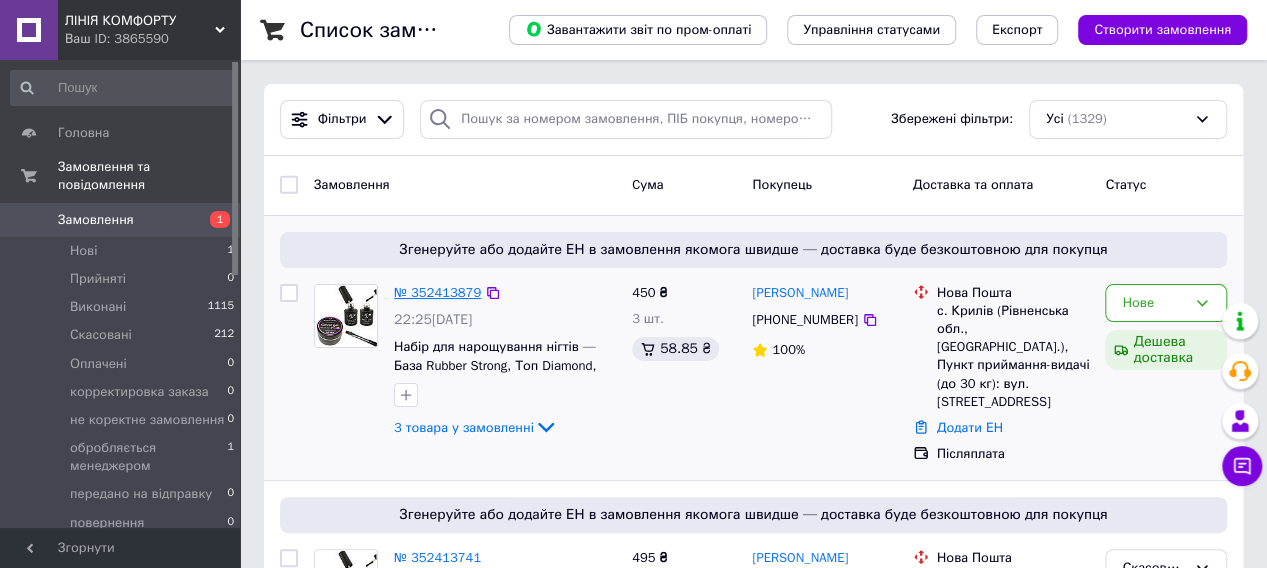 click on "№ 352413879" at bounding box center [437, 292] 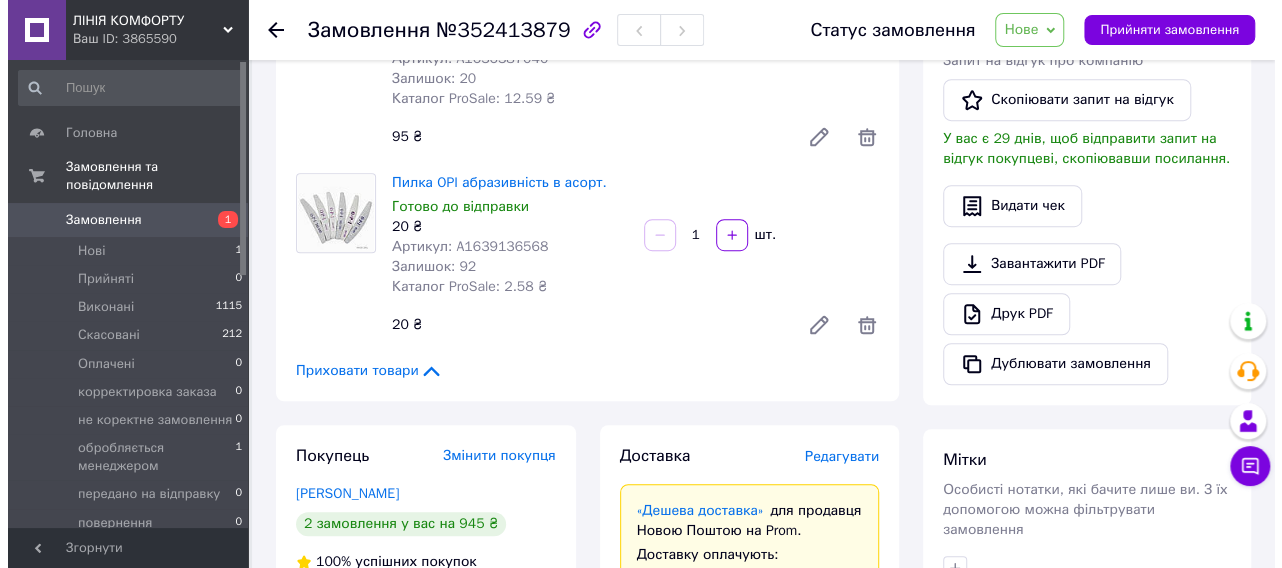 scroll, scrollTop: 600, scrollLeft: 0, axis: vertical 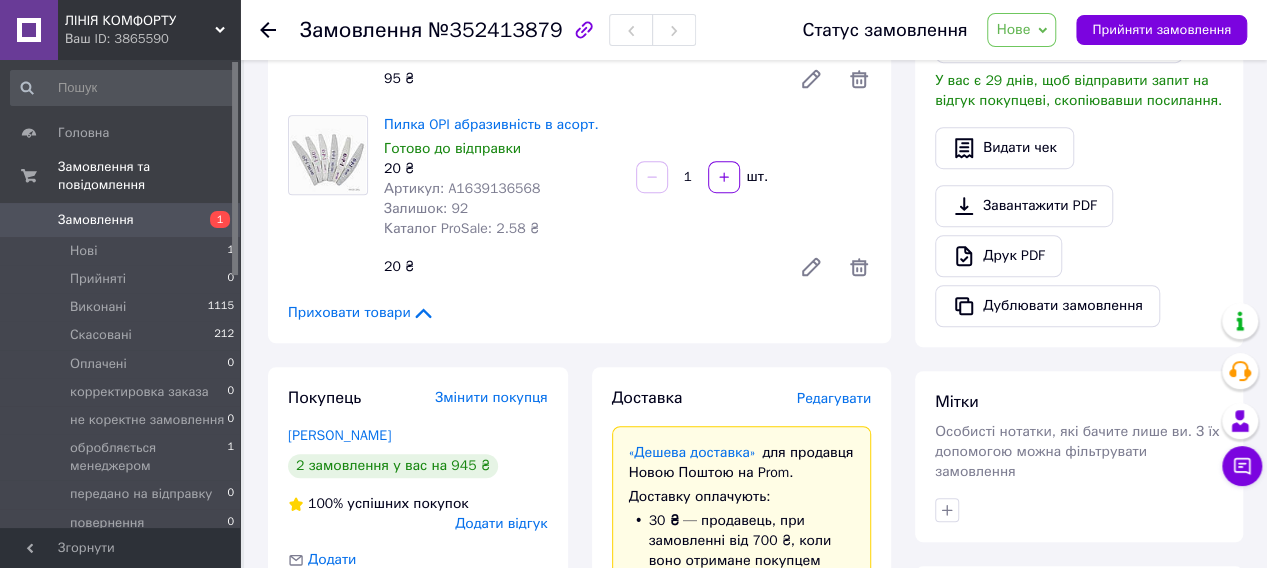 click on "Редагувати" at bounding box center [834, 398] 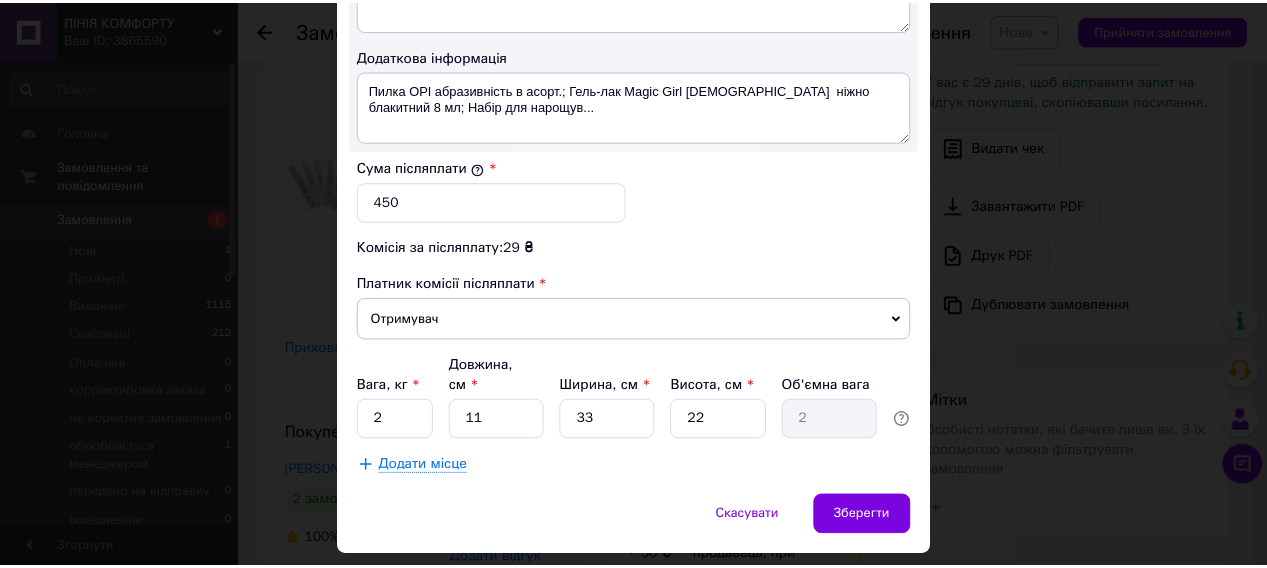 scroll, scrollTop: 1170, scrollLeft: 0, axis: vertical 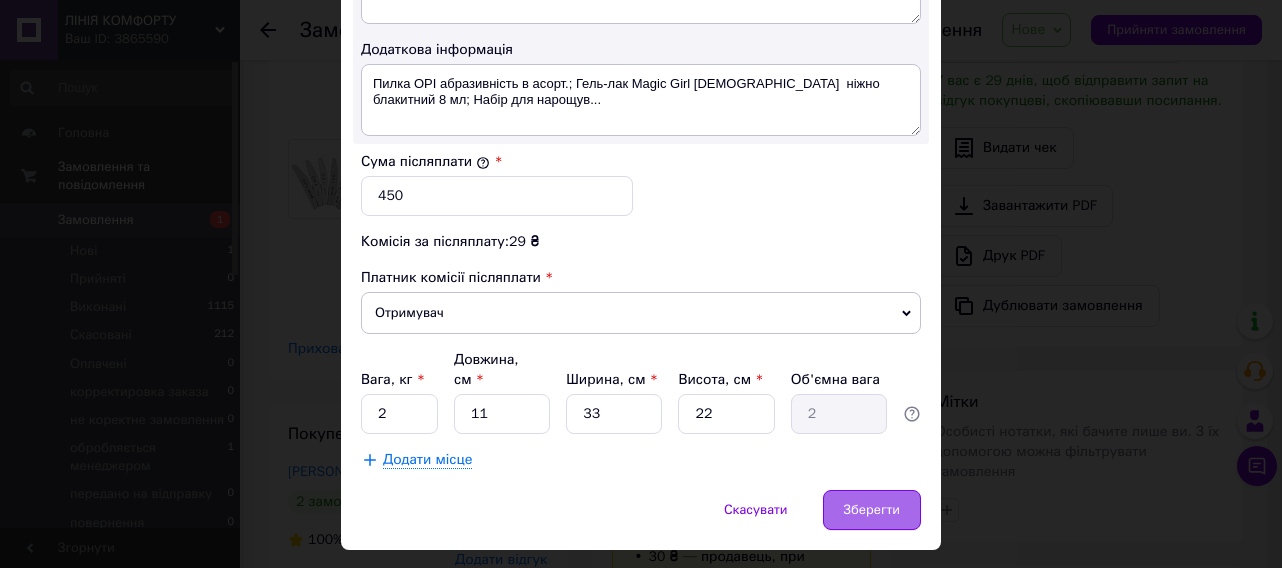 click on "Зберегти" at bounding box center (872, 510) 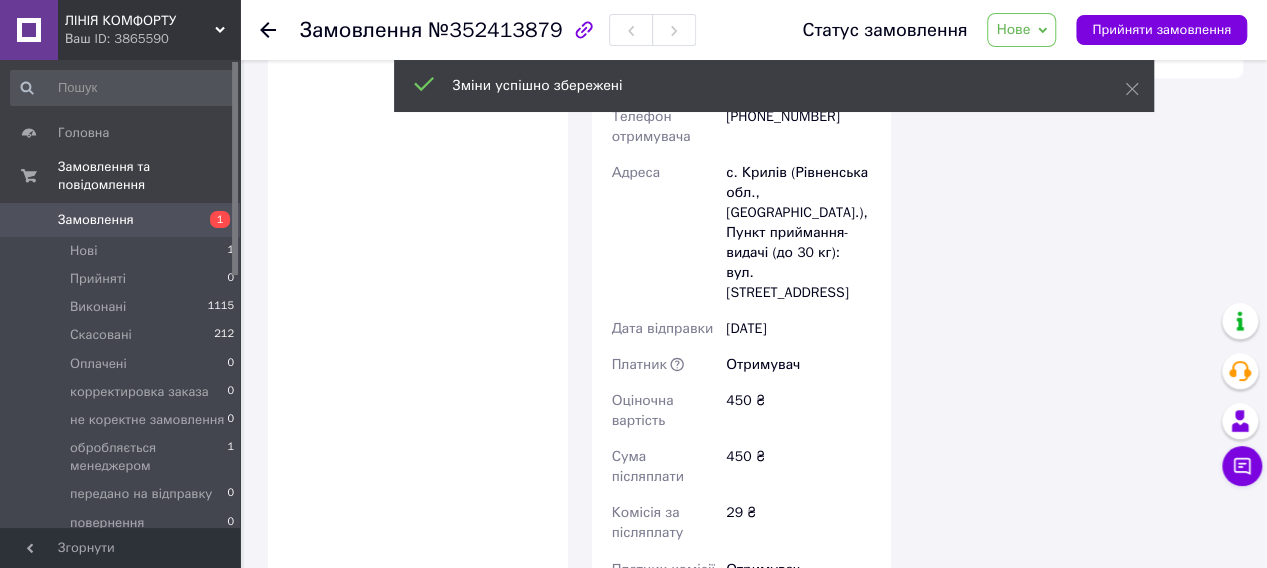 scroll, scrollTop: 1500, scrollLeft: 0, axis: vertical 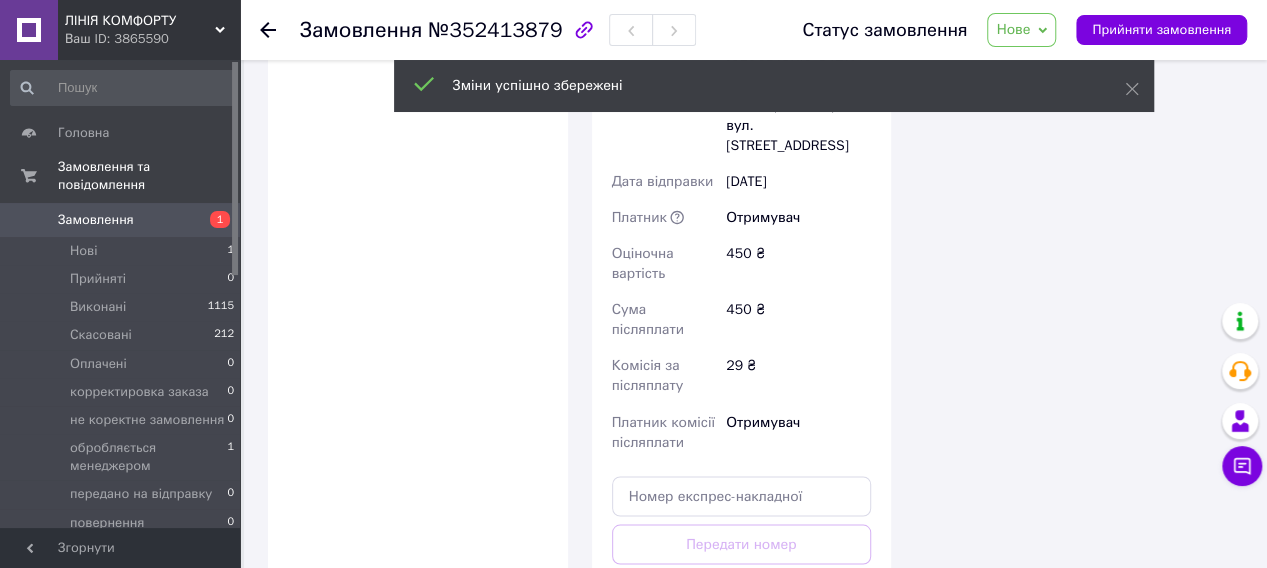 click on "Згенерувати ЕН" at bounding box center [742, 633] 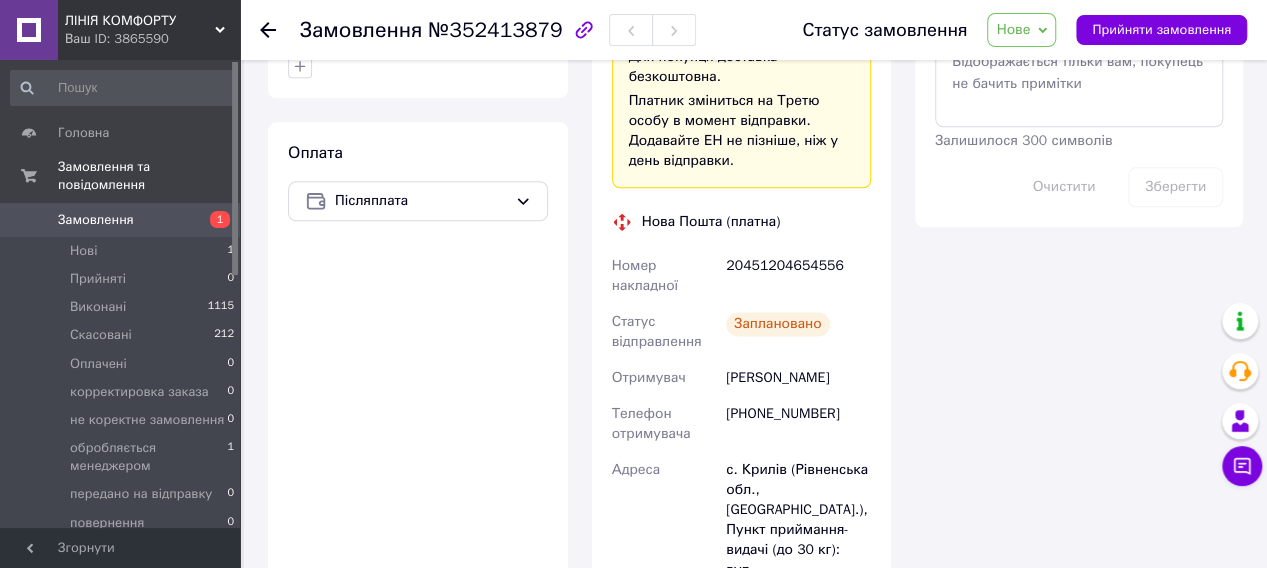 scroll, scrollTop: 1100, scrollLeft: 0, axis: vertical 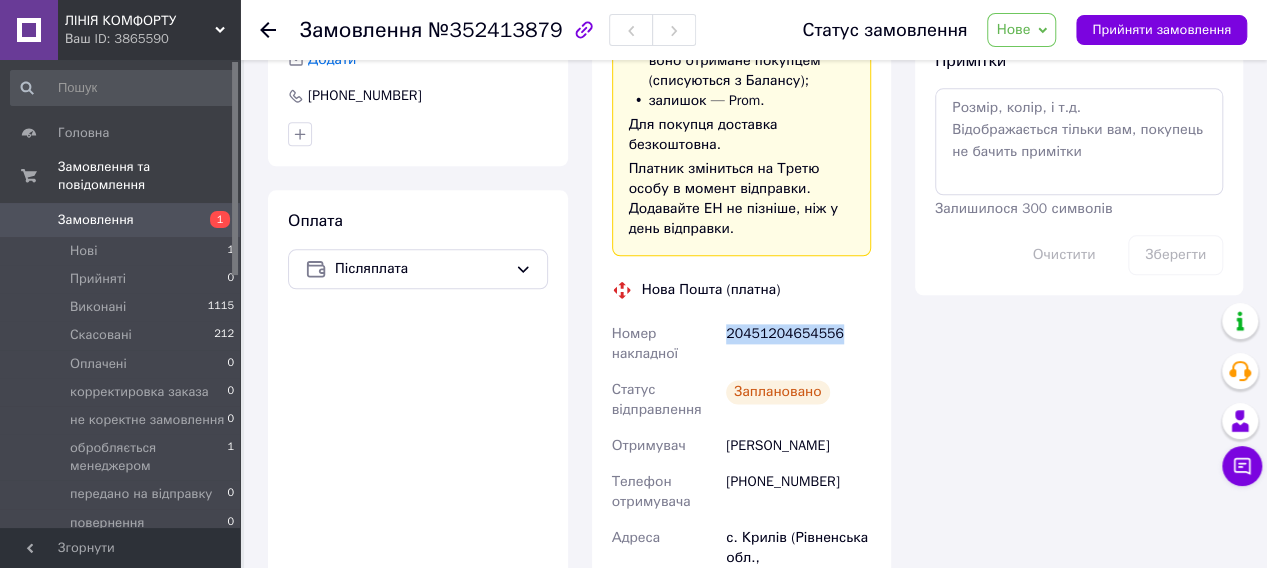 drag, startPoint x: 839, startPoint y: 209, endPoint x: 732, endPoint y: 205, distance: 107.07474 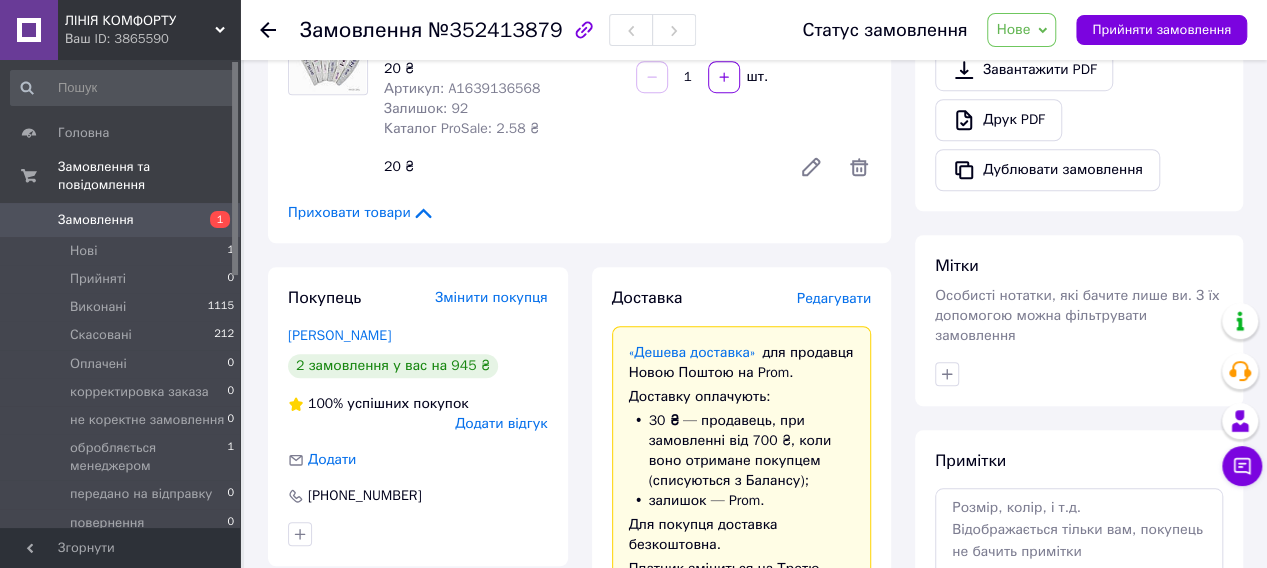 scroll, scrollTop: 600, scrollLeft: 0, axis: vertical 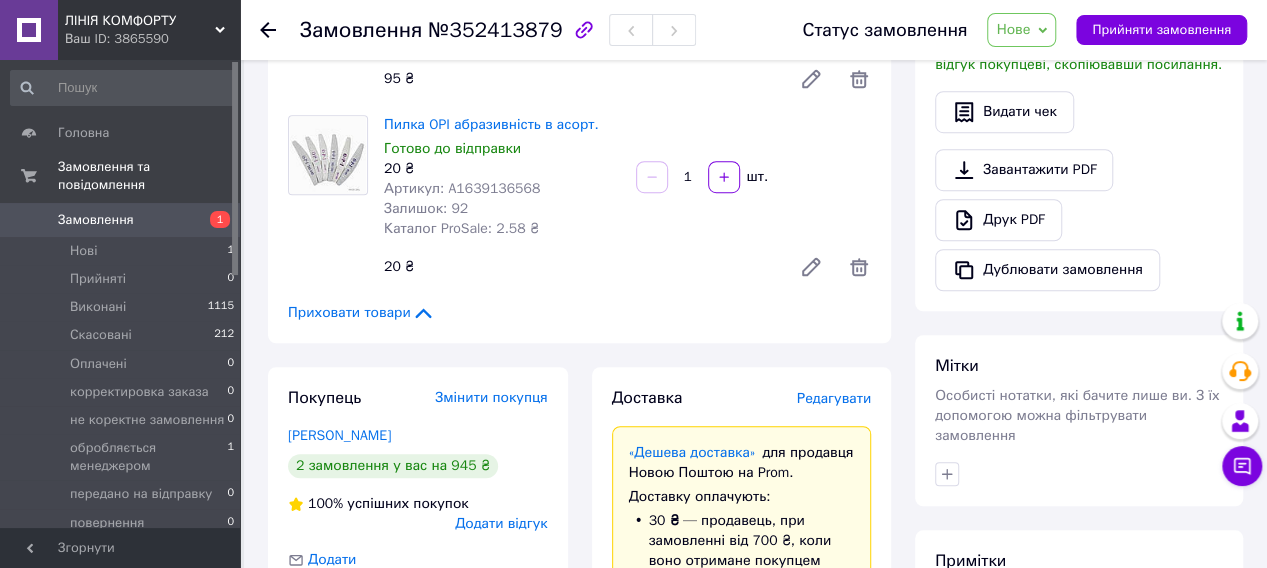 click 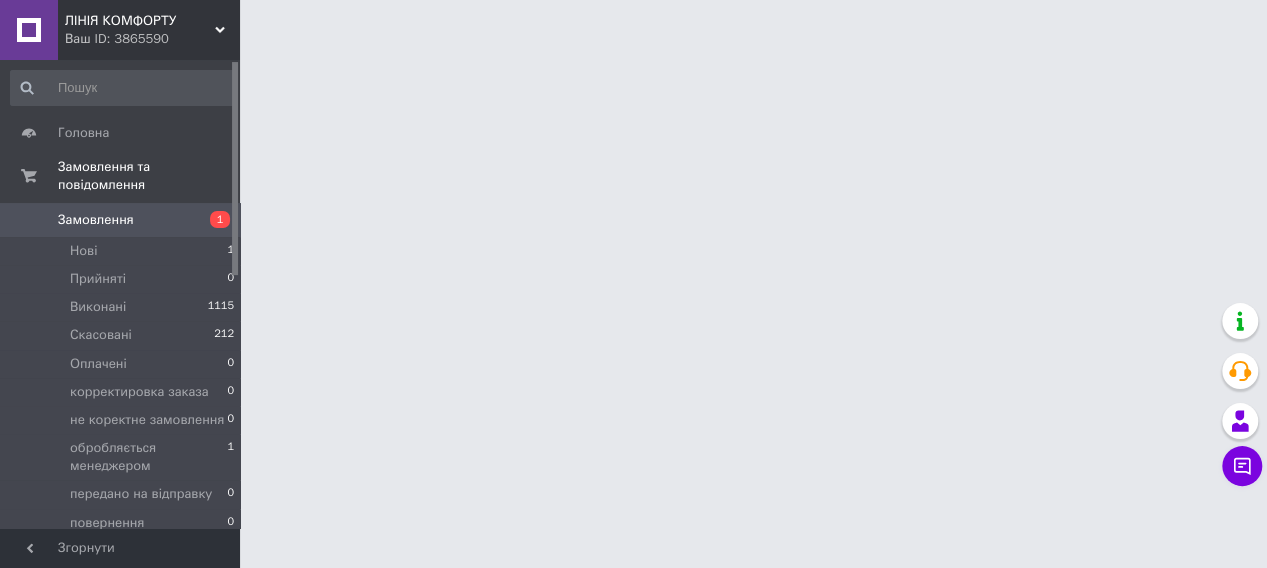 scroll, scrollTop: 0, scrollLeft: 0, axis: both 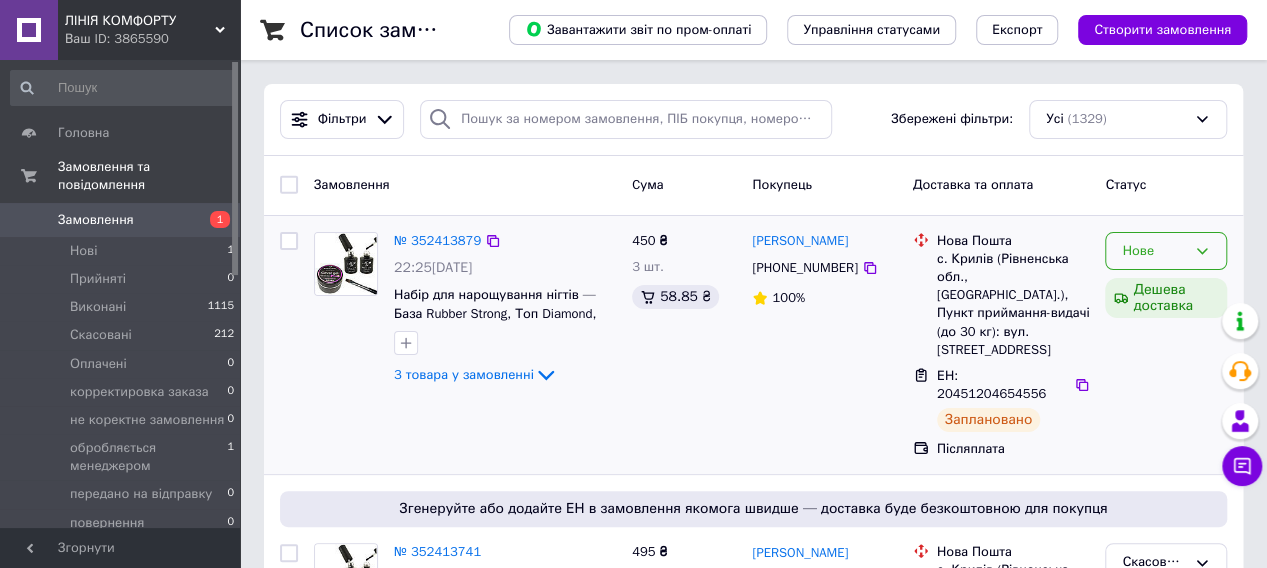click on "Нове" at bounding box center [1166, 251] 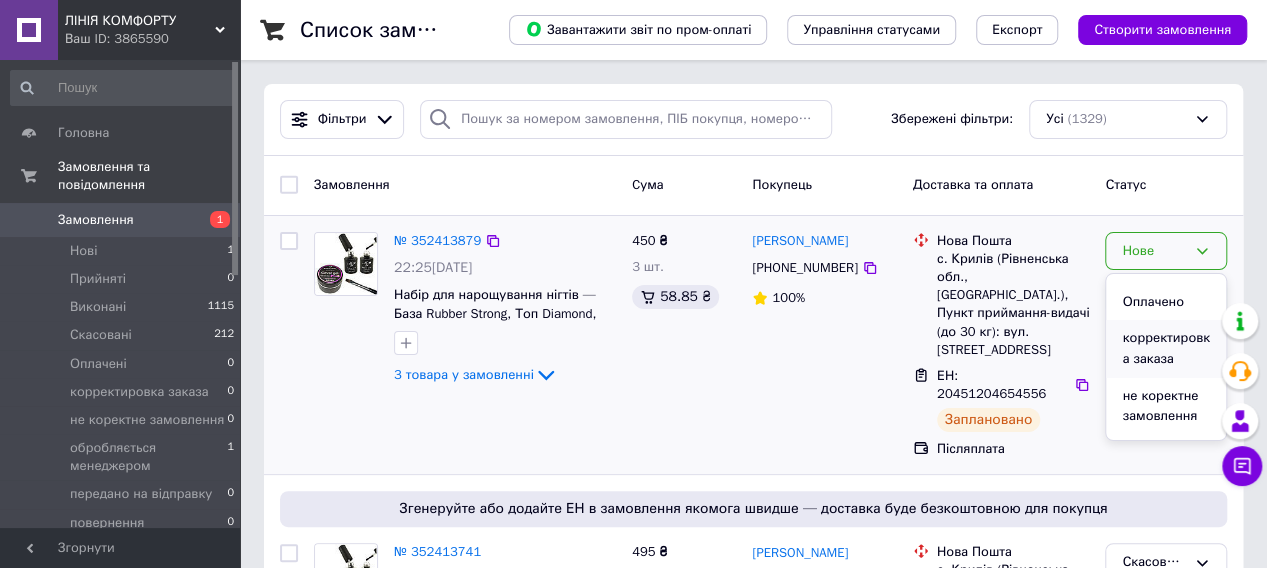 scroll, scrollTop: 200, scrollLeft: 0, axis: vertical 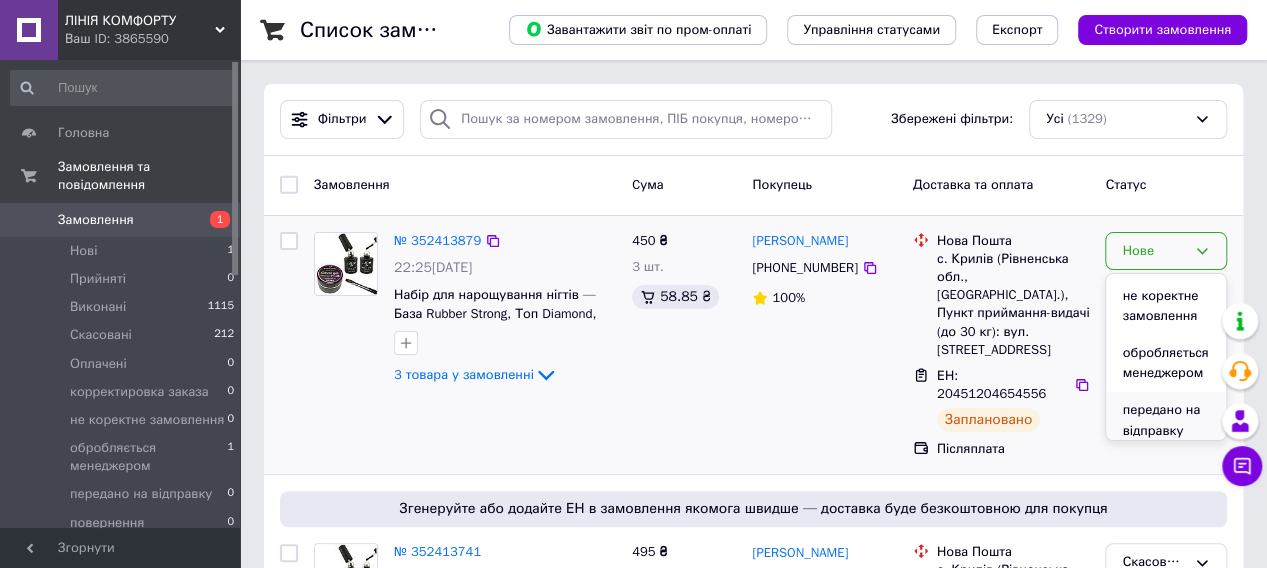 click on "передано на відправку" at bounding box center (1166, 420) 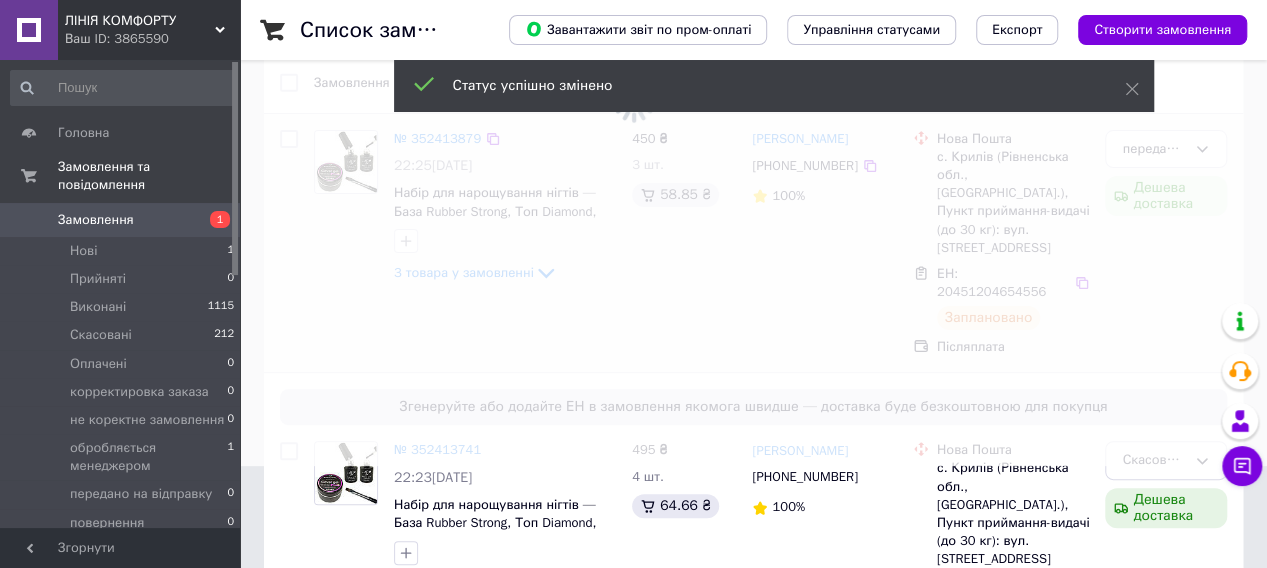 scroll, scrollTop: 300, scrollLeft: 0, axis: vertical 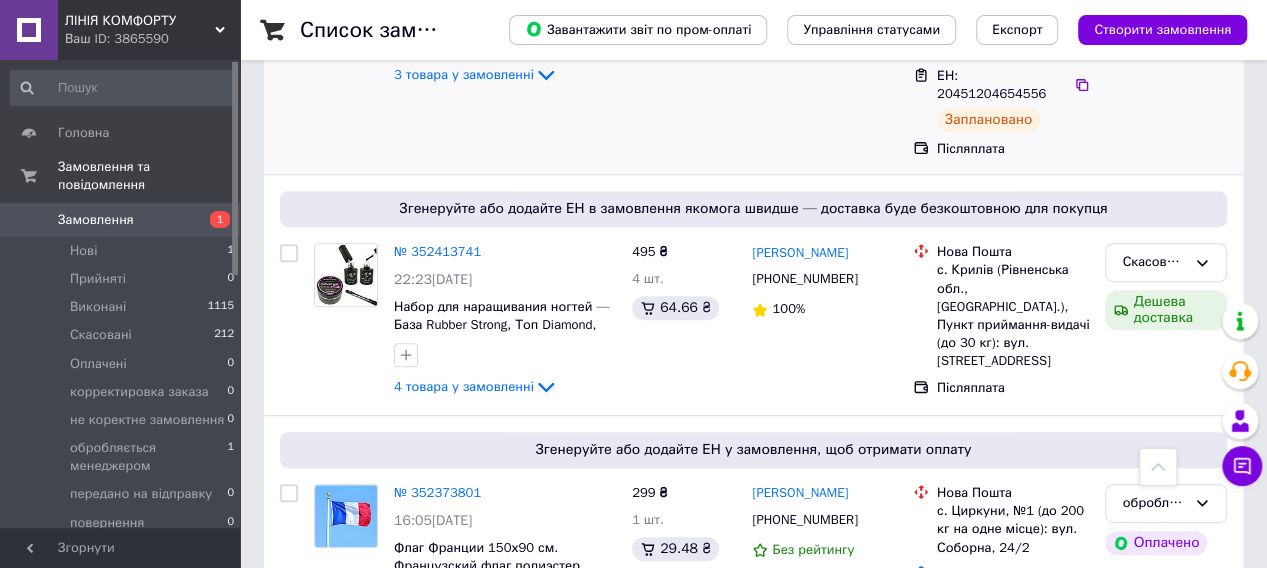 click 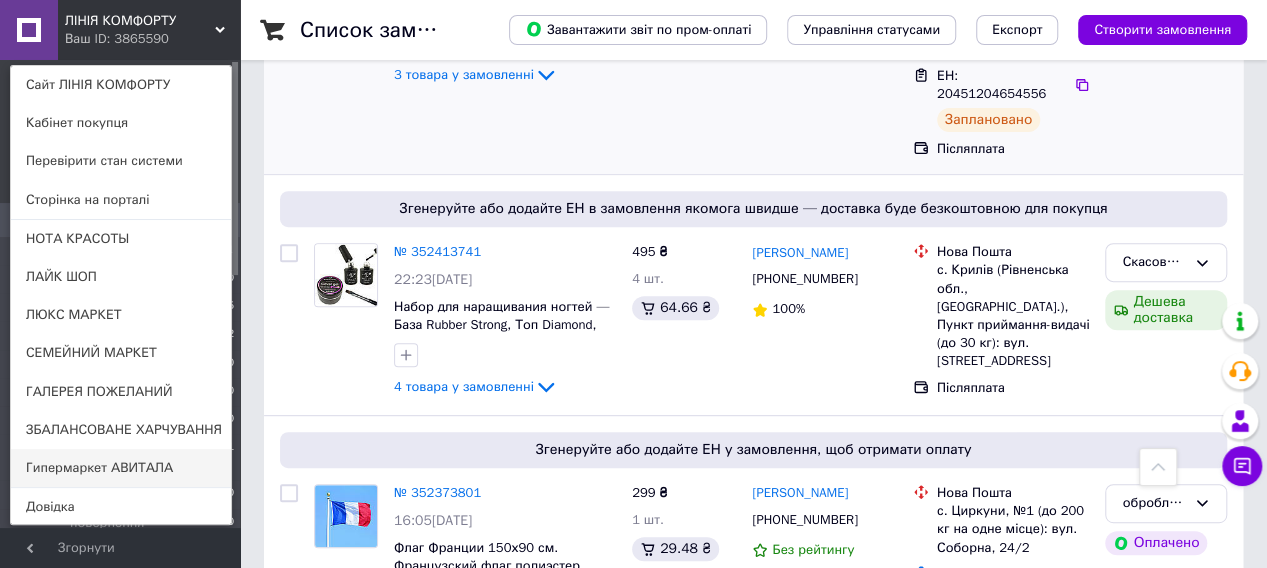 click on "Гипермаркет АВИТАЛА" at bounding box center (121, 468) 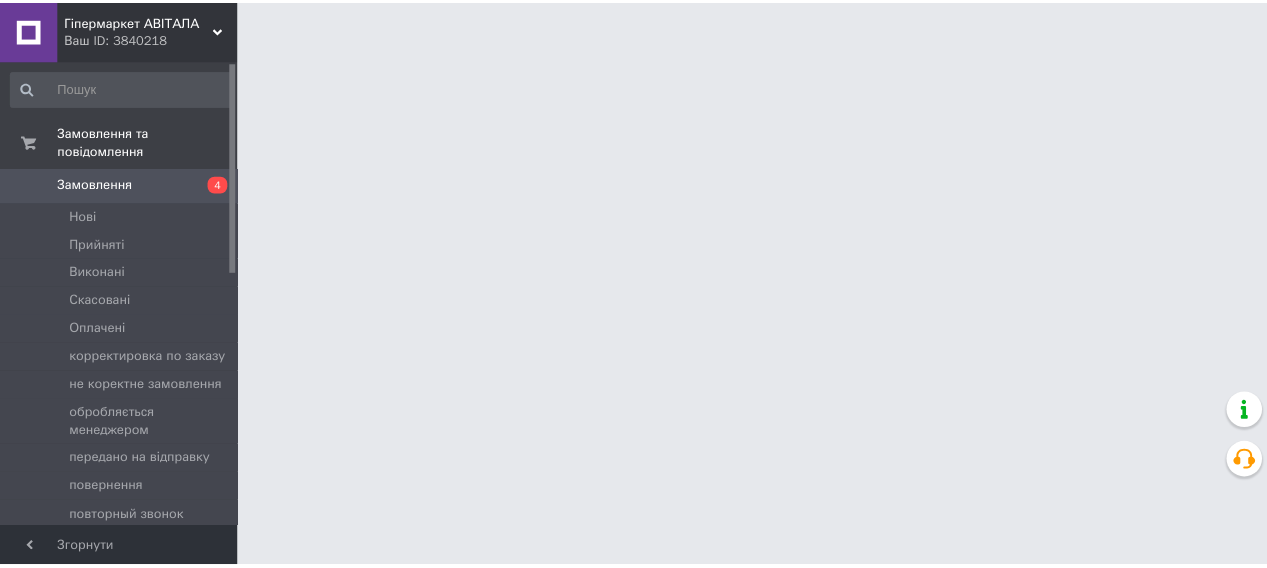 scroll, scrollTop: 0, scrollLeft: 0, axis: both 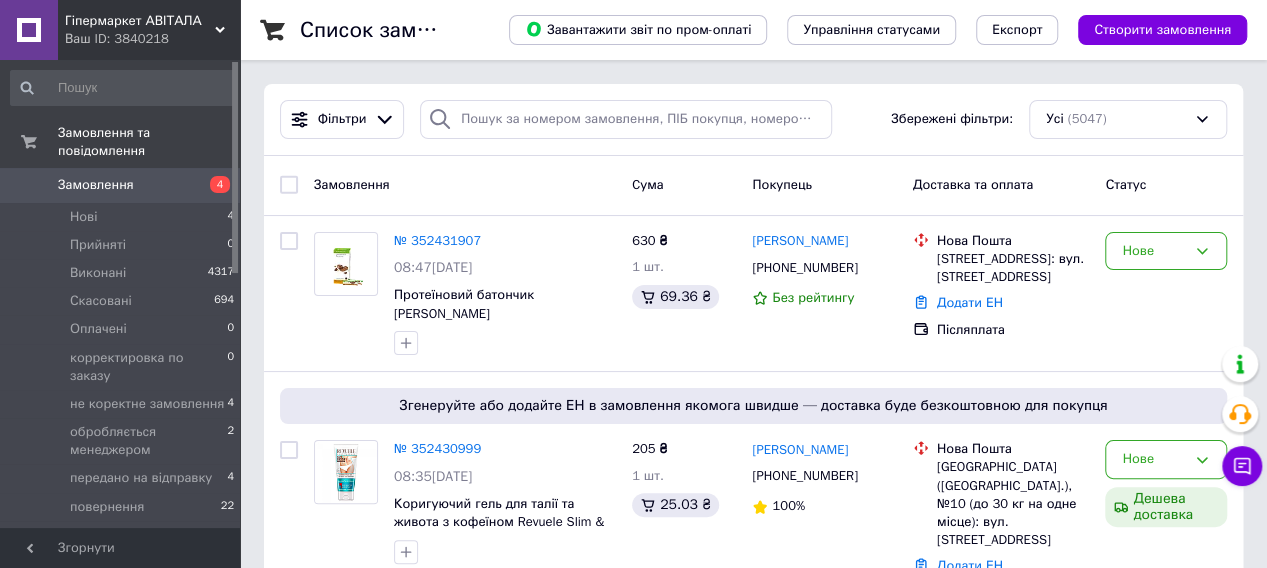 click 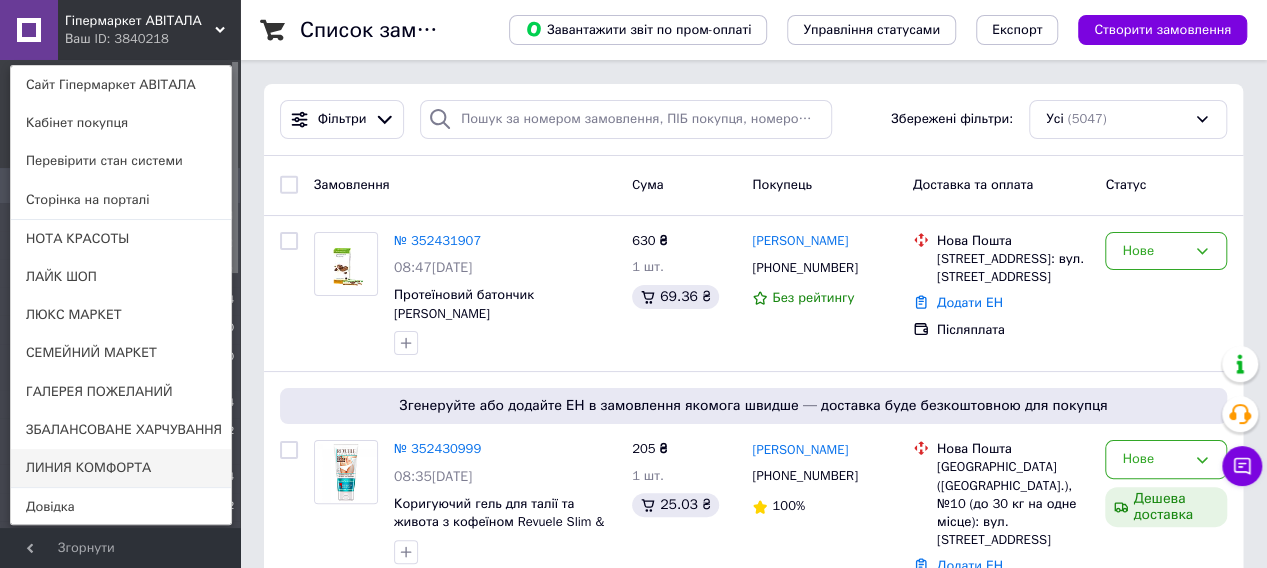 click on "ЛИНИЯ КОМФОРТА" at bounding box center [121, 468] 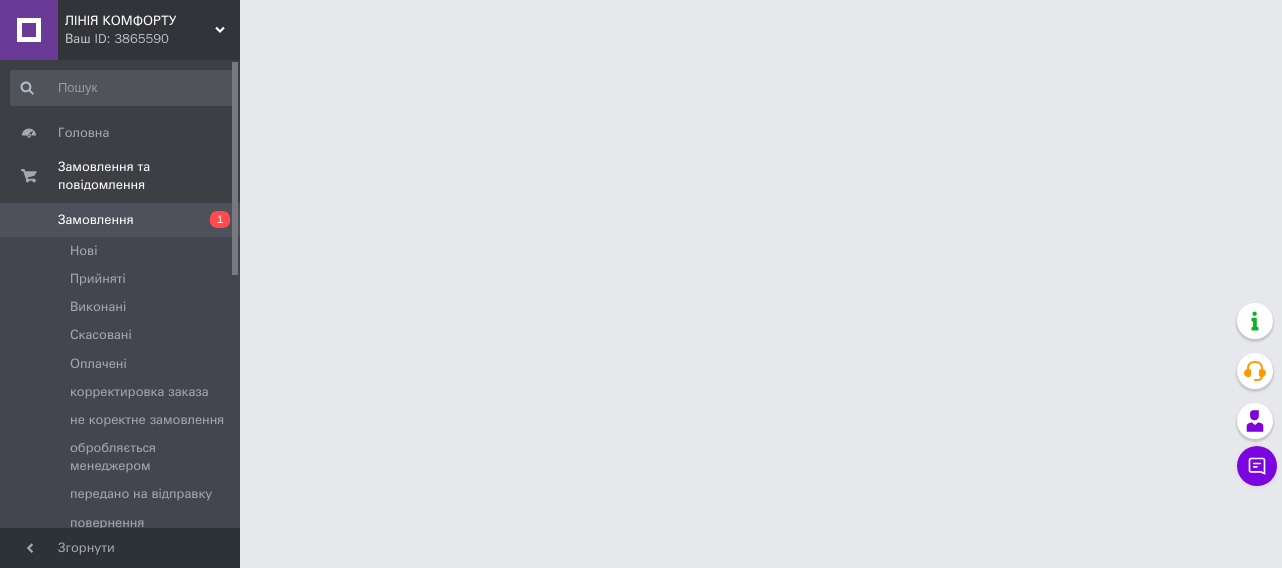 scroll, scrollTop: 0, scrollLeft: 0, axis: both 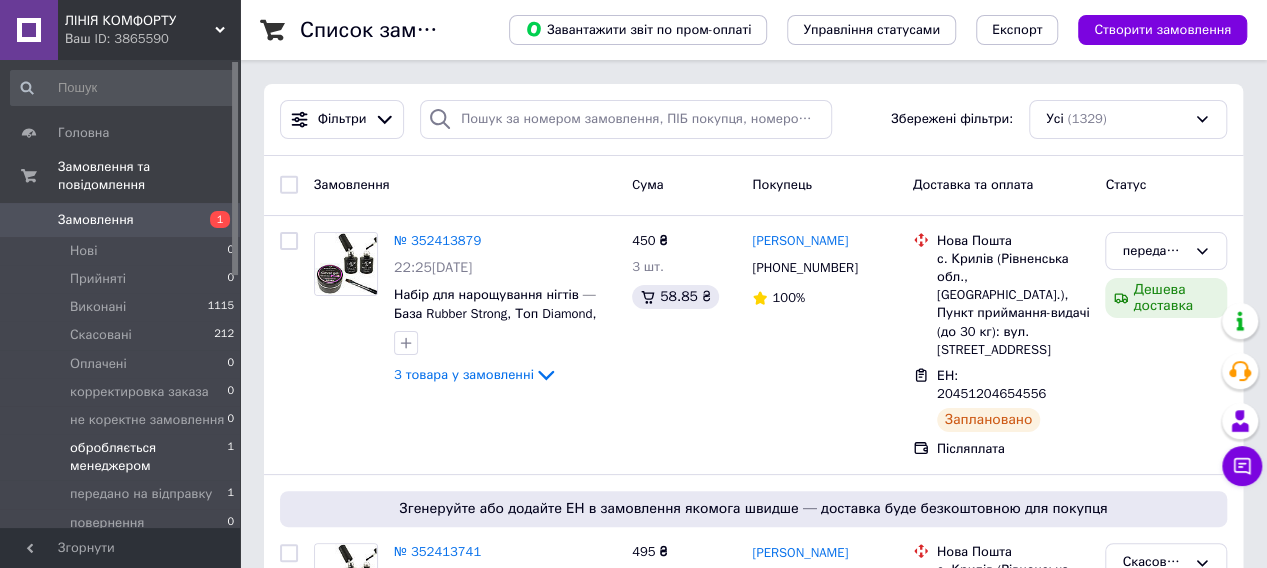 click on "обробляється менеджером" at bounding box center (148, 457) 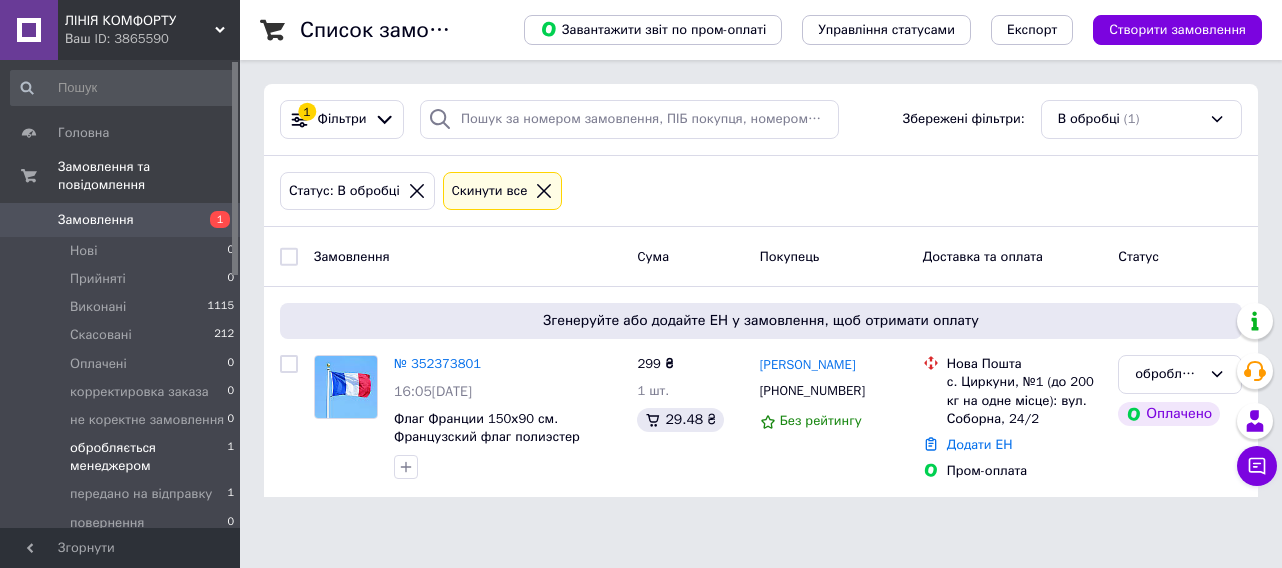 click 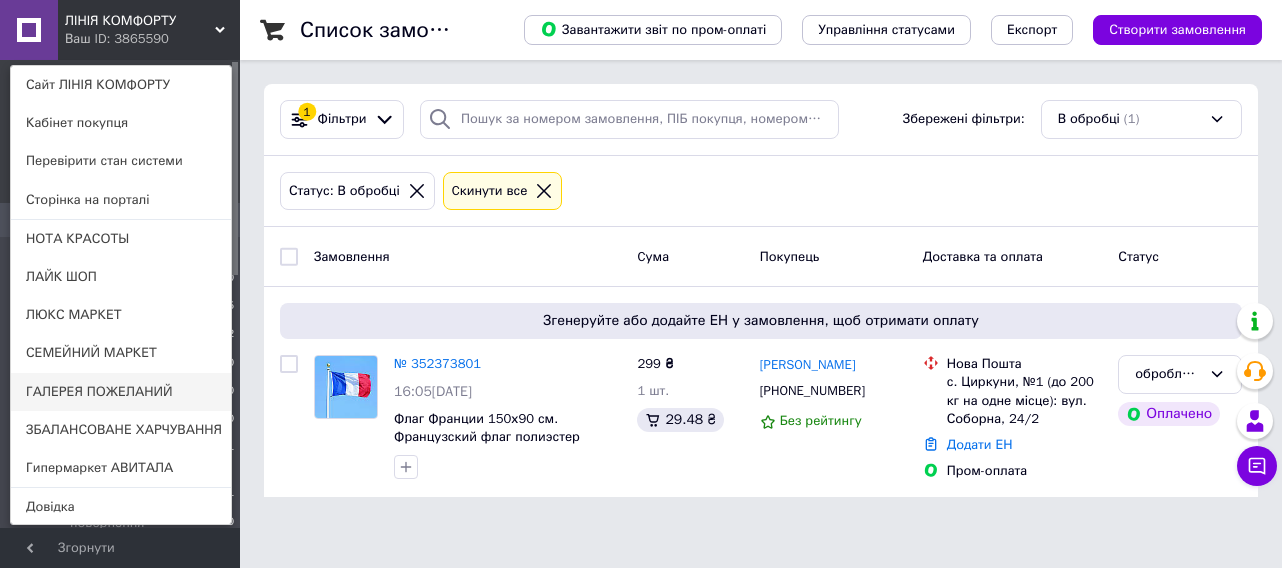 click on "ГАЛЕРЕЯ ПОЖЕЛАНИЙ" at bounding box center [121, 392] 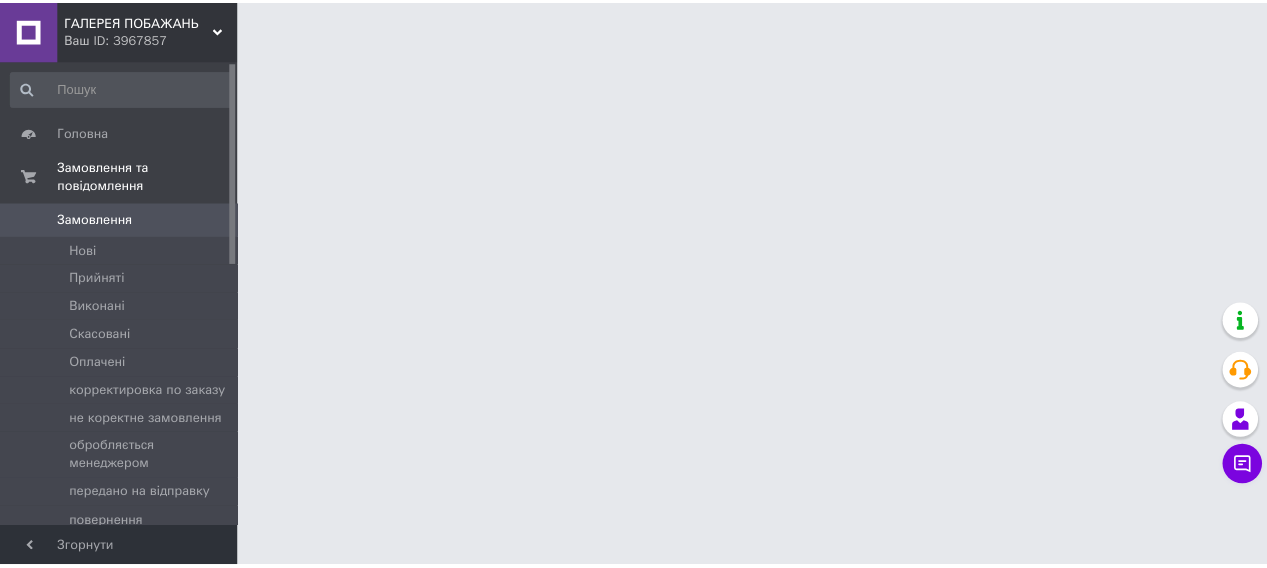 scroll, scrollTop: 0, scrollLeft: 0, axis: both 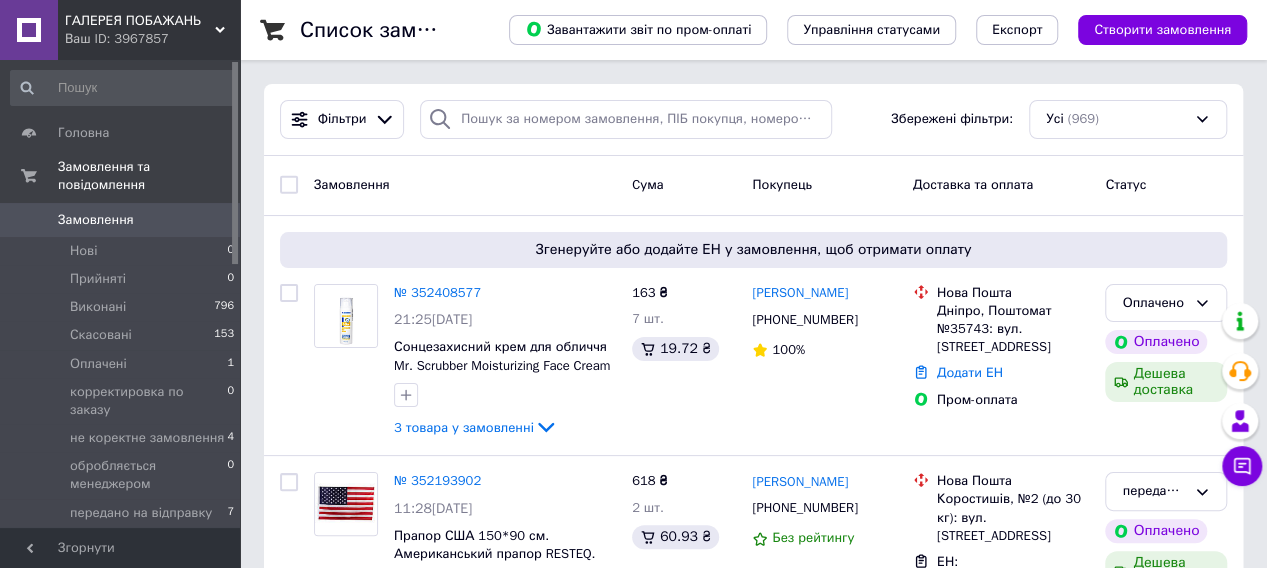 click 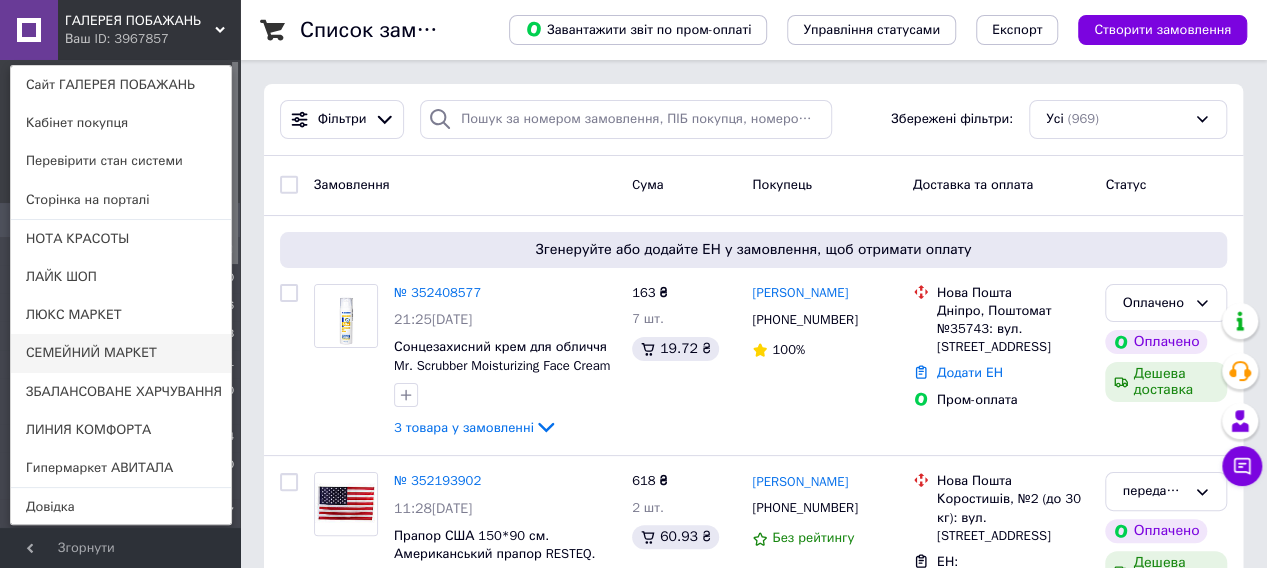 click on "СЕМЕЙНИЙ МАРКЕТ" at bounding box center [121, 353] 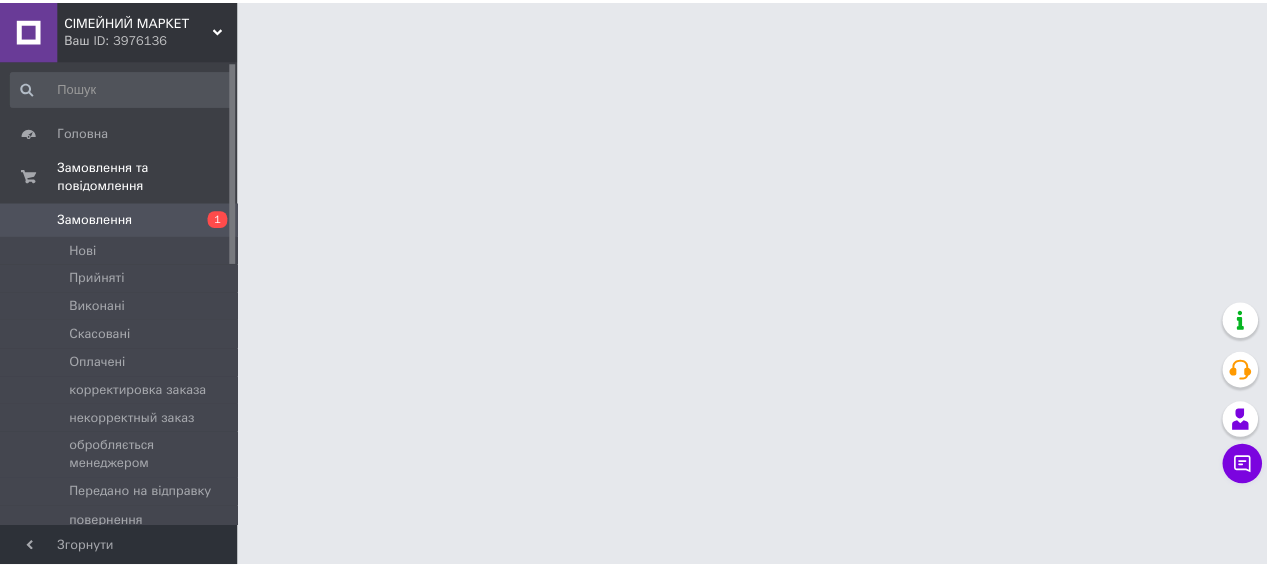 scroll, scrollTop: 0, scrollLeft: 0, axis: both 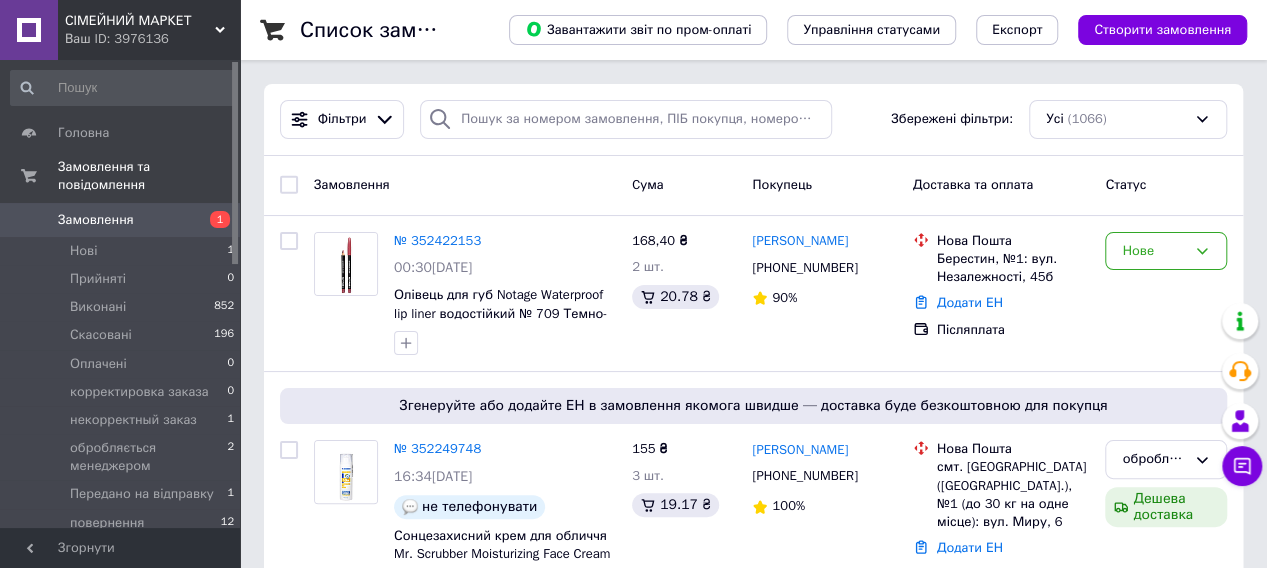 click 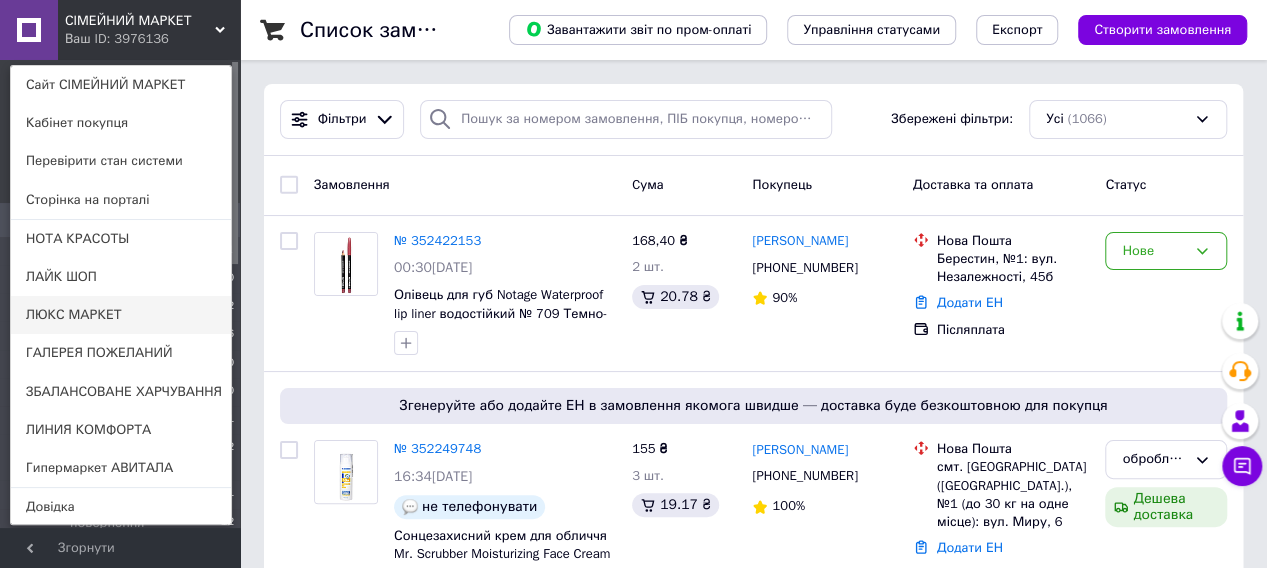 click on "ЛЮКС  МАРКЕТ" at bounding box center (121, 315) 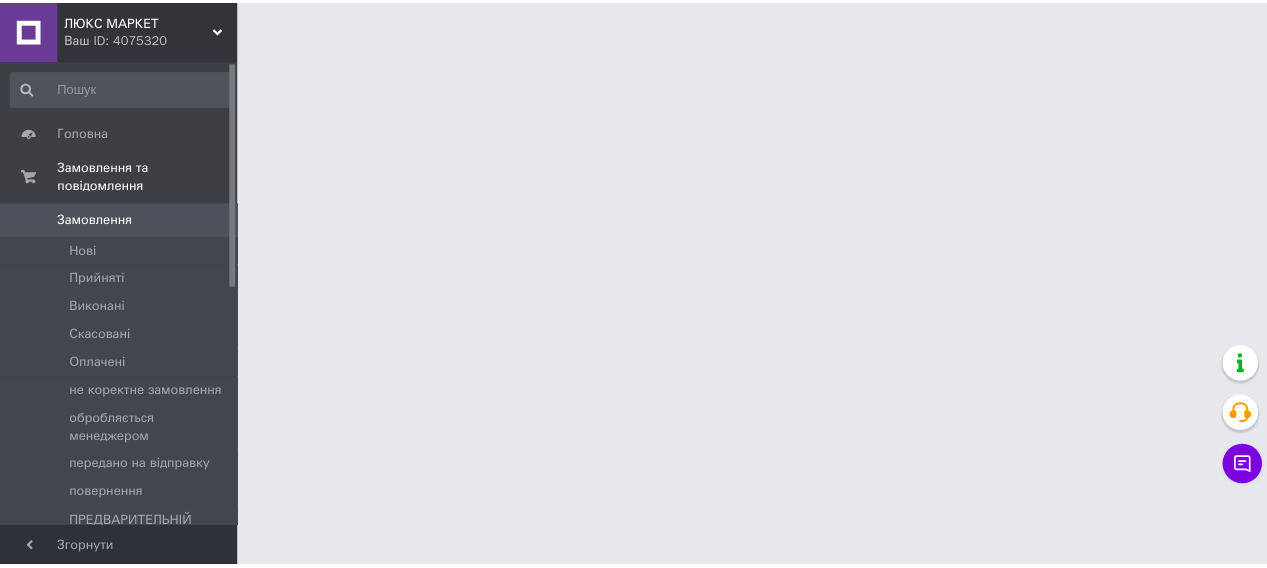 scroll, scrollTop: 0, scrollLeft: 0, axis: both 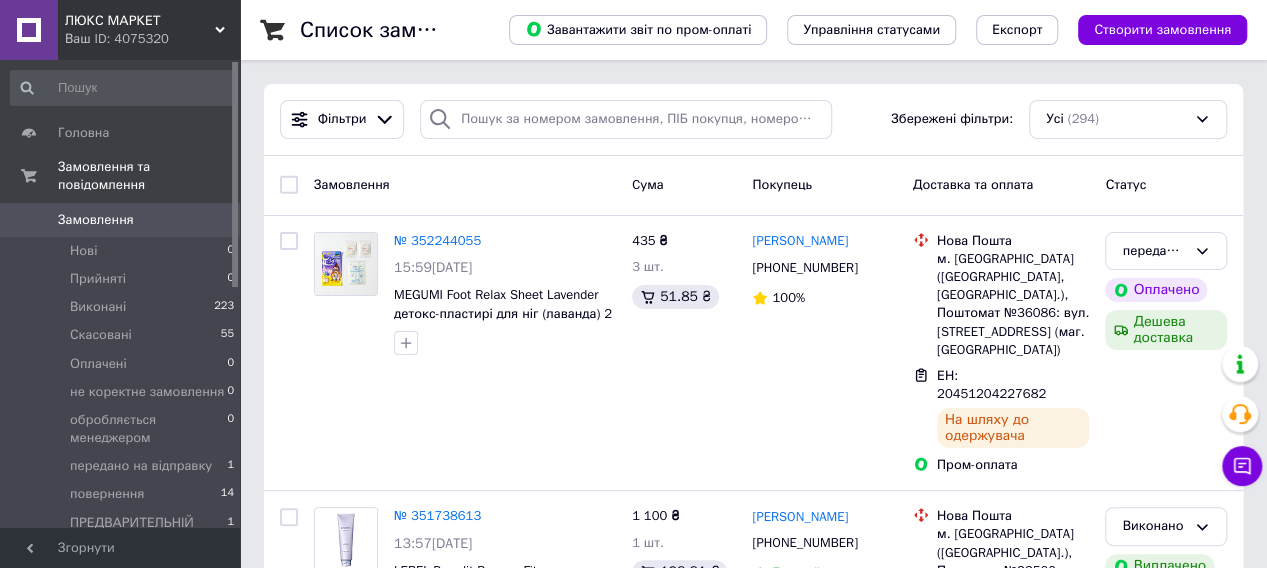 click on "Замовлення" at bounding box center [96, 220] 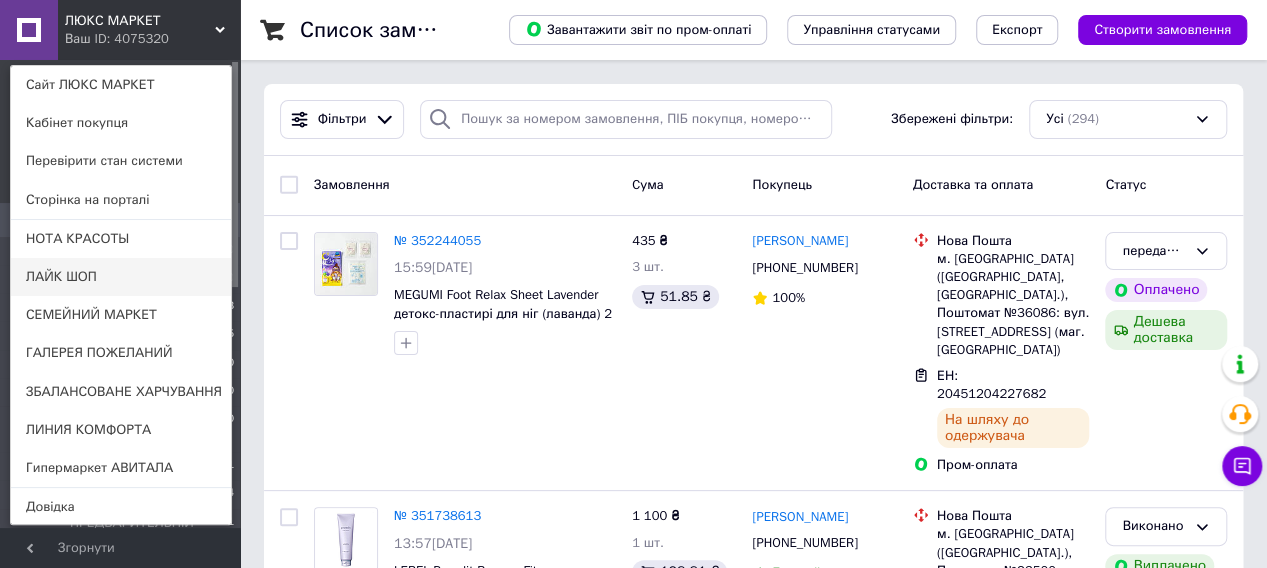 click on "ЛАЙК  ШОП" at bounding box center [121, 277] 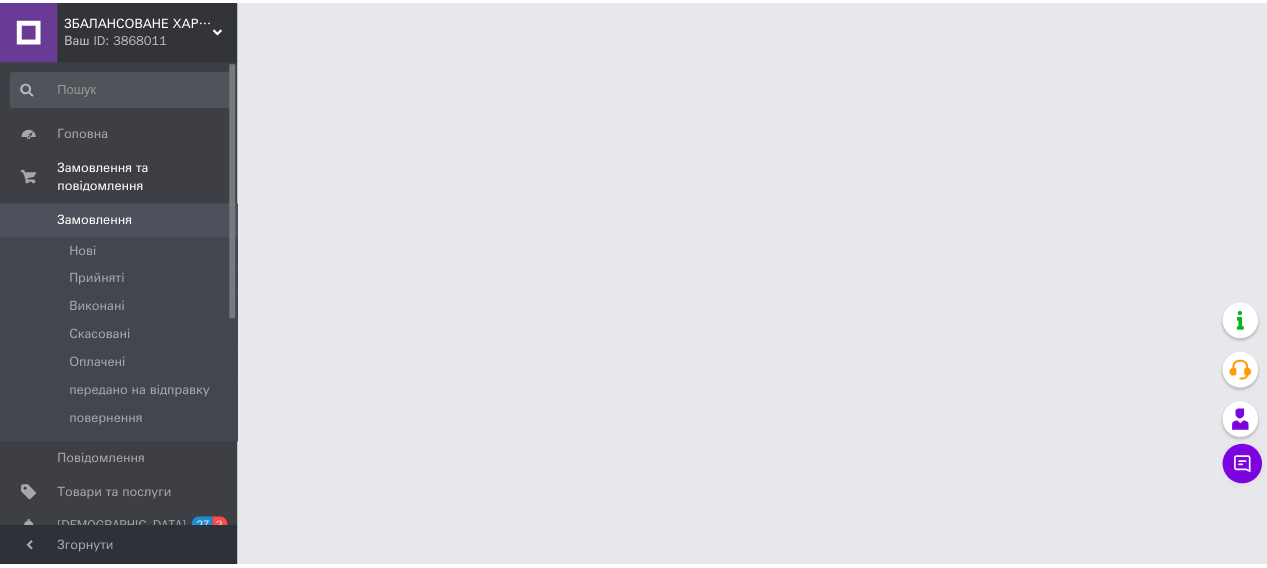 scroll, scrollTop: 0, scrollLeft: 0, axis: both 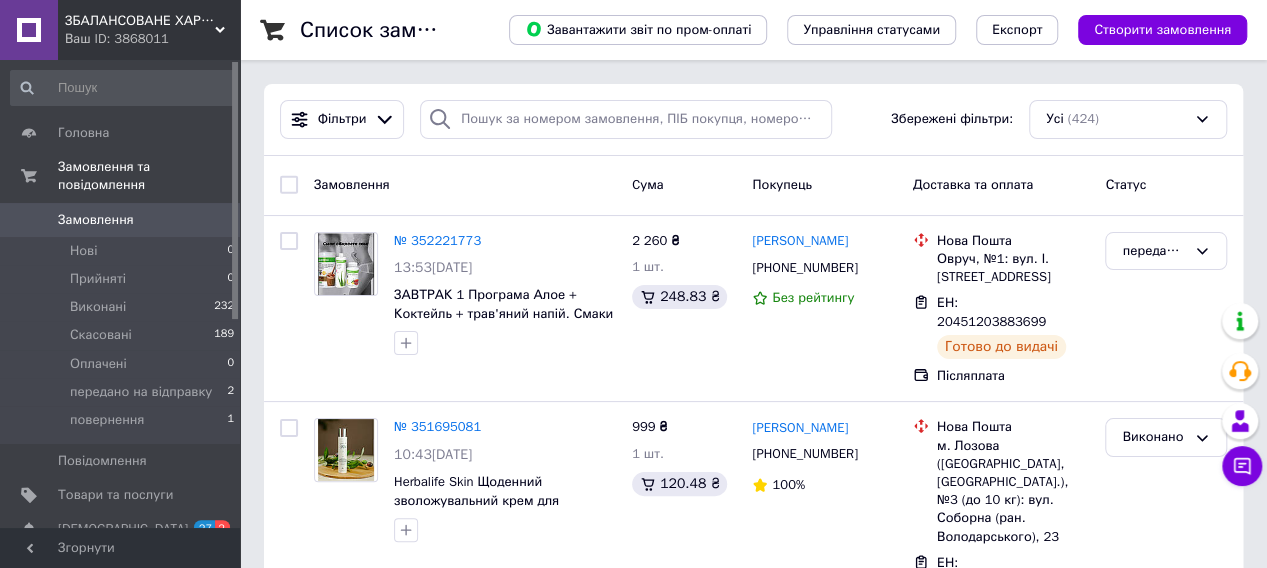 click 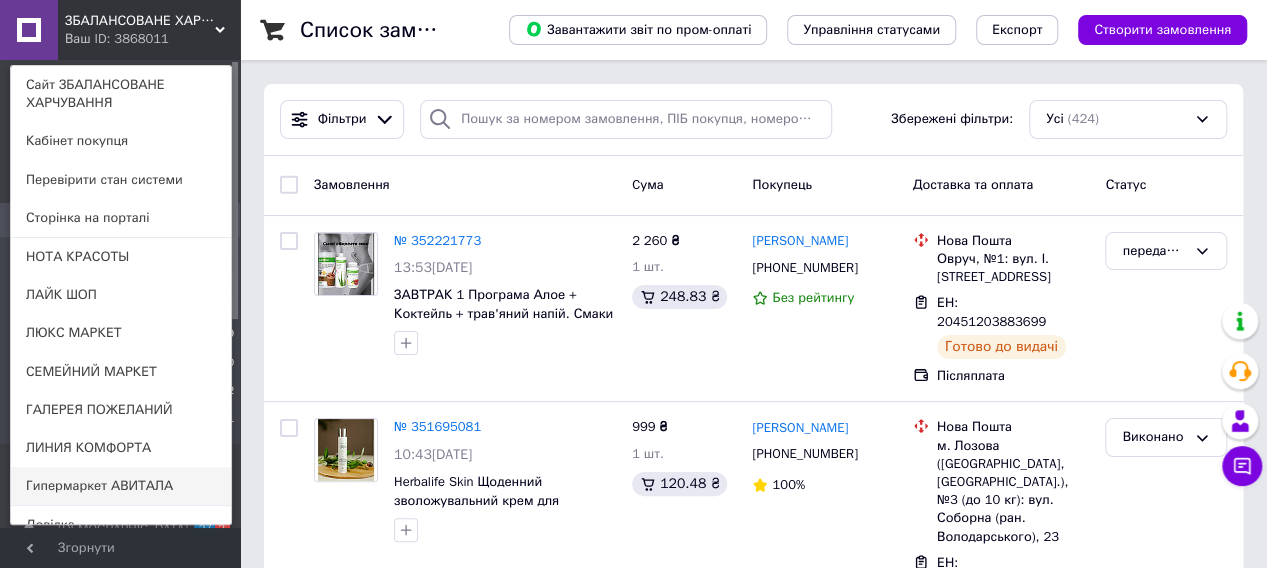 click on "Гипермаркет АВИТАЛА" at bounding box center (121, 486) 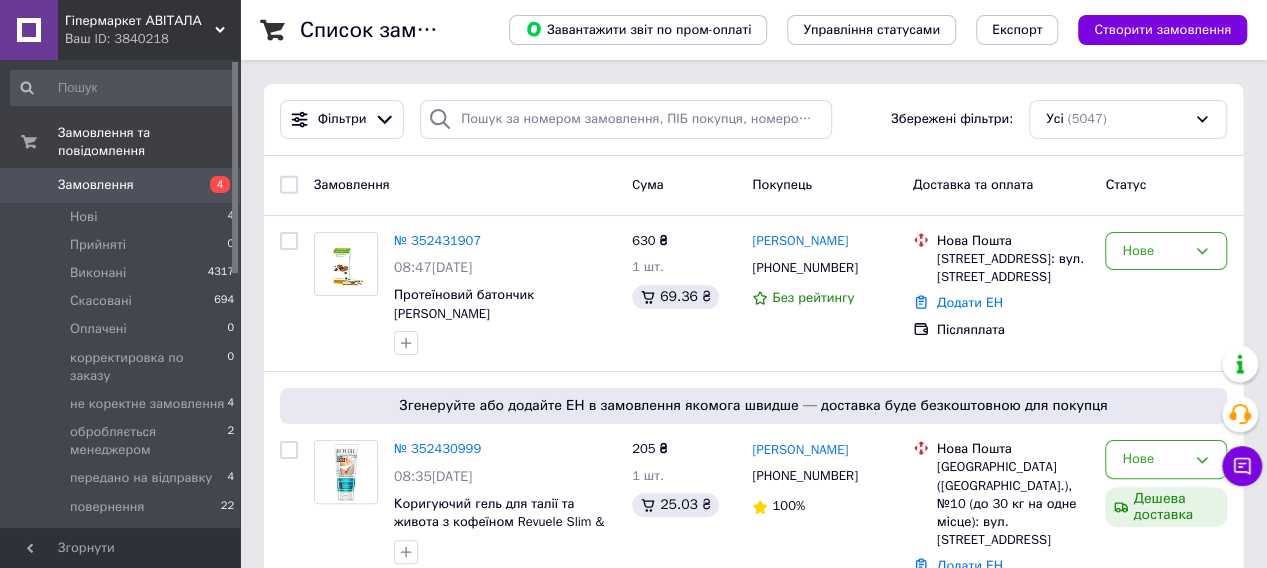 scroll, scrollTop: 496, scrollLeft: 0, axis: vertical 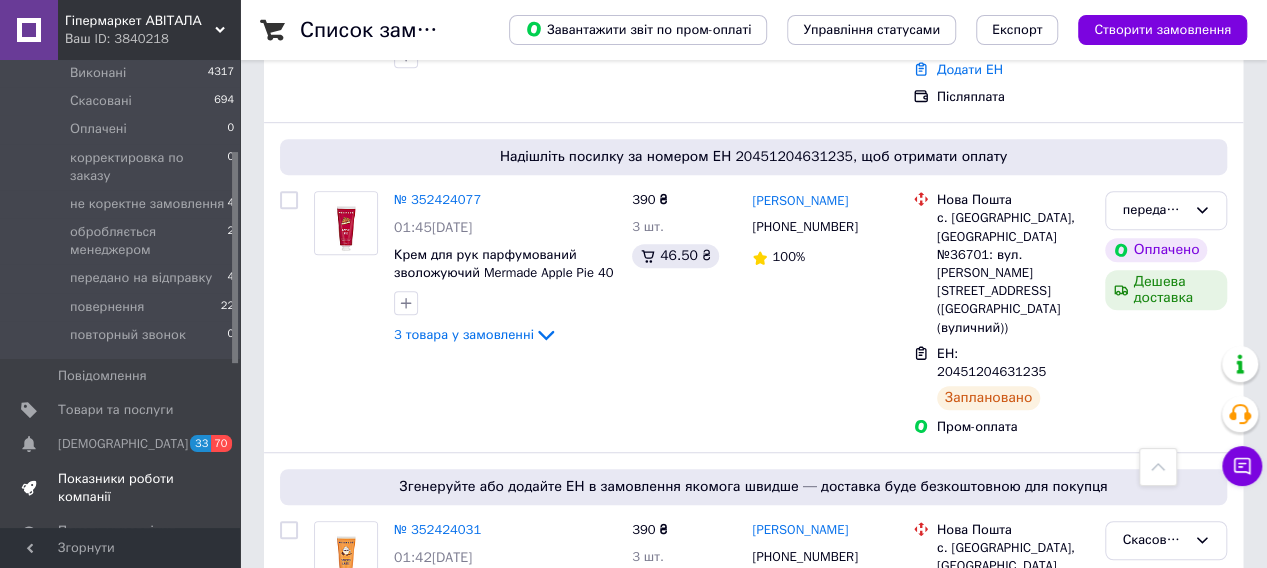 click on "Показники роботи компанії" at bounding box center (121, 488) 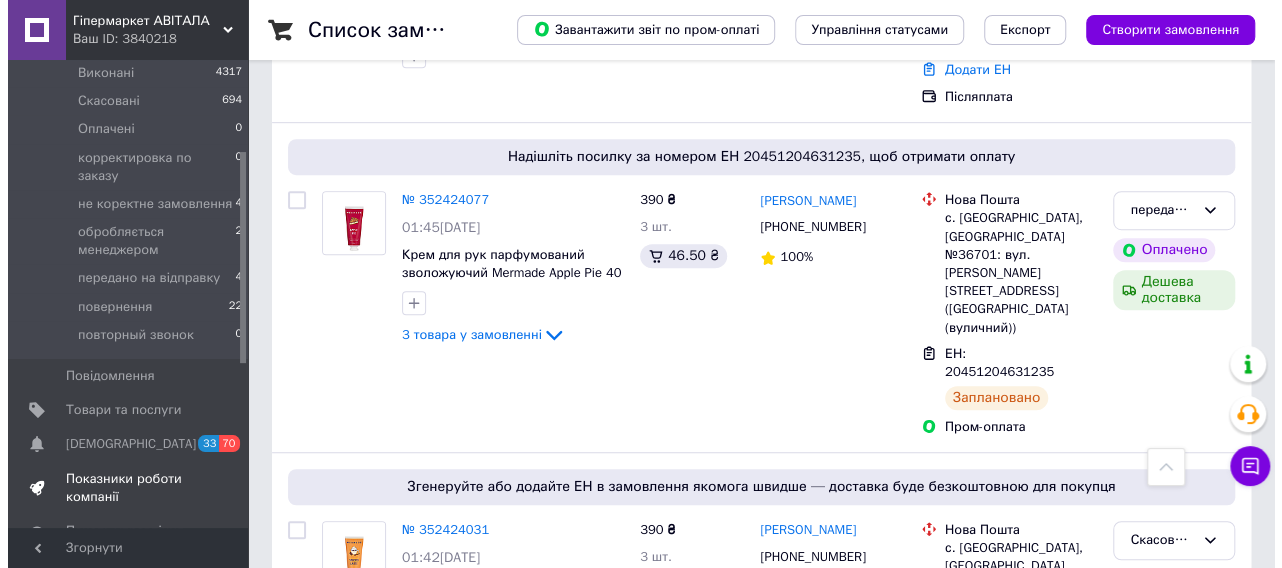 scroll, scrollTop: 0, scrollLeft: 0, axis: both 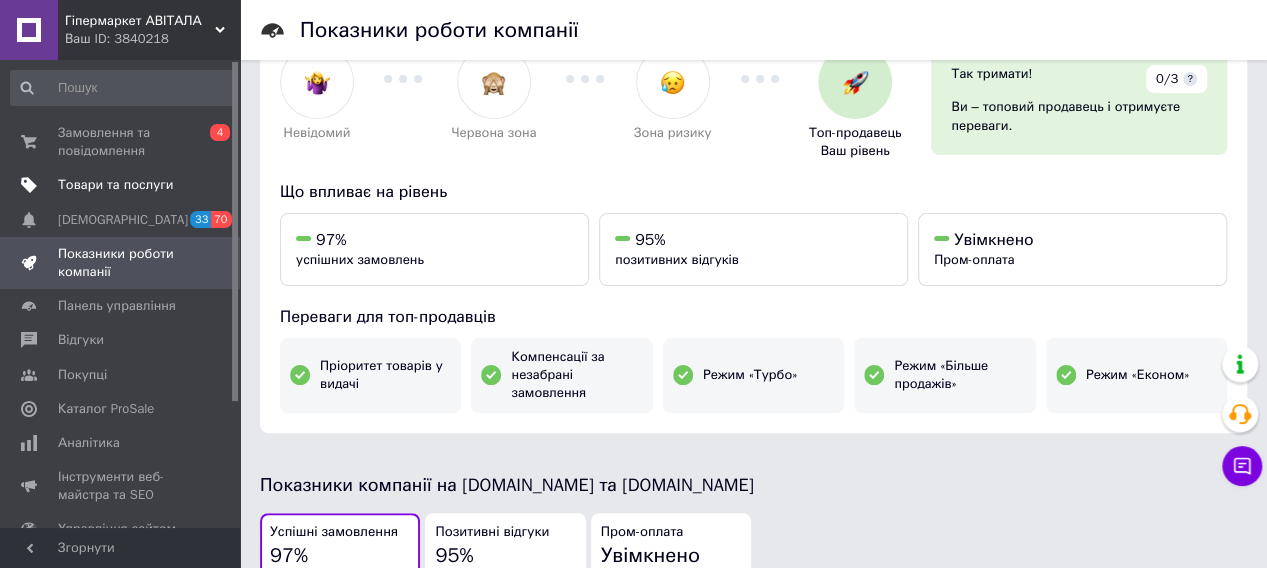 click on "Товари та послуги" at bounding box center [115, 185] 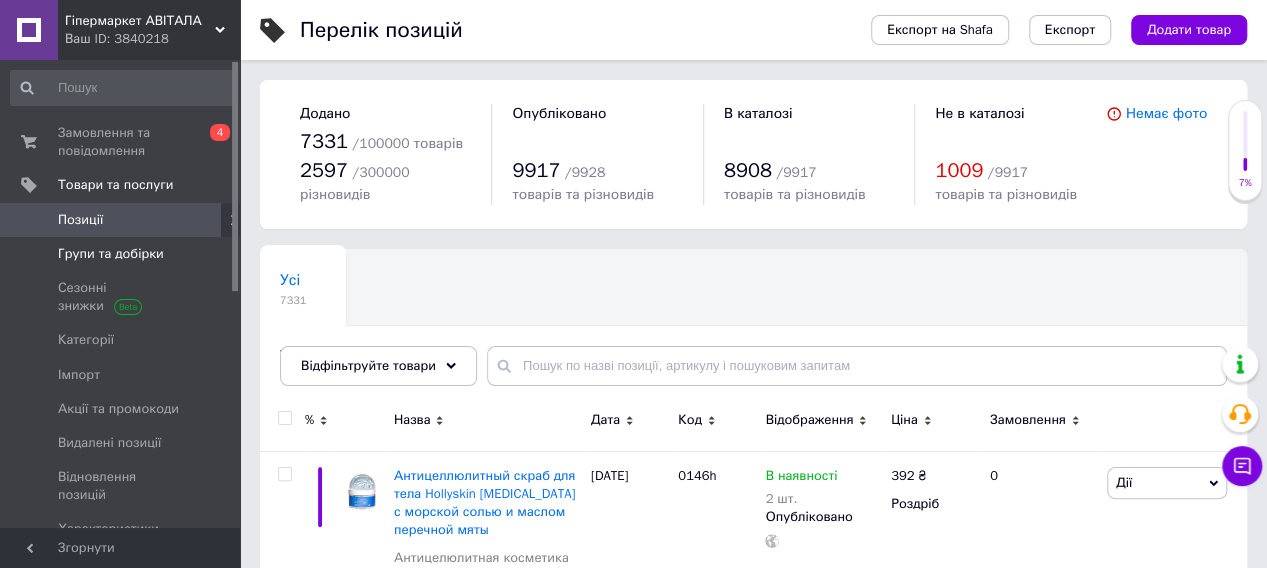 click on "Групи та добірки" at bounding box center [111, 254] 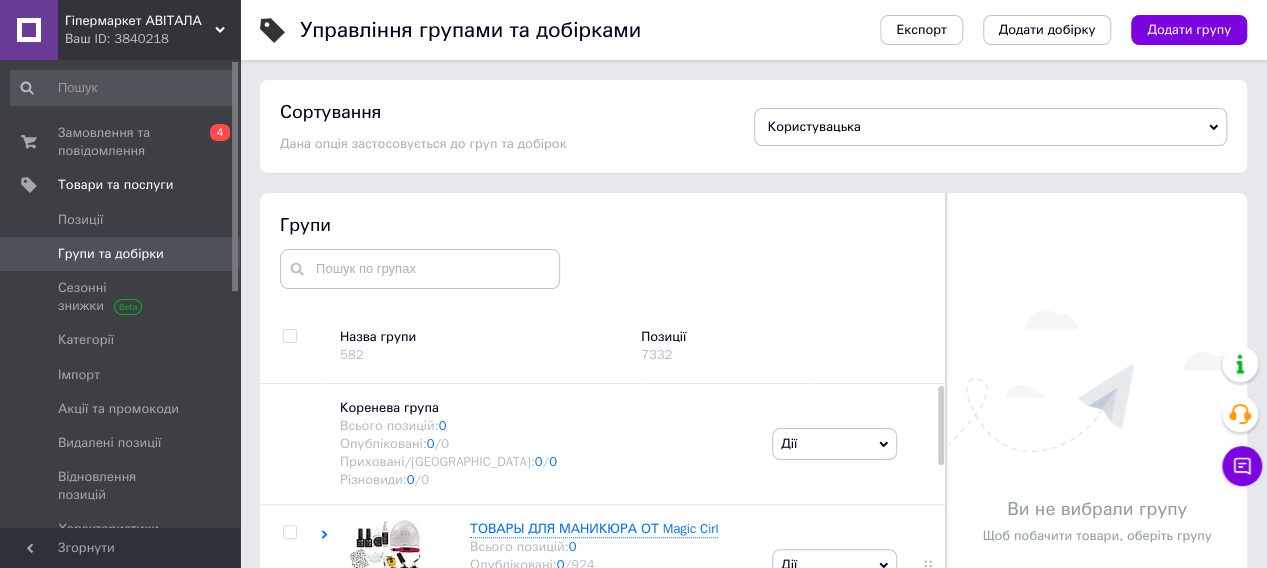 click at bounding box center [289, 336] 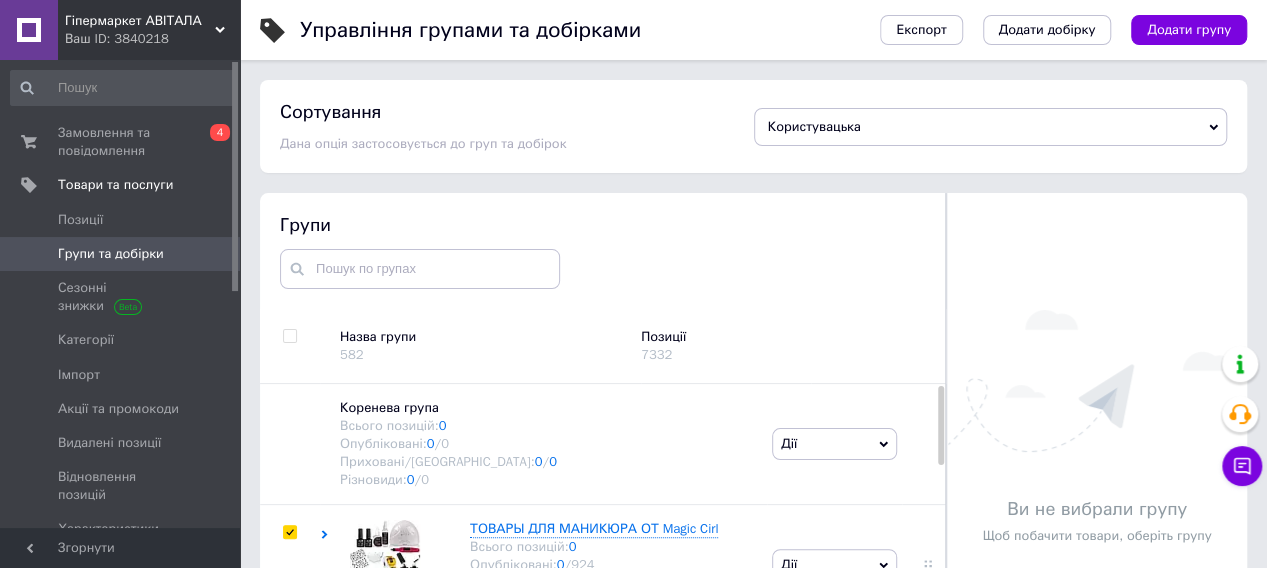checkbox on "true" 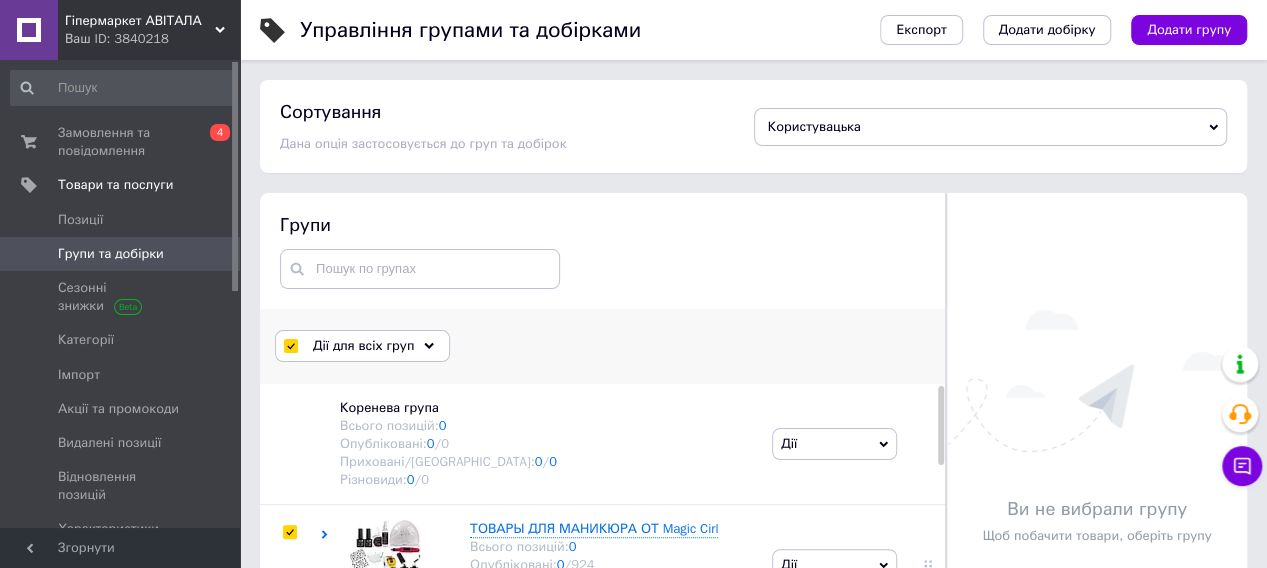 click on "Дії для всіх груп" at bounding box center (362, 346) 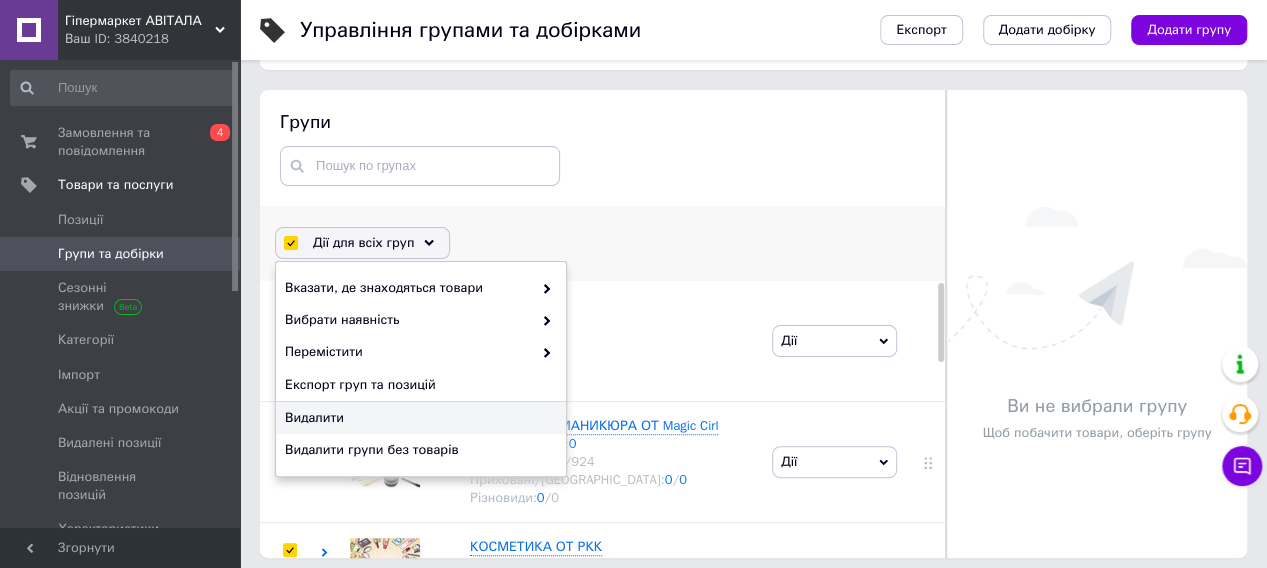 scroll, scrollTop: 113, scrollLeft: 0, axis: vertical 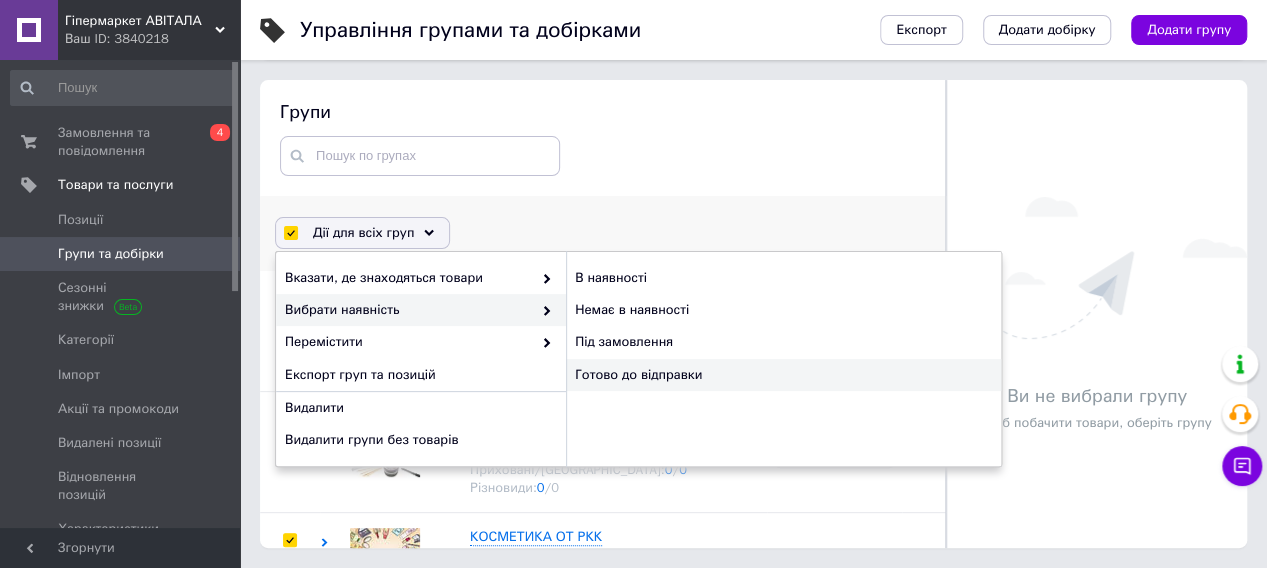 click on "Готово до відправки" at bounding box center [783, 375] 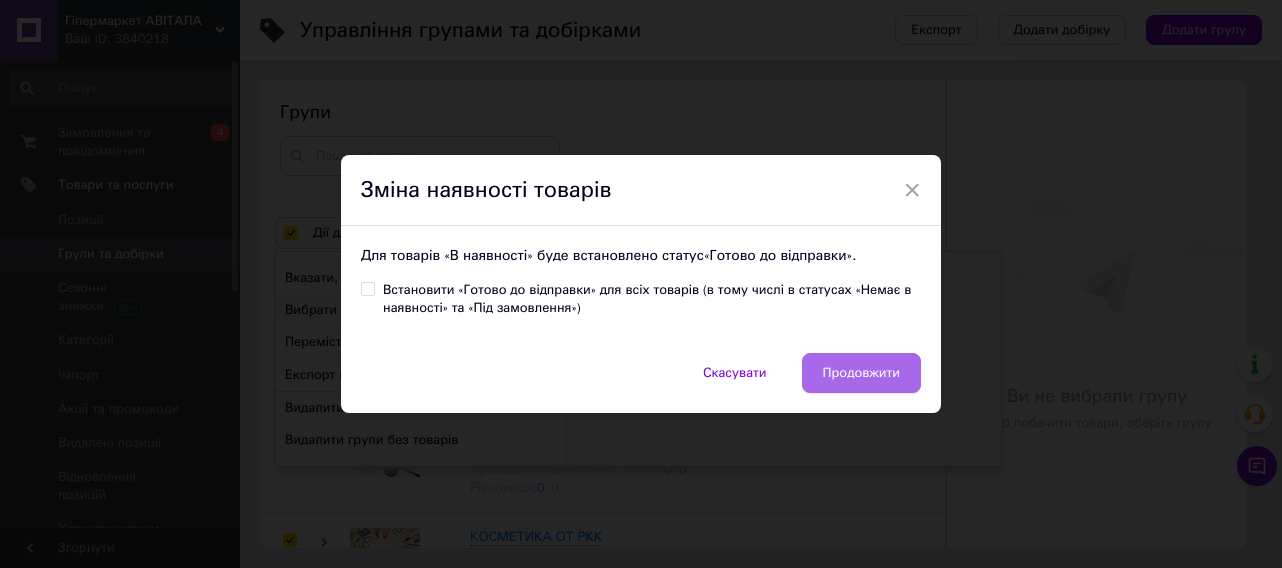 click on "Продовжити" at bounding box center [861, 373] 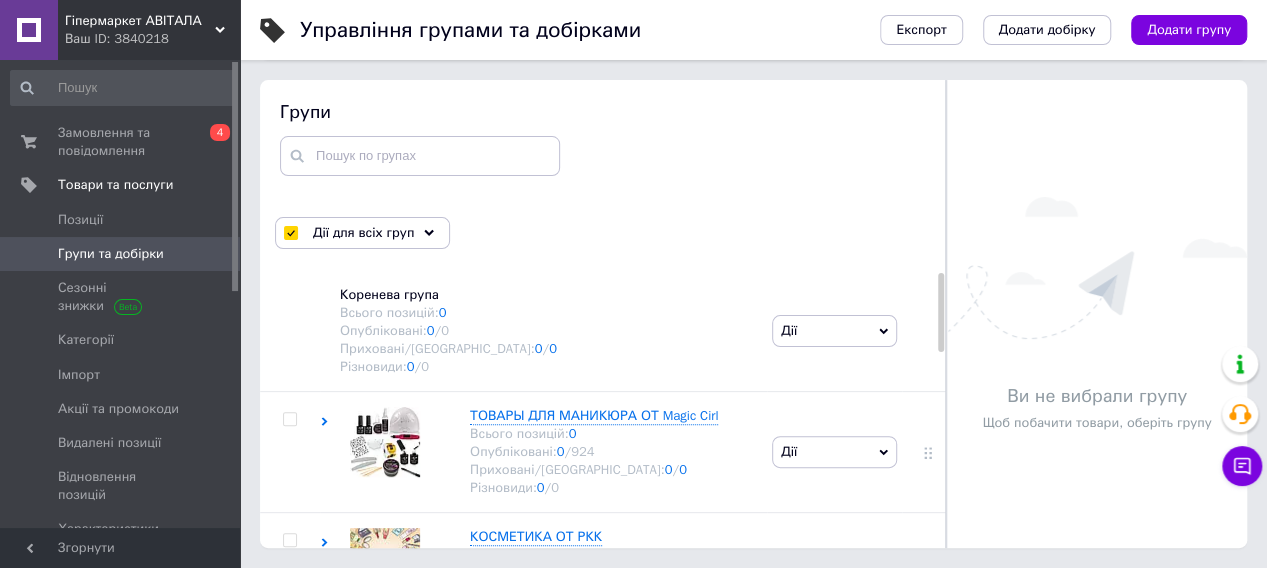 checkbox on "false" 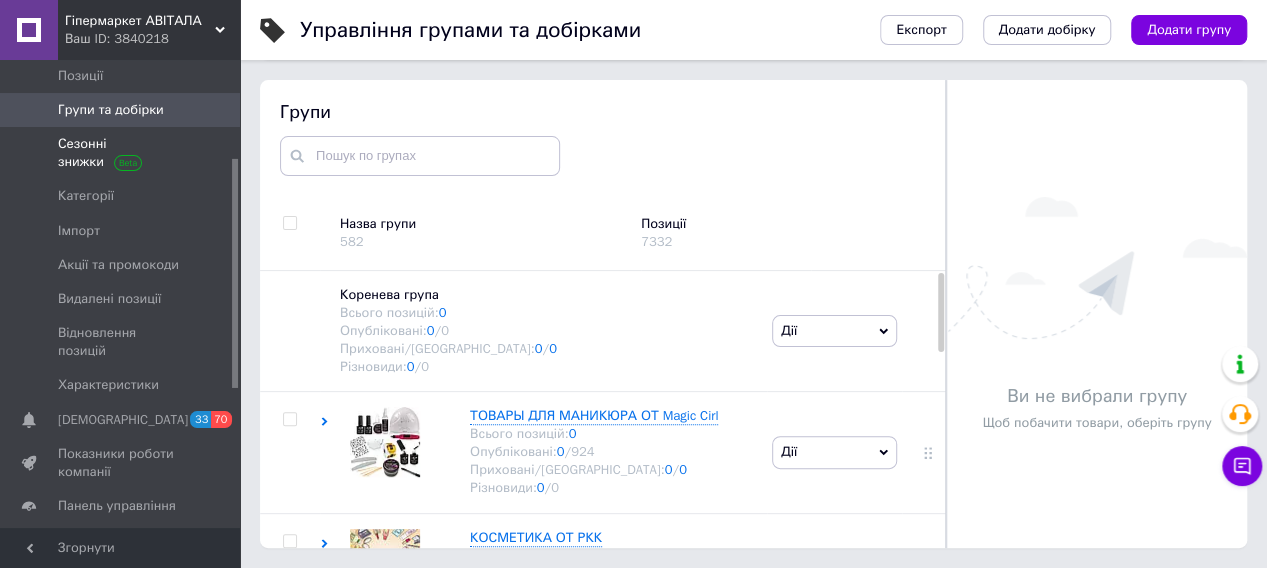 scroll, scrollTop: 200, scrollLeft: 0, axis: vertical 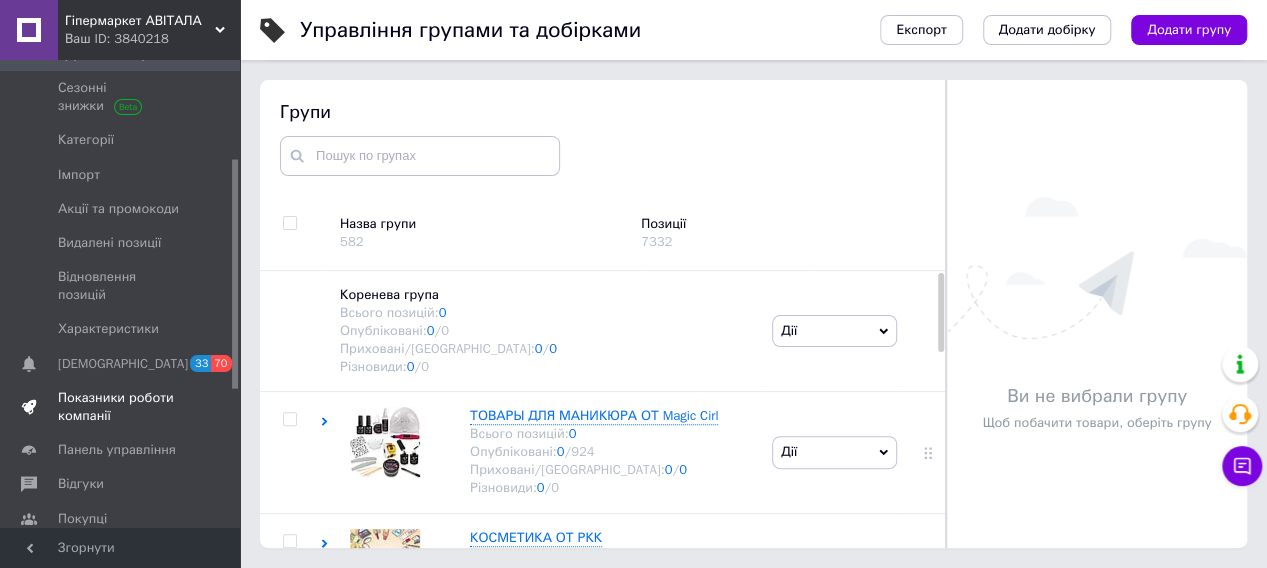 click on "Показники роботи компанії" at bounding box center (121, 407) 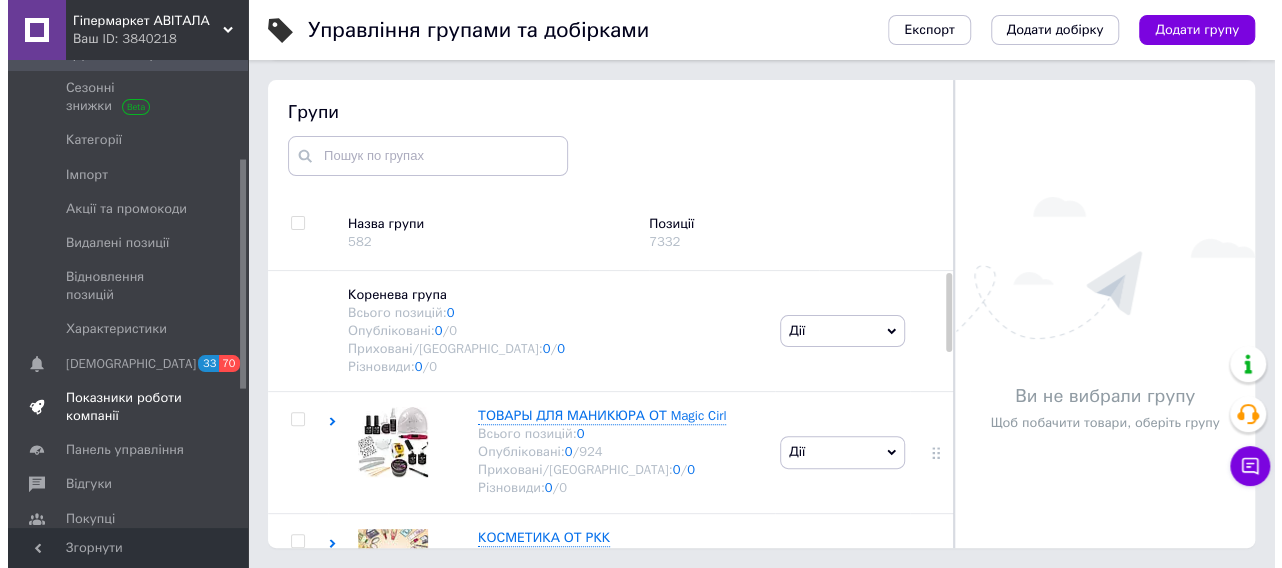 scroll, scrollTop: 0, scrollLeft: 0, axis: both 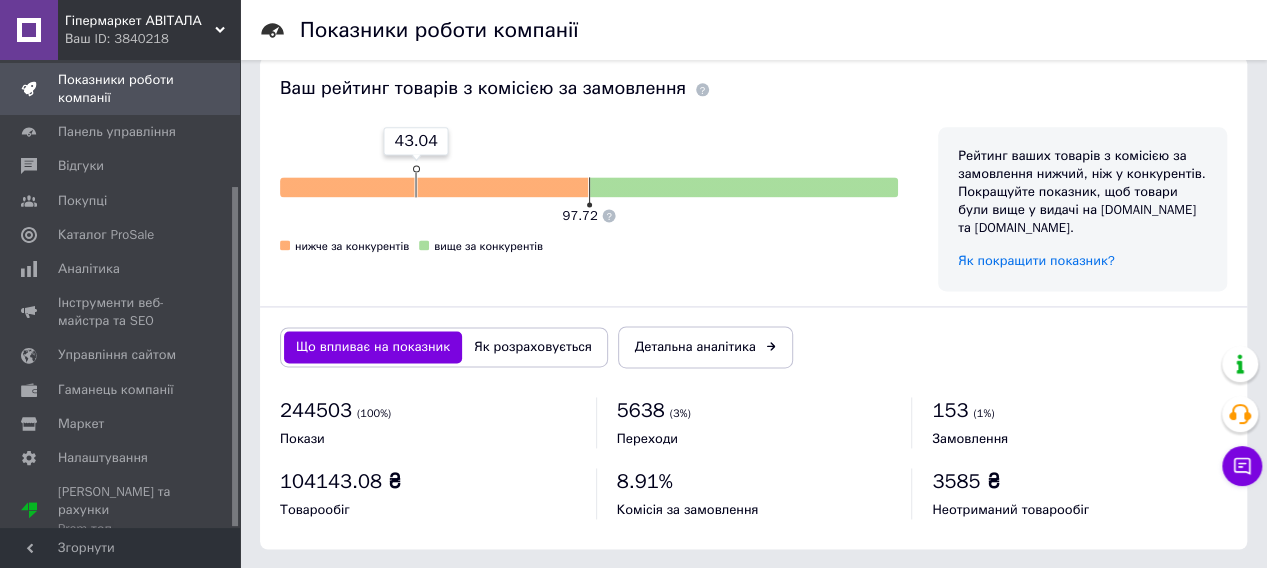 click 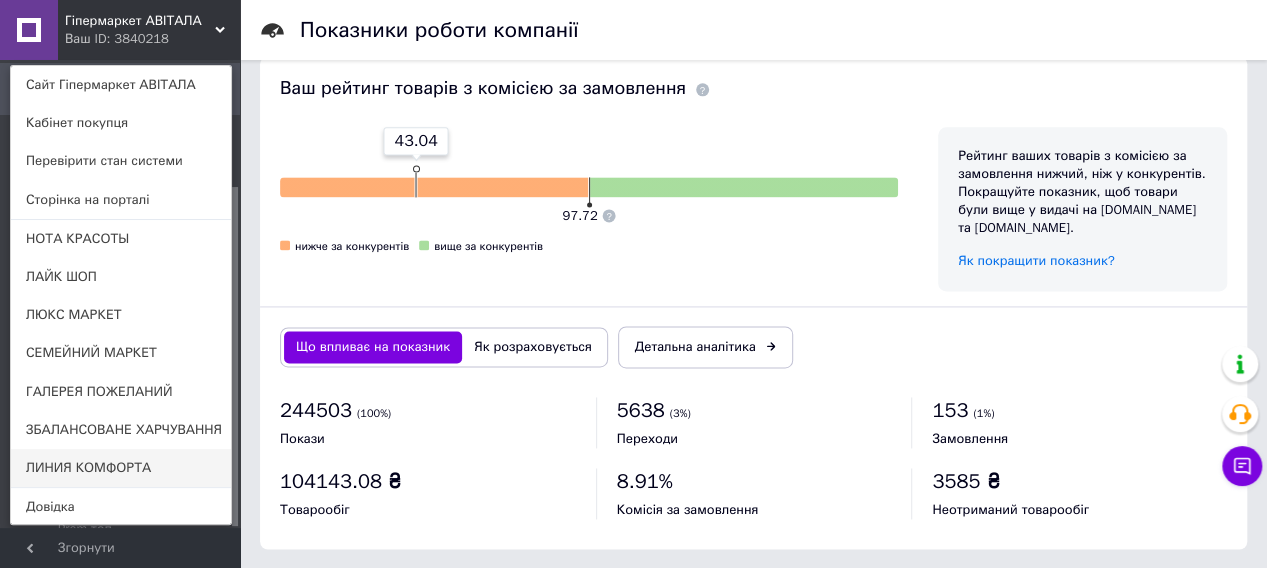 click on "ЛИНИЯ КОМФОРТА" at bounding box center [121, 468] 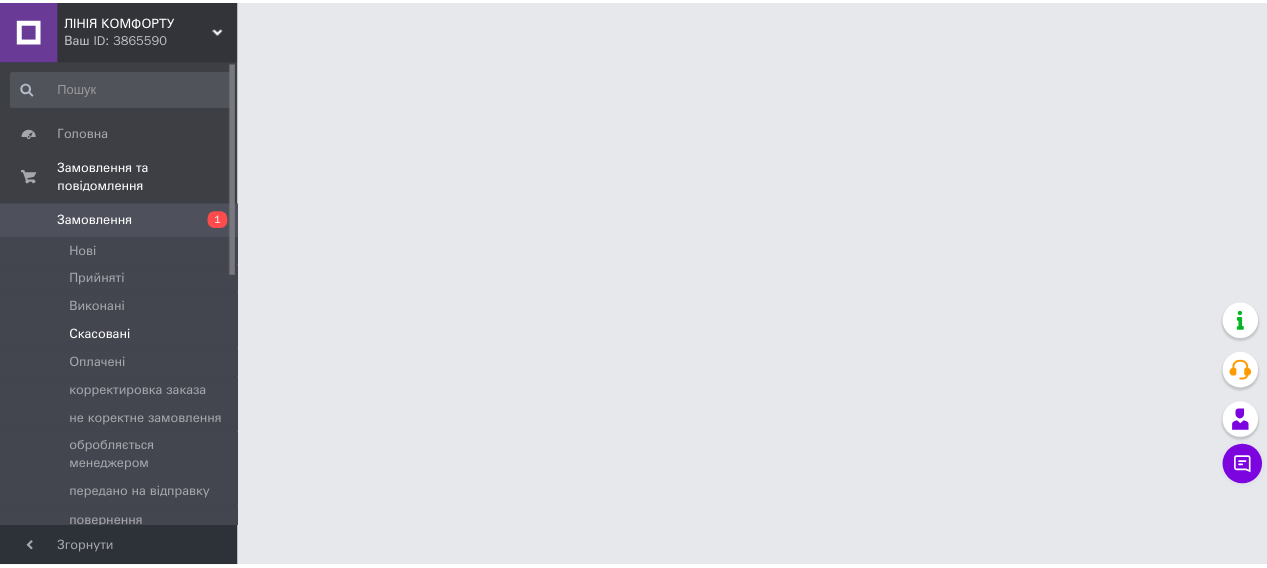 scroll, scrollTop: 0, scrollLeft: 0, axis: both 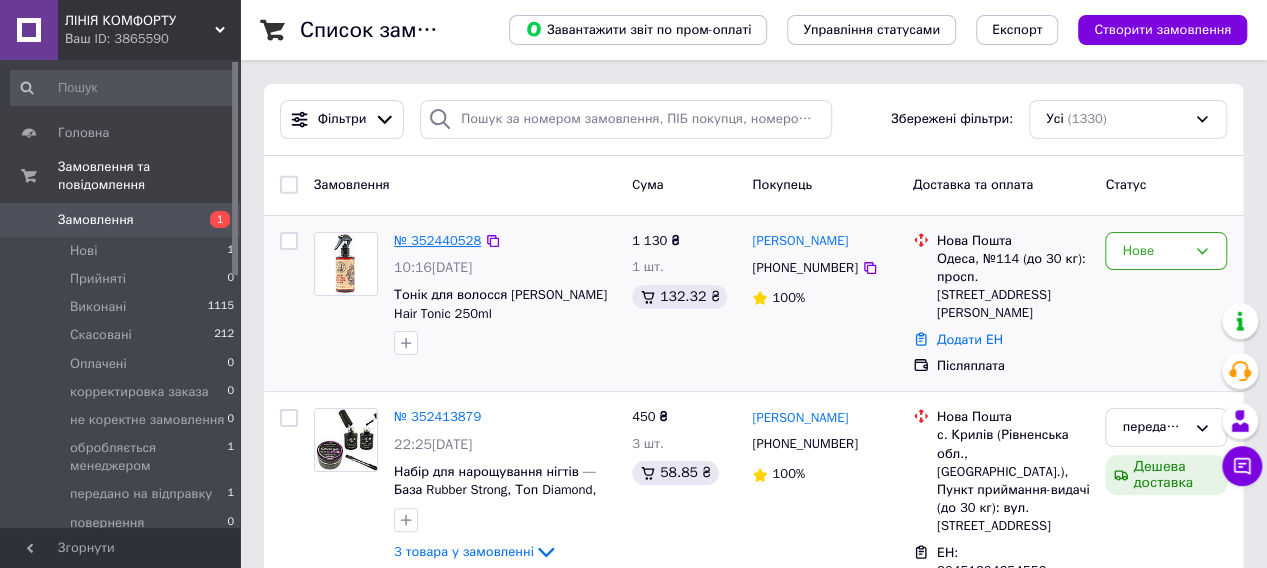 click on "№ 352440528" at bounding box center (437, 240) 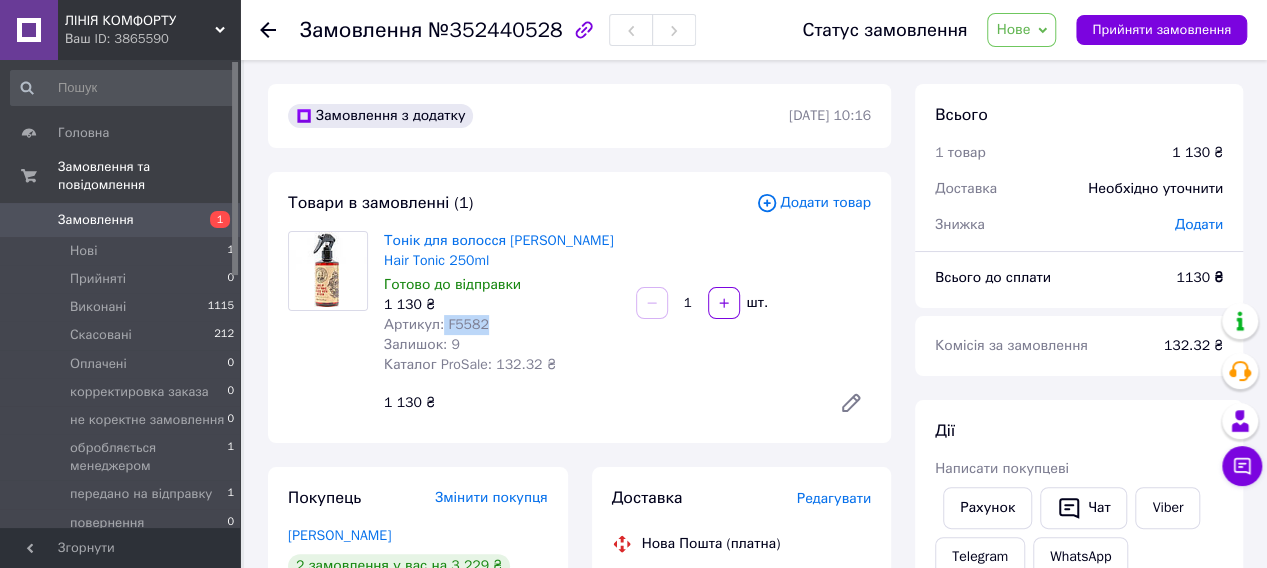 drag, startPoint x: 478, startPoint y: 344, endPoint x: 439, endPoint y: 343, distance: 39.012817 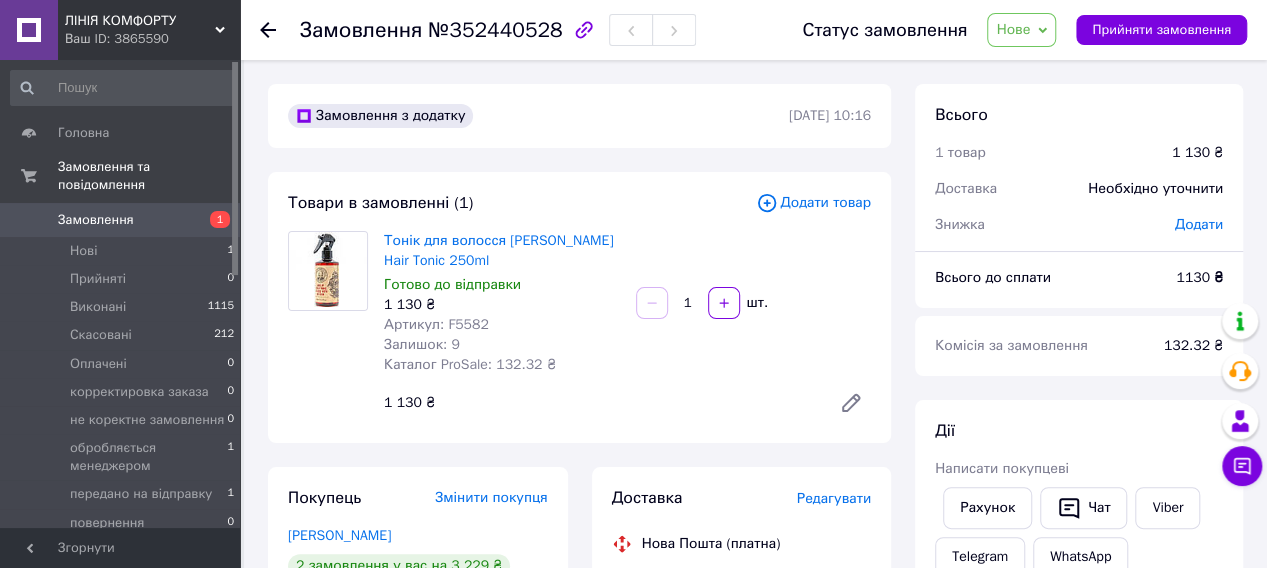 click 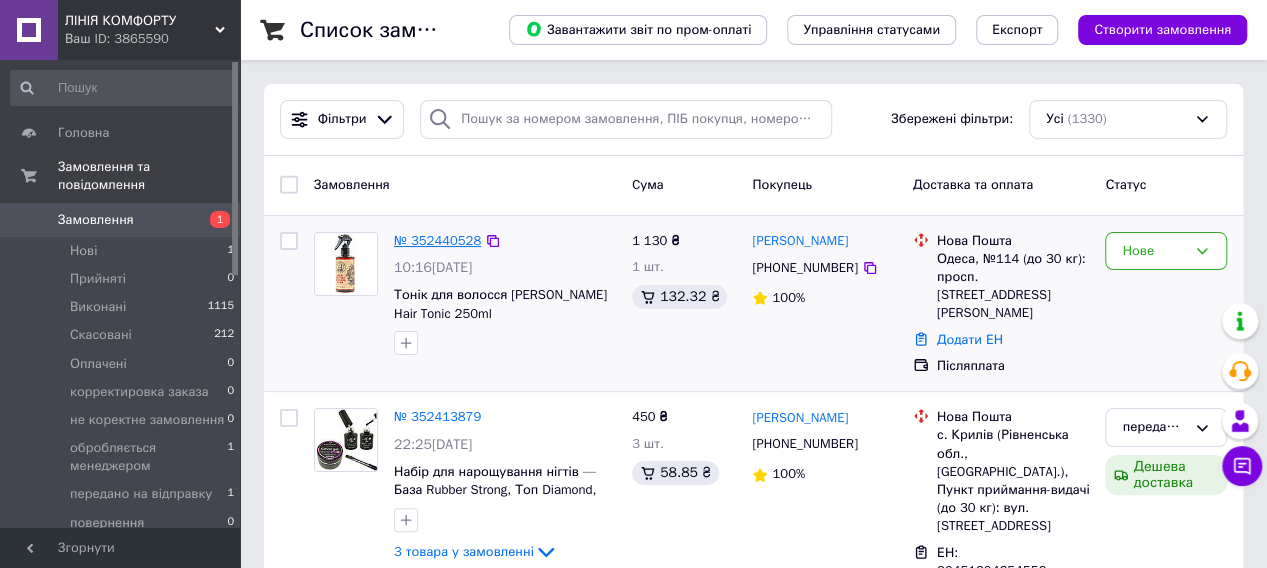 click on "№ 352440528" at bounding box center (437, 240) 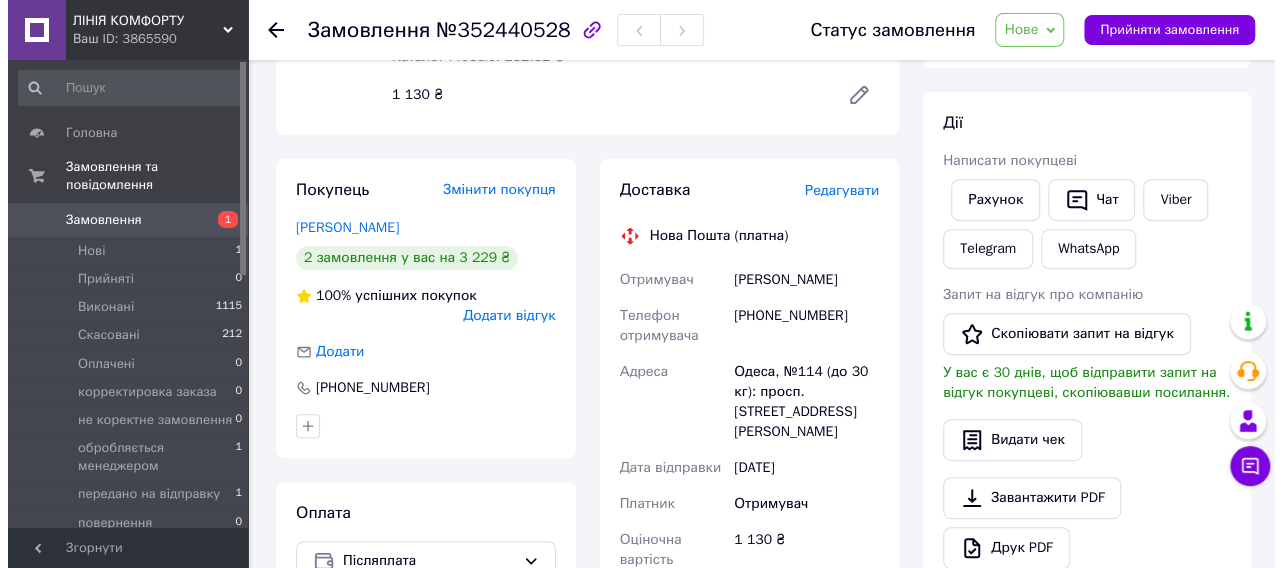 scroll, scrollTop: 400, scrollLeft: 0, axis: vertical 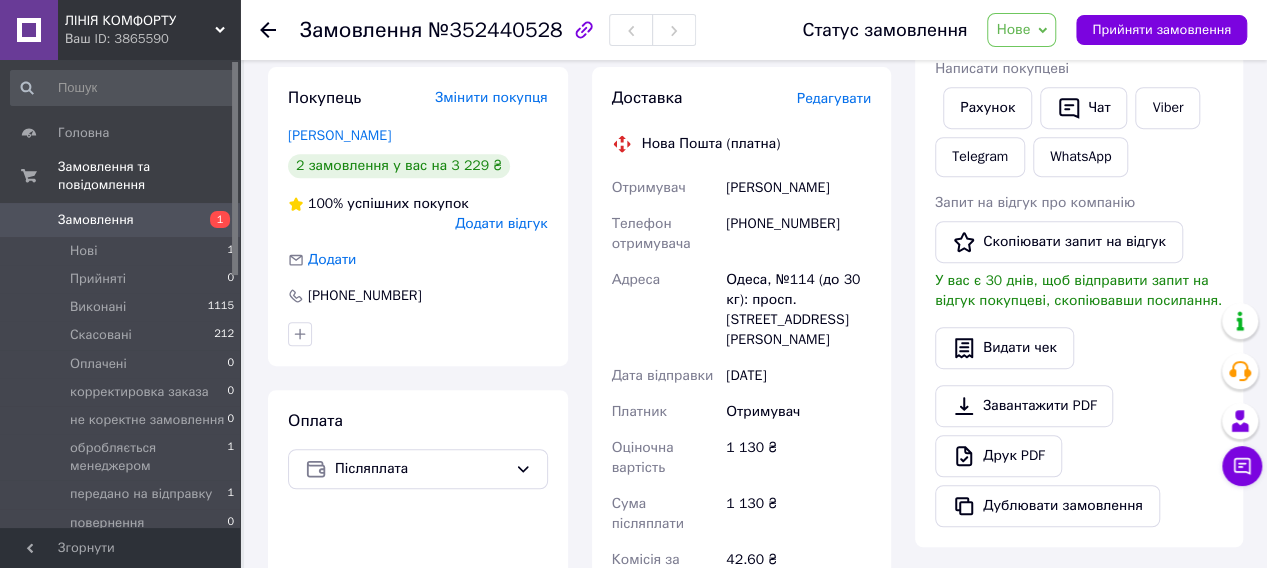 click on "Редагувати" at bounding box center [834, 98] 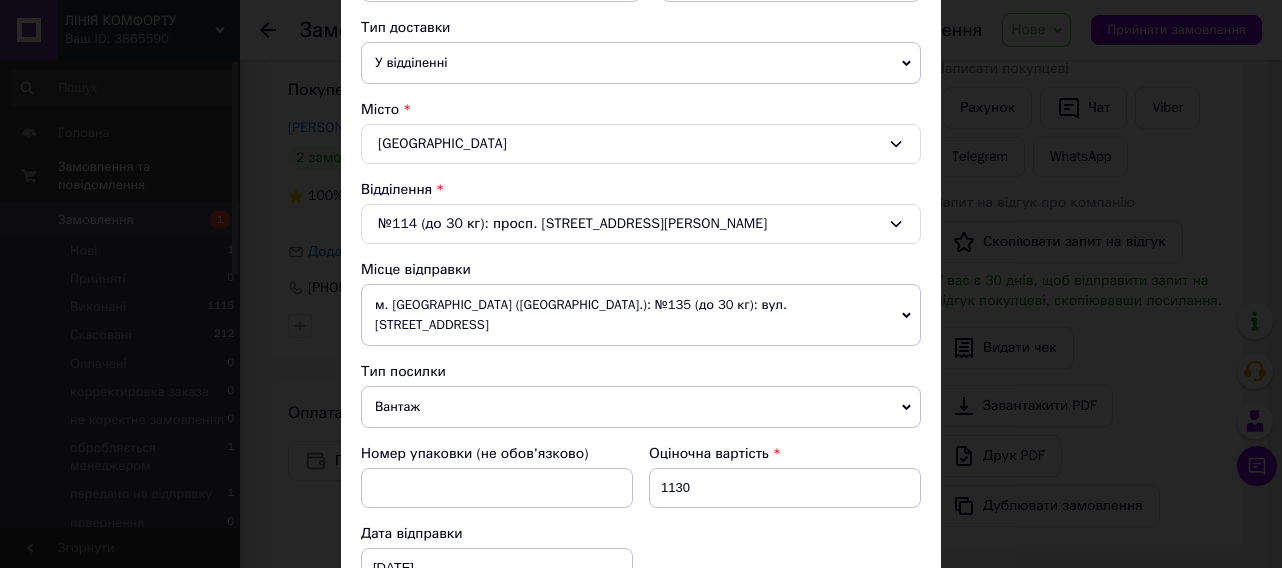 scroll, scrollTop: 600, scrollLeft: 0, axis: vertical 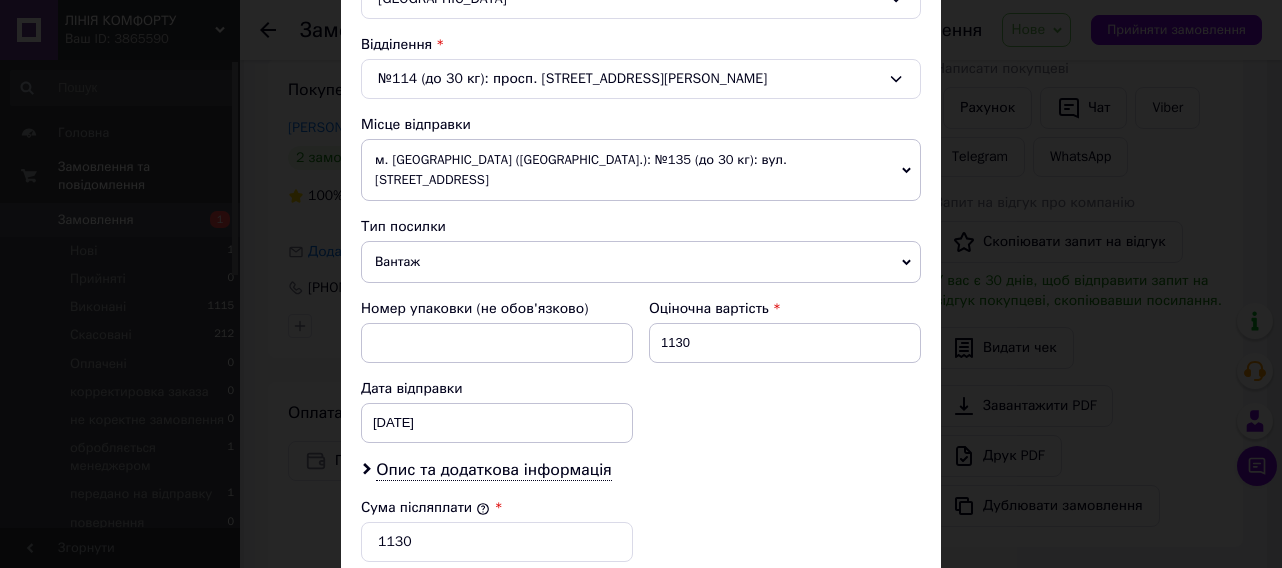 click 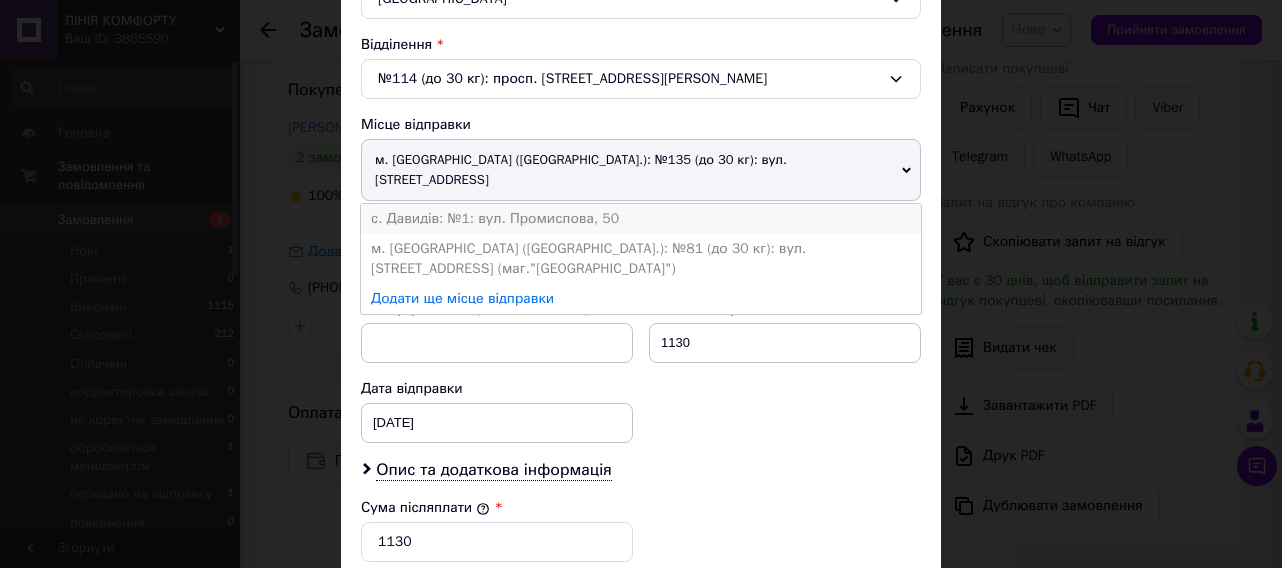 click on "с. Давидів: №1: вул. Промислова, 50" at bounding box center [641, 219] 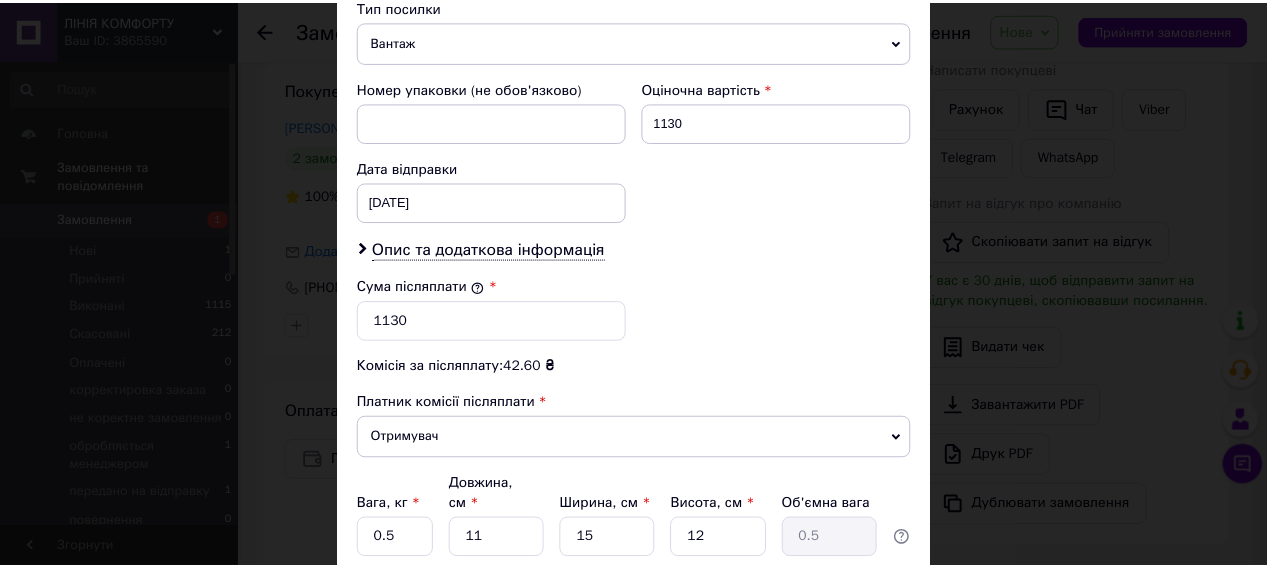 scroll, scrollTop: 948, scrollLeft: 0, axis: vertical 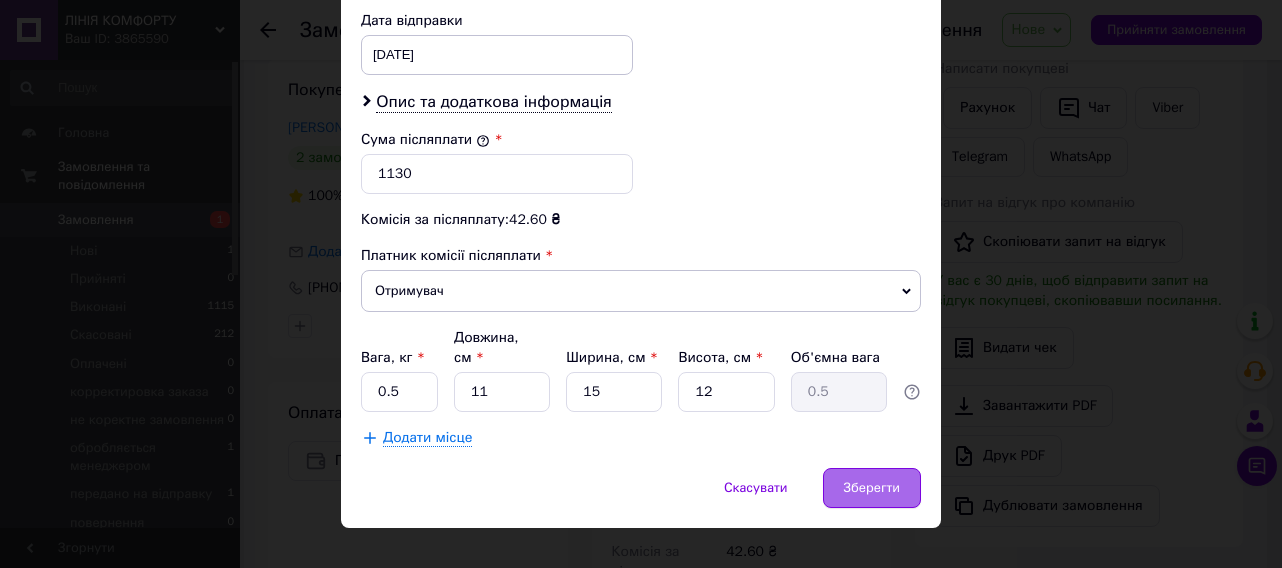 click on "Зберегти" at bounding box center [872, 488] 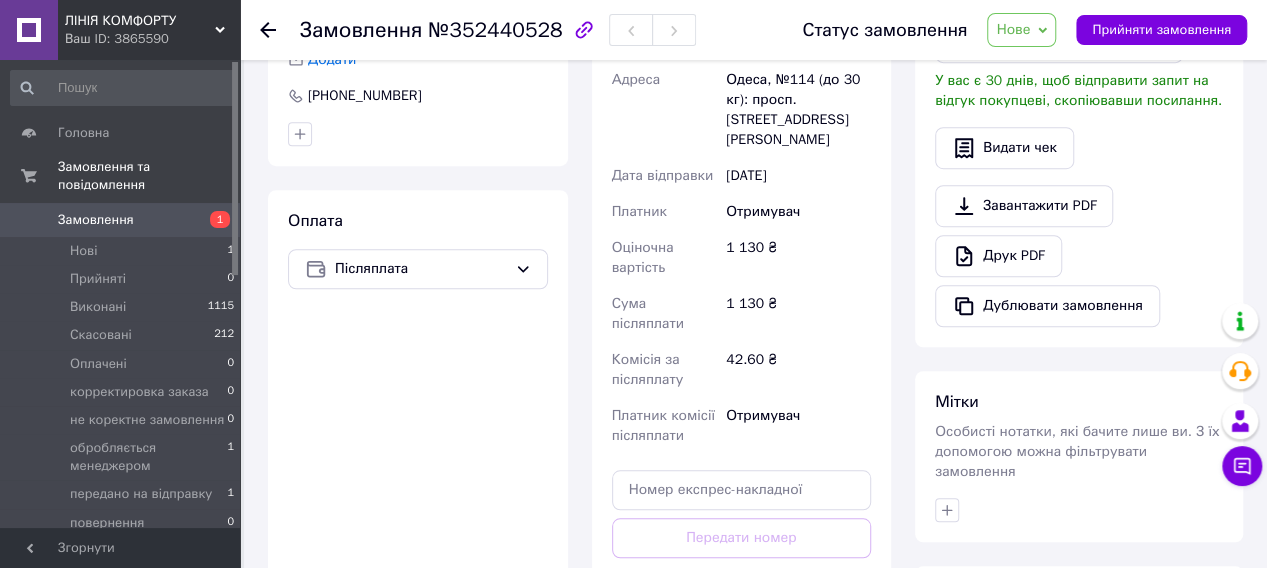 scroll, scrollTop: 700, scrollLeft: 0, axis: vertical 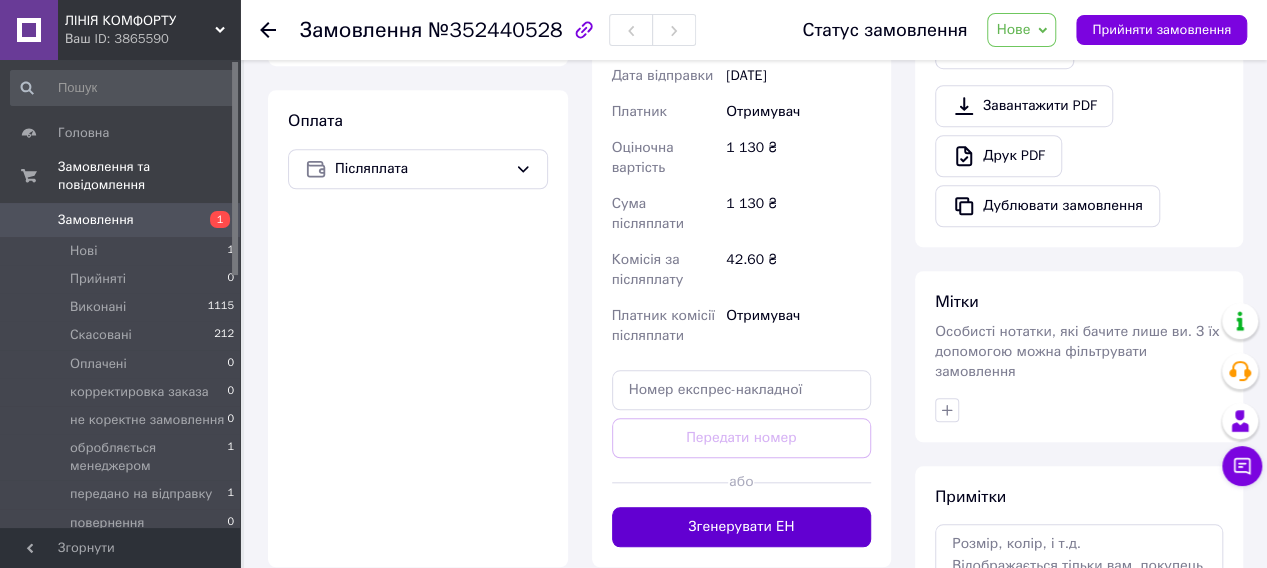 click on "Згенерувати ЕН" at bounding box center [742, 527] 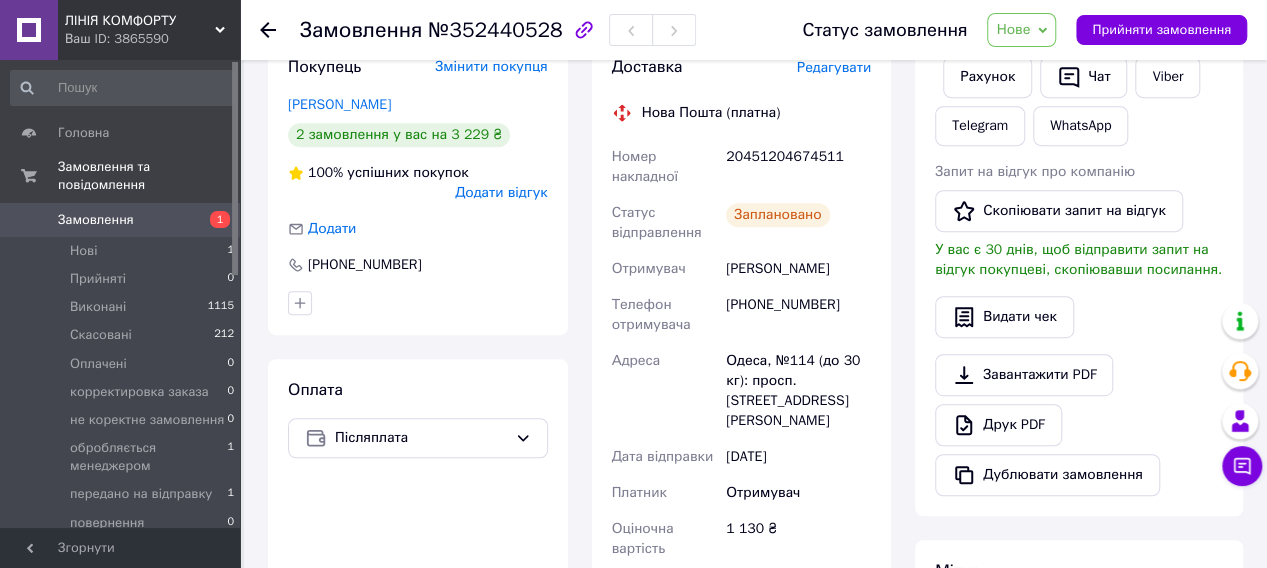 scroll, scrollTop: 400, scrollLeft: 0, axis: vertical 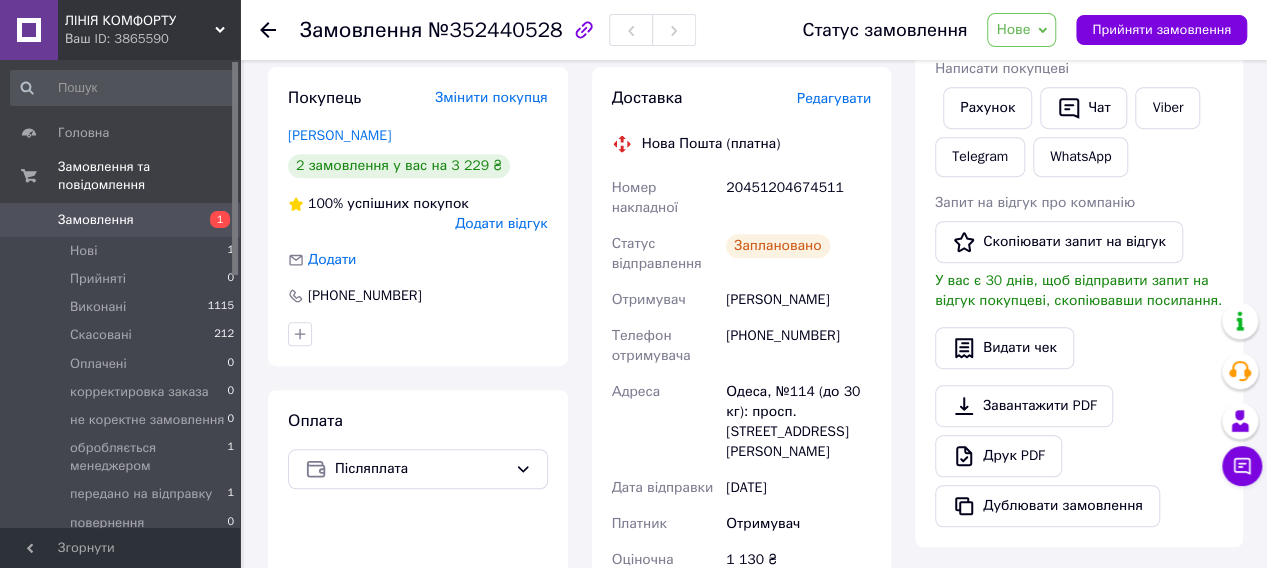 click on "20451204674511" at bounding box center (798, 198) 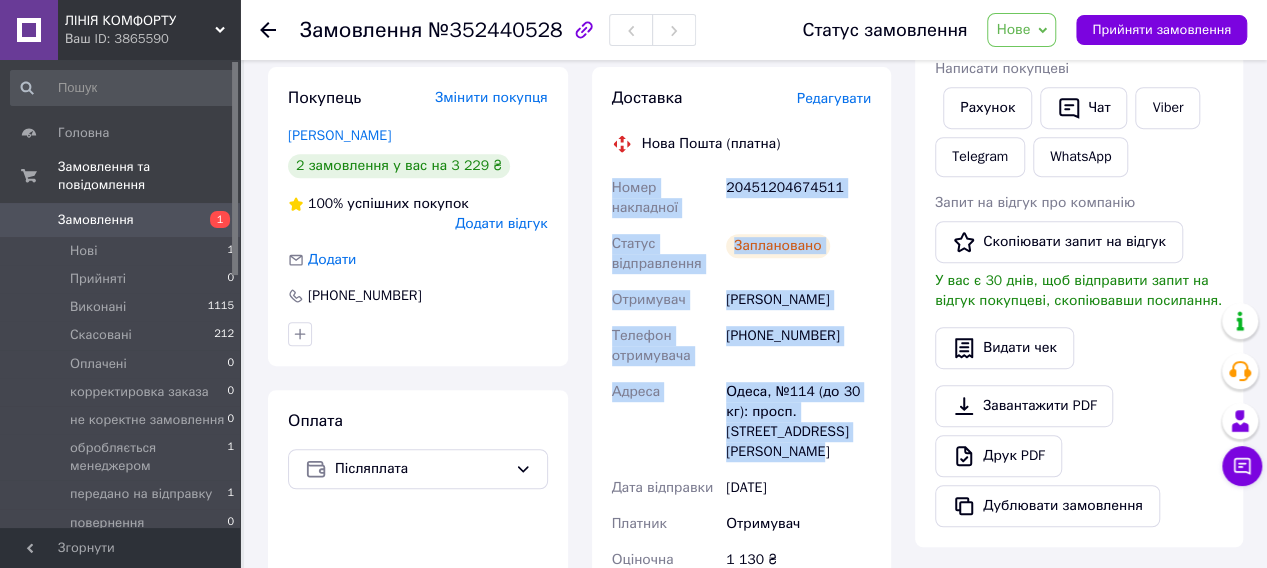 drag, startPoint x: 610, startPoint y: 179, endPoint x: 830, endPoint y: 447, distance: 346.73334 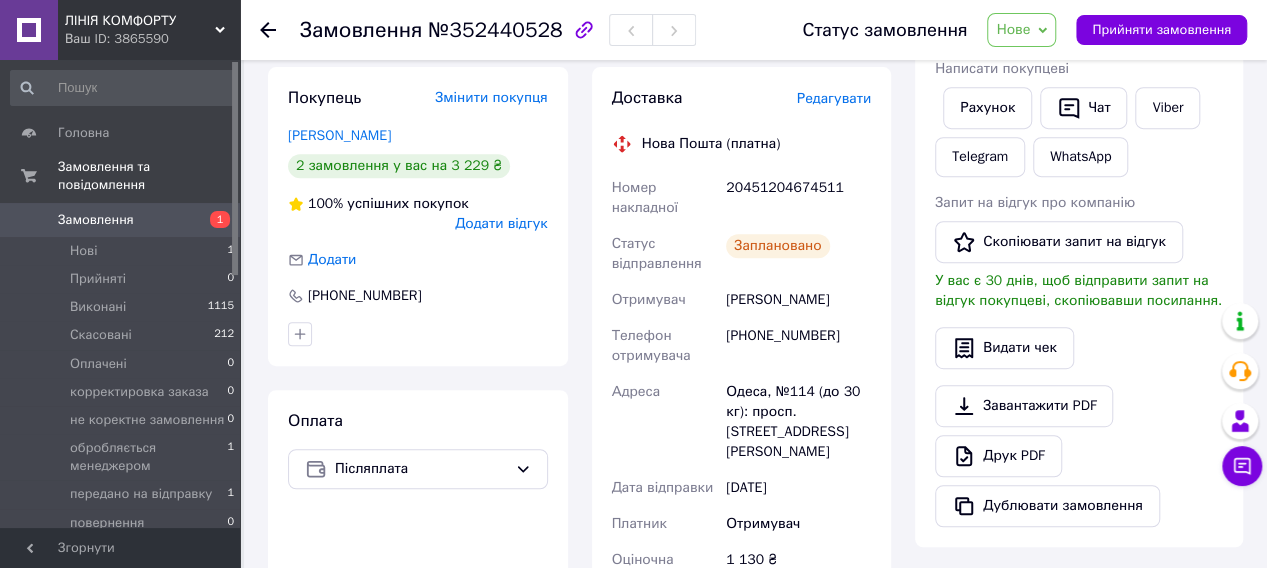 drag, startPoint x: 840, startPoint y: 290, endPoint x: 730, endPoint y: 290, distance: 110 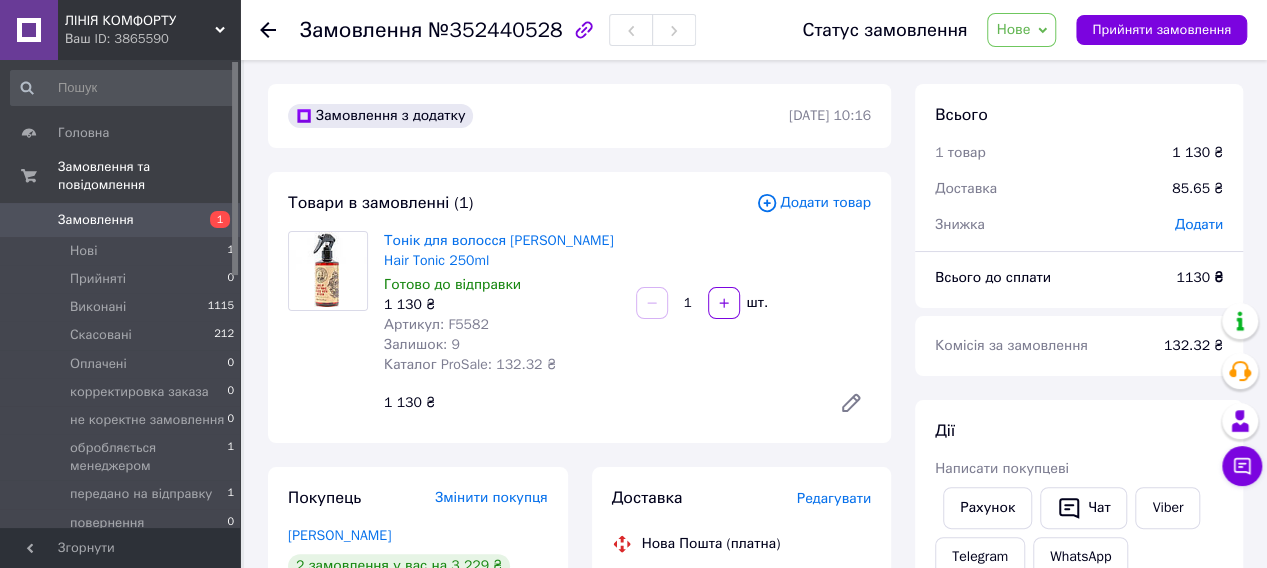scroll, scrollTop: 300, scrollLeft: 0, axis: vertical 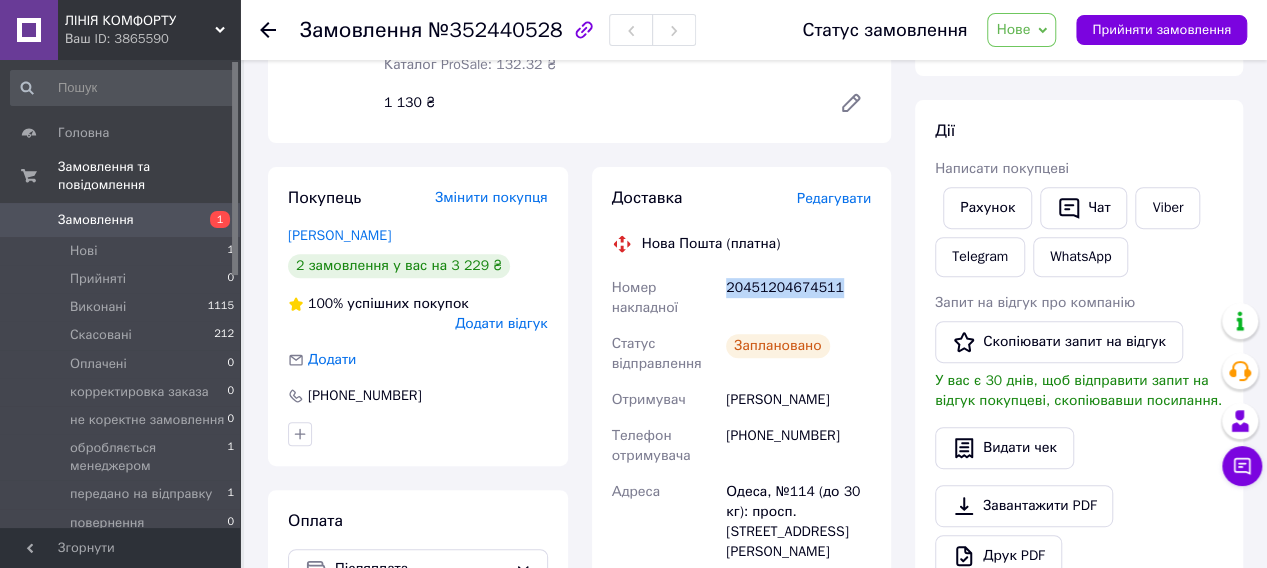 drag, startPoint x: 834, startPoint y: 276, endPoint x: 721, endPoint y: 280, distance: 113.07078 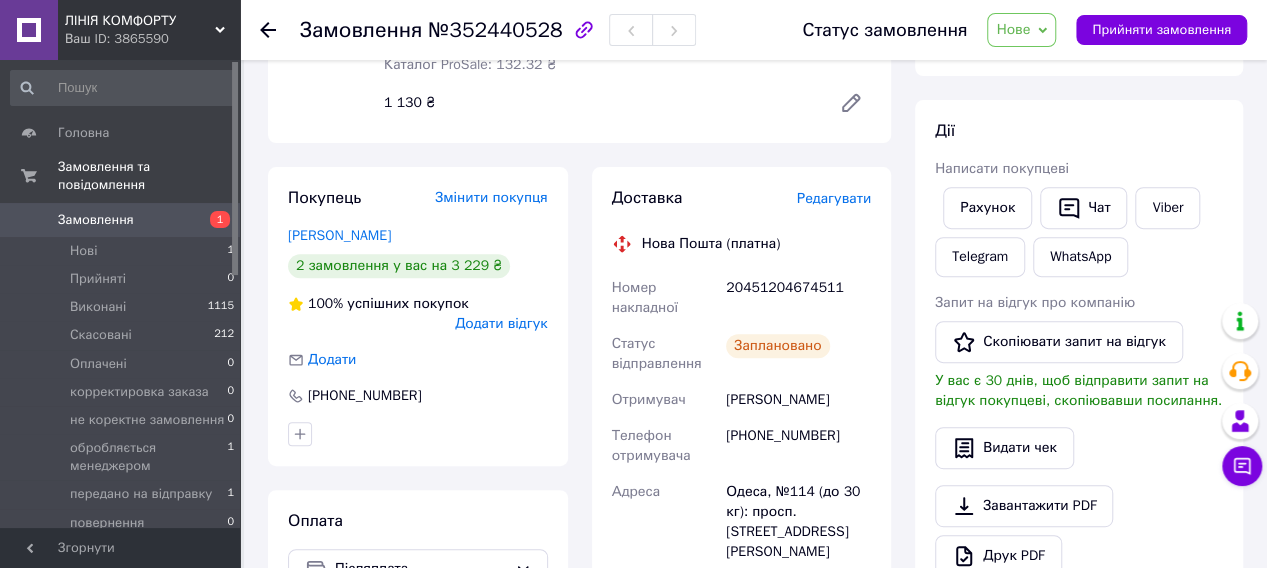 click 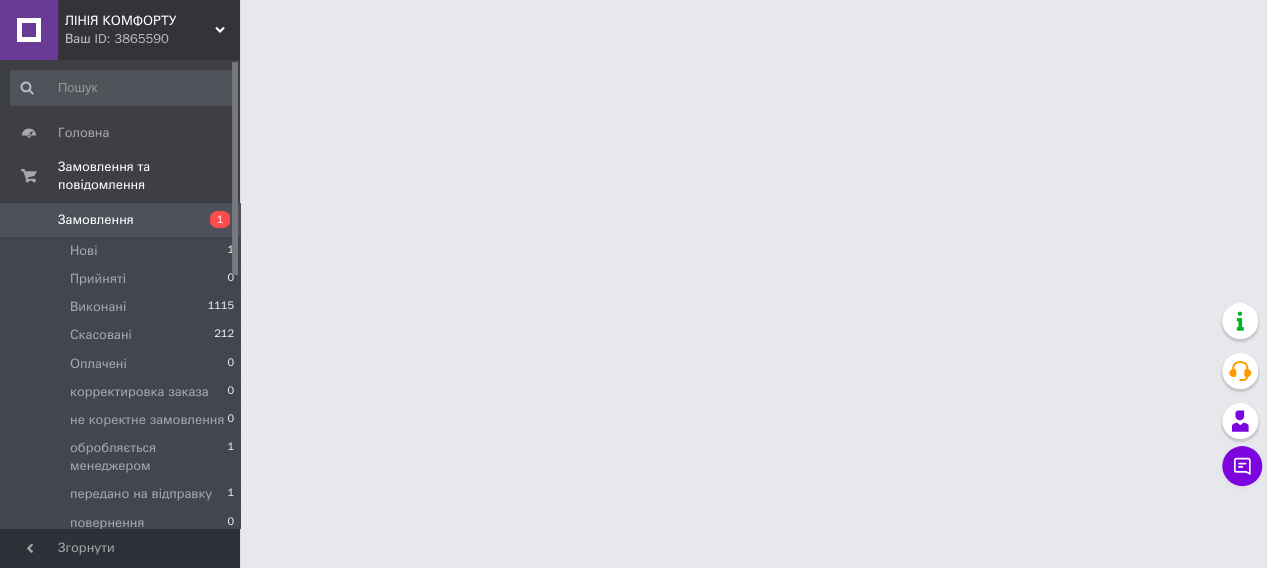scroll, scrollTop: 0, scrollLeft: 0, axis: both 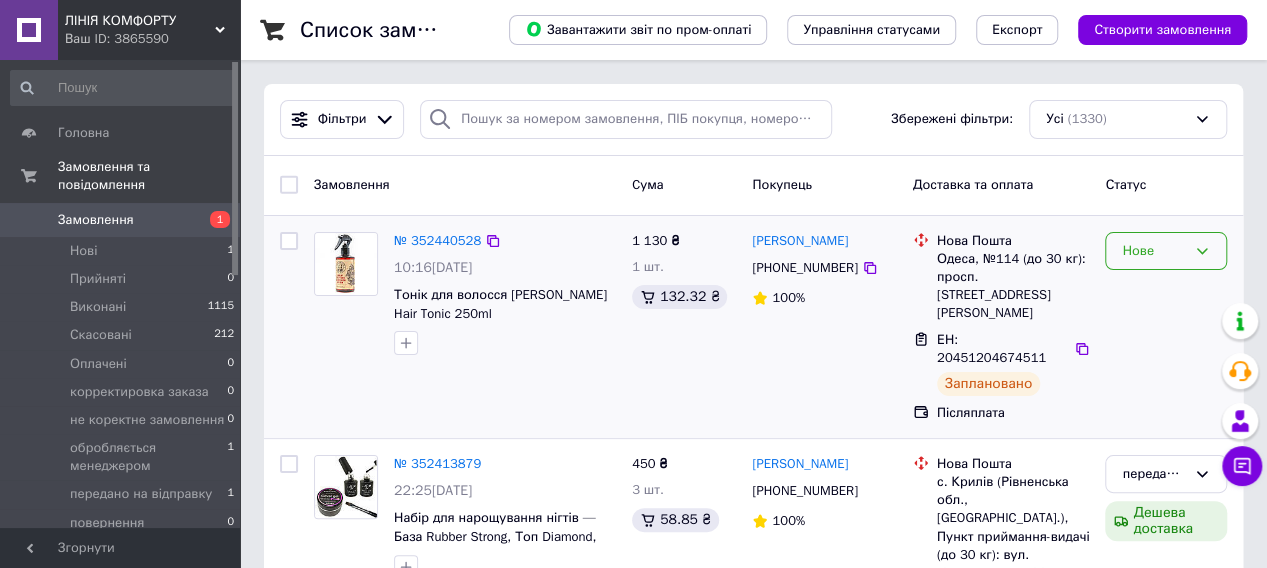 click 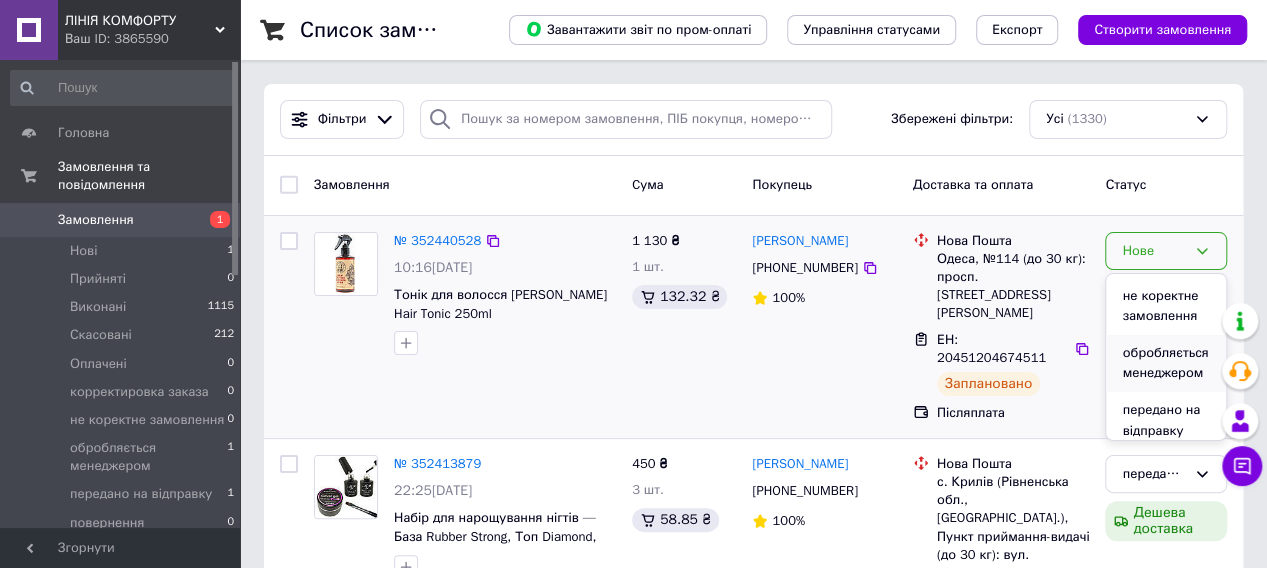 scroll, scrollTop: 245, scrollLeft: 0, axis: vertical 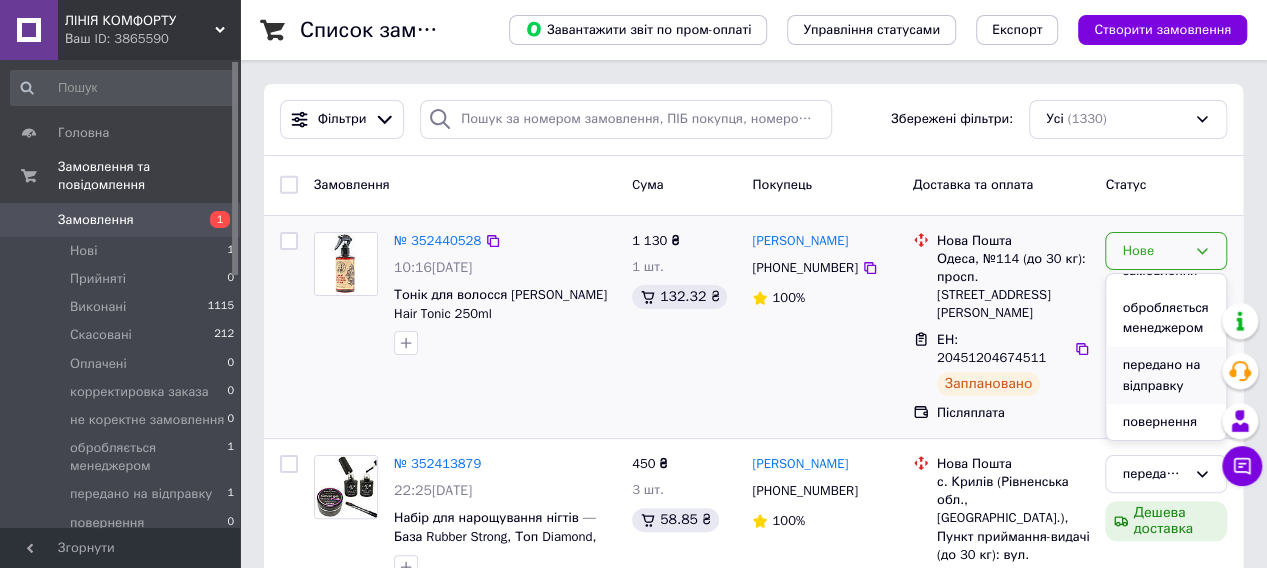 click on "передано на відправку" at bounding box center (1166, 375) 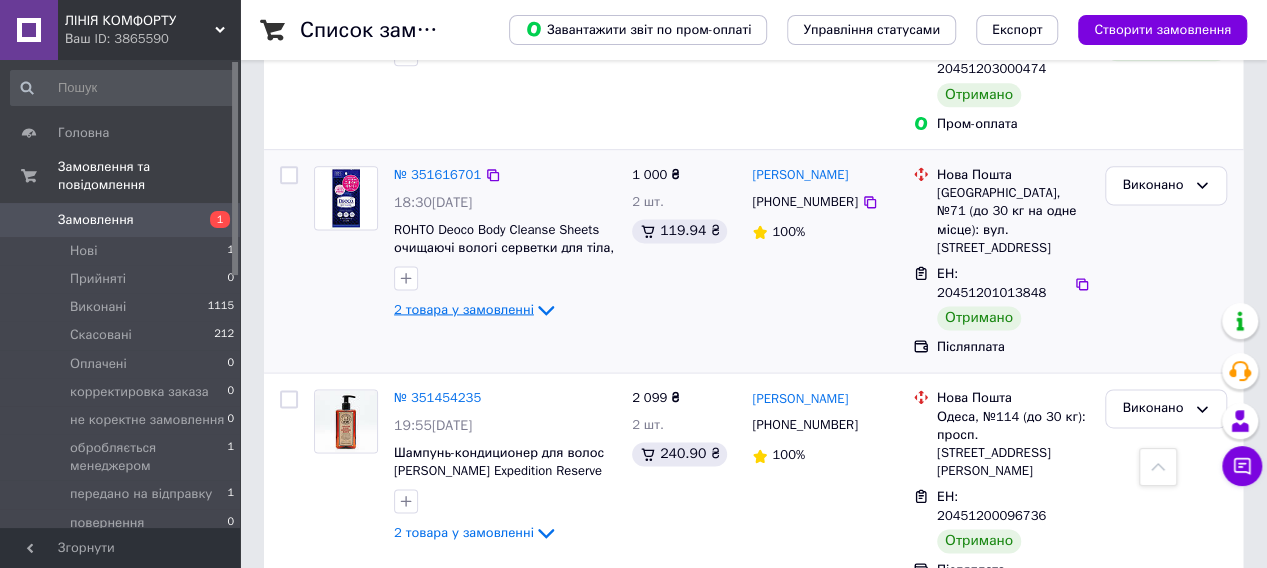 scroll, scrollTop: 1100, scrollLeft: 0, axis: vertical 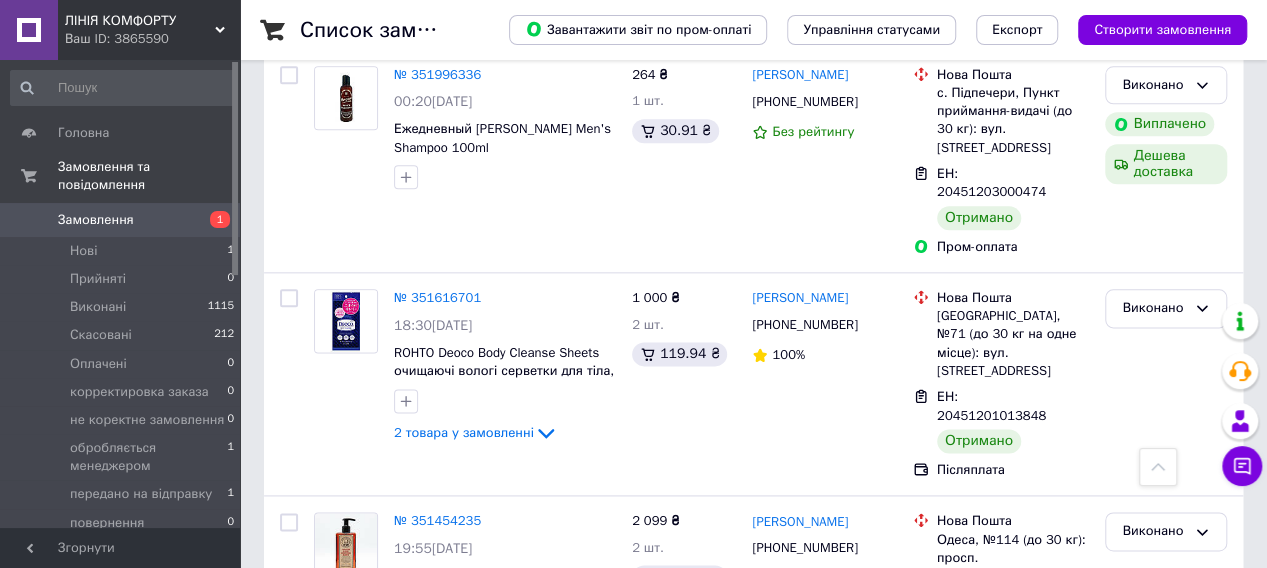 click on "Замовлення" at bounding box center (96, 220) 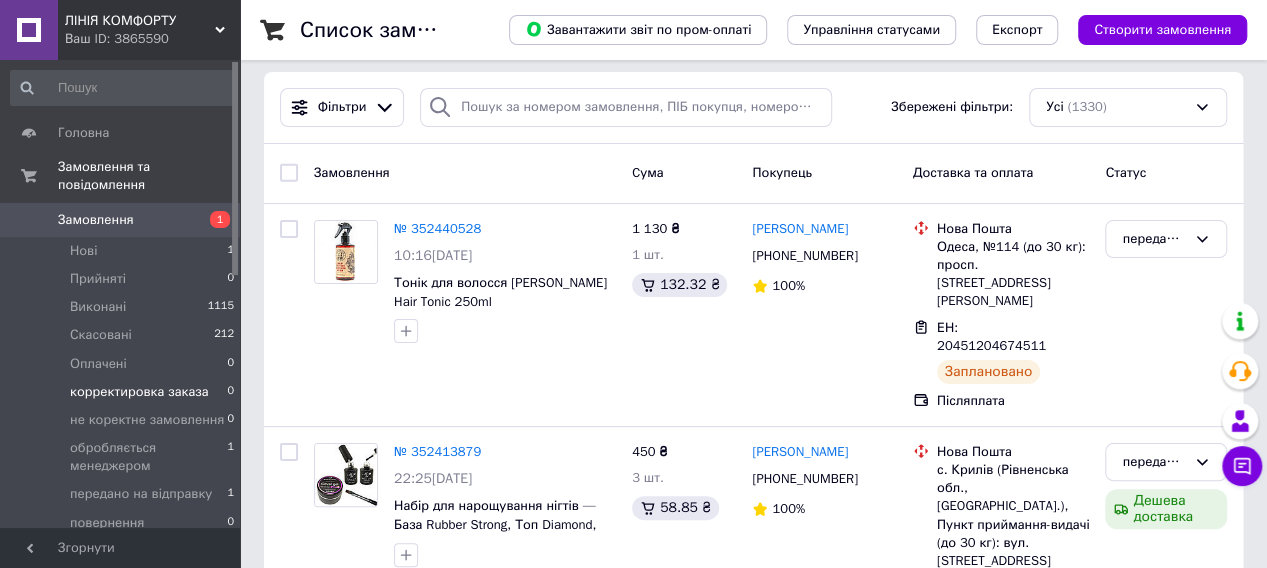 scroll, scrollTop: 0, scrollLeft: 0, axis: both 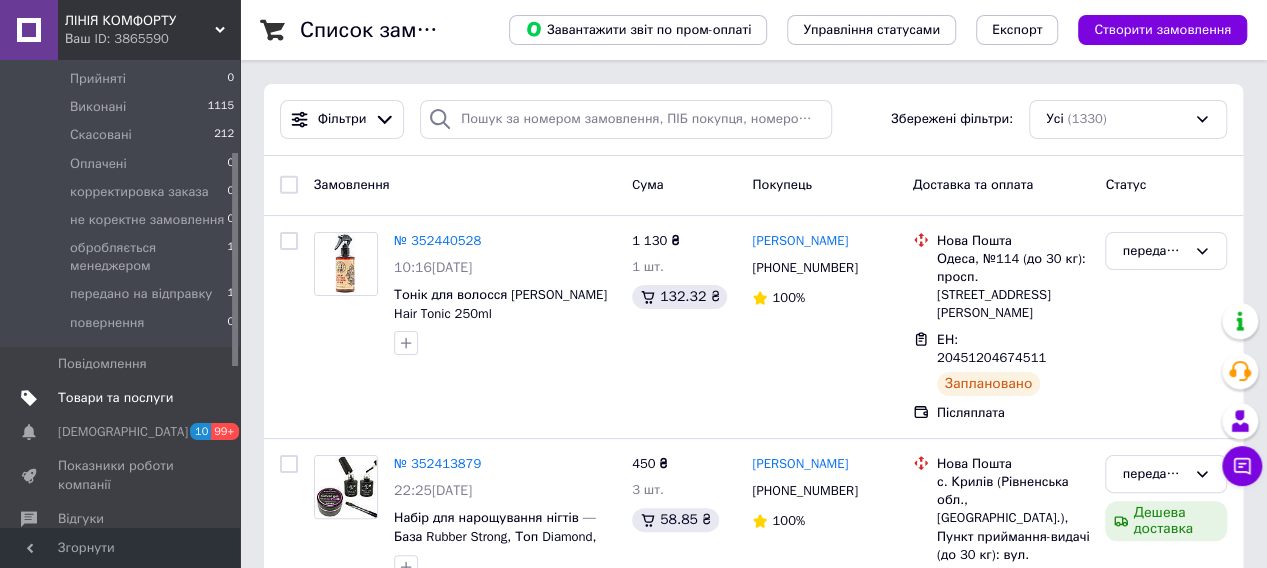 click on "Товари та послуги" at bounding box center (115, 398) 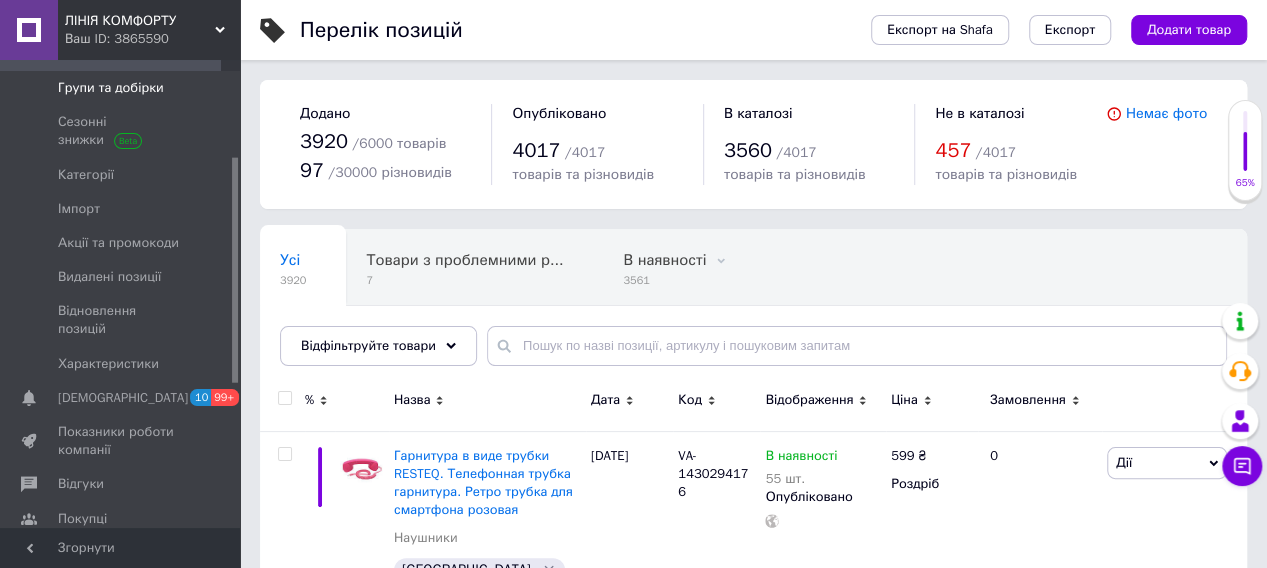 click on "Групи та добірки" at bounding box center (111, 88) 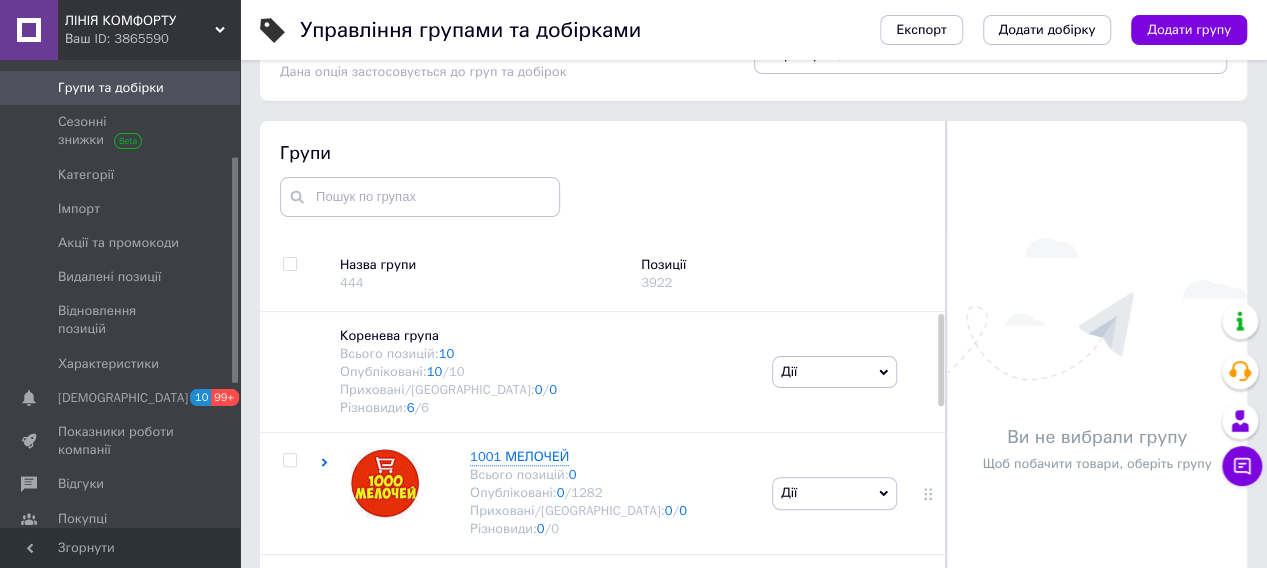 scroll, scrollTop: 100, scrollLeft: 0, axis: vertical 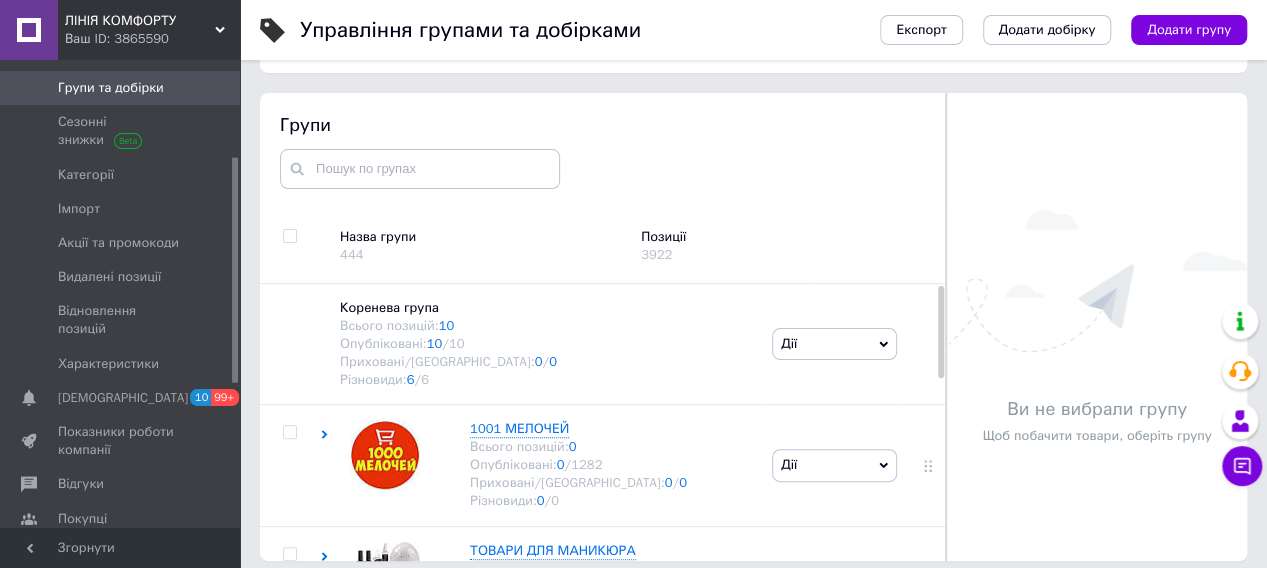 click at bounding box center [289, 236] 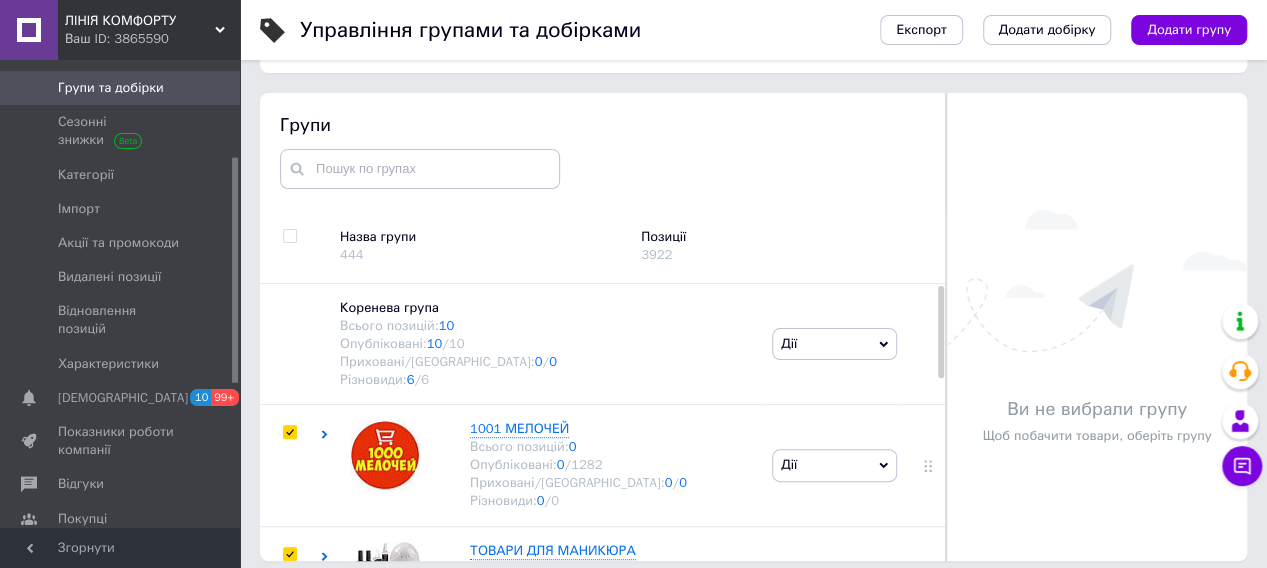 checkbox on "true" 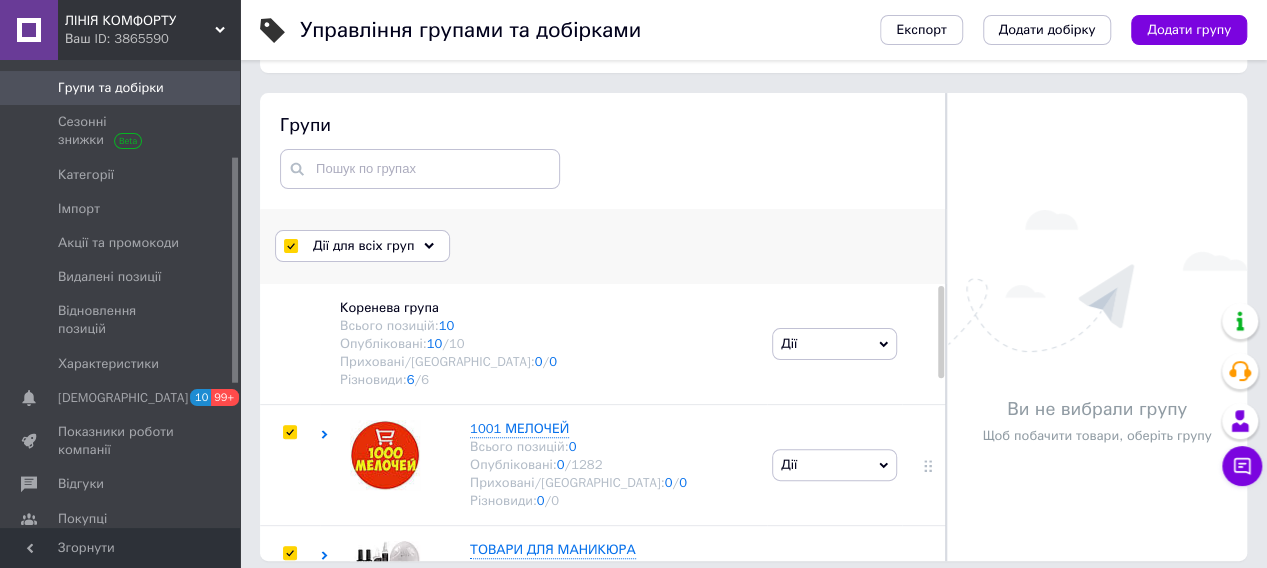 click on "Дії для всіх груп" at bounding box center [362, 246] 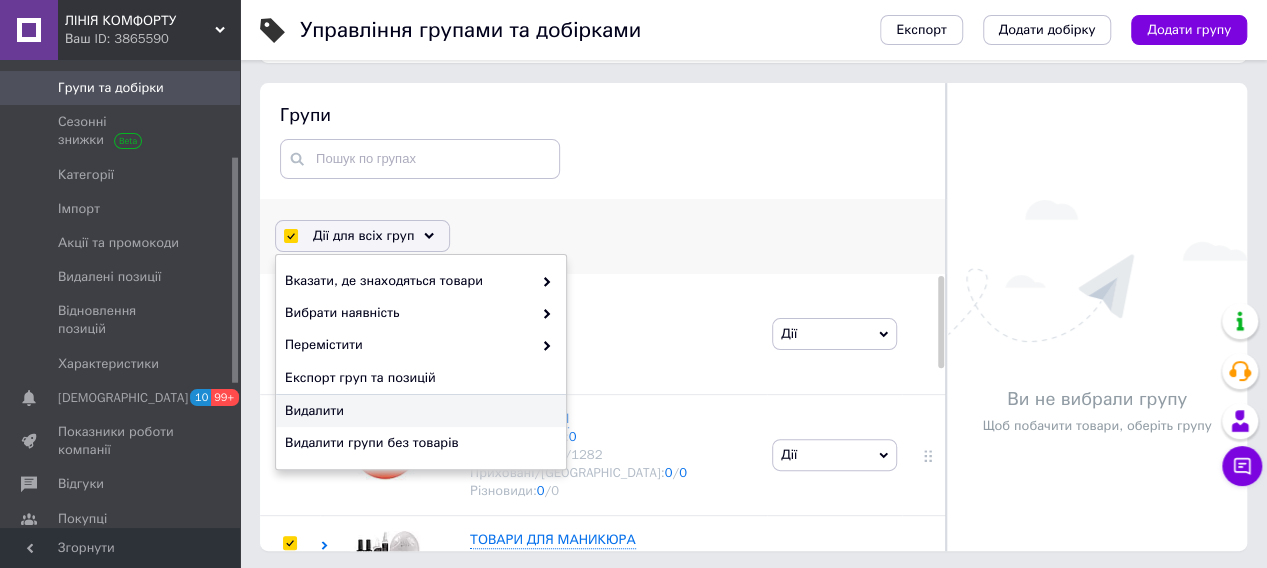 scroll, scrollTop: 113, scrollLeft: 0, axis: vertical 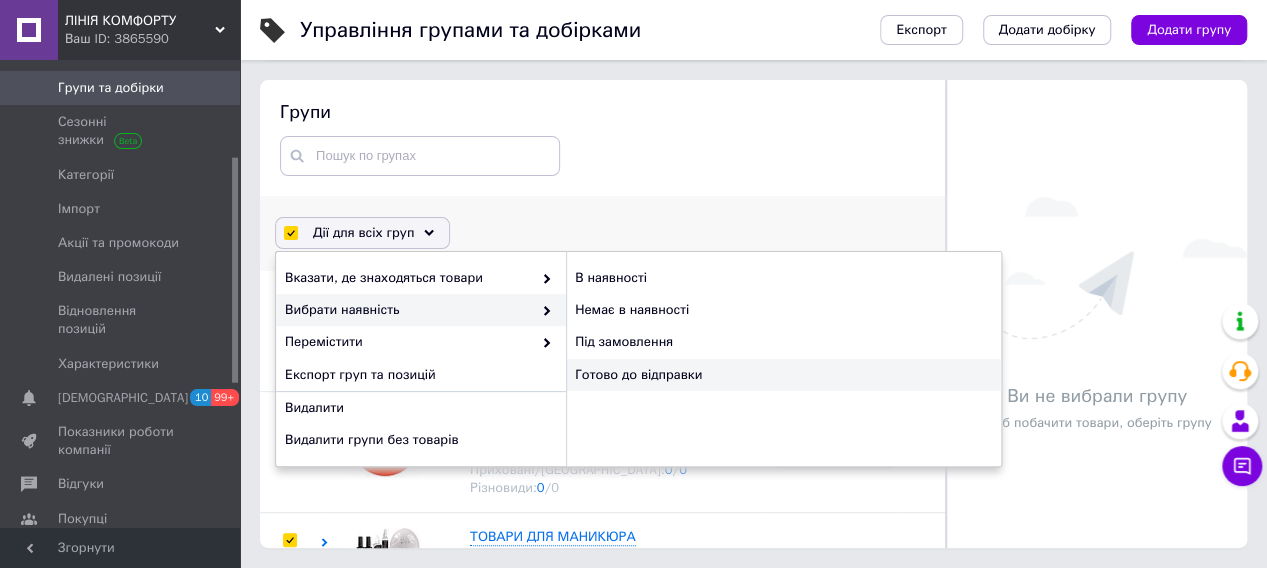 click on "Готово до відправки" at bounding box center (783, 375) 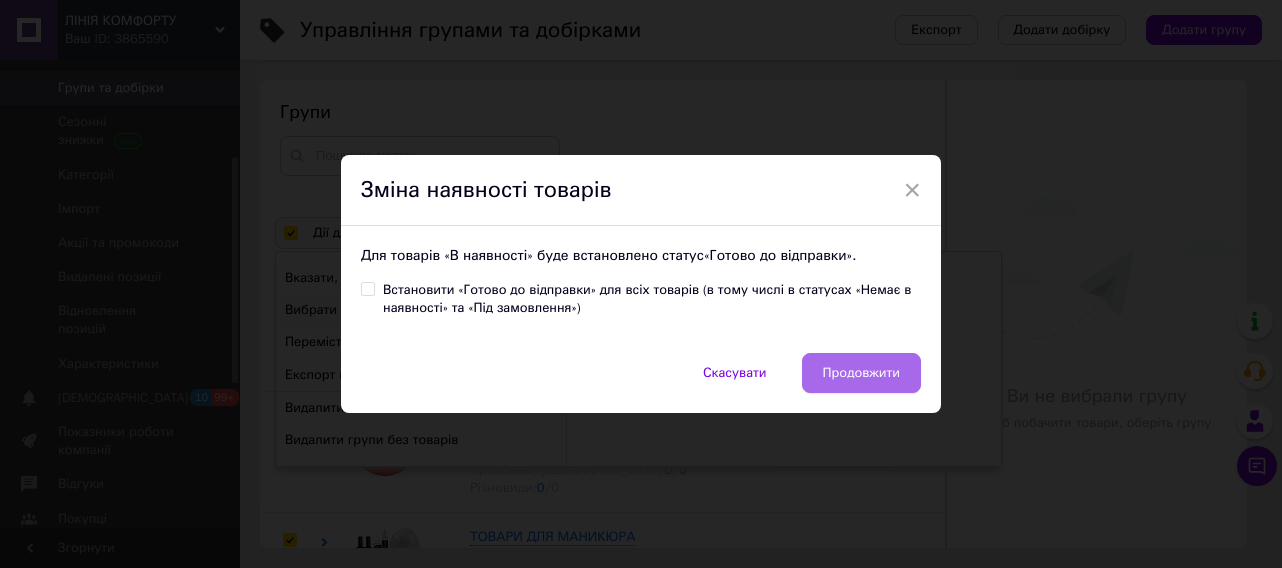 click on "Продовжити" at bounding box center [861, 373] 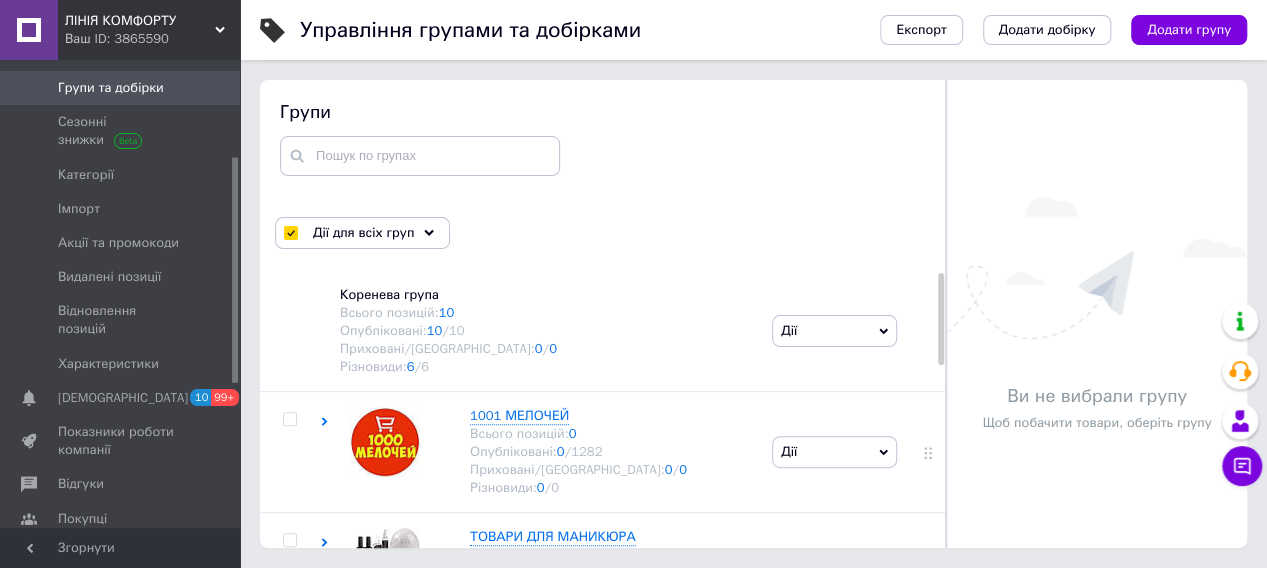 checkbox on "false" 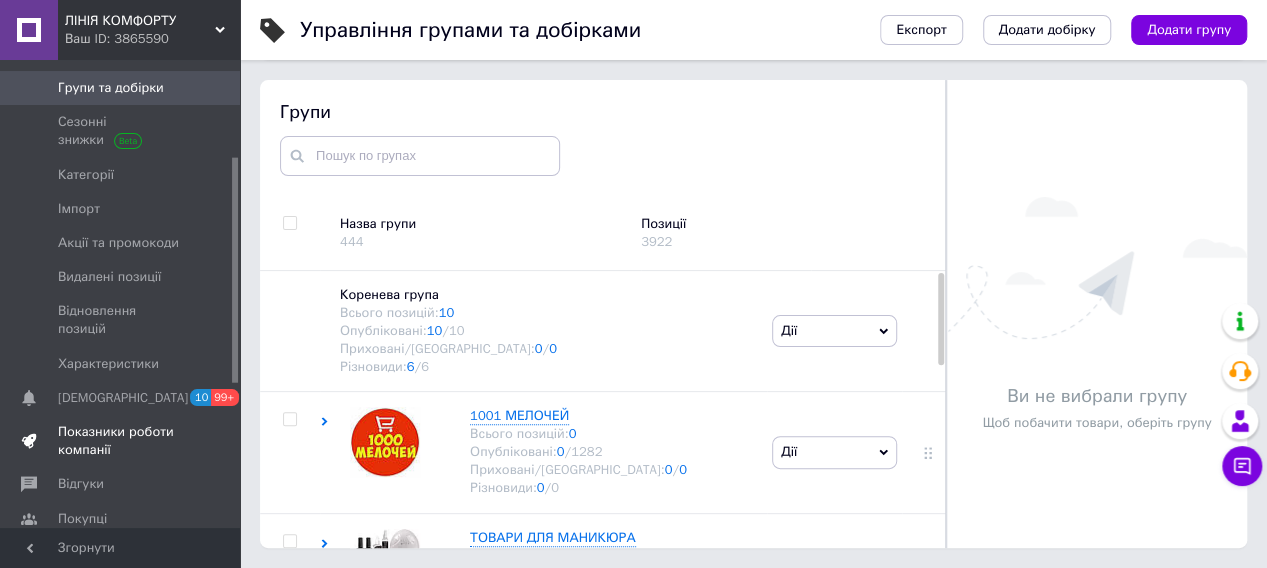 click on "Показники роботи компанії" at bounding box center [121, 441] 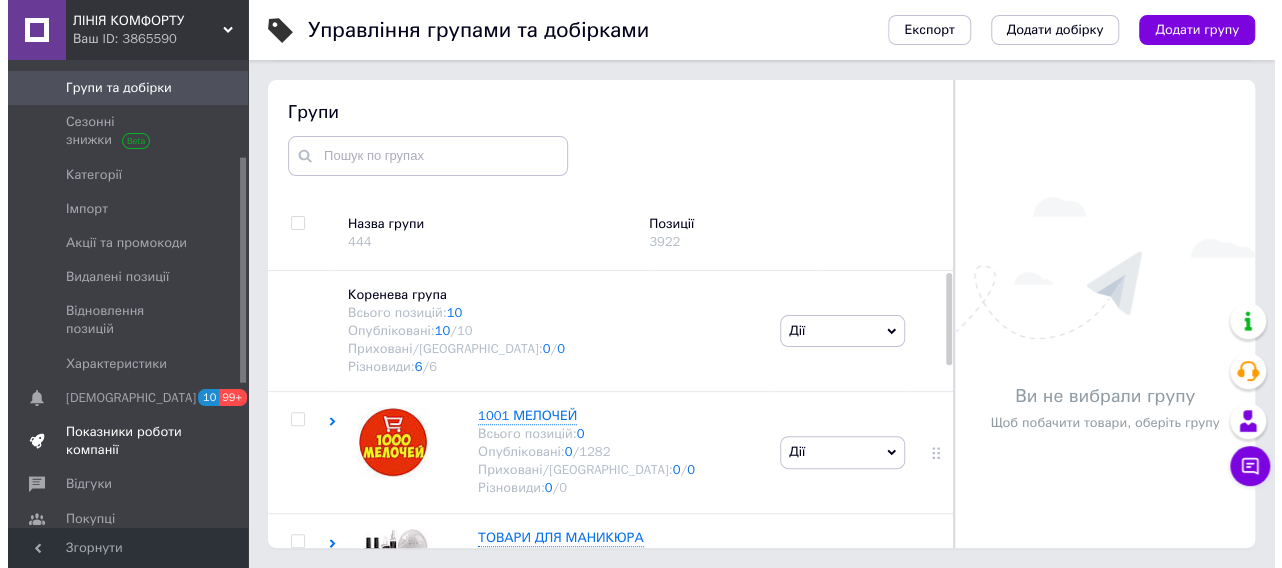 scroll, scrollTop: 0, scrollLeft: 0, axis: both 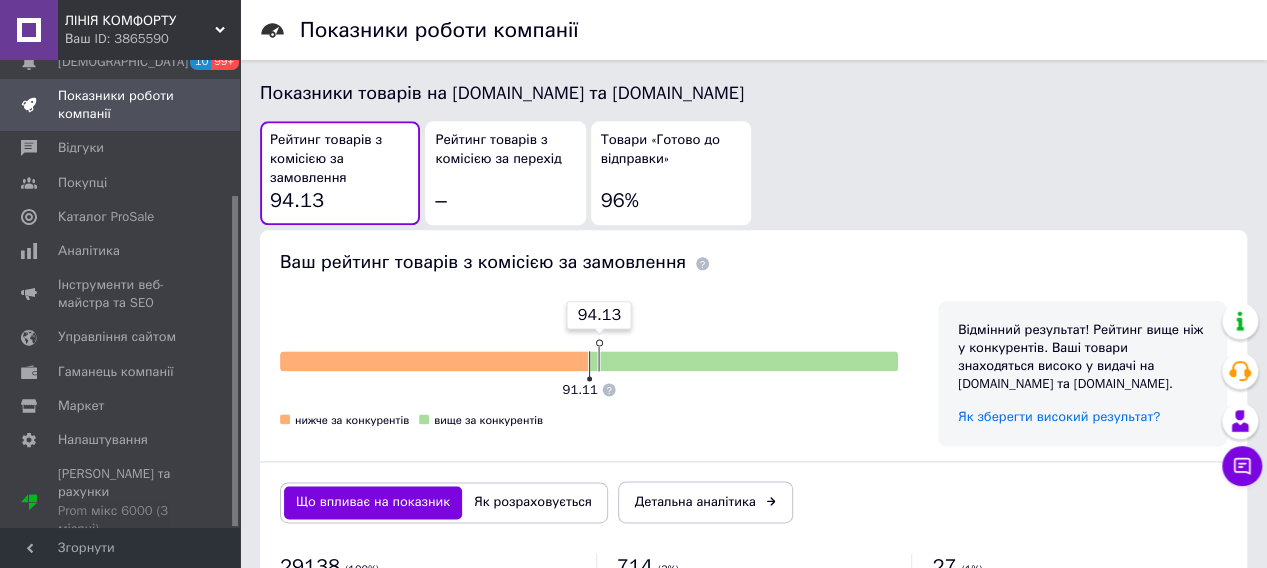 click 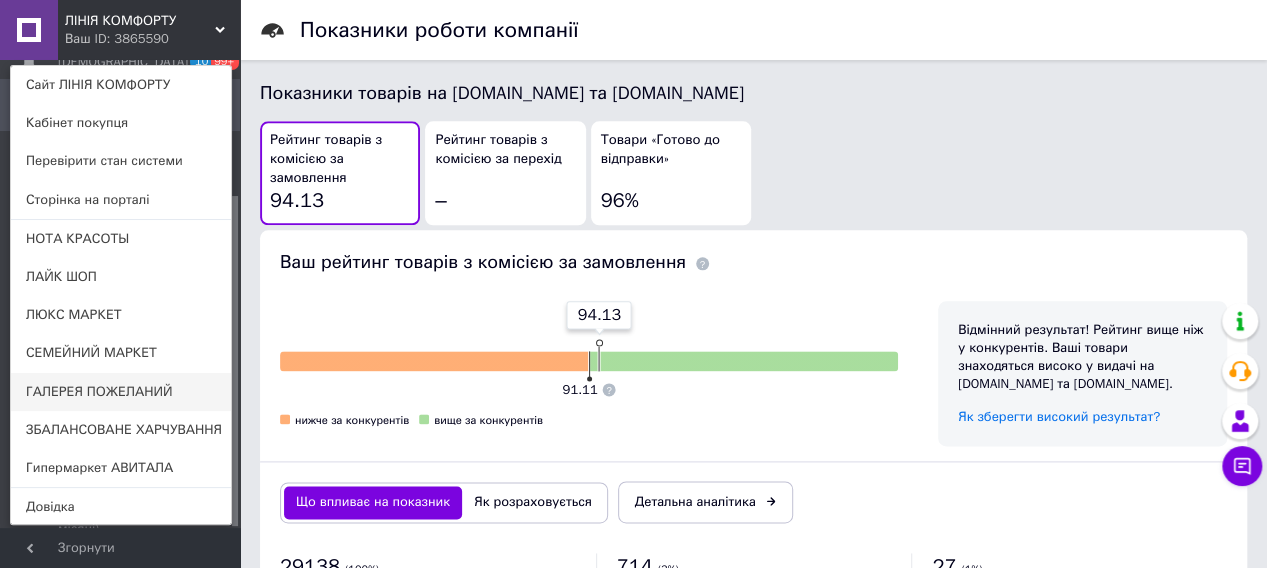 click on "ГАЛЕРЕЯ ПОЖЕЛАНИЙ" at bounding box center (121, 392) 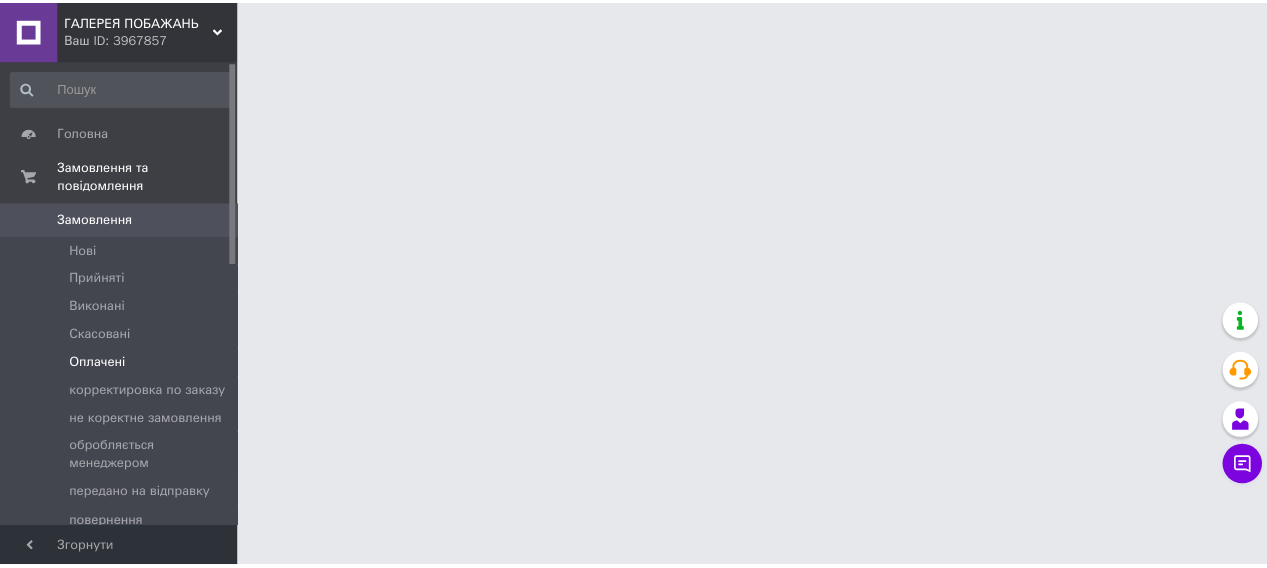 scroll, scrollTop: 0, scrollLeft: 0, axis: both 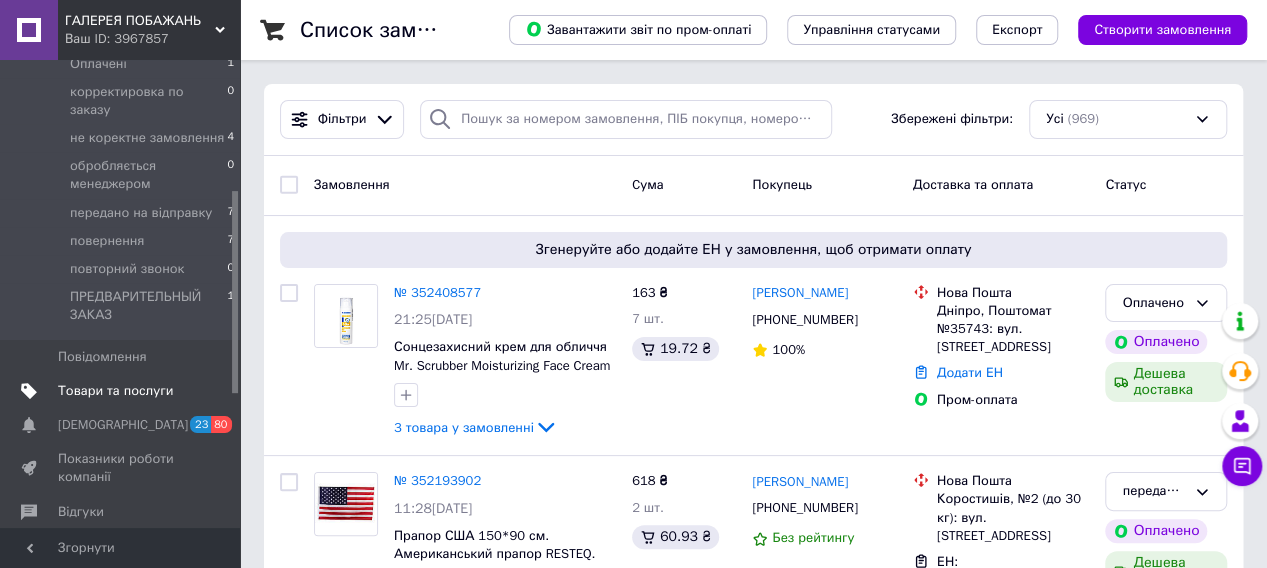 click on "Товари та послуги" at bounding box center [115, 391] 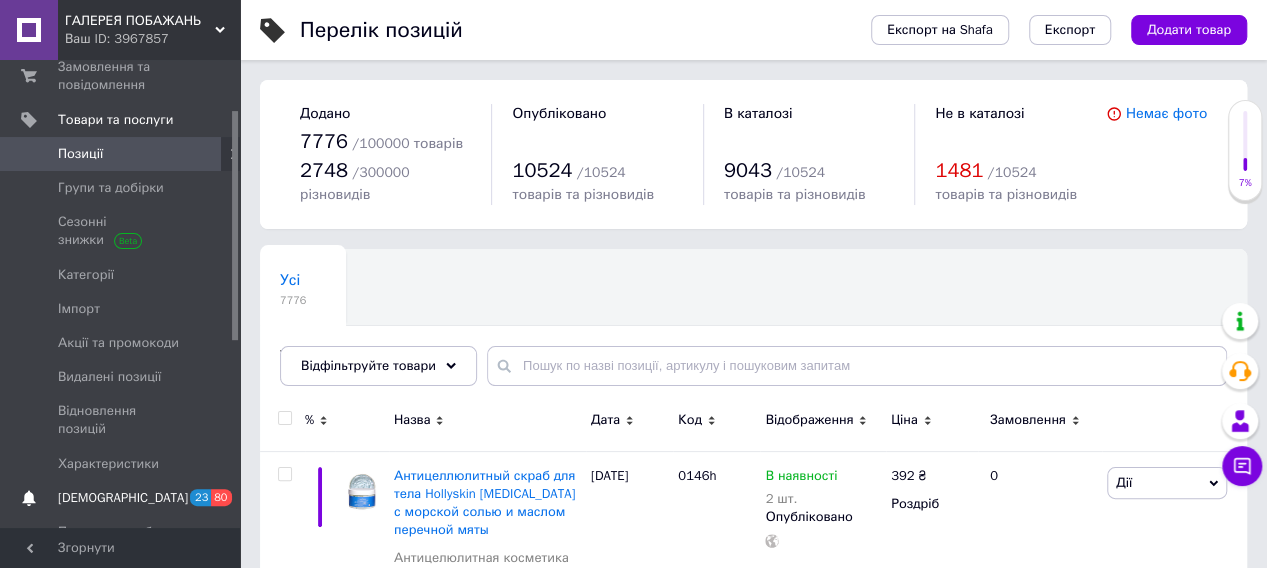 scroll, scrollTop: 100, scrollLeft: 0, axis: vertical 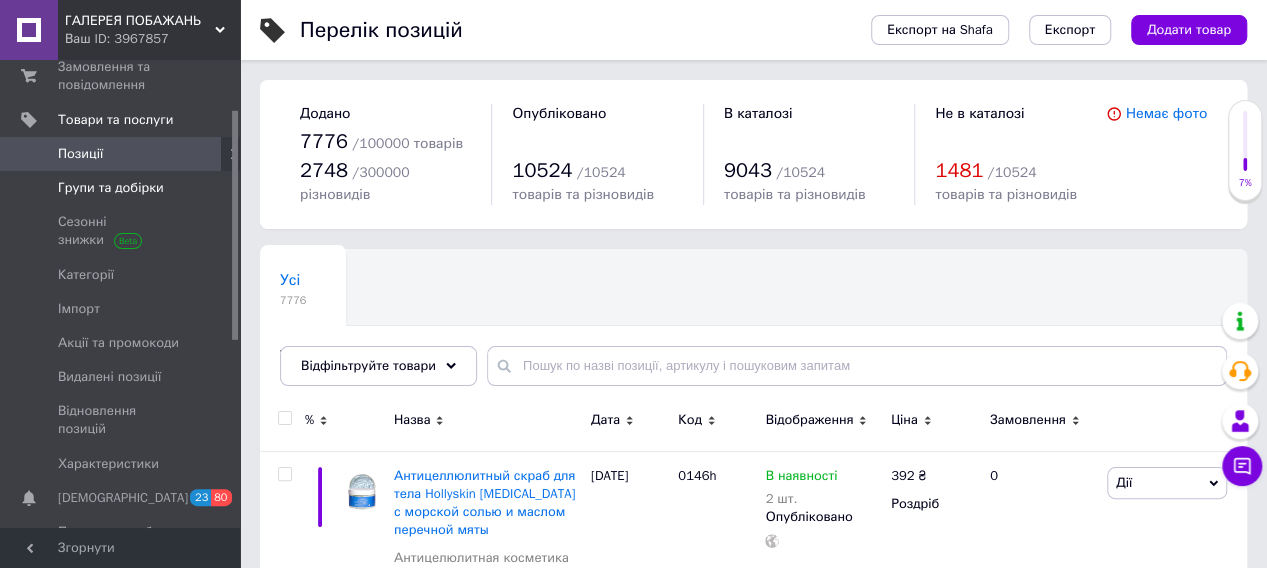 click on "Групи та добірки" at bounding box center [111, 188] 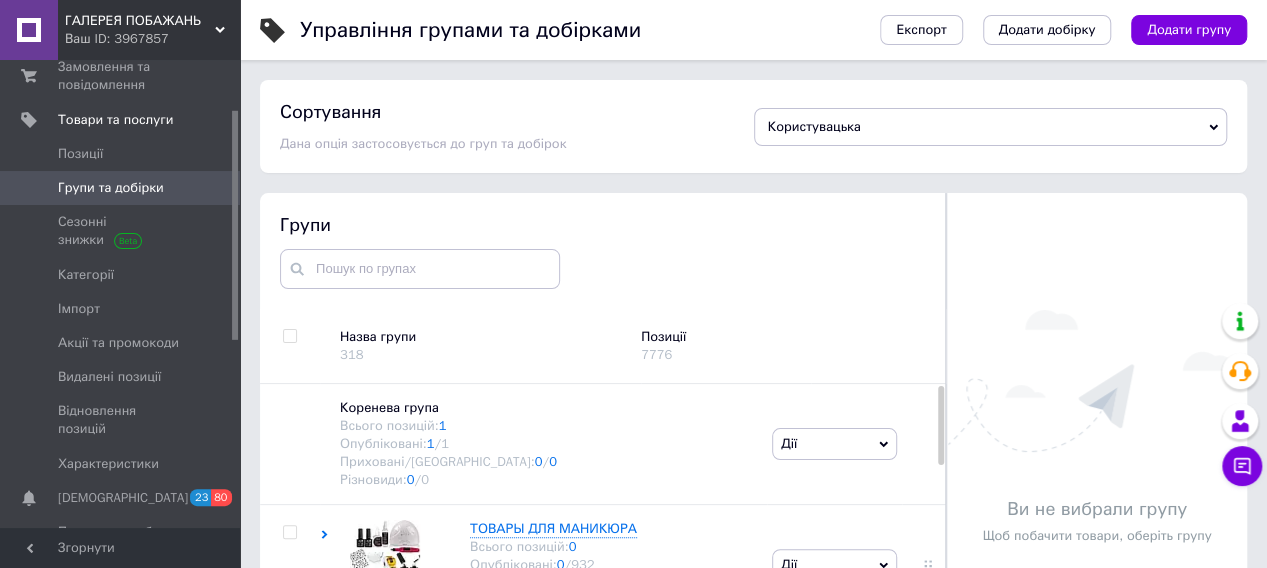 click at bounding box center [289, 336] 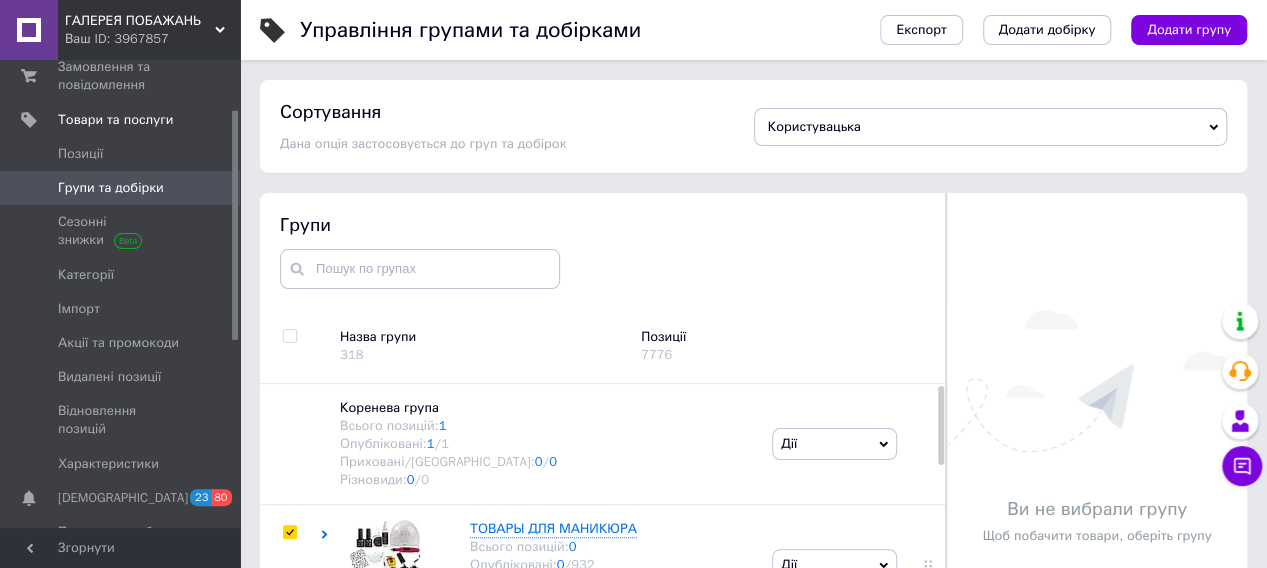 checkbox on "true" 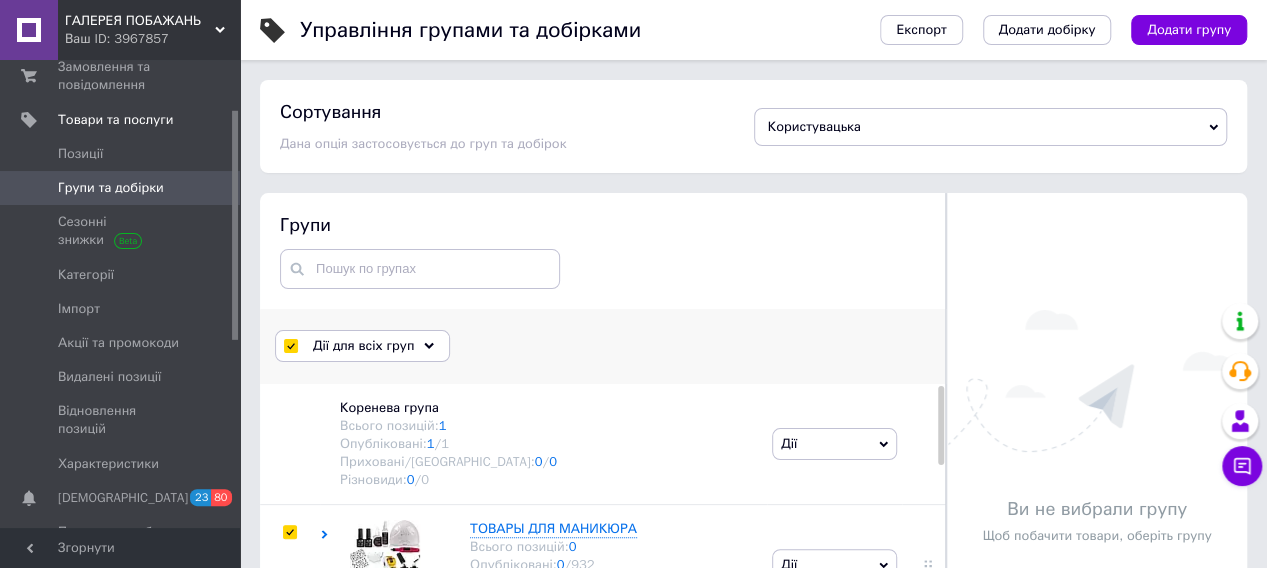 click 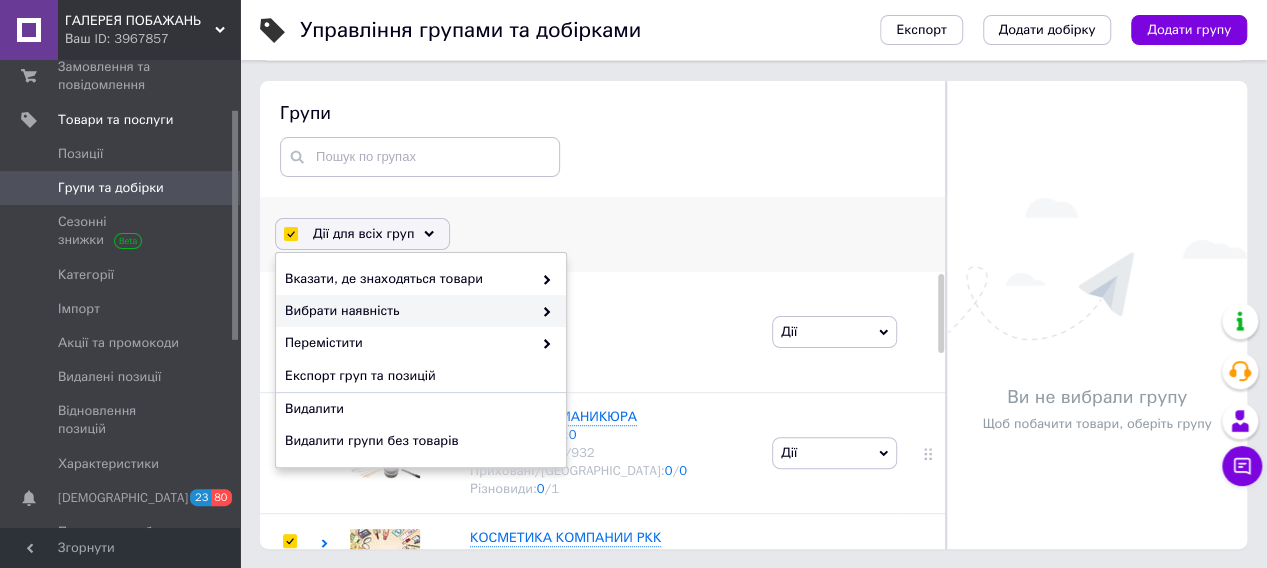 scroll, scrollTop: 113, scrollLeft: 0, axis: vertical 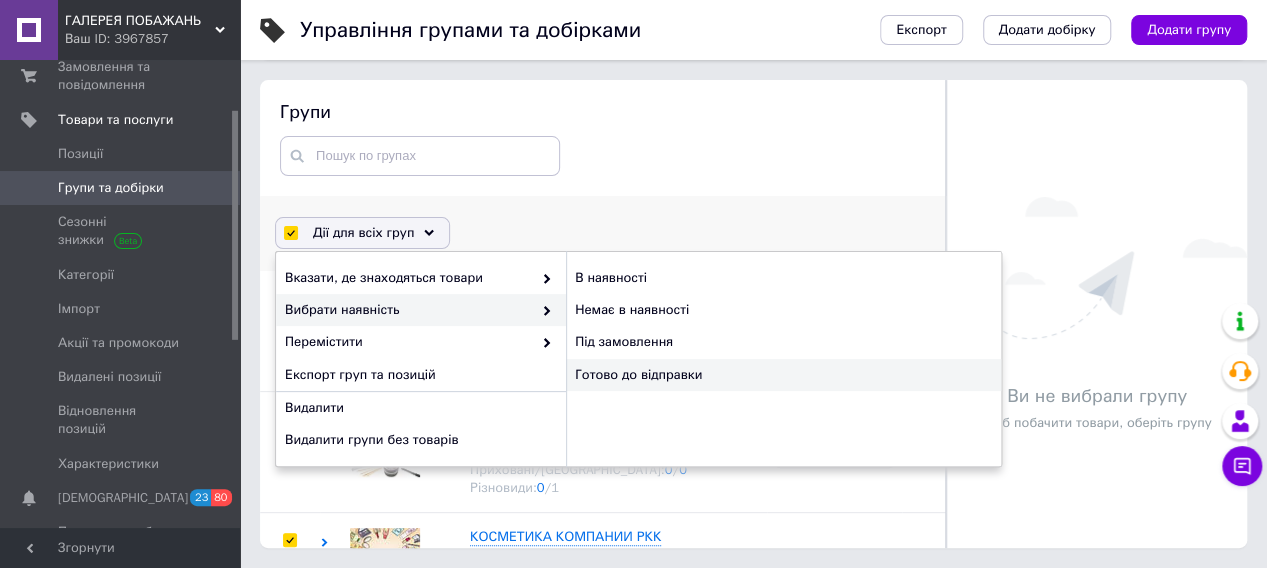 click on "Готово до відправки" at bounding box center (783, 375) 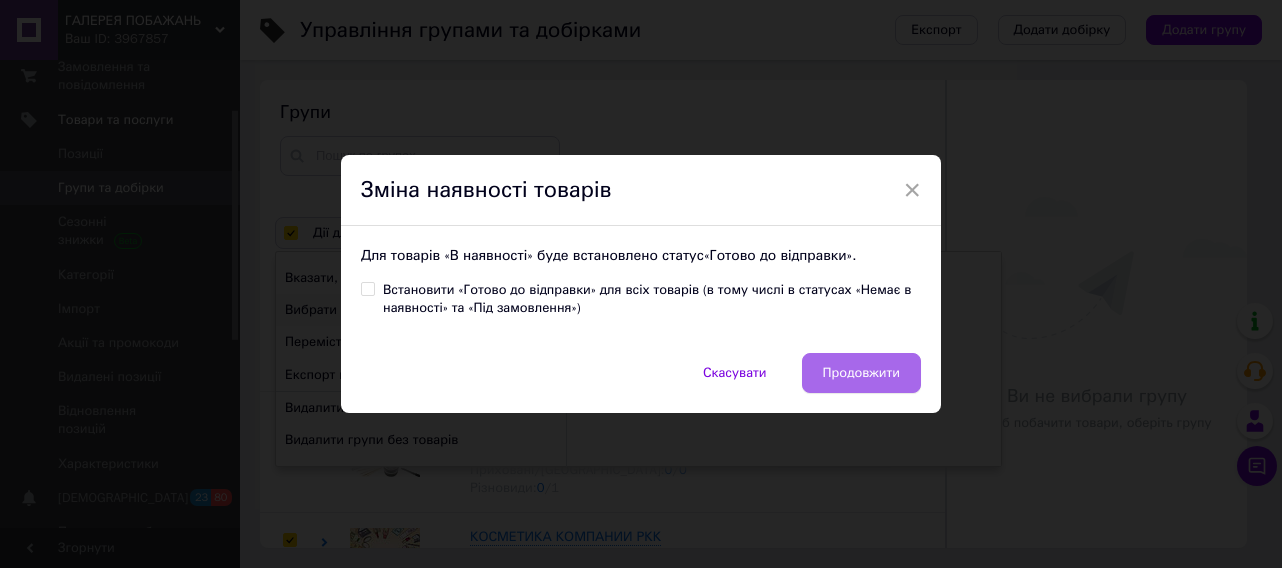 click on "Продовжити" at bounding box center (861, 373) 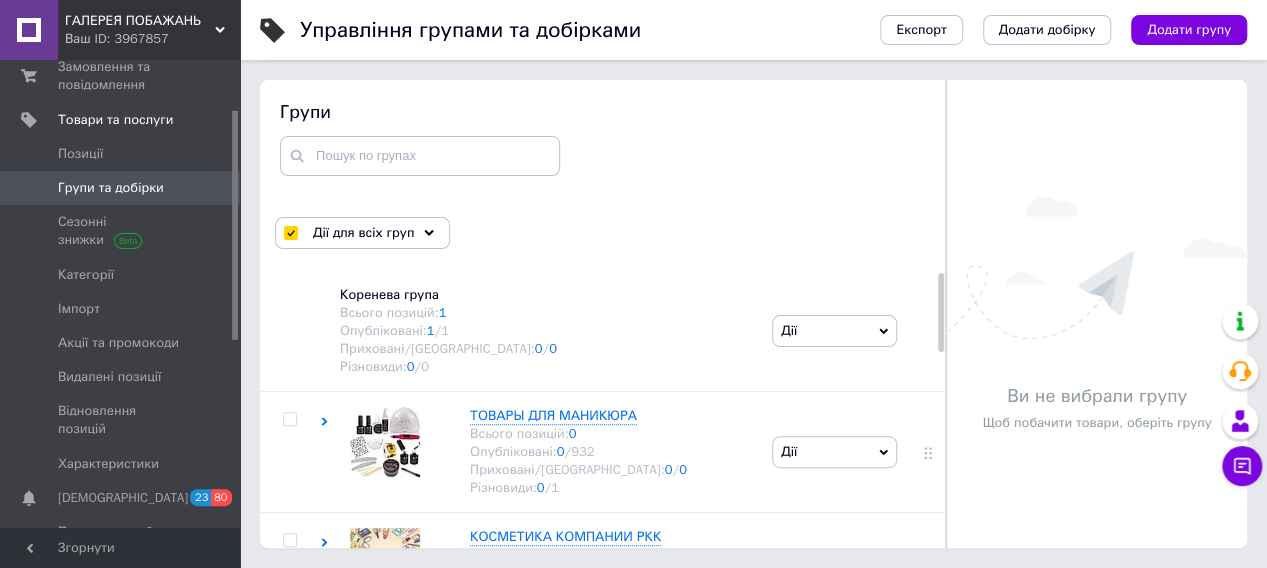 checkbox on "false" 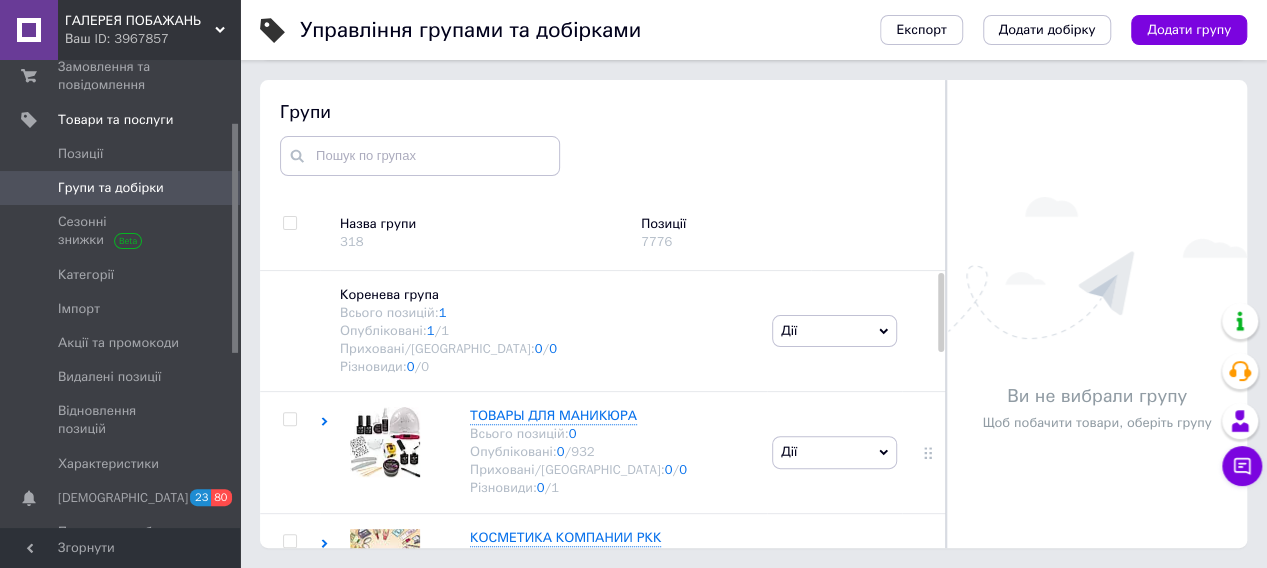 scroll, scrollTop: 200, scrollLeft: 0, axis: vertical 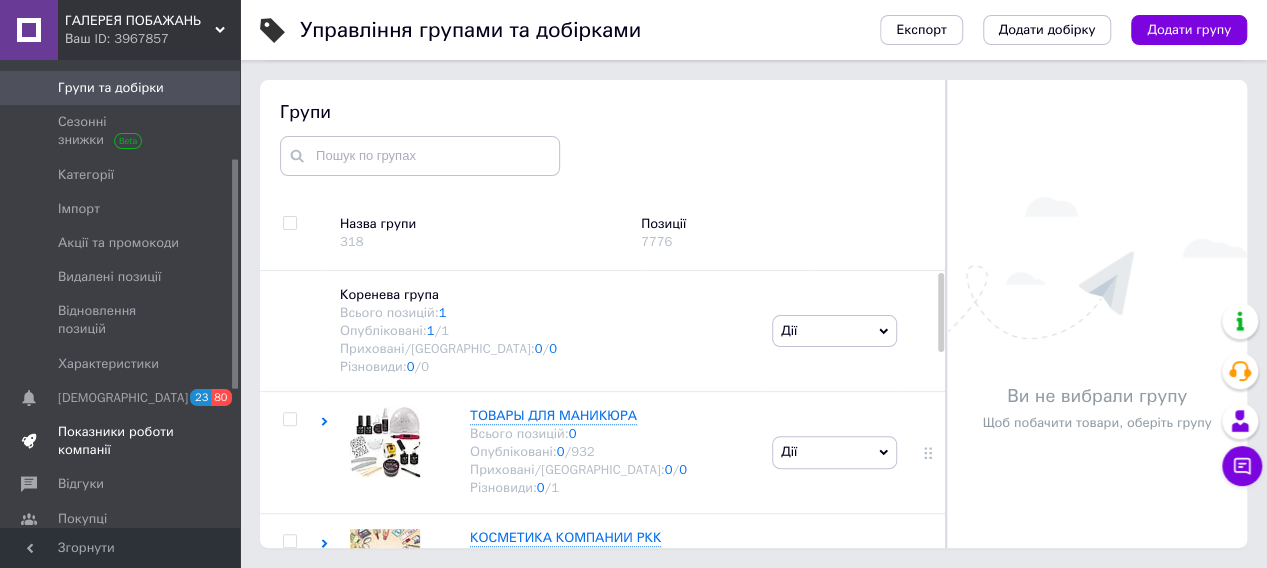click on "Показники роботи компанії" at bounding box center (121, 441) 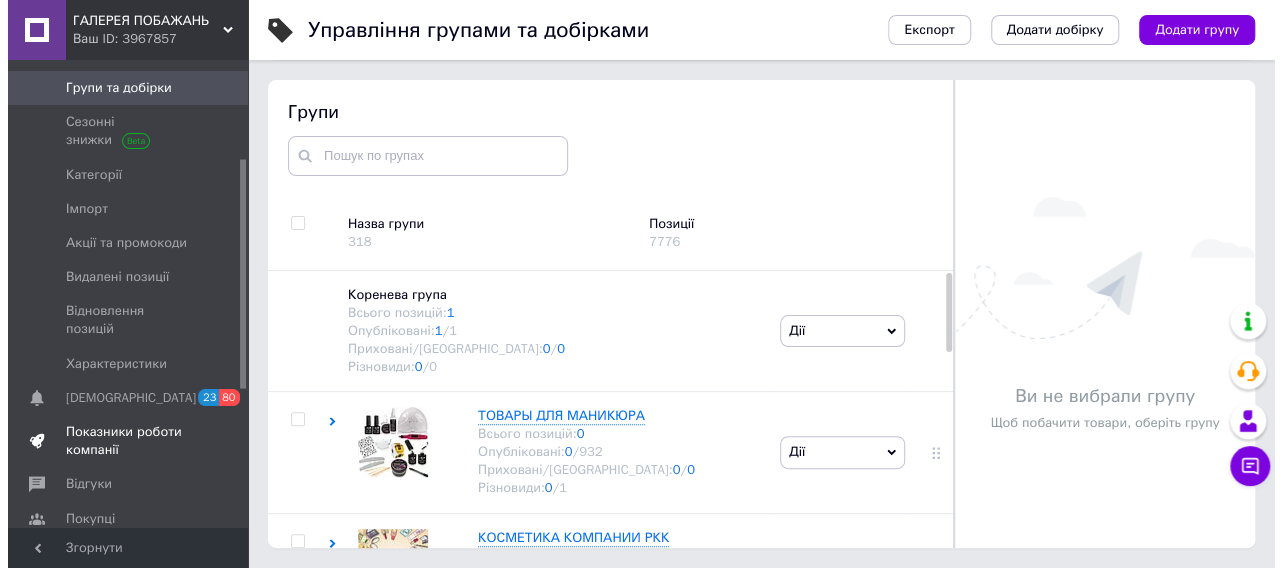 scroll, scrollTop: 0, scrollLeft: 0, axis: both 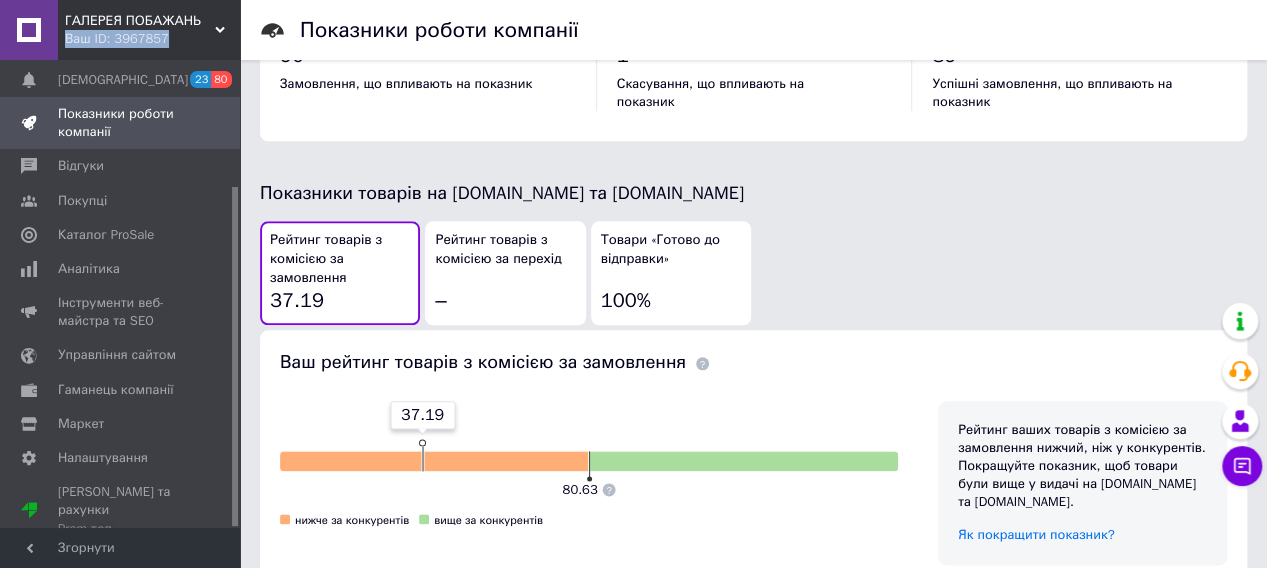 click on "ГАЛЕРЕЯ ПОБАЖАНЬ Ваш ID: 3967857 Сайт ГАЛЕРЕЯ ПОБАЖАНЬ Кабінет покупця Перевірити стан системи Сторінка на порталі НОТА КРАСОТЫ ЛАЙК  ШОП ЛЮКС  МАРКЕТ СЕМЕЙНИЙ МАРКЕТ ЗБАЛАНСОВАНЕ ХАРЧУВАННЯ ЛИНИЯ КОМФОРТА Гипермаркет АВИТАЛА Довідка Вийти" at bounding box center [120, 30] 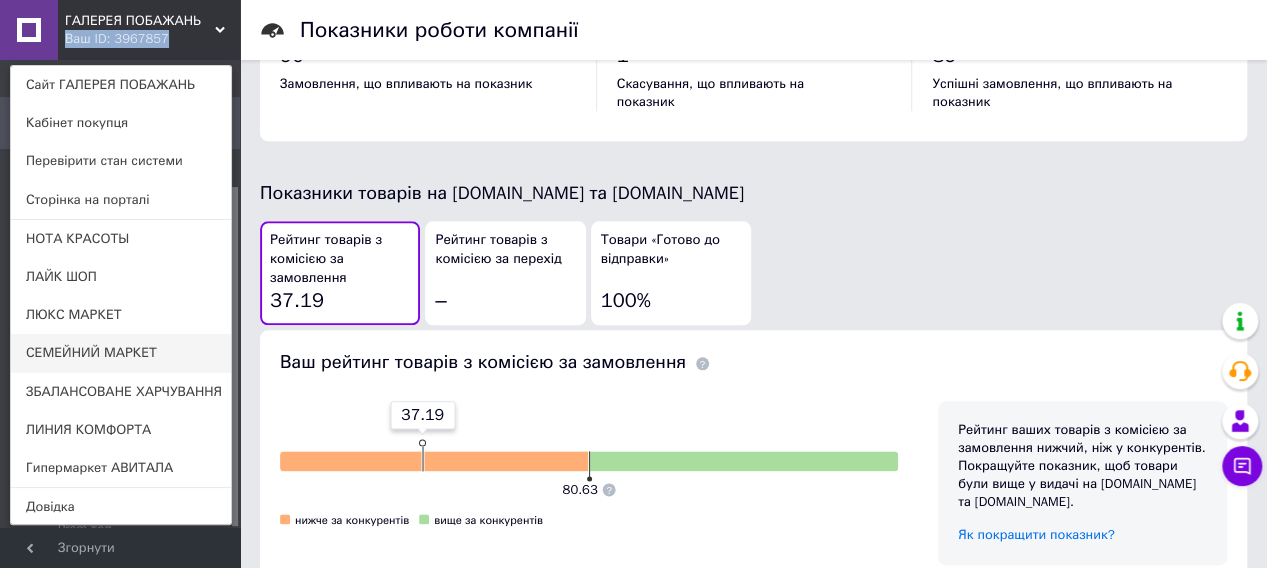 click on "СЕМЕЙНИЙ МАРКЕТ" at bounding box center (121, 353) 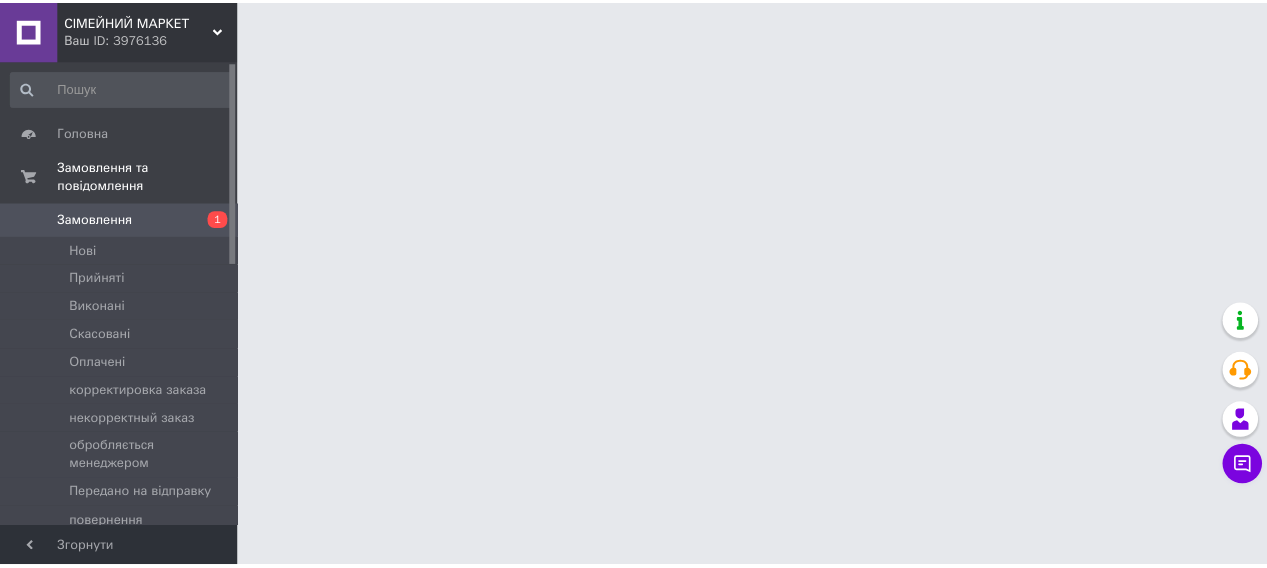 scroll, scrollTop: 0, scrollLeft: 0, axis: both 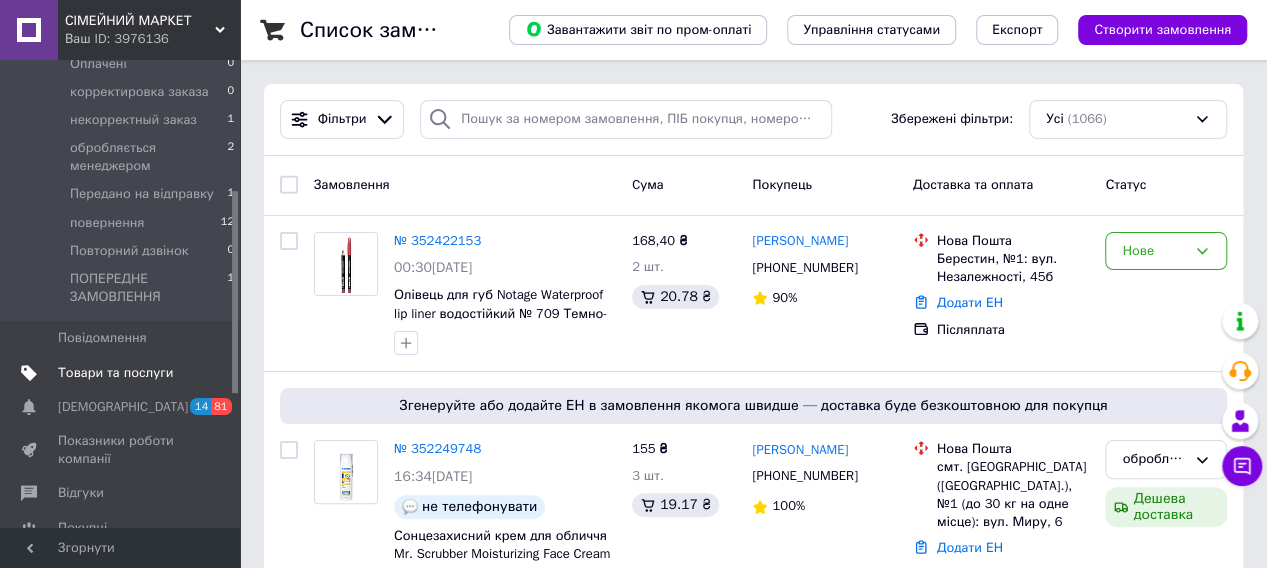 click on "Товари та послуги" at bounding box center [115, 373] 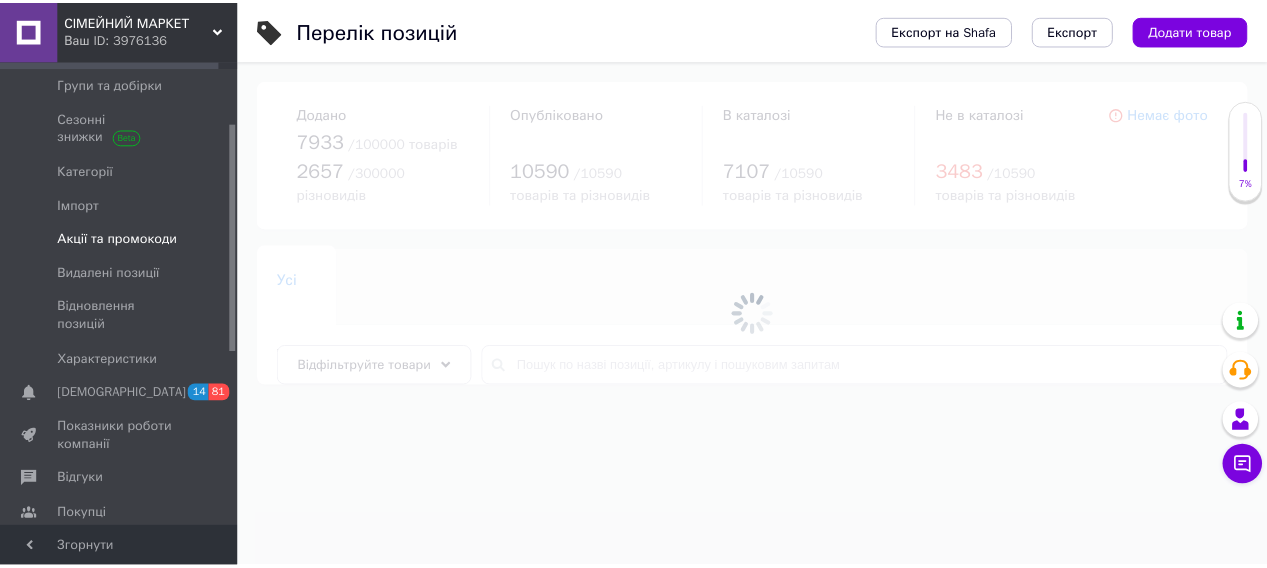 scroll, scrollTop: 100, scrollLeft: 0, axis: vertical 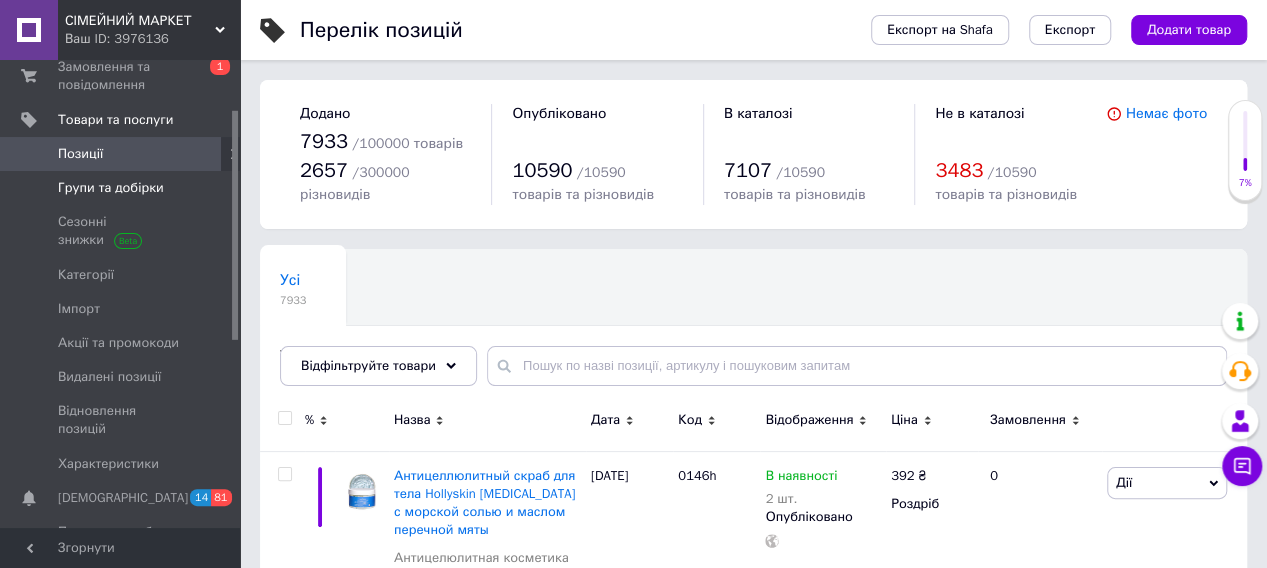 click on "Групи та добірки" at bounding box center (111, 188) 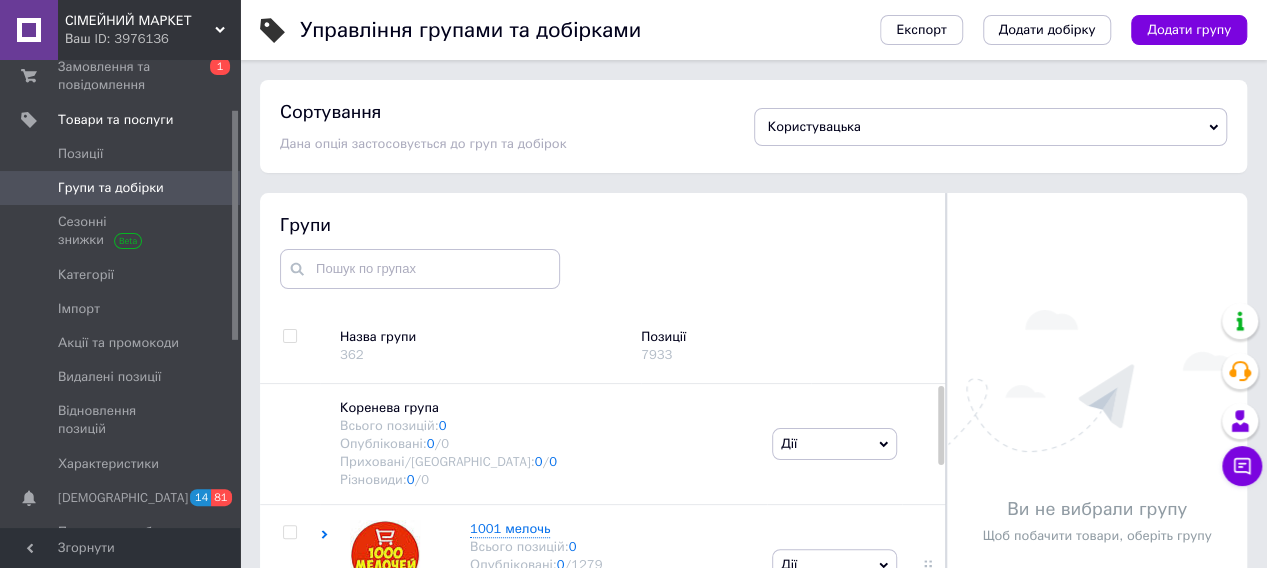 scroll, scrollTop: 100, scrollLeft: 0, axis: vertical 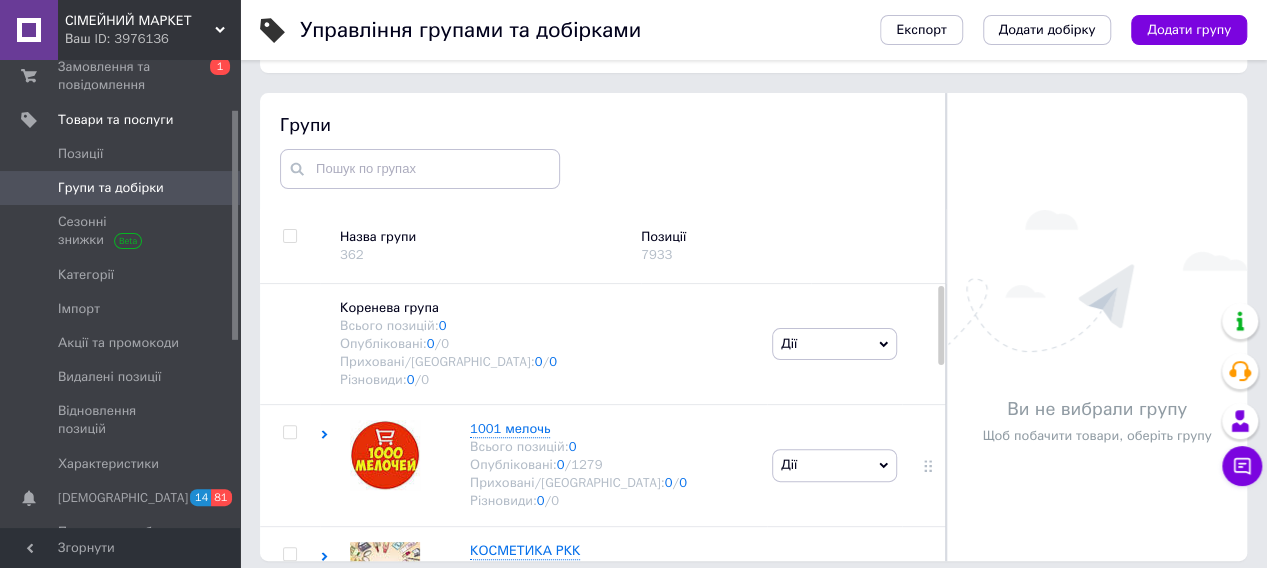 click at bounding box center (289, 236) 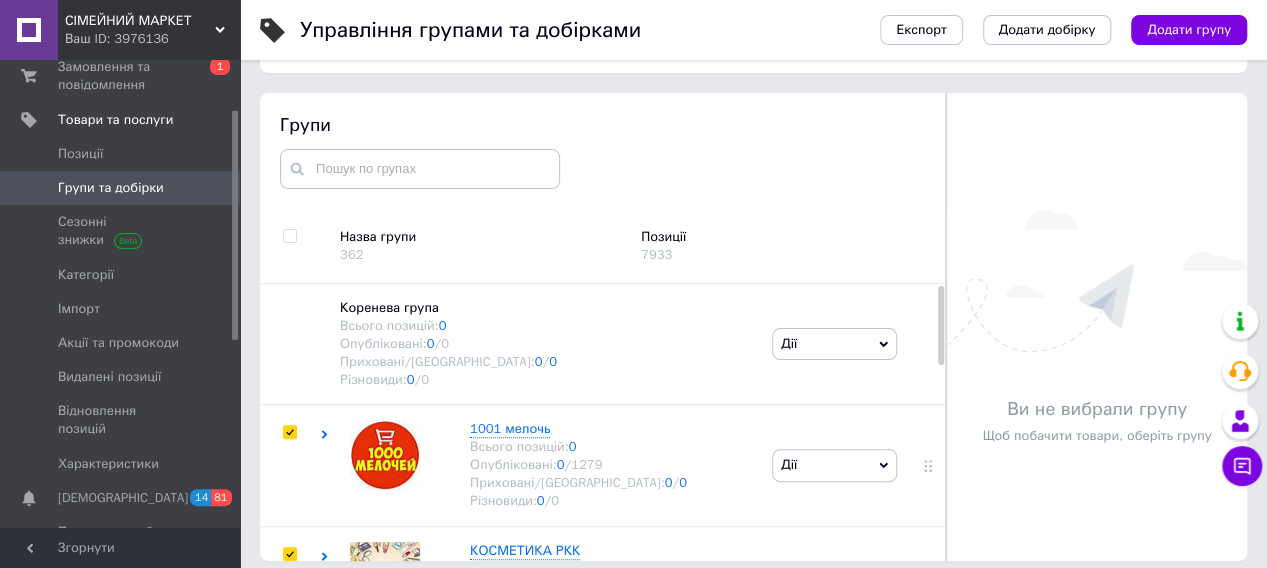 checkbox on "true" 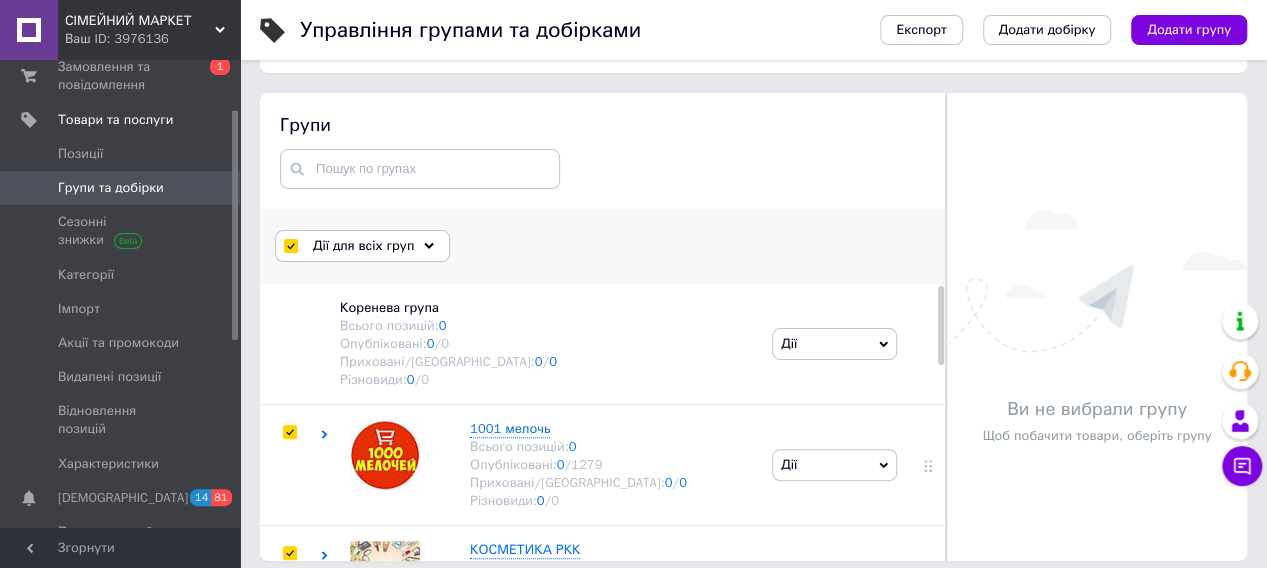 click 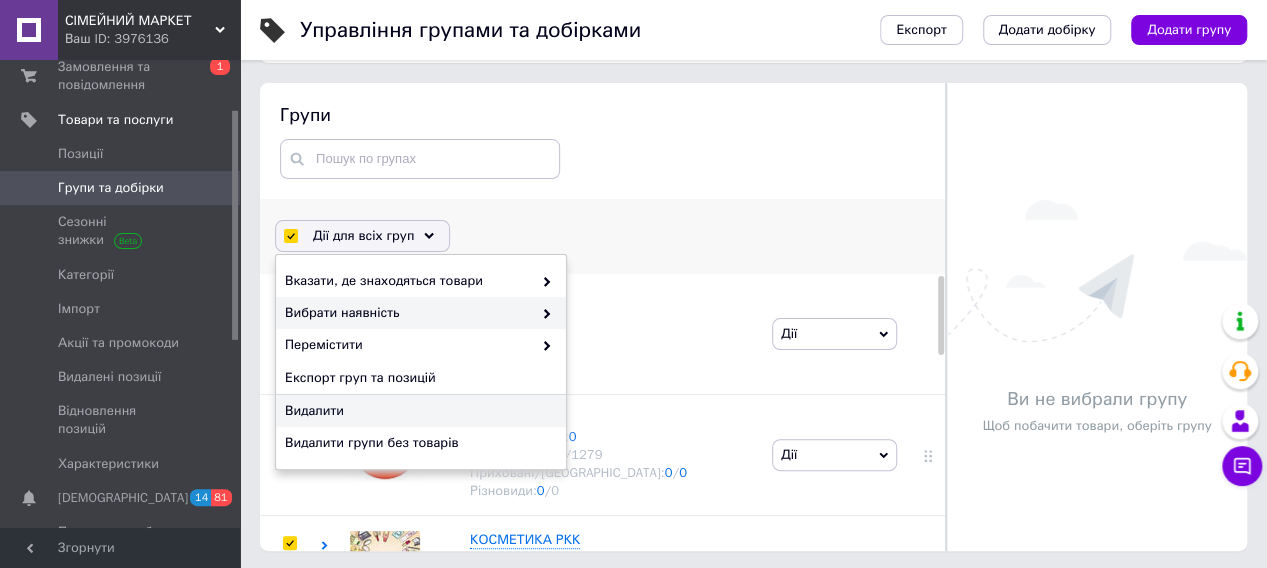 scroll, scrollTop: 113, scrollLeft: 0, axis: vertical 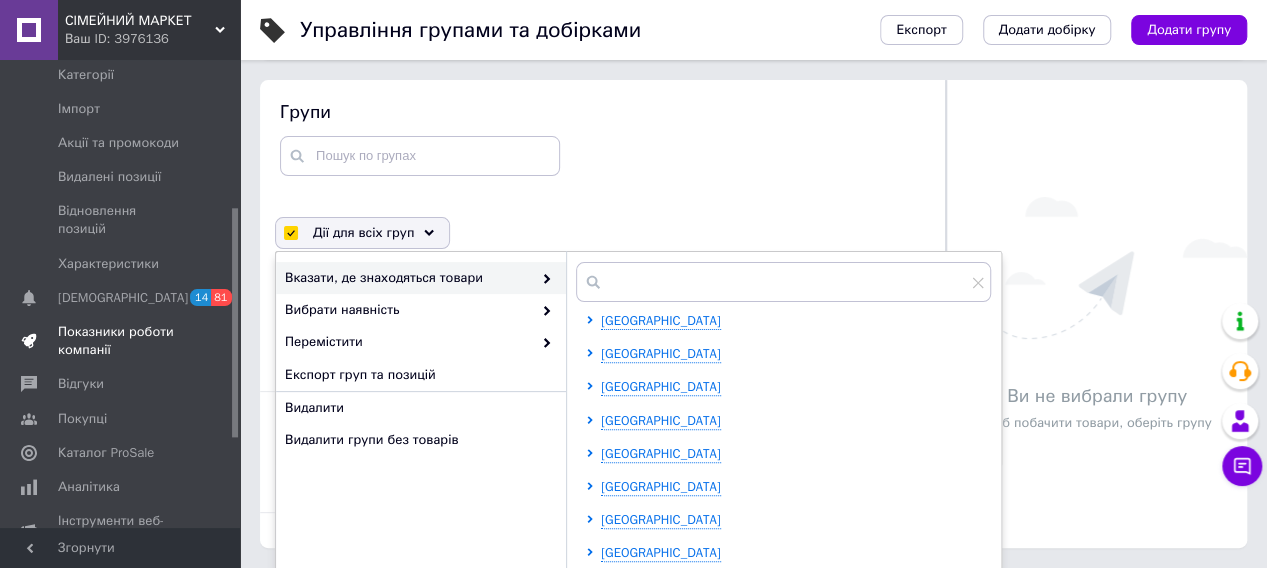 click on "Показники роботи компанії" at bounding box center [121, 341] 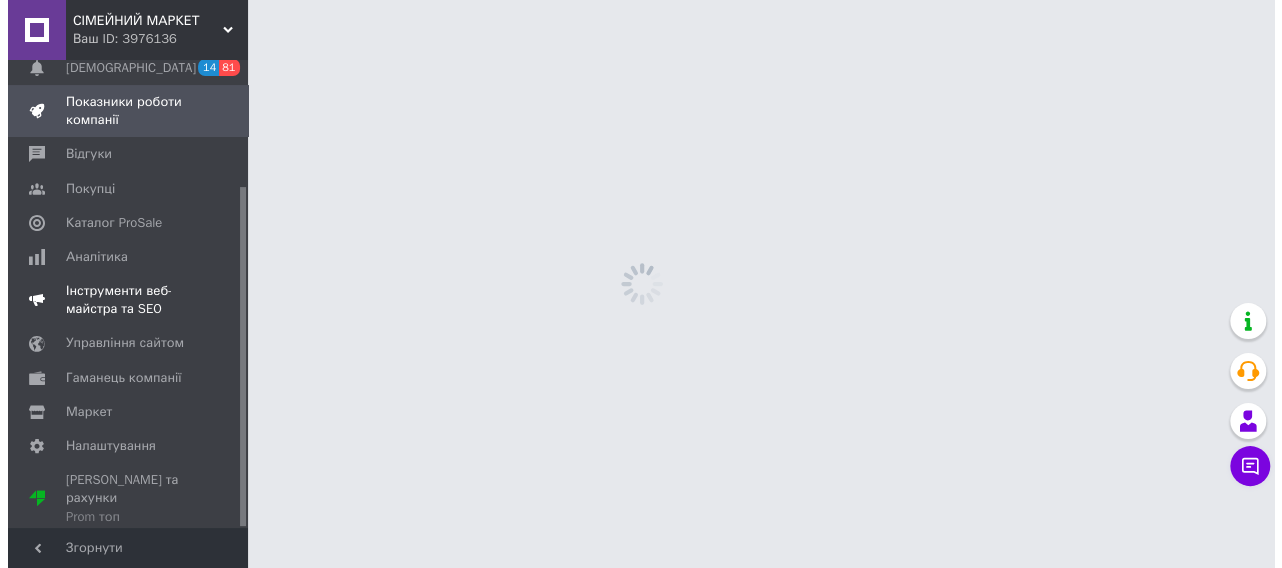 scroll, scrollTop: 0, scrollLeft: 0, axis: both 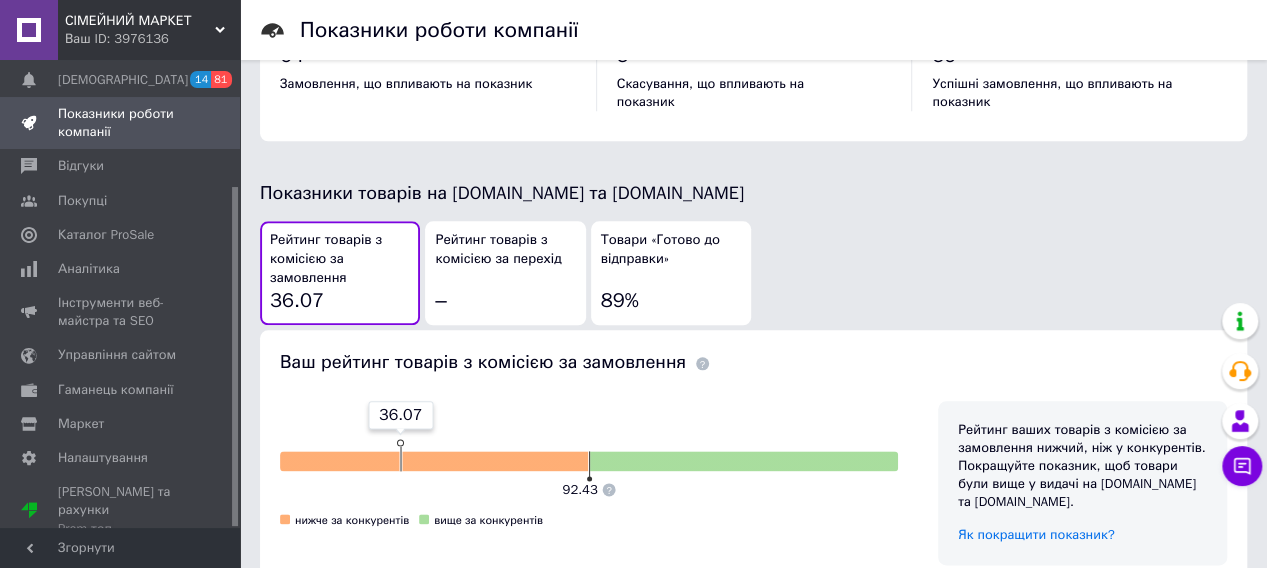 click 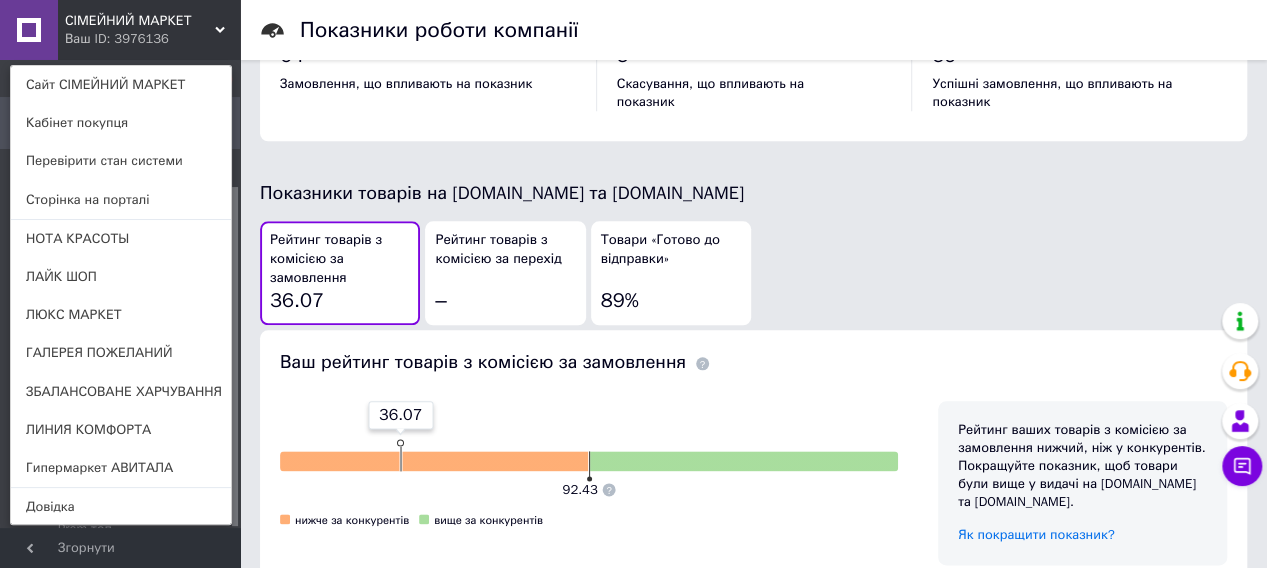 click on "ЛЮКС  МАРКЕТ" at bounding box center [121, 315] 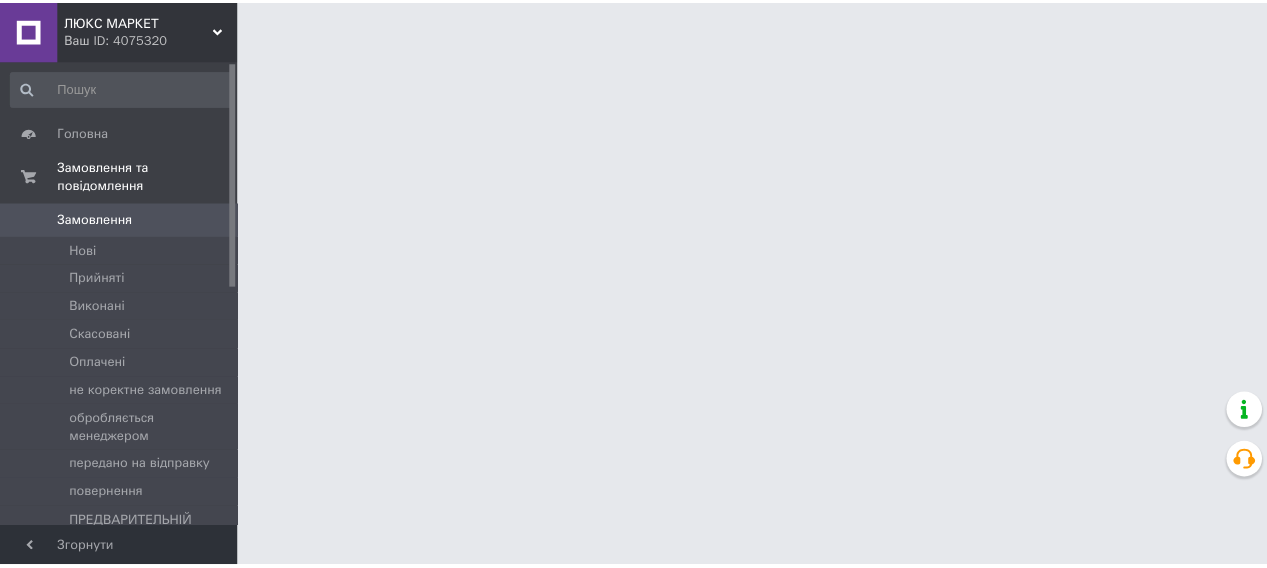 scroll, scrollTop: 0, scrollLeft: 0, axis: both 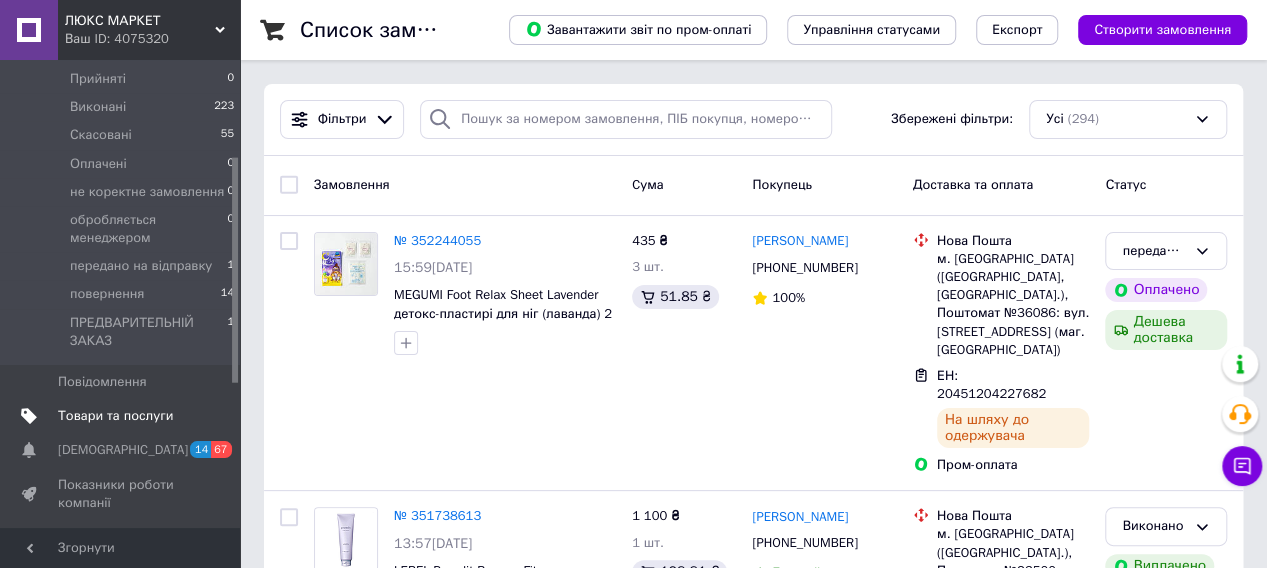 click on "Товари та послуги" at bounding box center (115, 416) 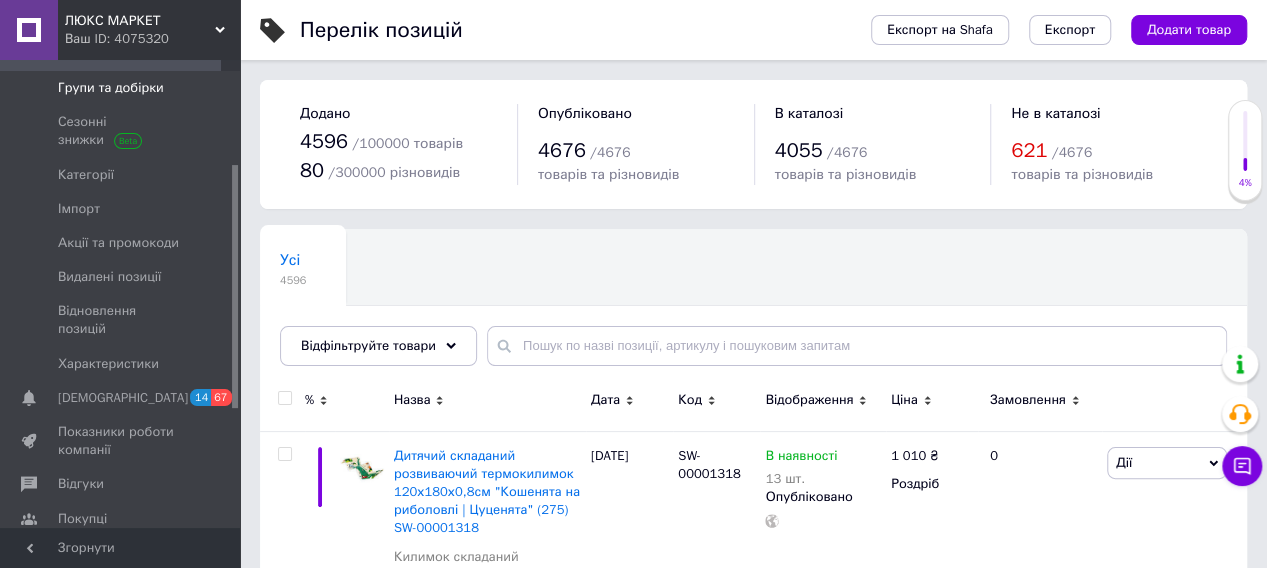 click on "Групи та добірки" at bounding box center (111, 88) 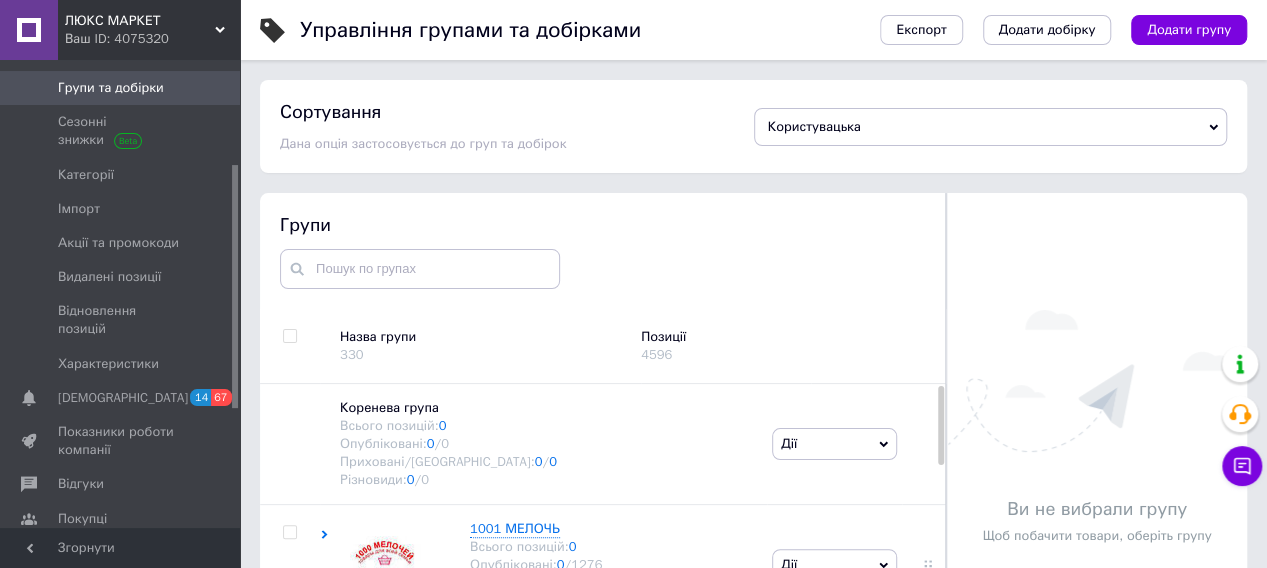 click at bounding box center (289, 336) 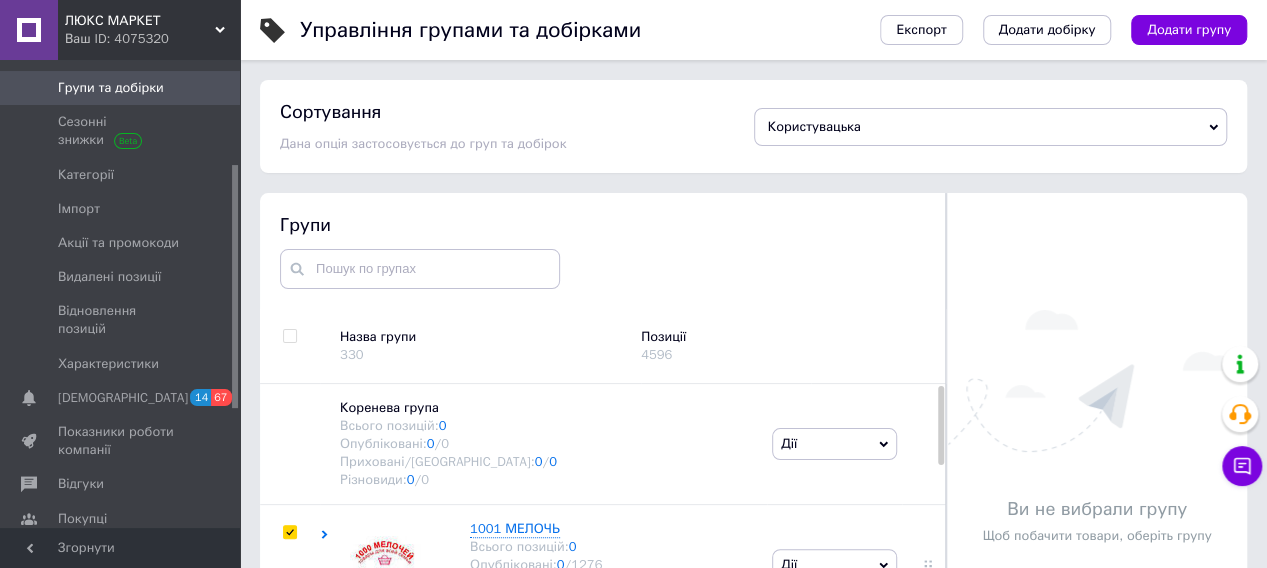 checkbox on "true" 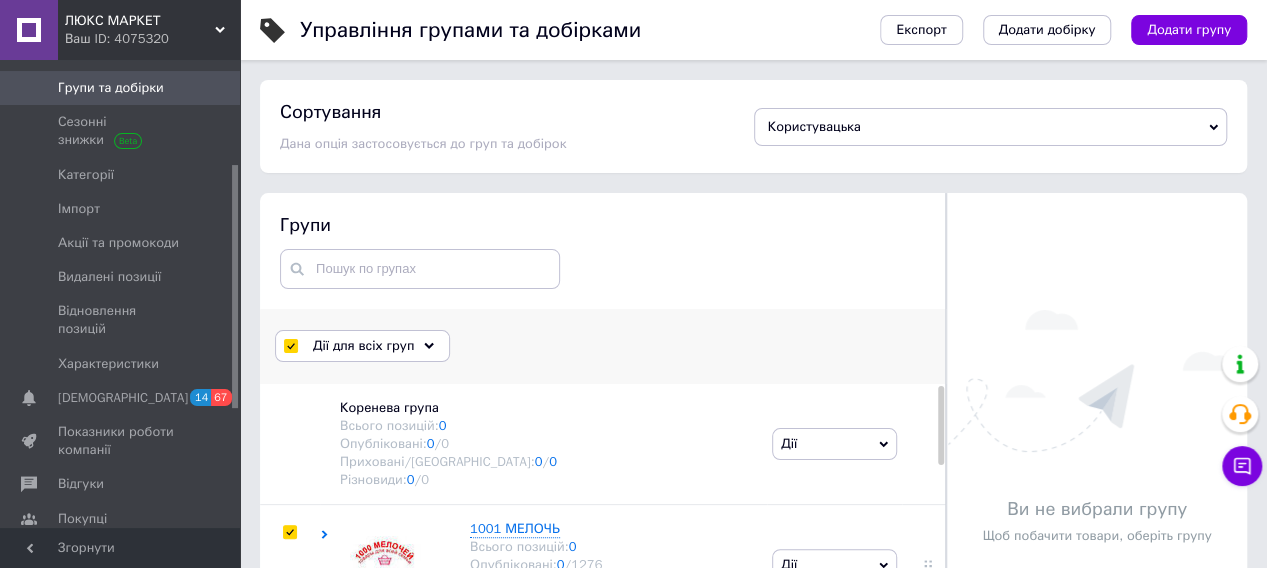 click 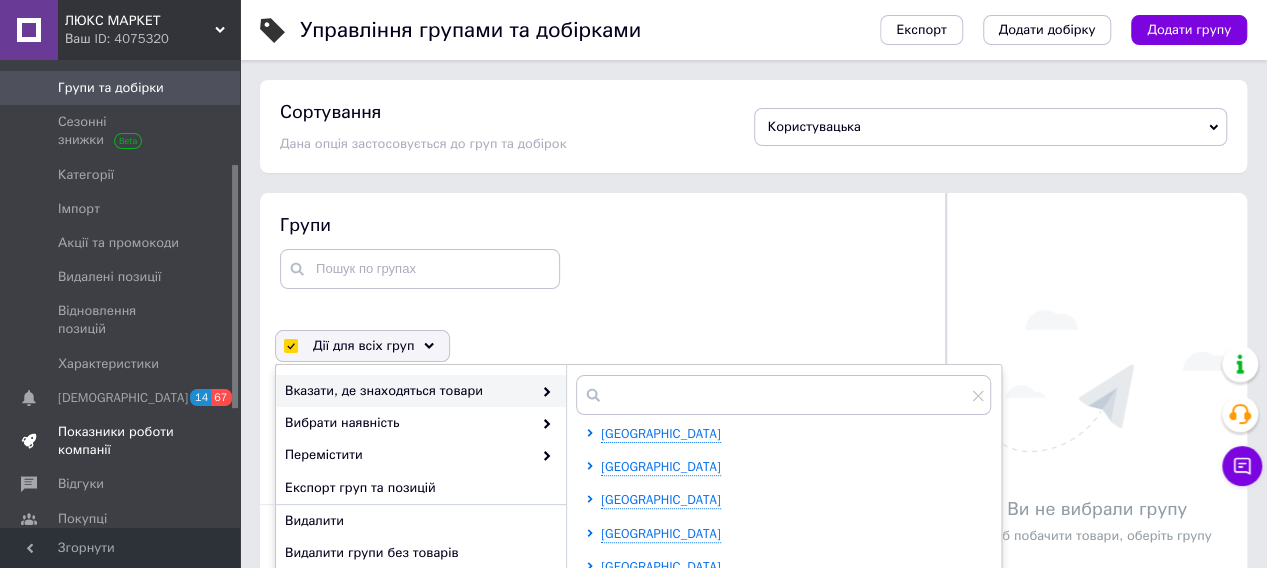 click on "Показники роботи компанії" at bounding box center (121, 441) 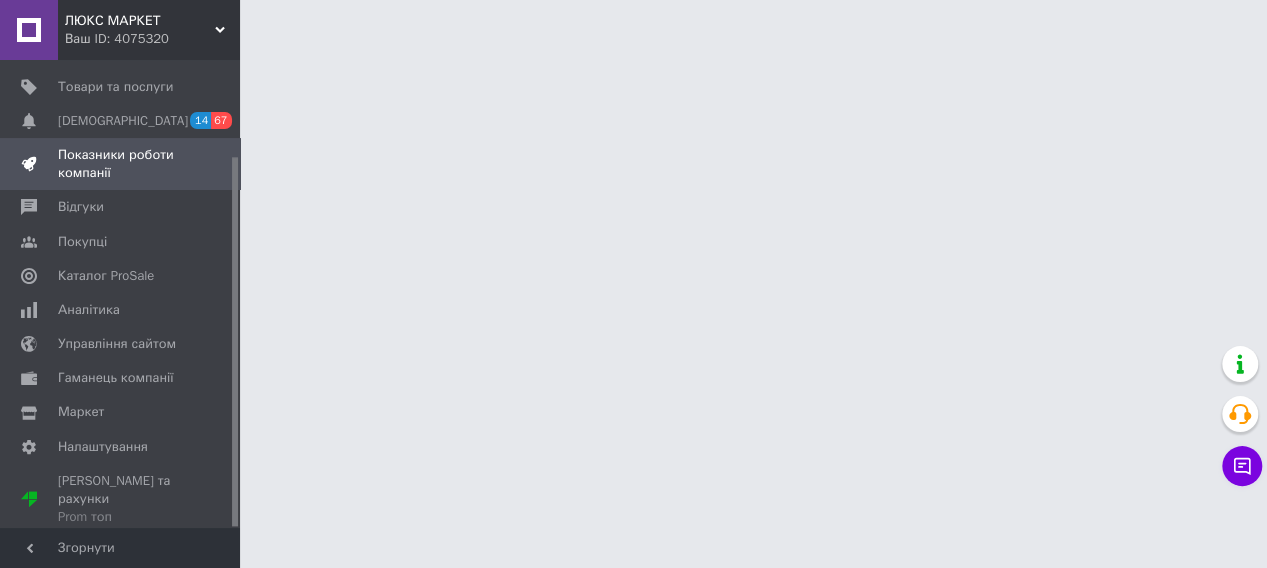 scroll, scrollTop: 121, scrollLeft: 0, axis: vertical 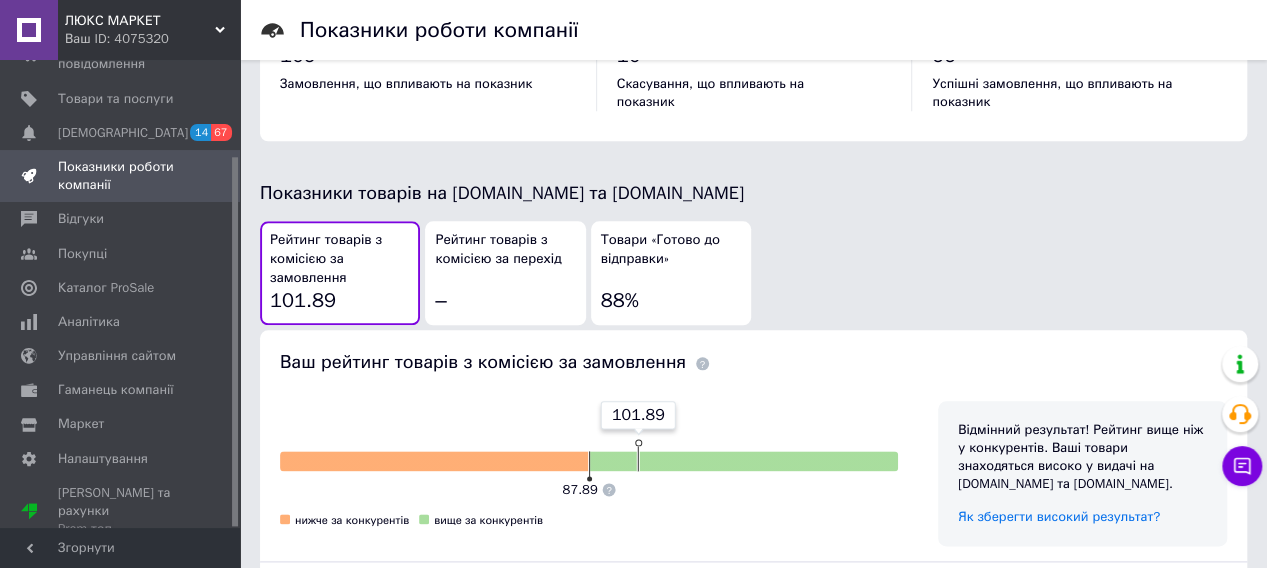 click 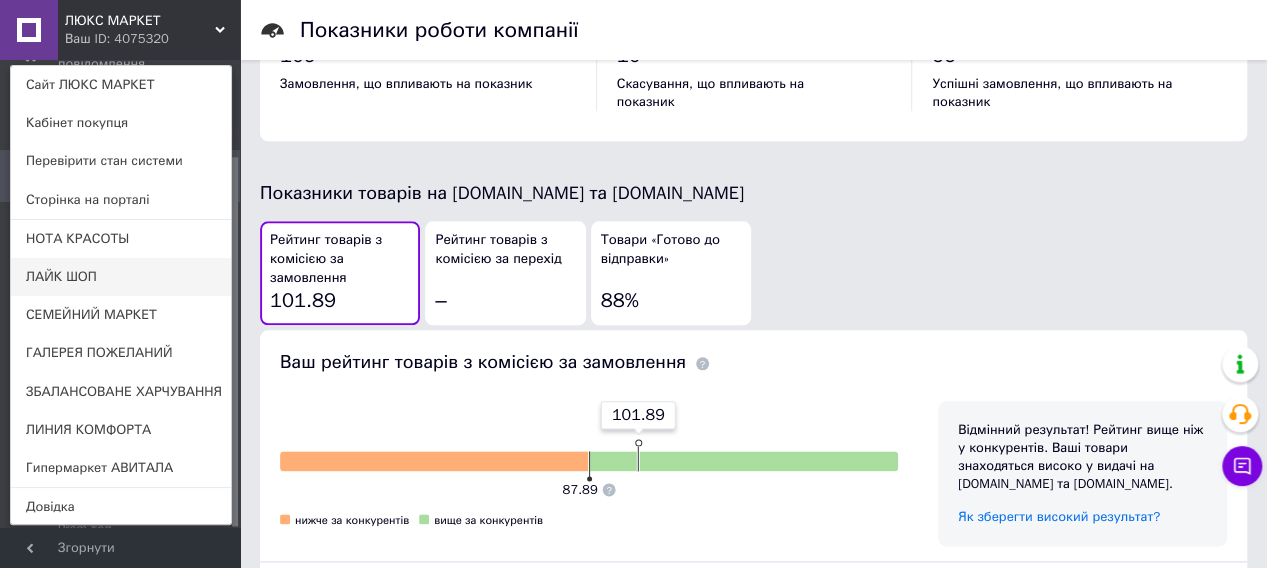 click on "ЛАЙК  ШОП" at bounding box center (121, 277) 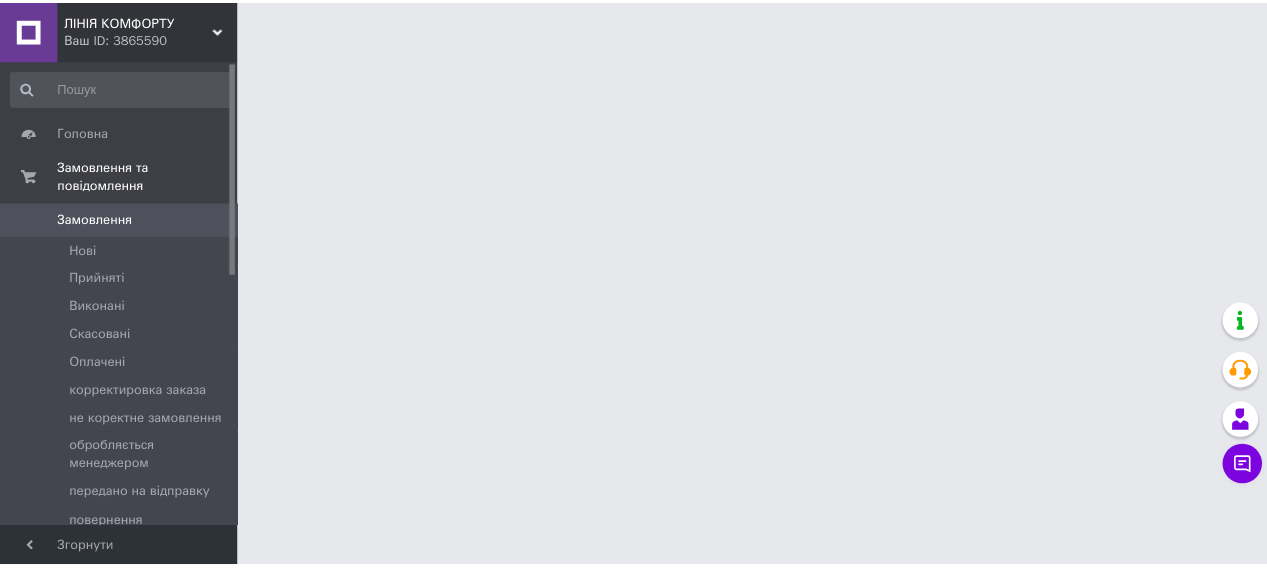 scroll, scrollTop: 0, scrollLeft: 0, axis: both 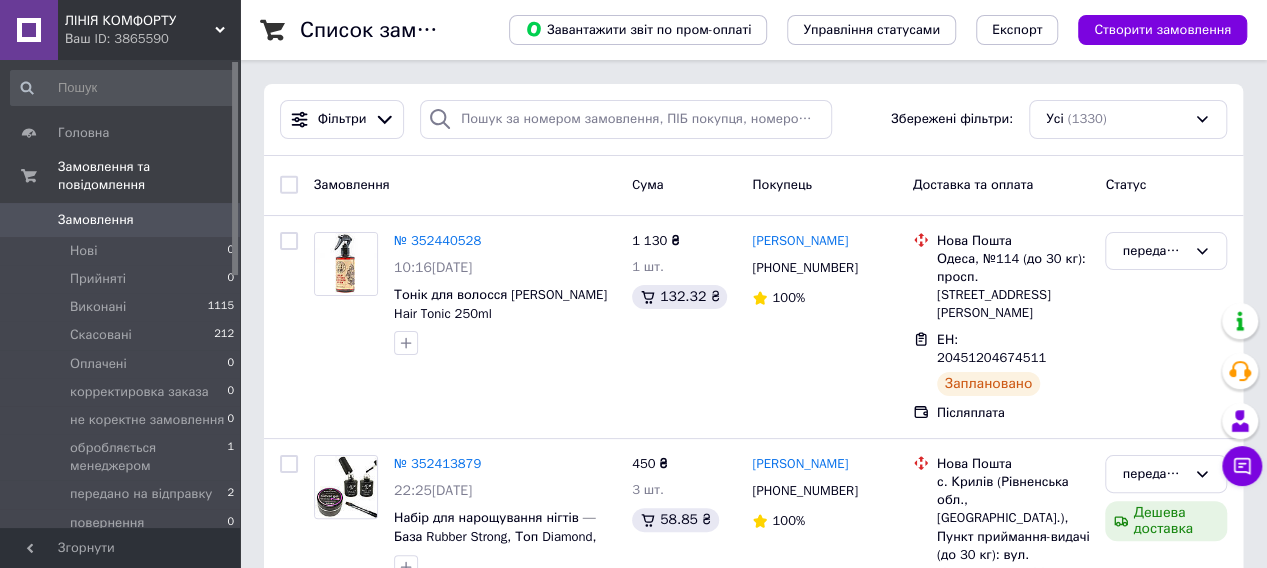 click on "Замовлення" at bounding box center [96, 220] 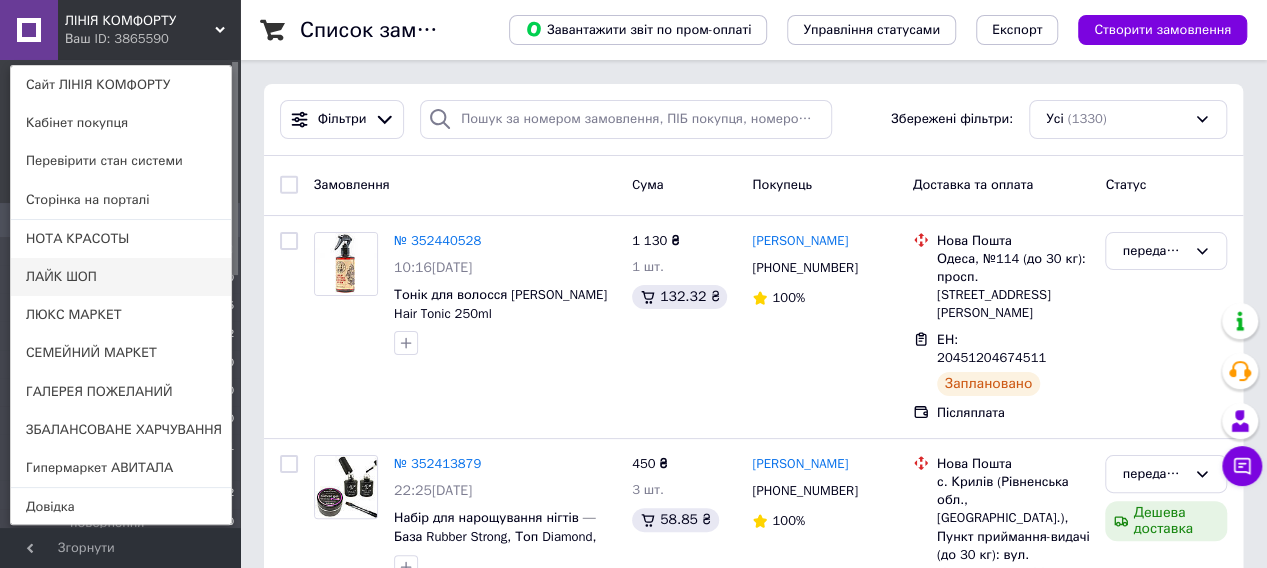click on "ЛАЙК  ШОП" at bounding box center [121, 277] 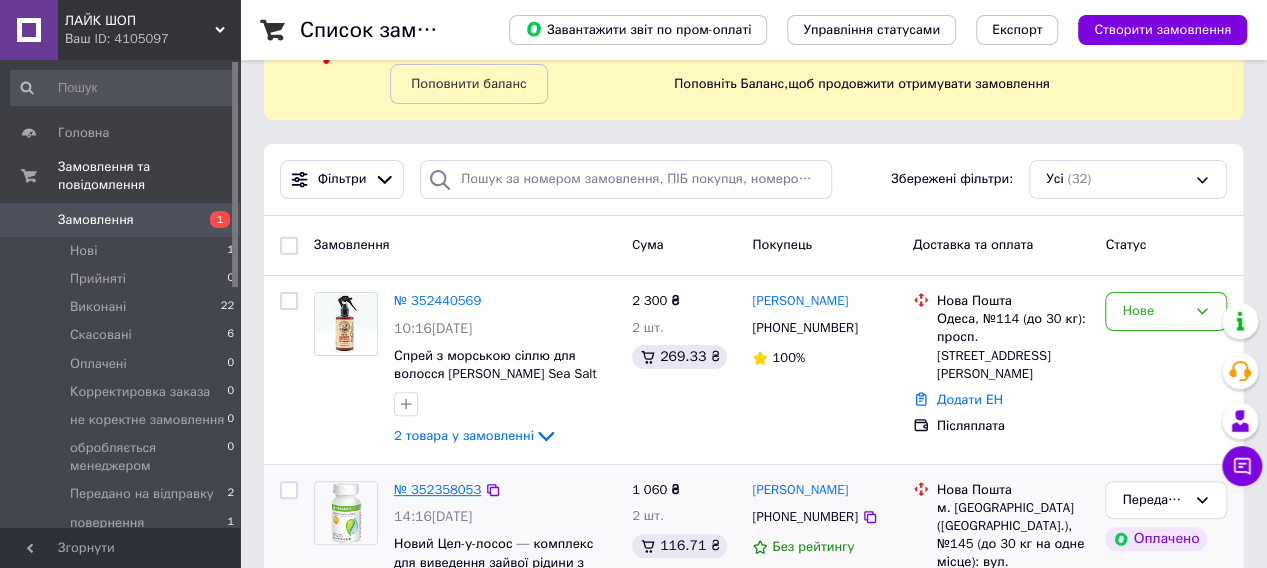 scroll, scrollTop: 300, scrollLeft: 0, axis: vertical 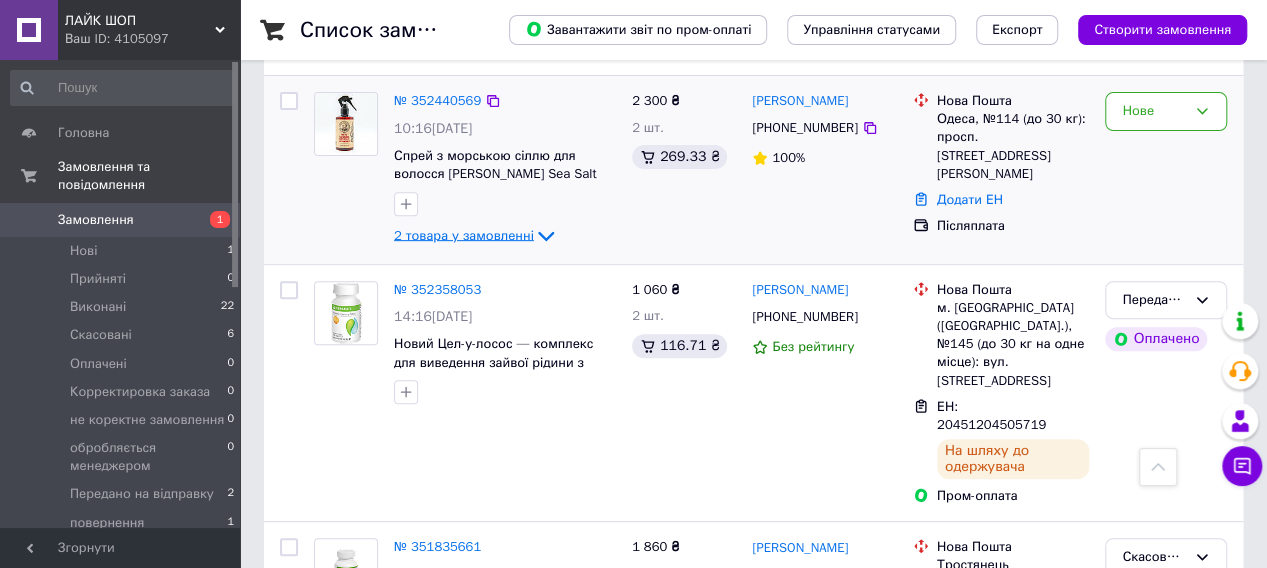 click on "2 товара у замовленні" at bounding box center (464, 234) 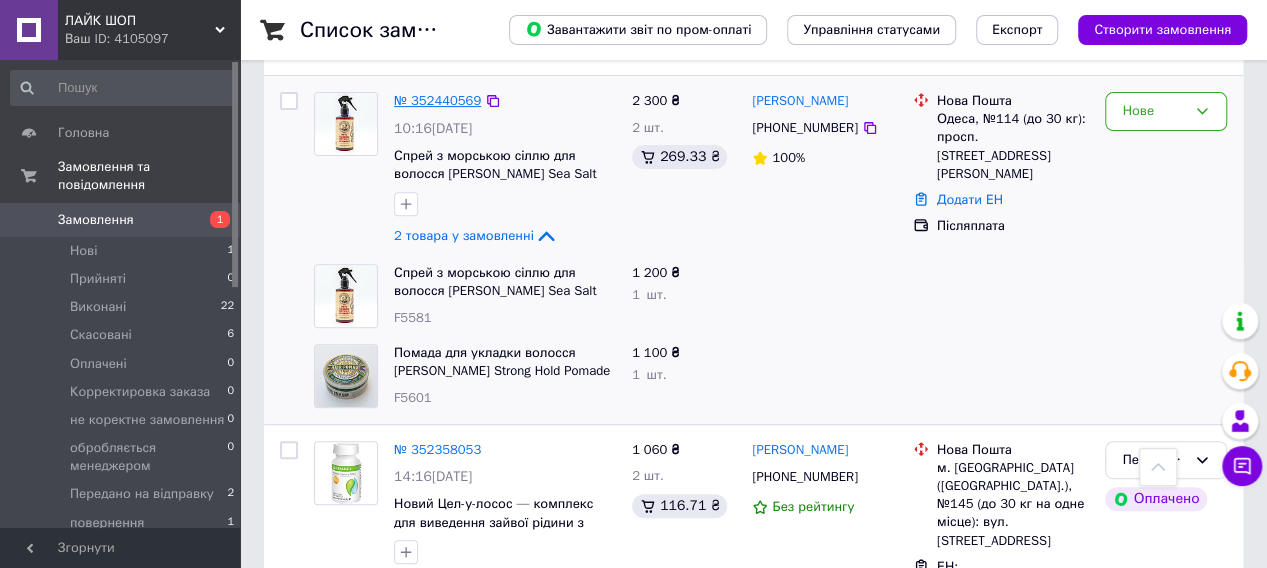 click on "№ 352440569" at bounding box center [437, 100] 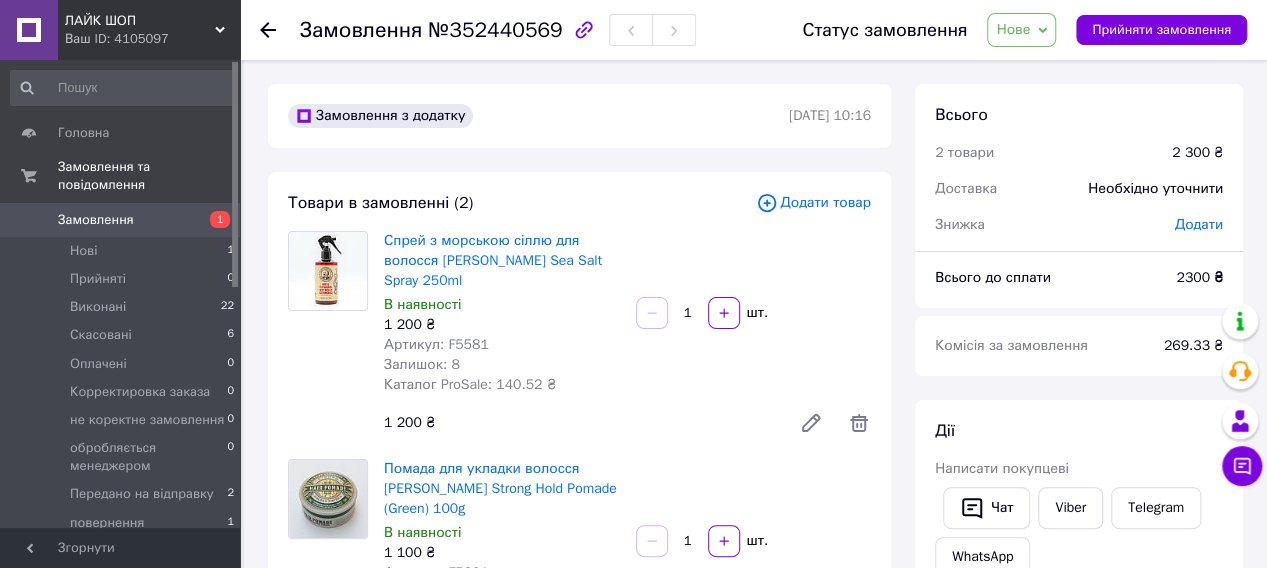 scroll, scrollTop: 100, scrollLeft: 0, axis: vertical 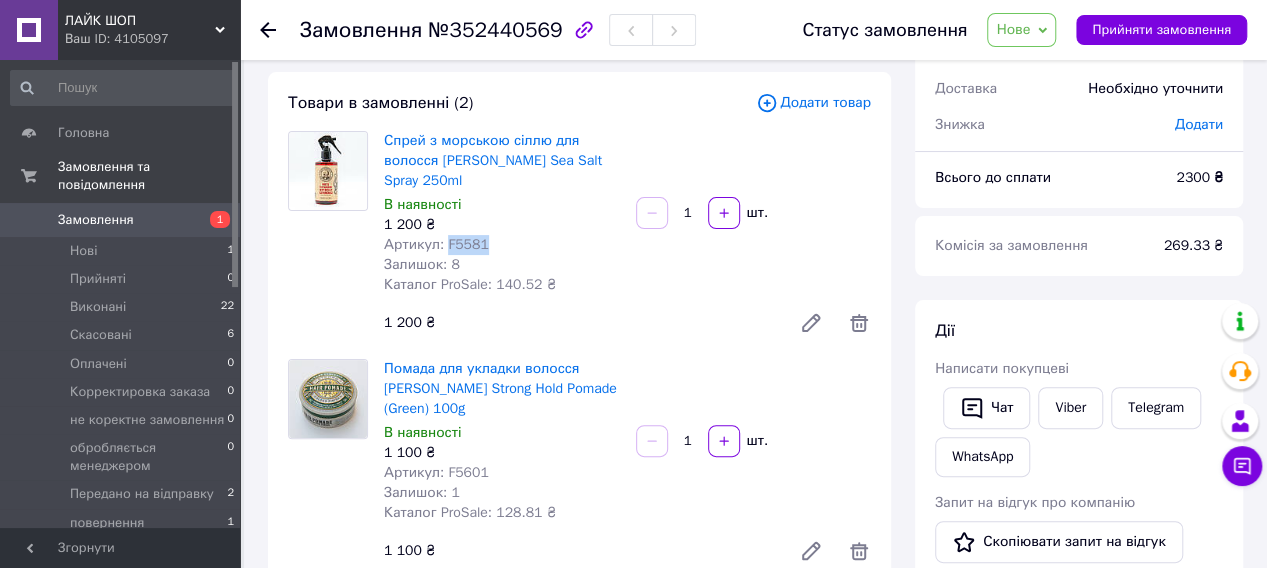 drag, startPoint x: 492, startPoint y: 261, endPoint x: 442, endPoint y: 258, distance: 50.08992 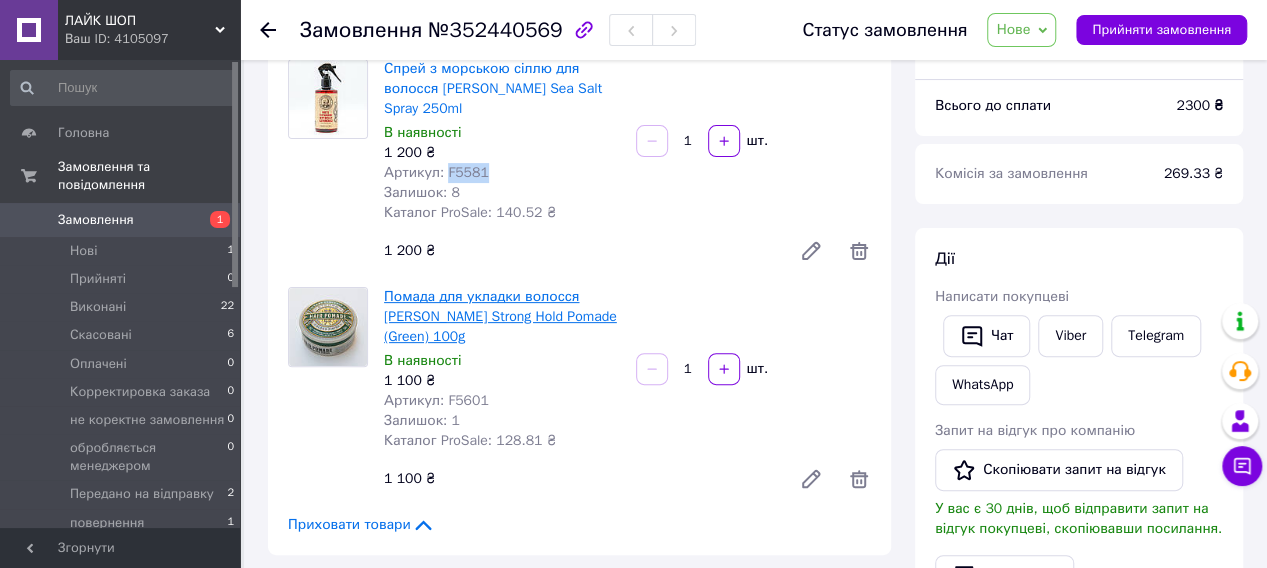 scroll, scrollTop: 200, scrollLeft: 0, axis: vertical 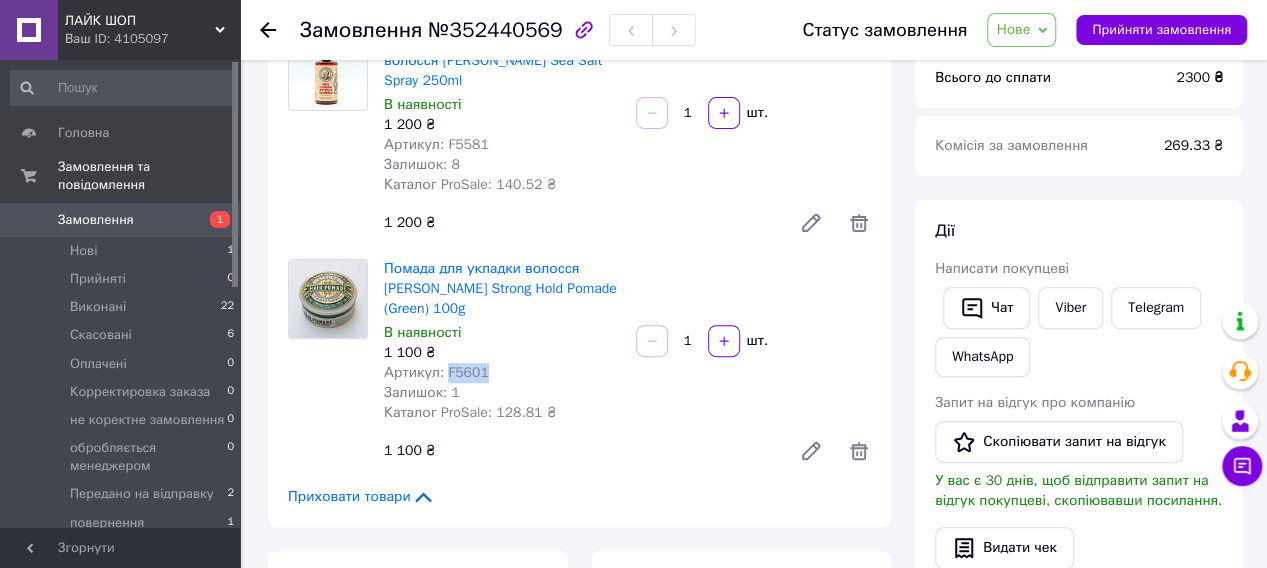 drag, startPoint x: 488, startPoint y: 382, endPoint x: 444, endPoint y: 385, distance: 44.102154 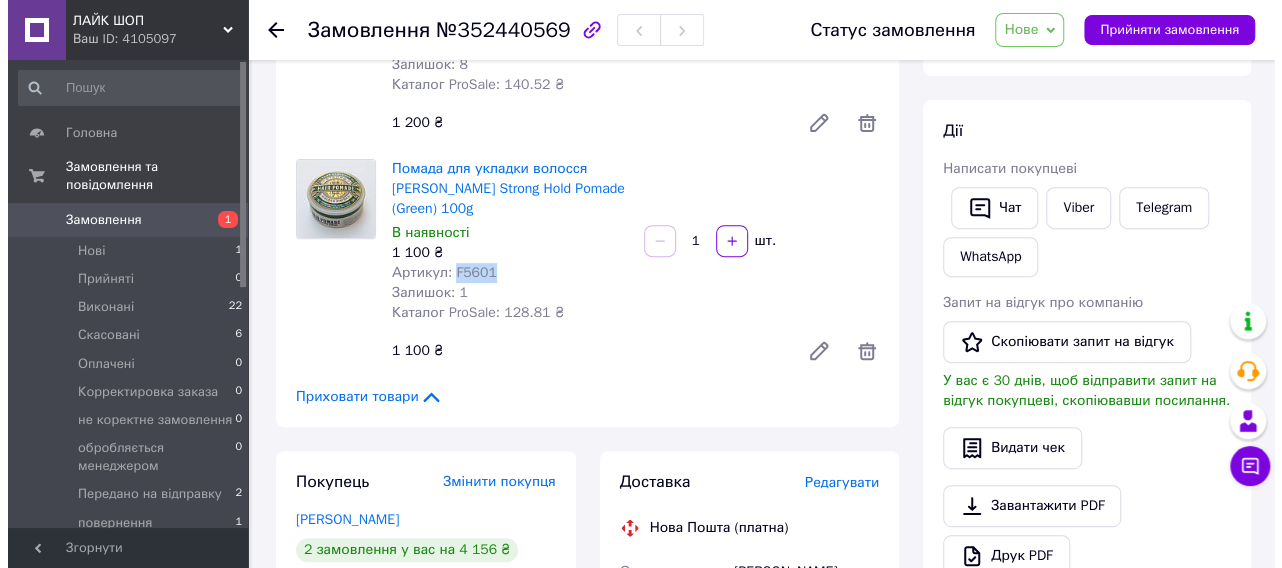 scroll, scrollTop: 400, scrollLeft: 0, axis: vertical 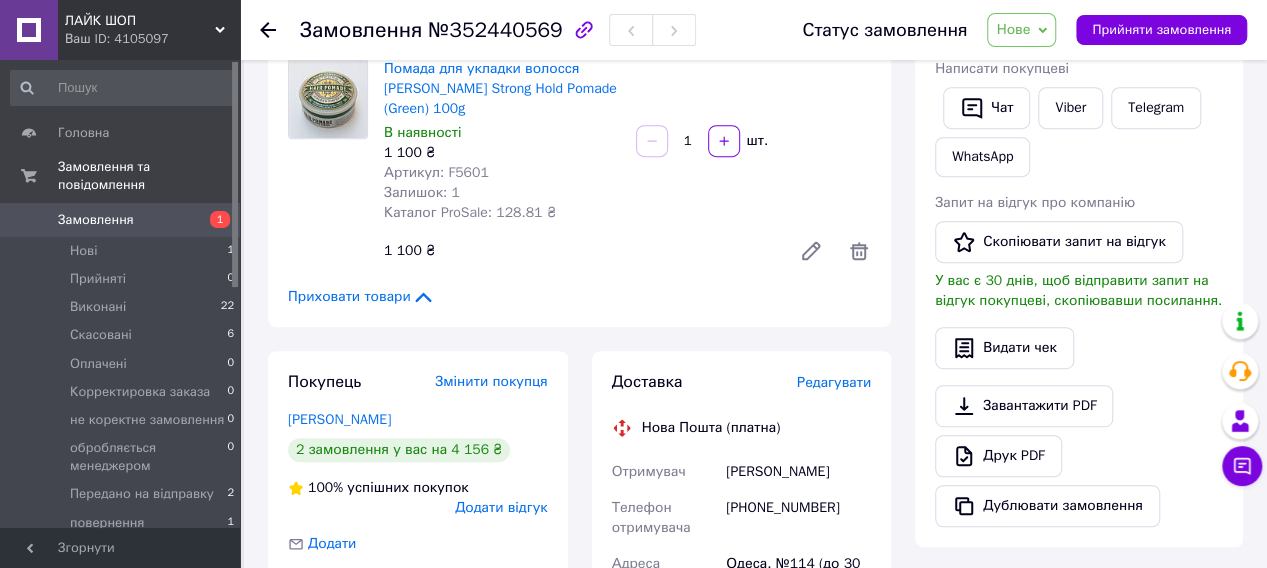 click on "Редагувати" at bounding box center [834, 382] 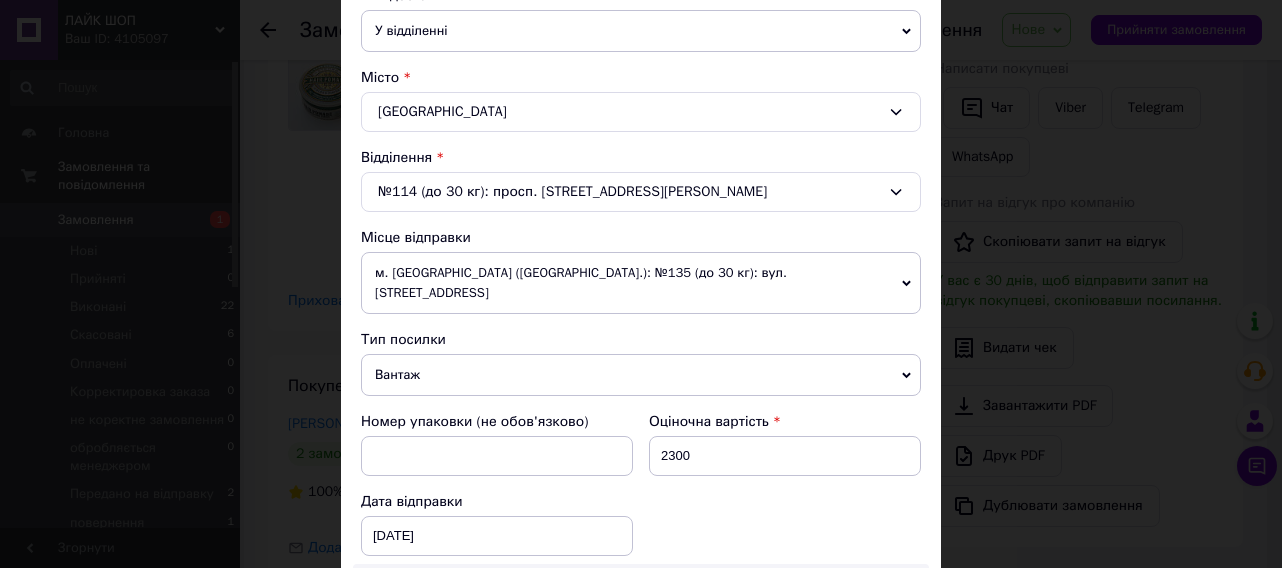 scroll, scrollTop: 500, scrollLeft: 0, axis: vertical 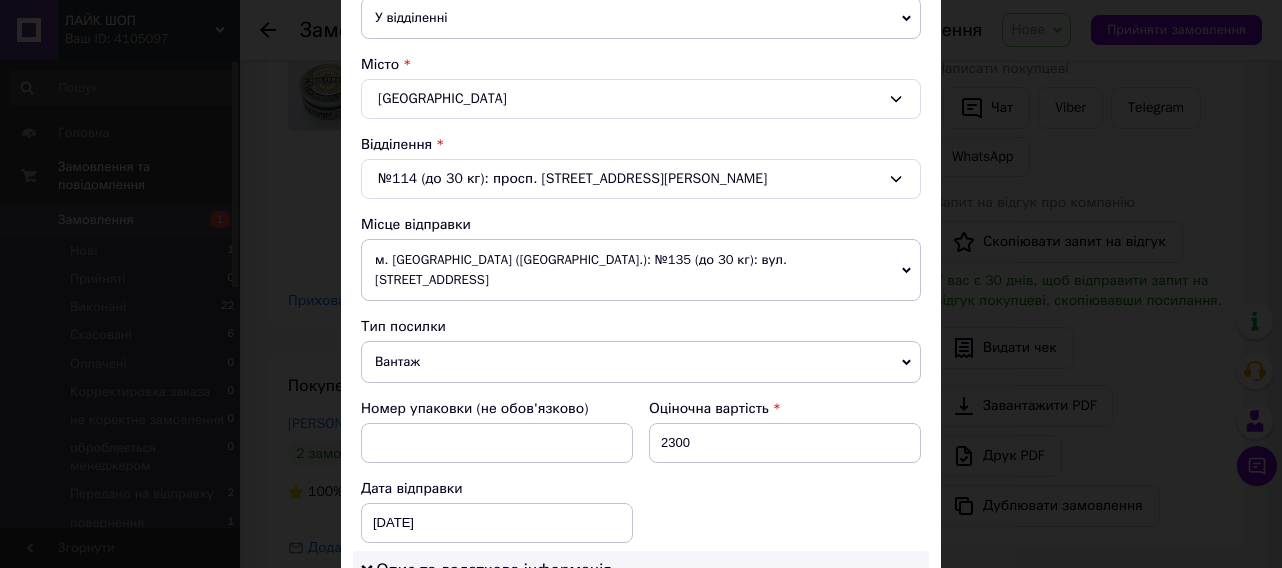 click 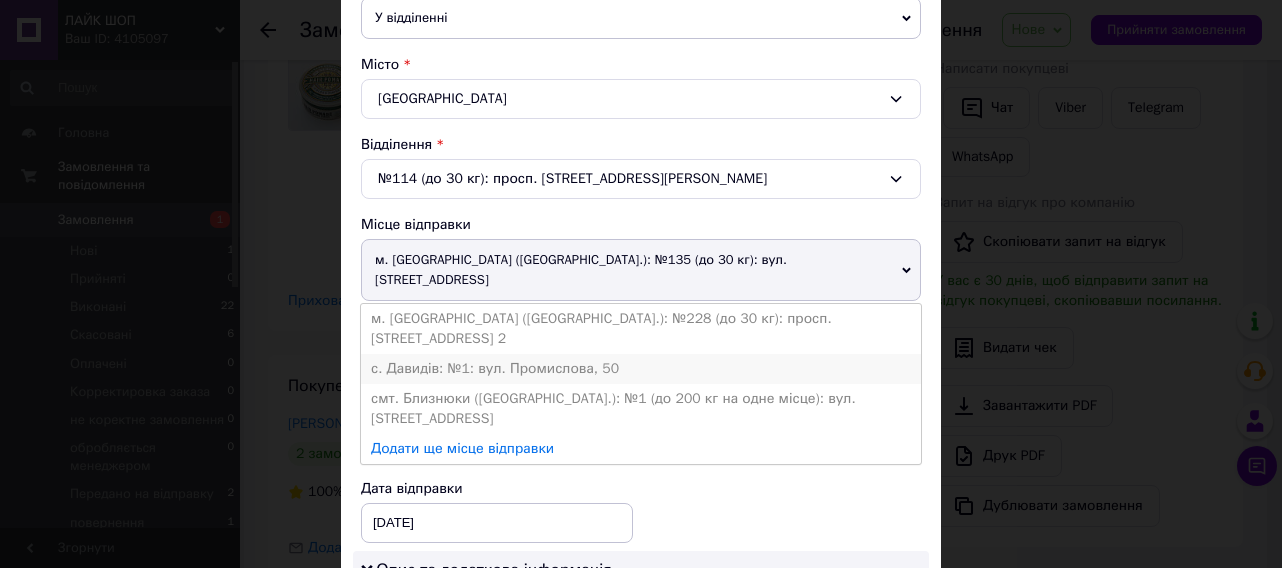 click on "с. Давидів: №1: вул. Промислова, 50" at bounding box center [641, 369] 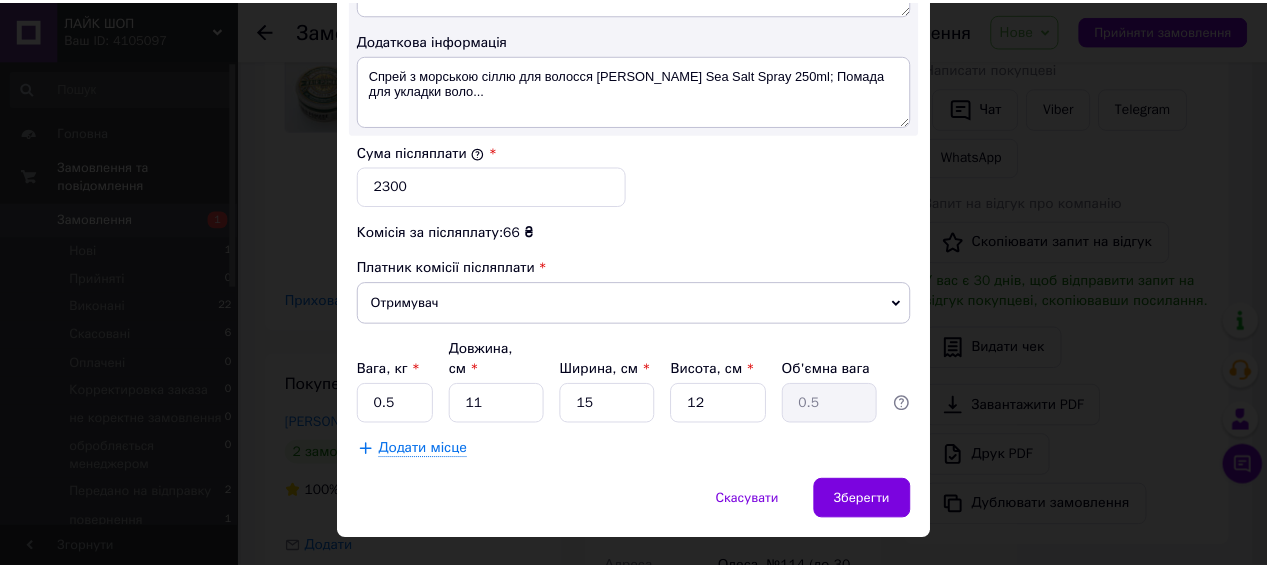scroll, scrollTop: 1170, scrollLeft: 0, axis: vertical 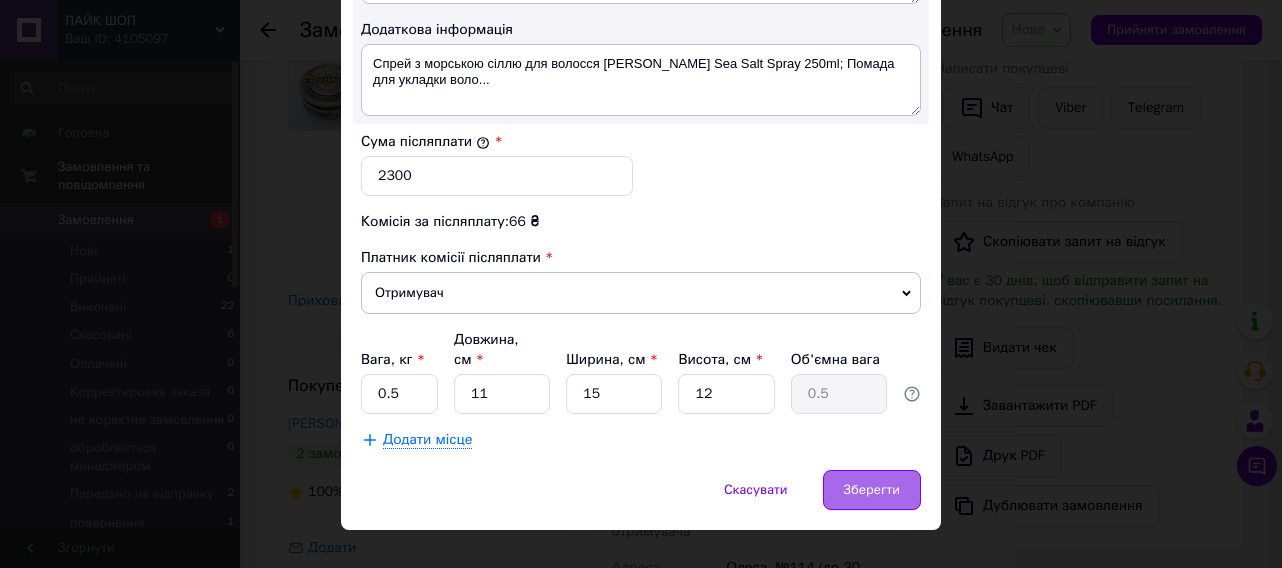 click on "Зберегти" at bounding box center [872, 490] 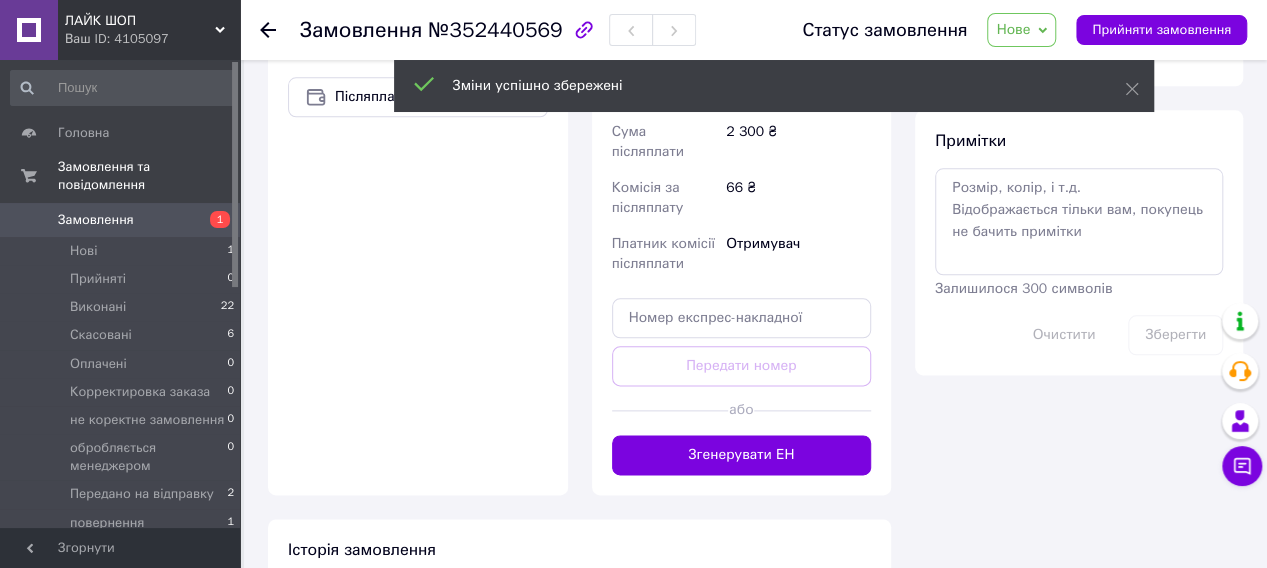 scroll, scrollTop: 1100, scrollLeft: 0, axis: vertical 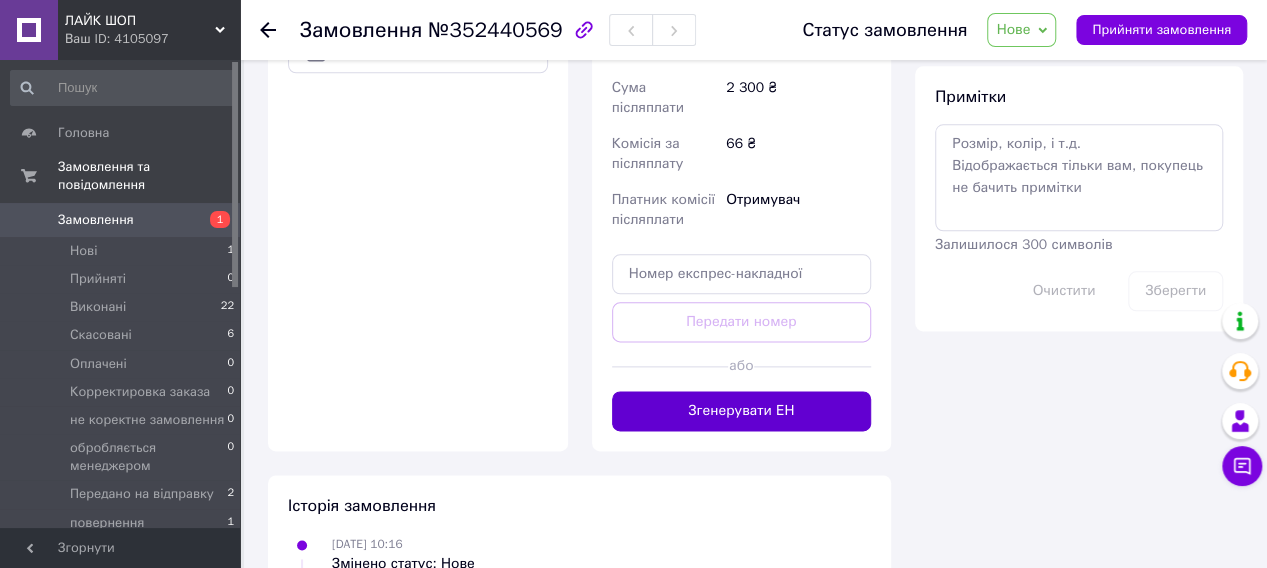click on "Згенерувати ЕН" at bounding box center (742, 411) 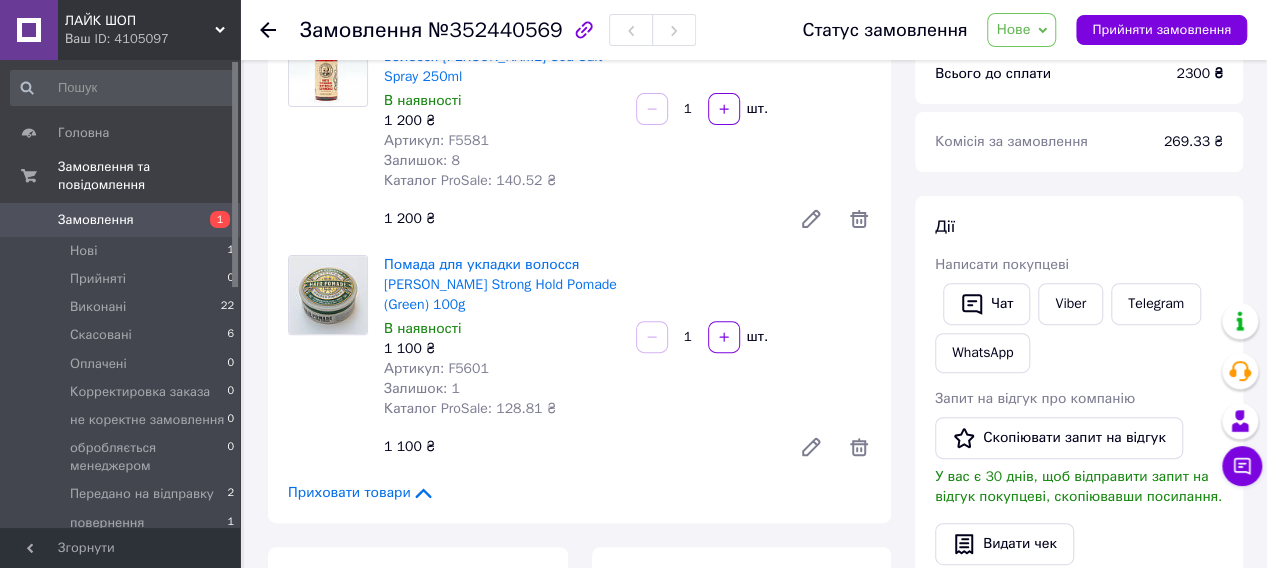 scroll, scrollTop: 500, scrollLeft: 0, axis: vertical 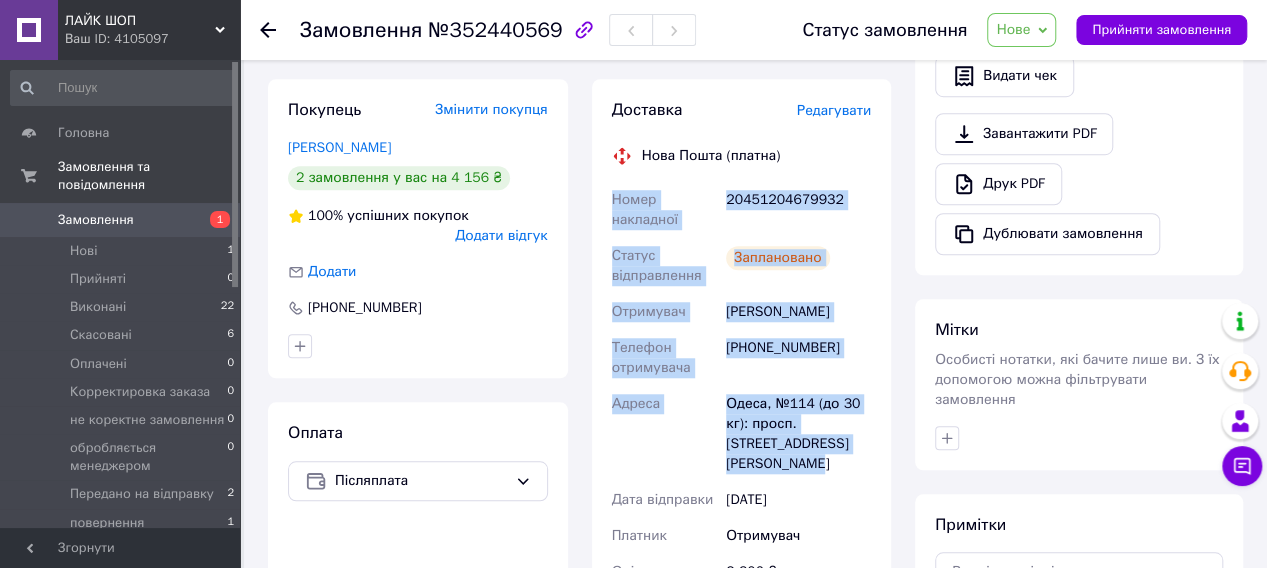 drag, startPoint x: 612, startPoint y: 352, endPoint x: 866, endPoint y: 464, distance: 277.59683 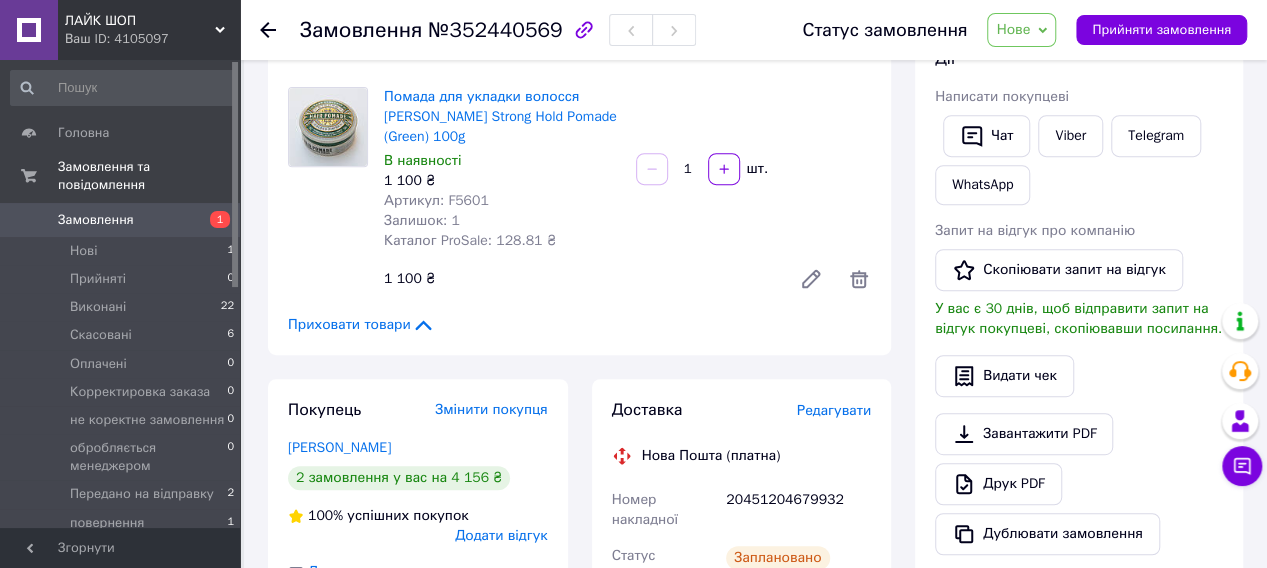 click on "Товари в замовленні (2) Додати товар Спрей з морською сіллю для волосся Capitan Fawcett Sea Salt Spray 250ml В наявності 1 200 ₴ Артикул: F5581 Залишок: 8 Каталог ProSale: 140.52 ₴  1   шт. 1 200 ₴ Помада для укладки волосся Captain Fawcett Strong Hold Pomade (Green) 100g В наявності 1 100 ₴ Артикул: F5601 Залишок: 1 Каталог ProSale: 128.81 ₴  1   шт. 1 100 ₴ Приховати товари" at bounding box center (579, 77) 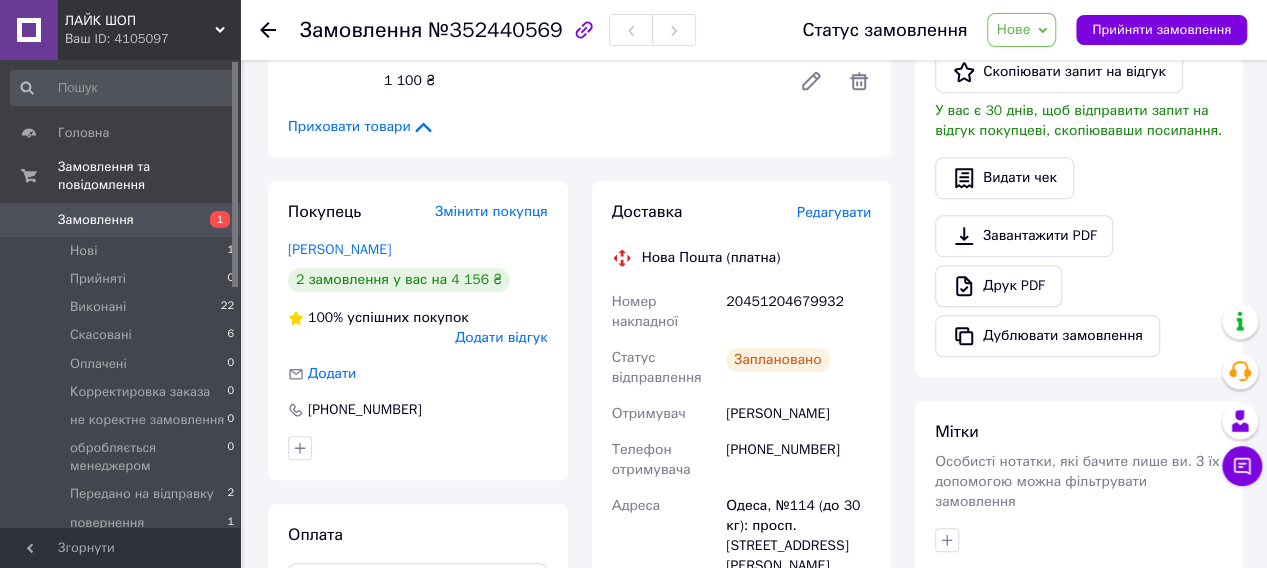scroll, scrollTop: 572, scrollLeft: 0, axis: vertical 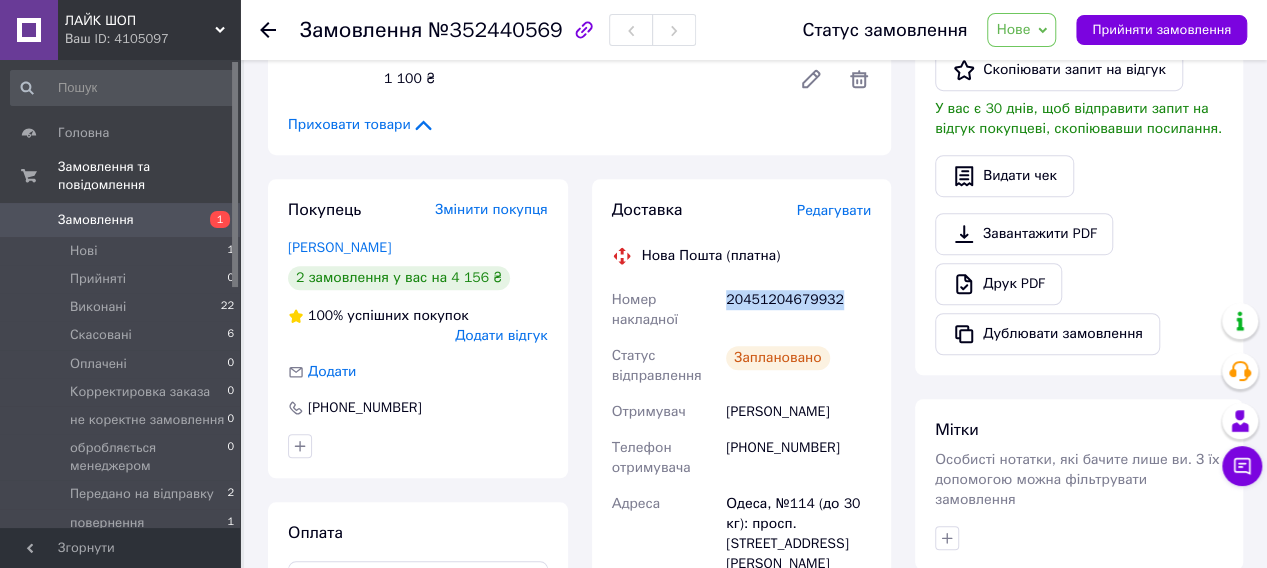 drag, startPoint x: 836, startPoint y: 281, endPoint x: 728, endPoint y: 278, distance: 108.04166 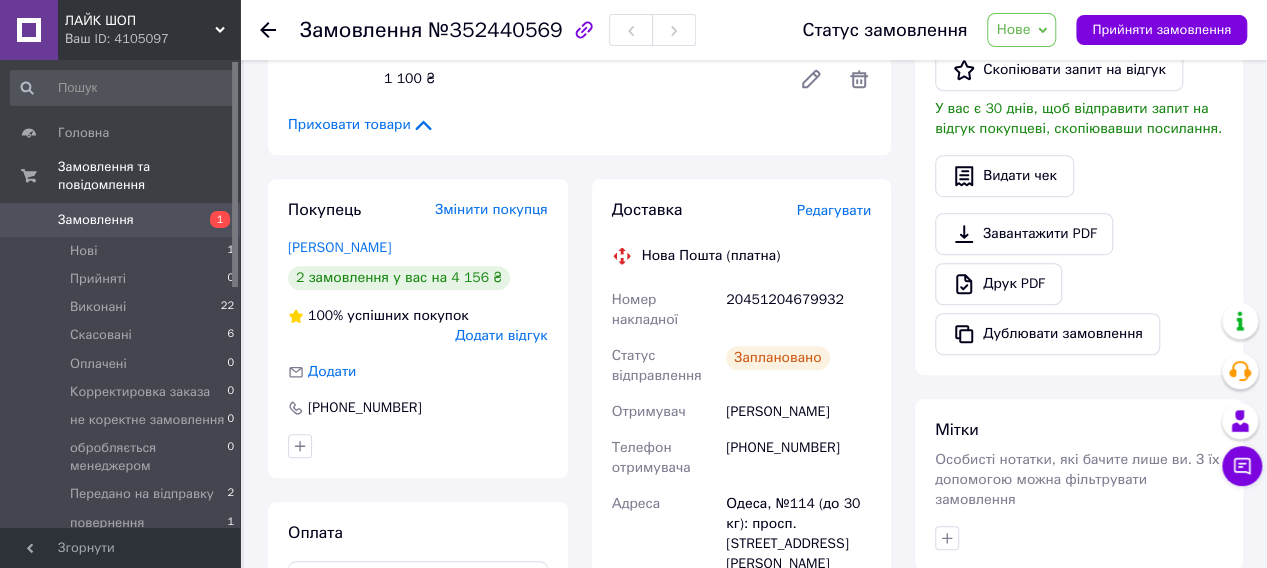click 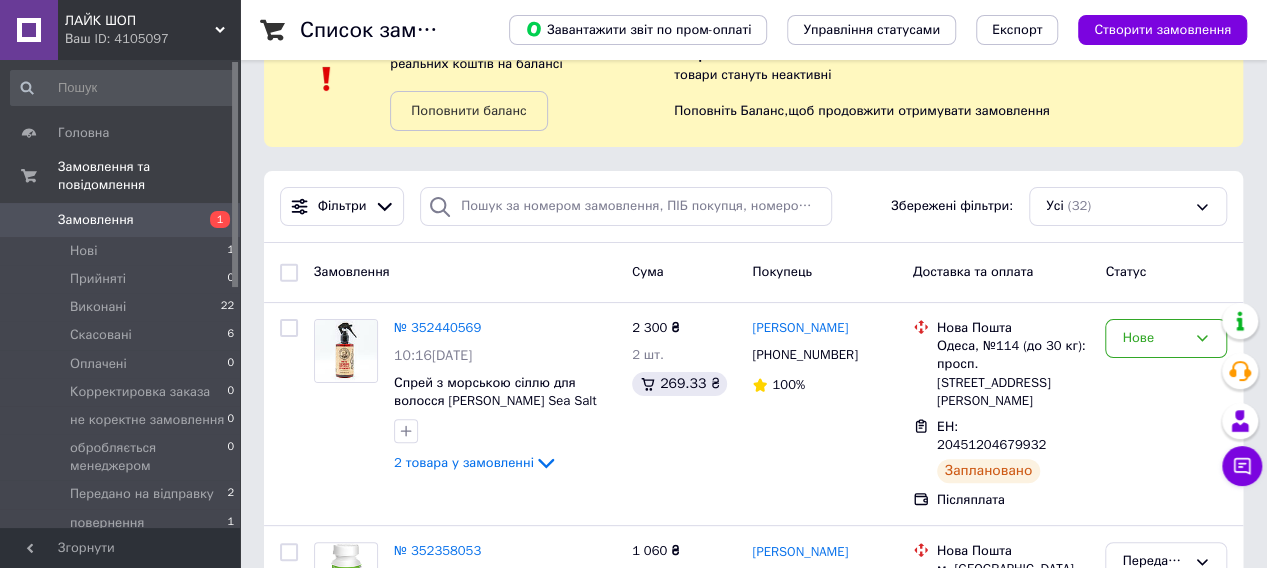 scroll, scrollTop: 100, scrollLeft: 0, axis: vertical 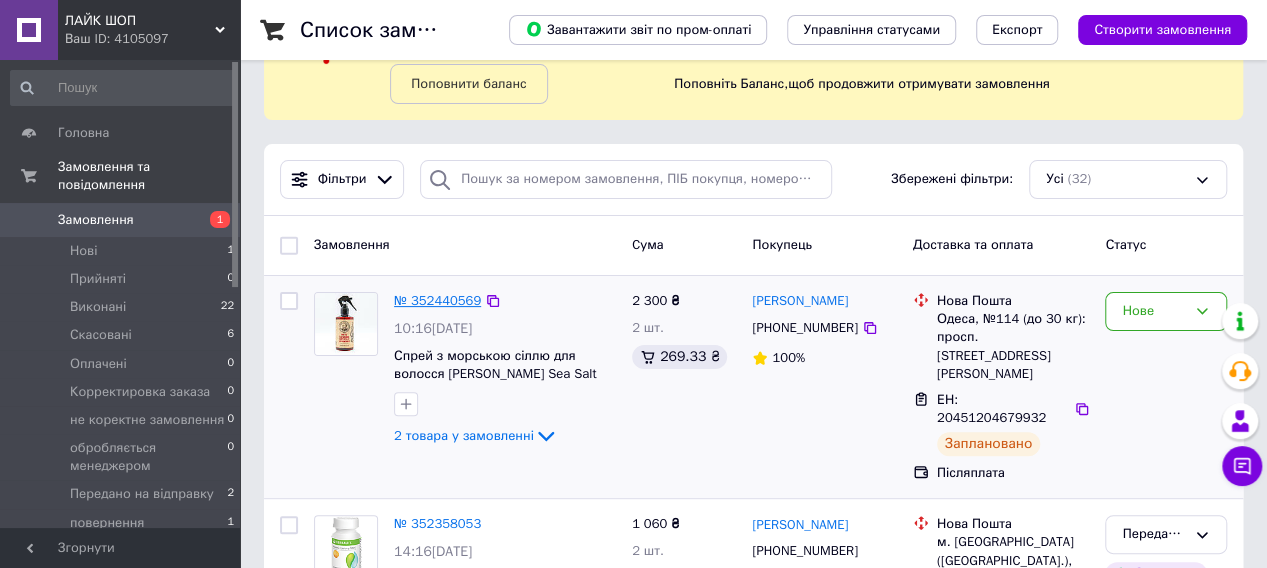 click on "№ 352440569" at bounding box center (437, 300) 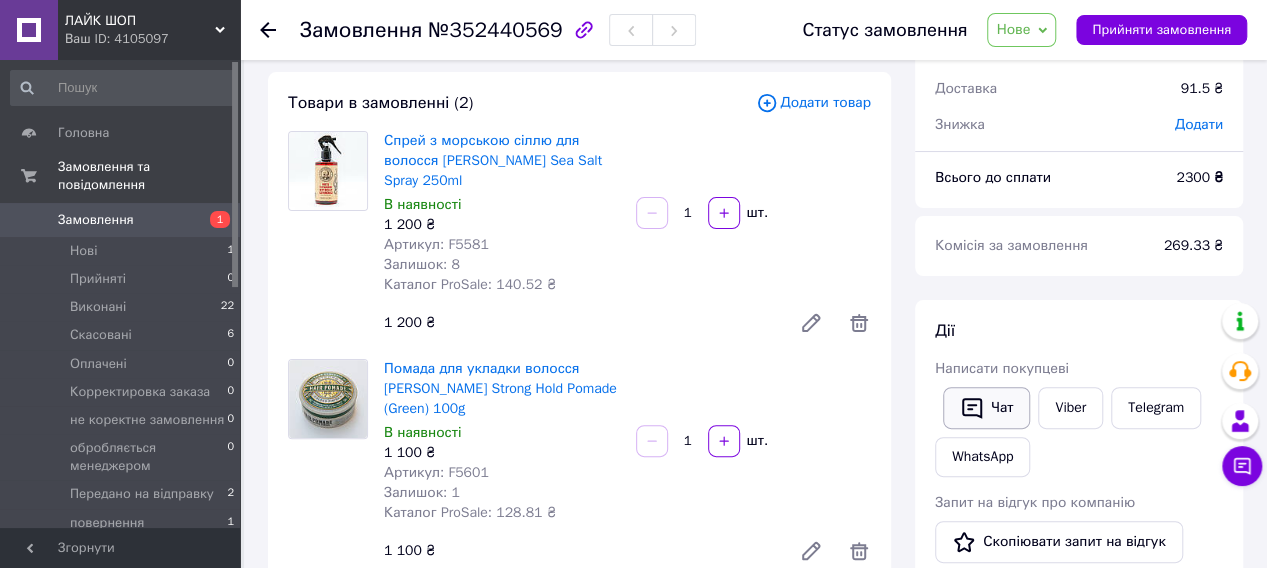 click on "Чат" at bounding box center [986, 408] 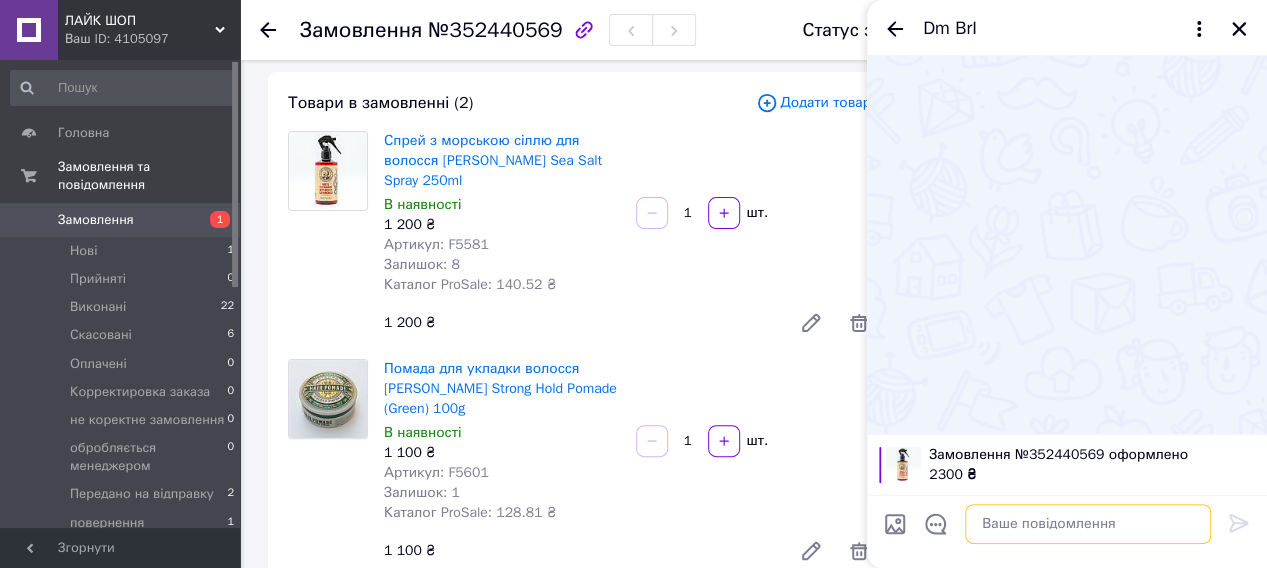 click at bounding box center (1088, 524) 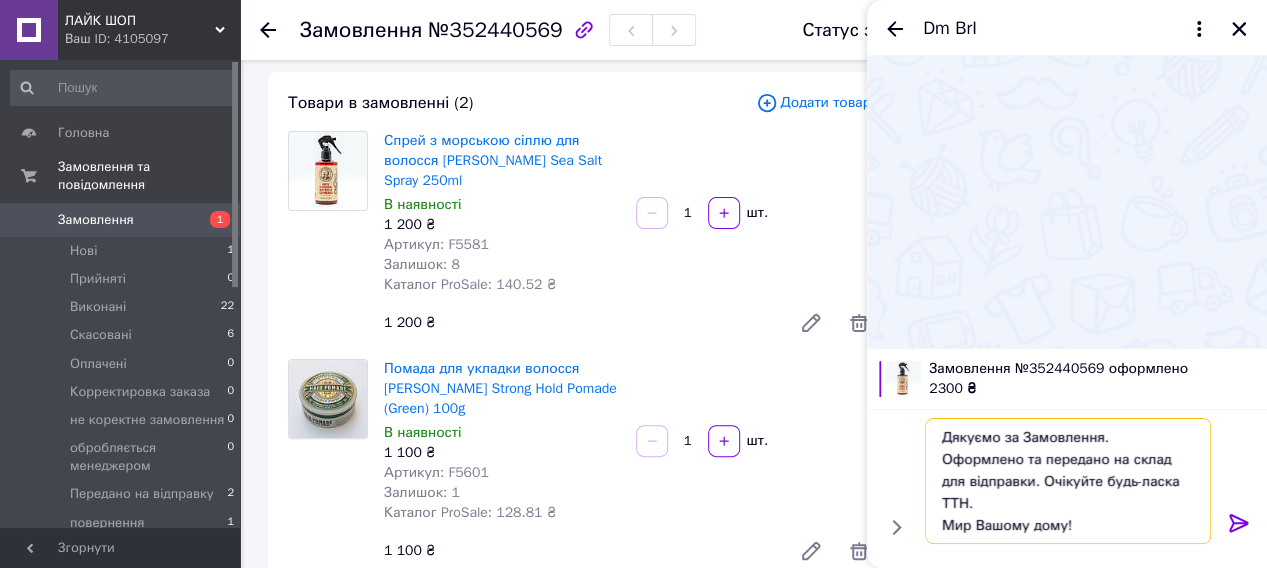 type on "Дякуємо за Замовлення. Оформлено та передано на склад для відправки. Очікуйте будь-ласка ТТН.
Мир Вашому дому!" 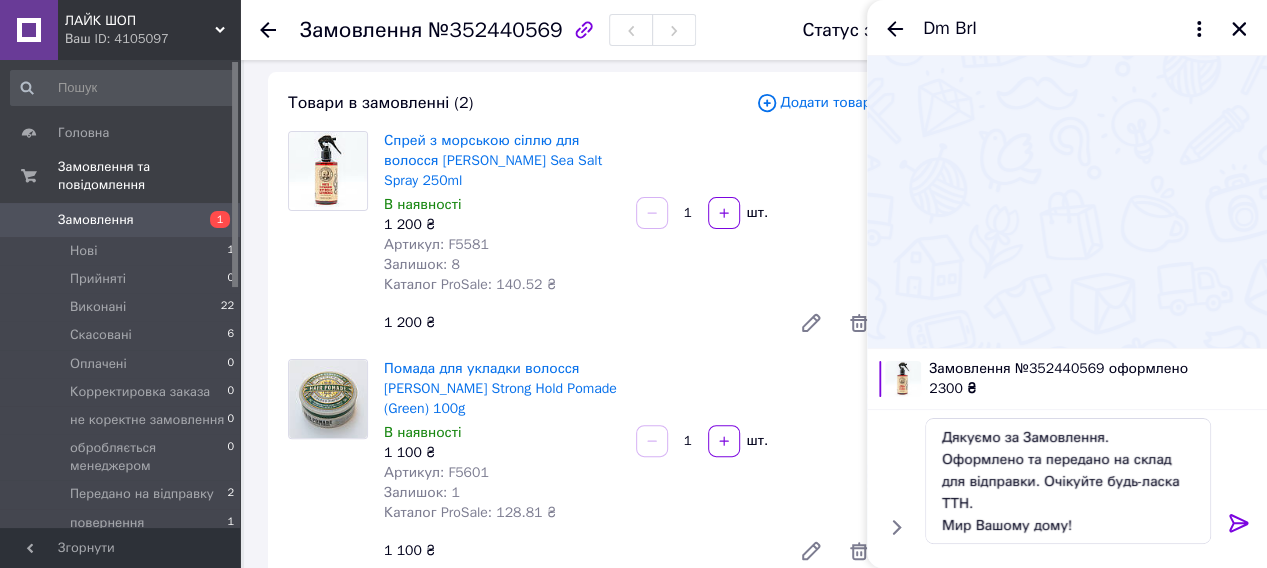 click 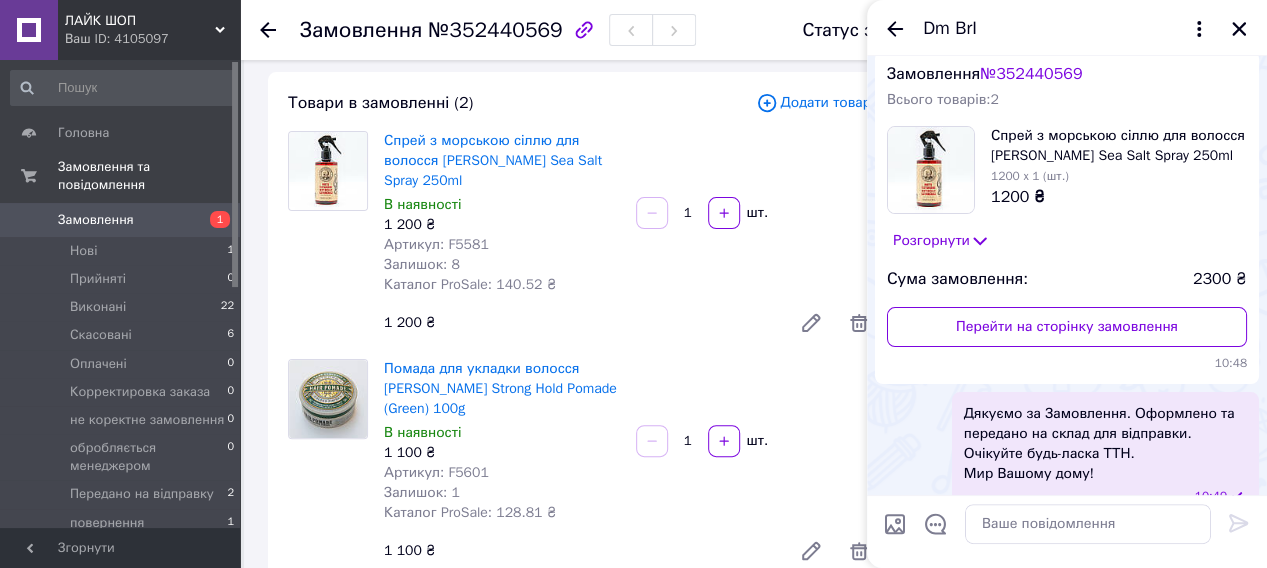 scroll, scrollTop: 86, scrollLeft: 0, axis: vertical 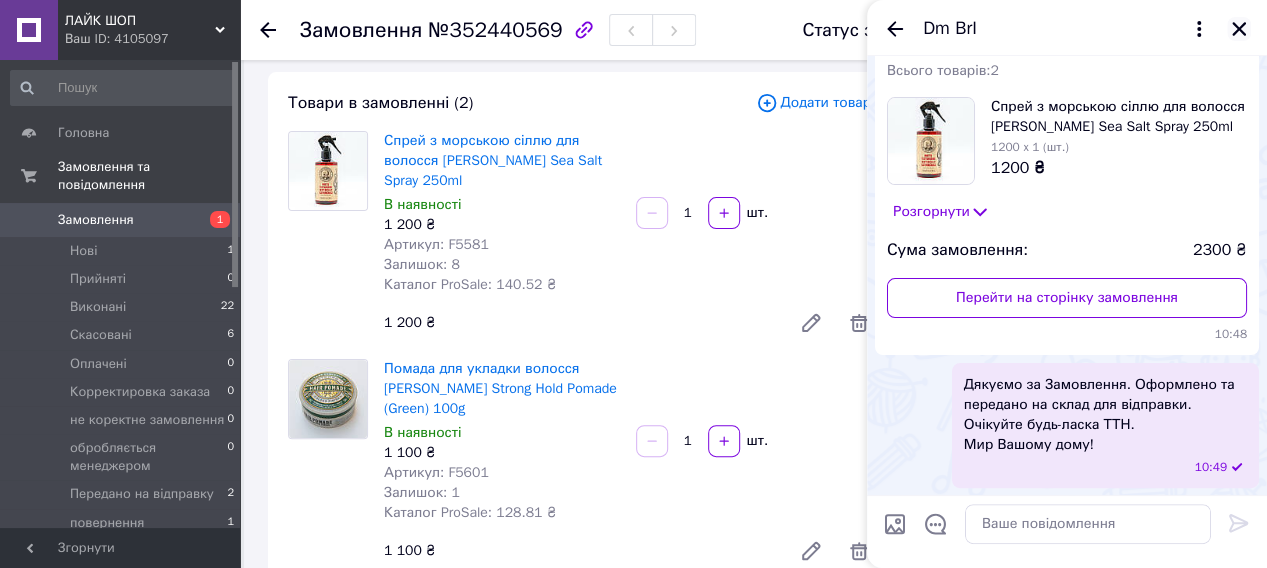 click 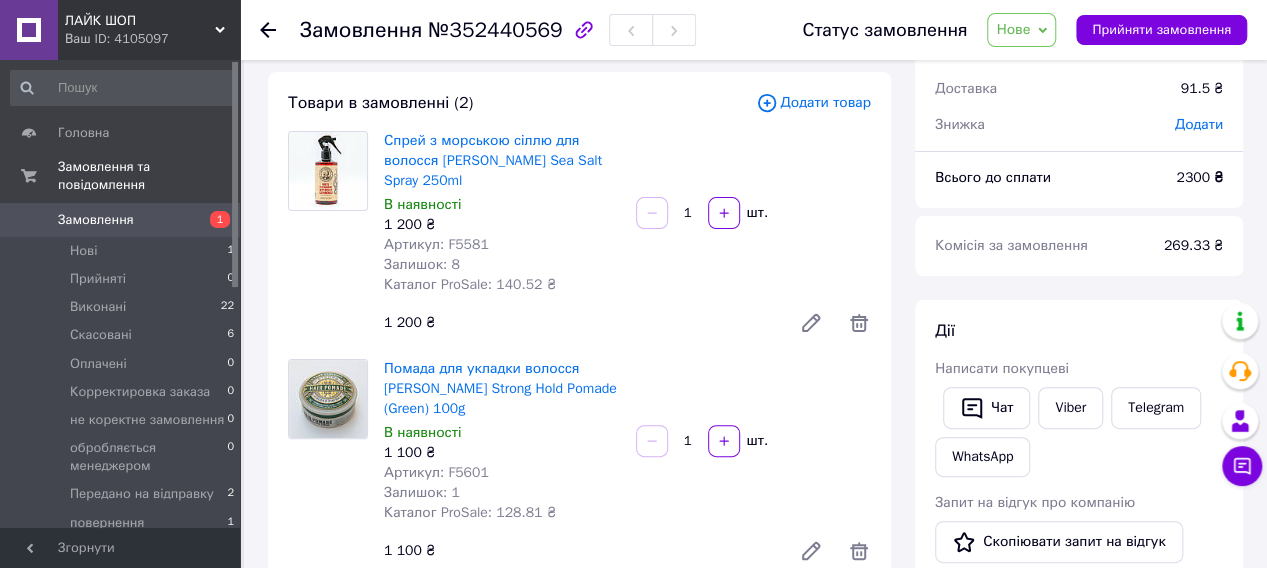 click 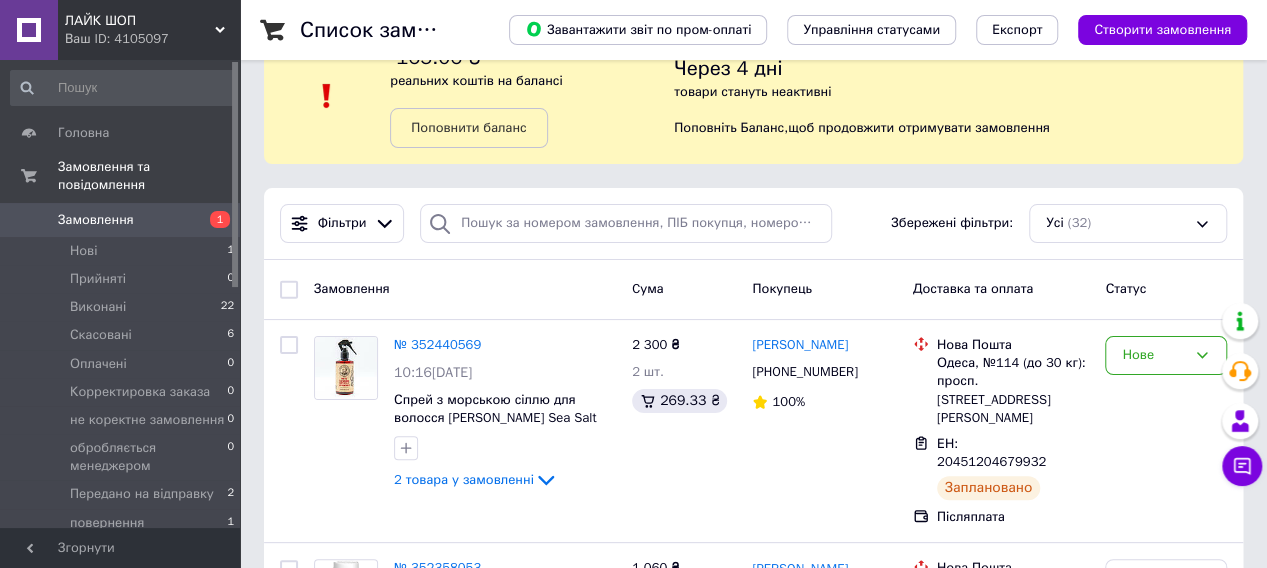 scroll, scrollTop: 100, scrollLeft: 0, axis: vertical 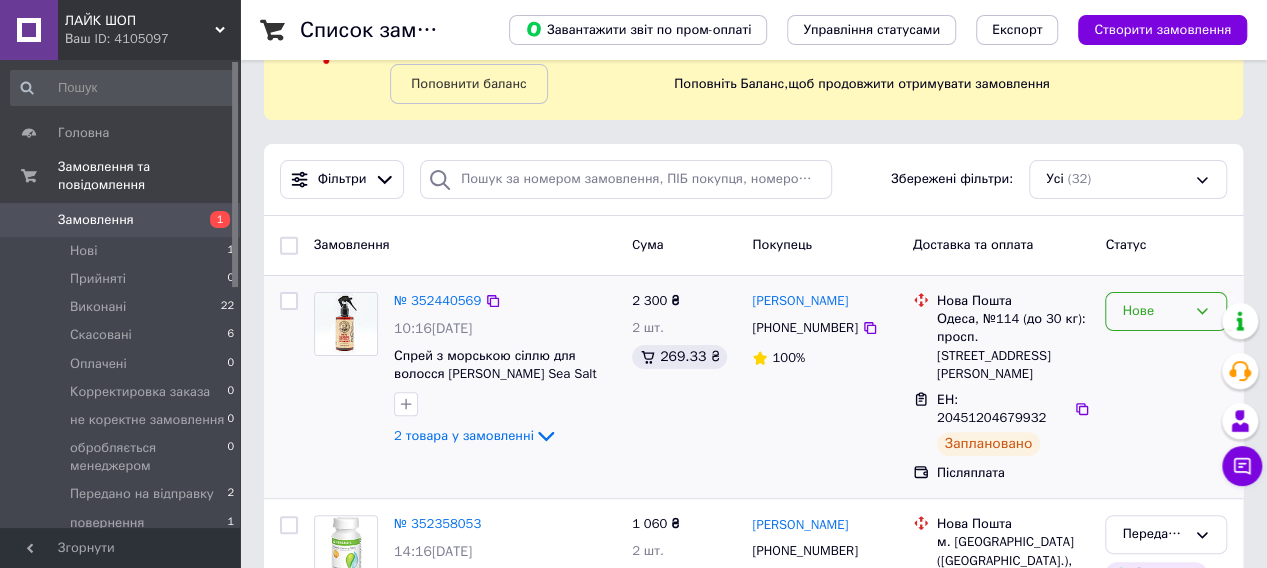 click 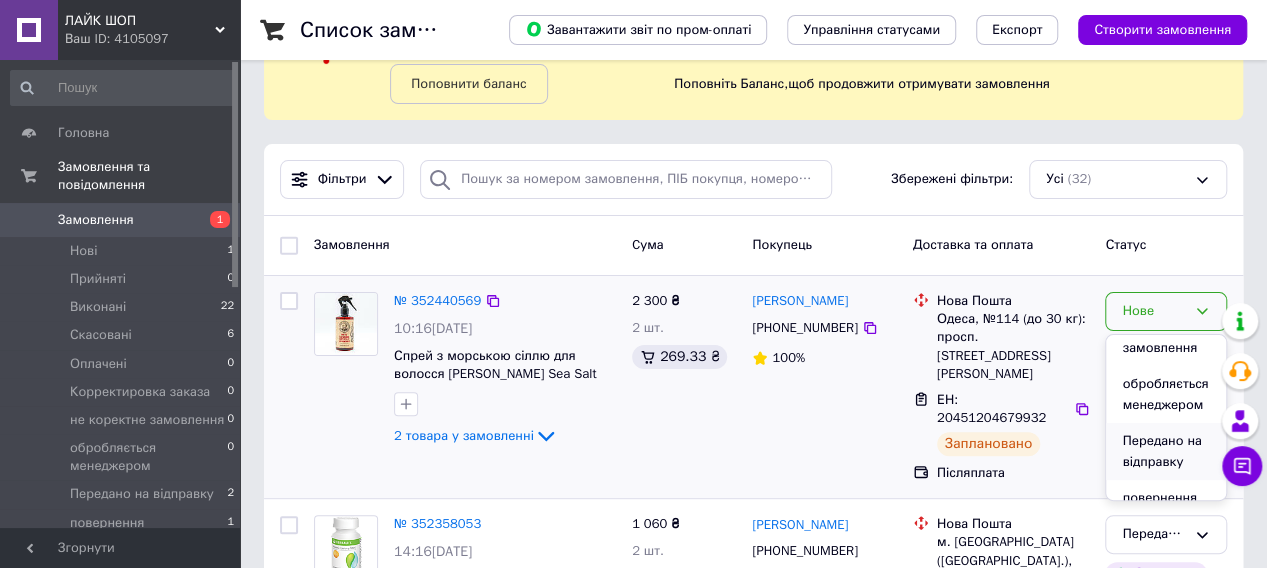 scroll, scrollTop: 245, scrollLeft: 0, axis: vertical 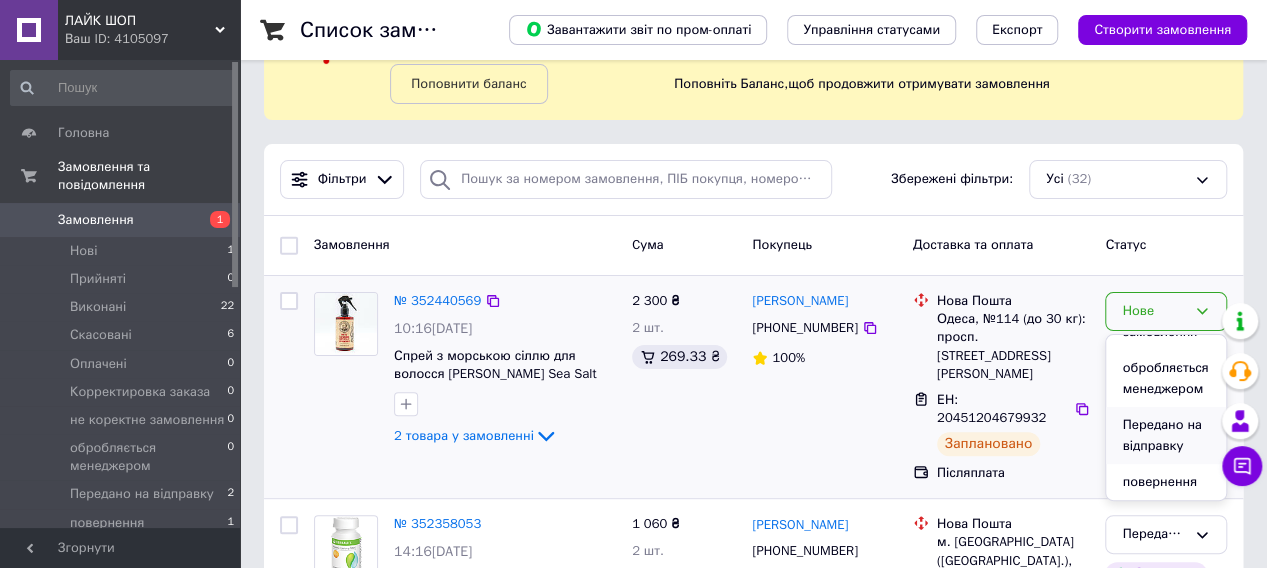 click on "Передано на відправку" at bounding box center (1166, 435) 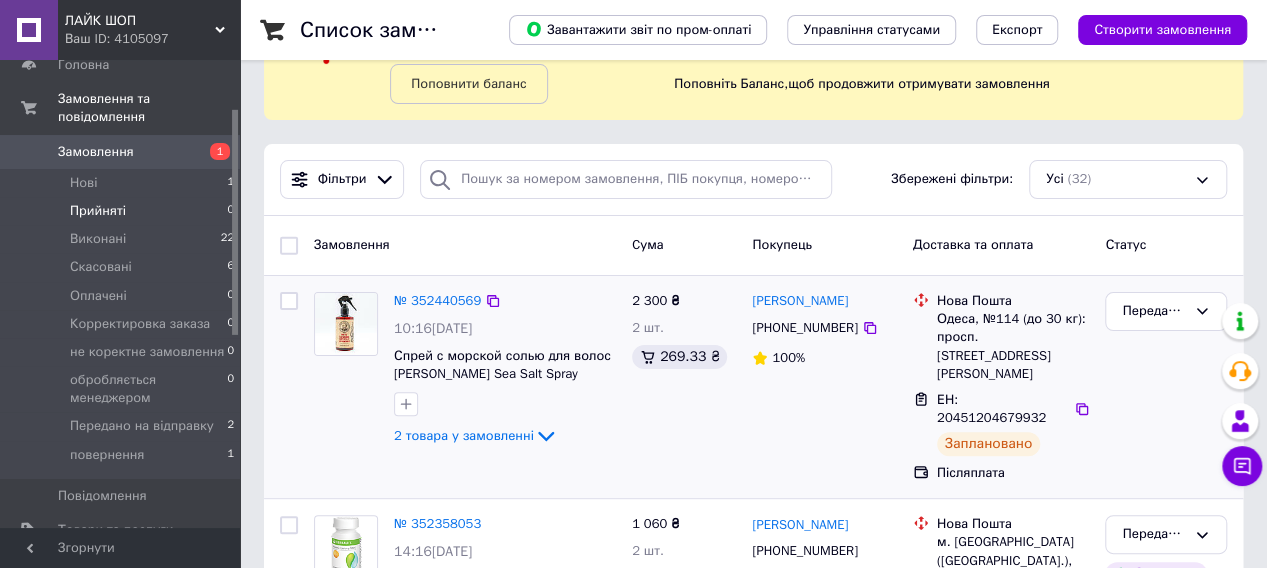 scroll, scrollTop: 100, scrollLeft: 0, axis: vertical 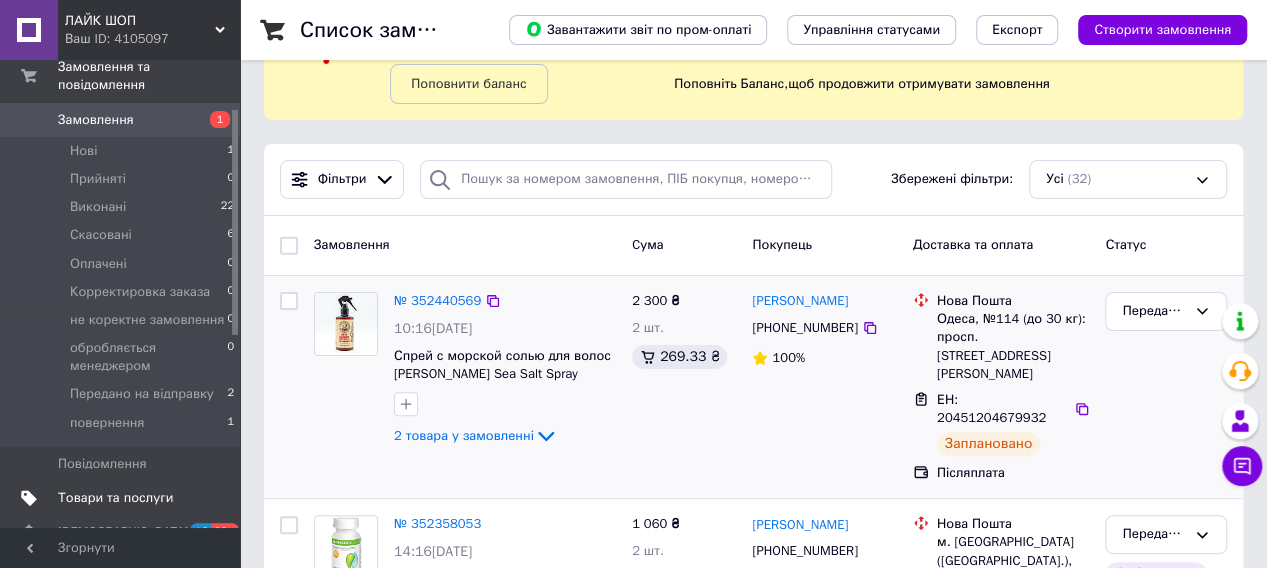 click on "Товари та послуги" at bounding box center (115, 498) 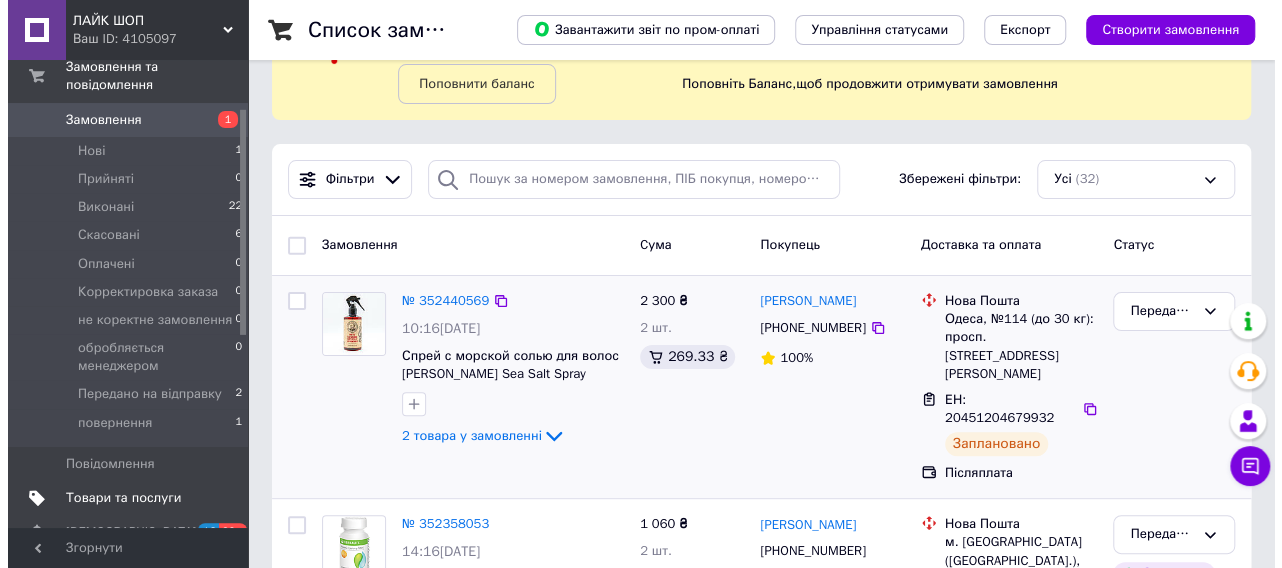 scroll, scrollTop: 0, scrollLeft: 0, axis: both 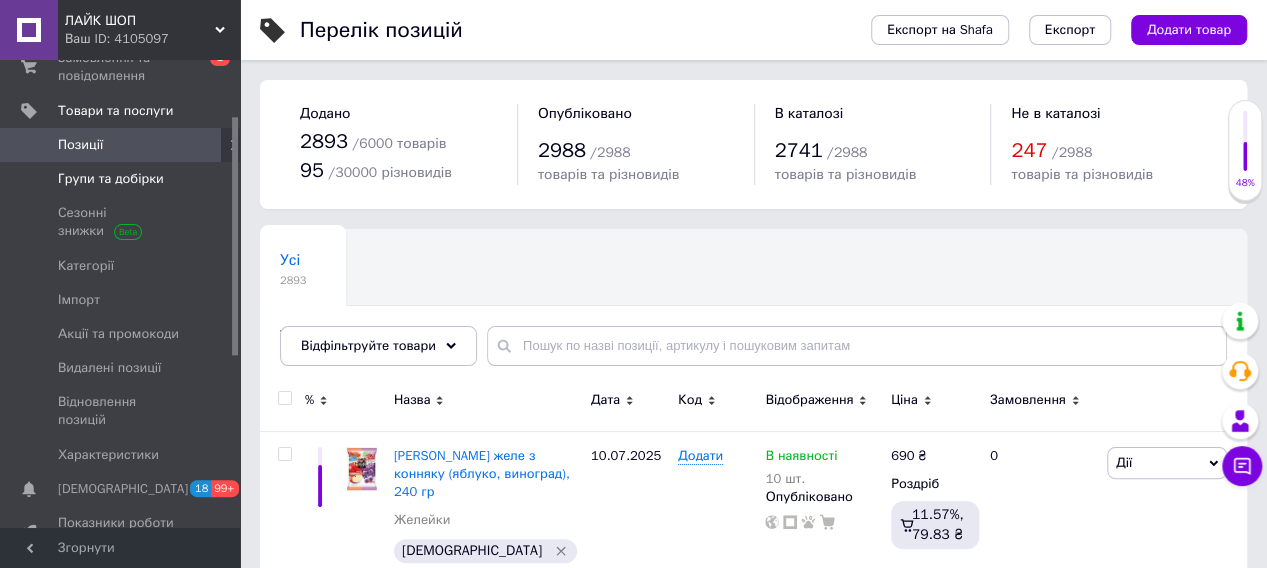 click on "Групи та добірки" at bounding box center (111, 179) 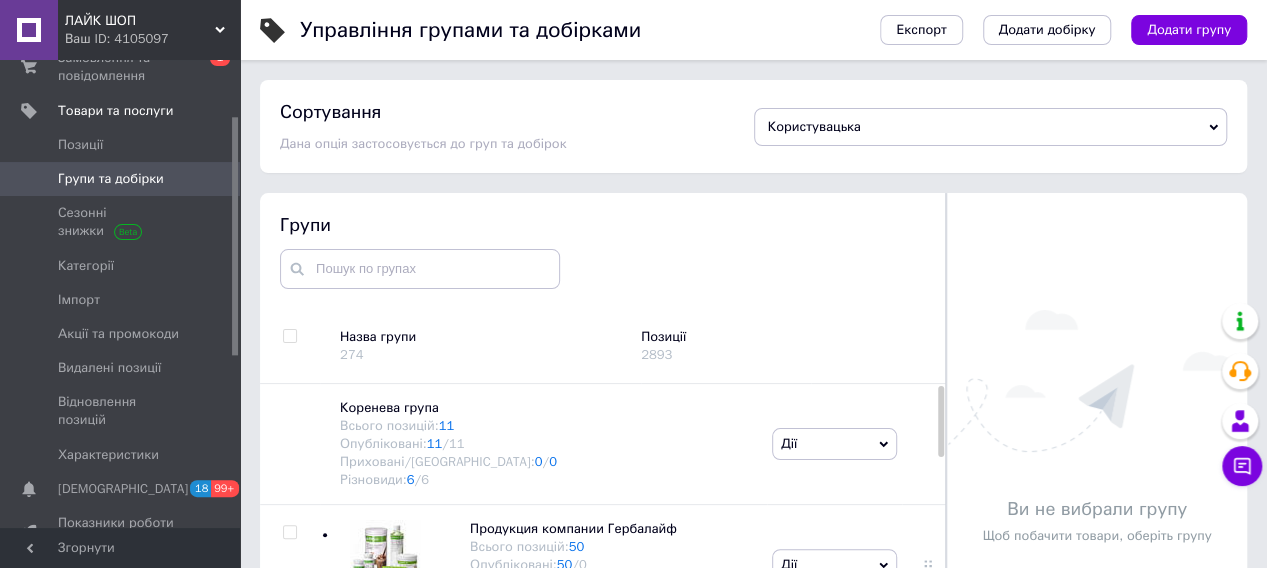 scroll, scrollTop: 100, scrollLeft: 0, axis: vertical 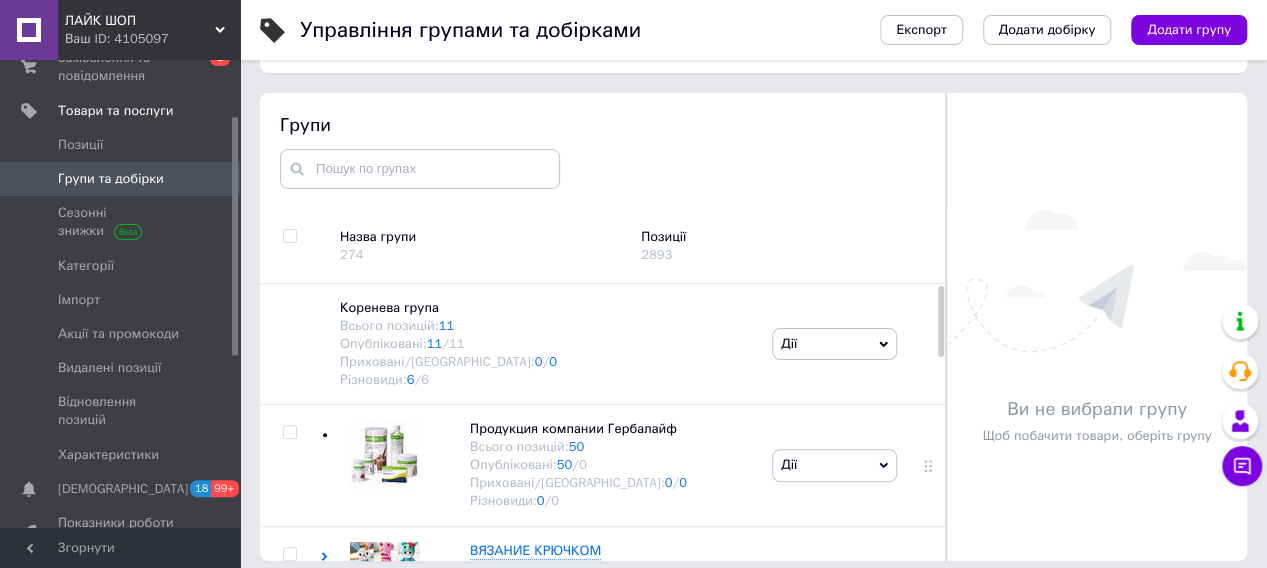 click at bounding box center [289, 236] 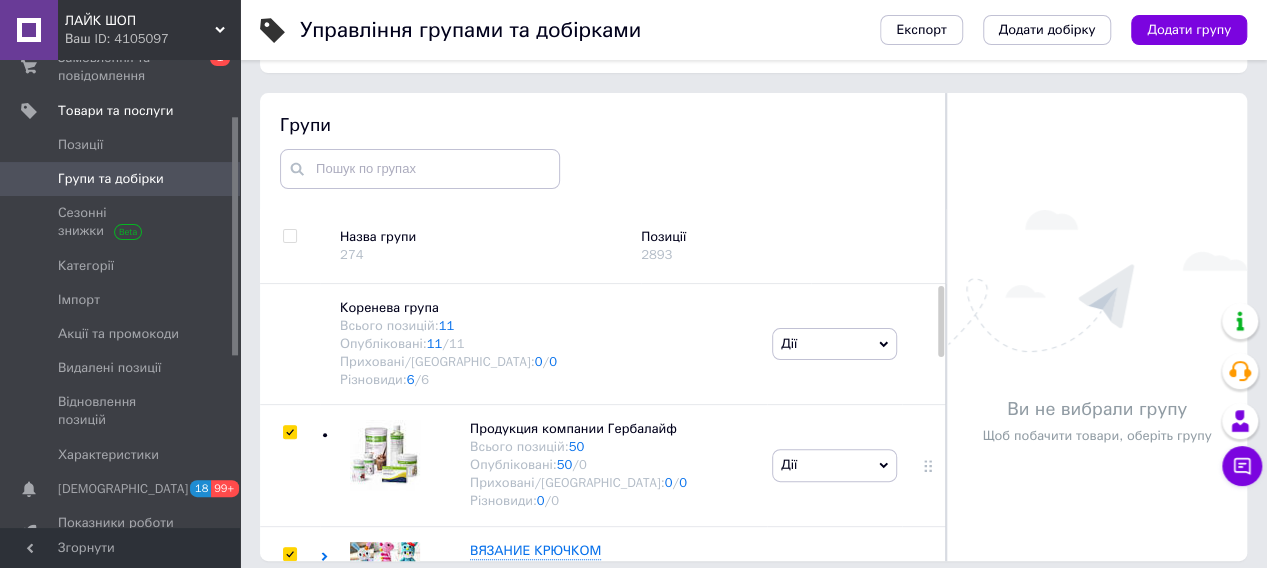 checkbox on "true" 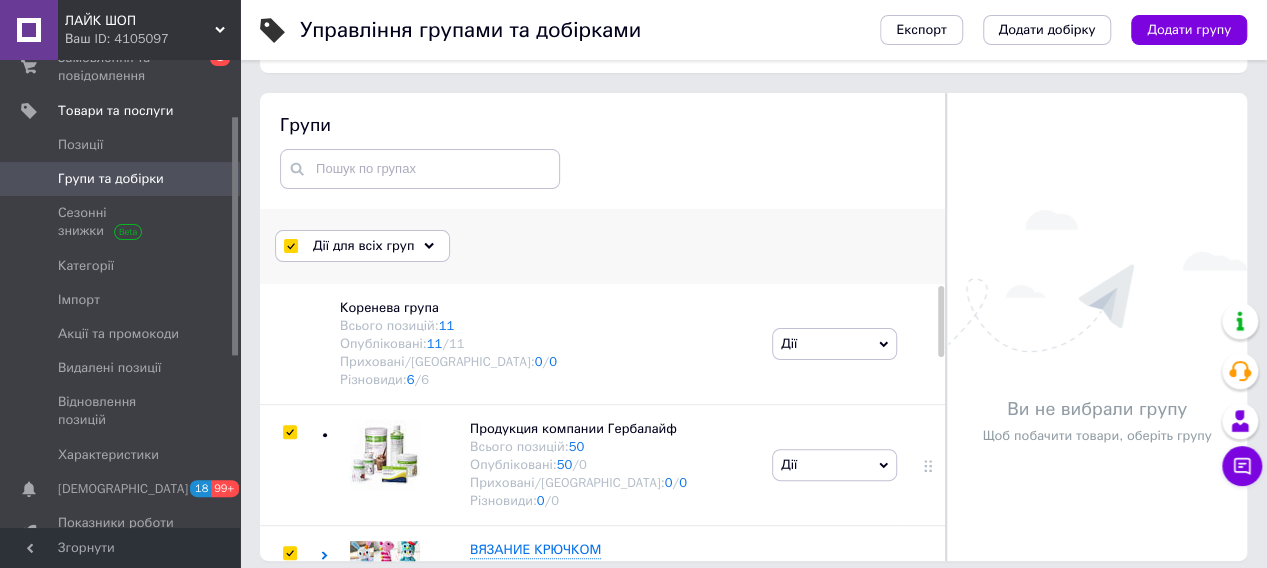 click 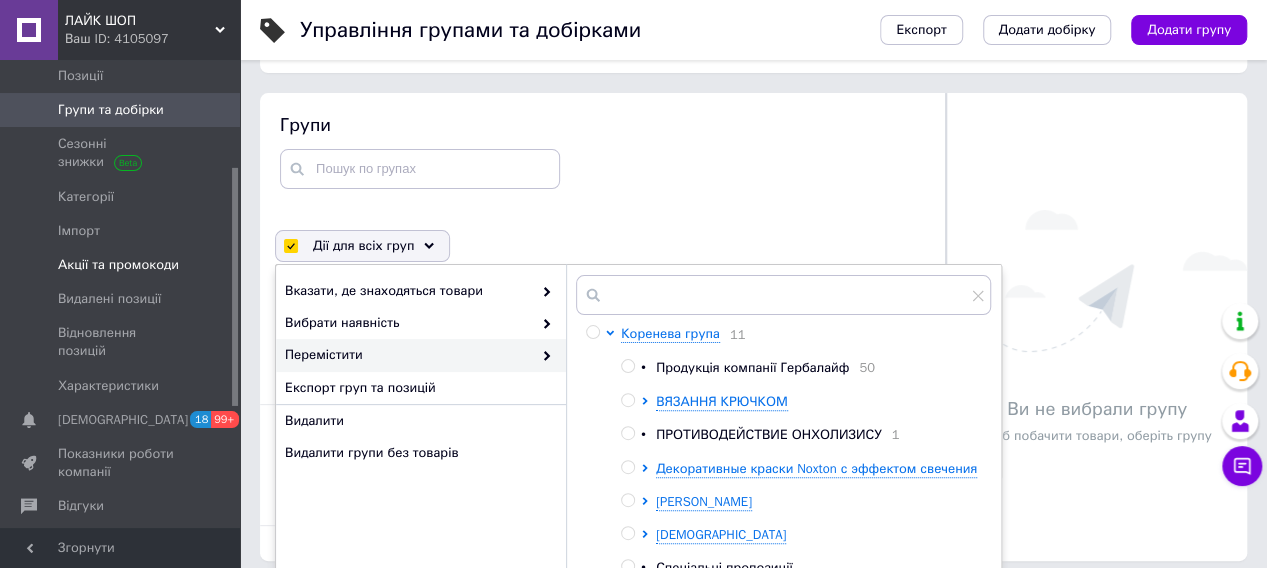 scroll, scrollTop: 209, scrollLeft: 0, axis: vertical 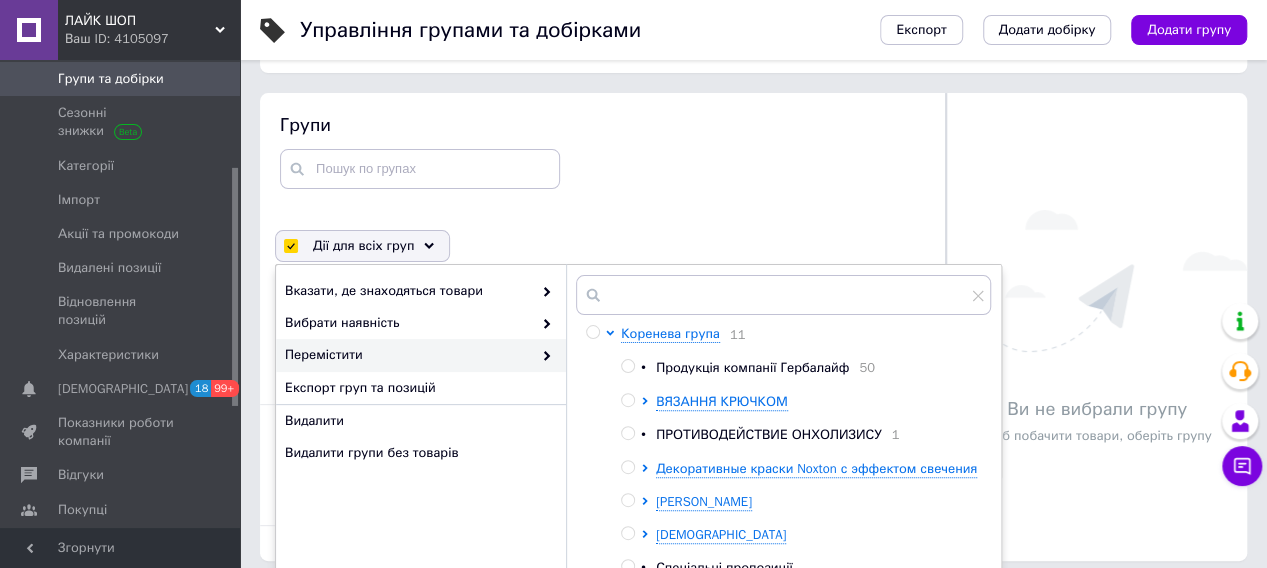 click on "Показники роботи компанії" at bounding box center [121, 432] 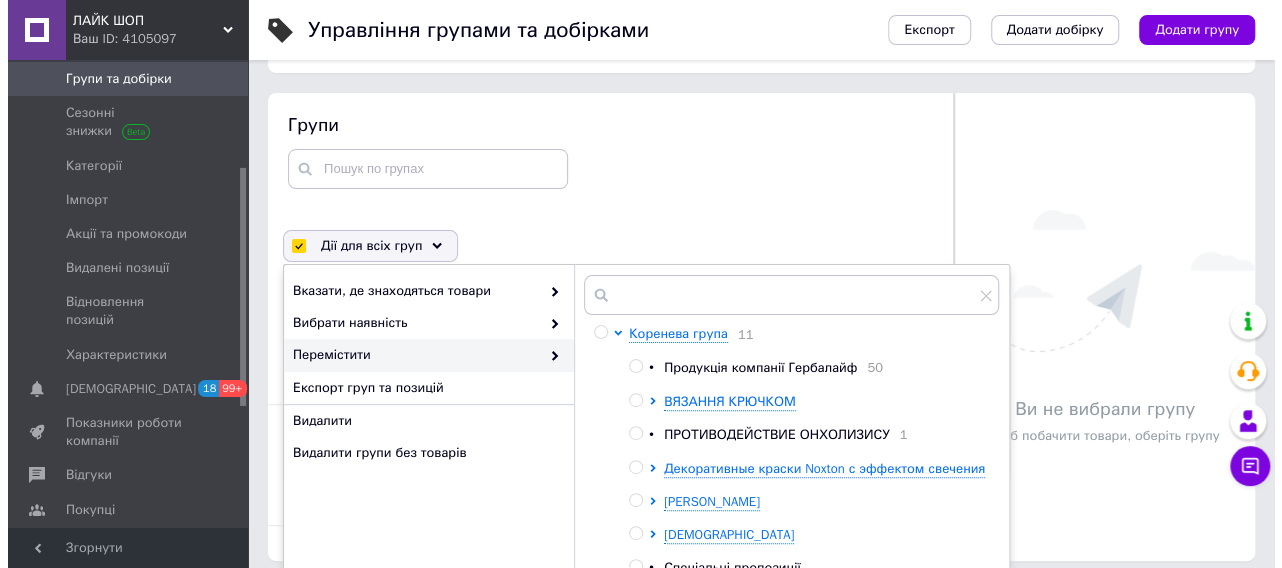 scroll, scrollTop: 0, scrollLeft: 0, axis: both 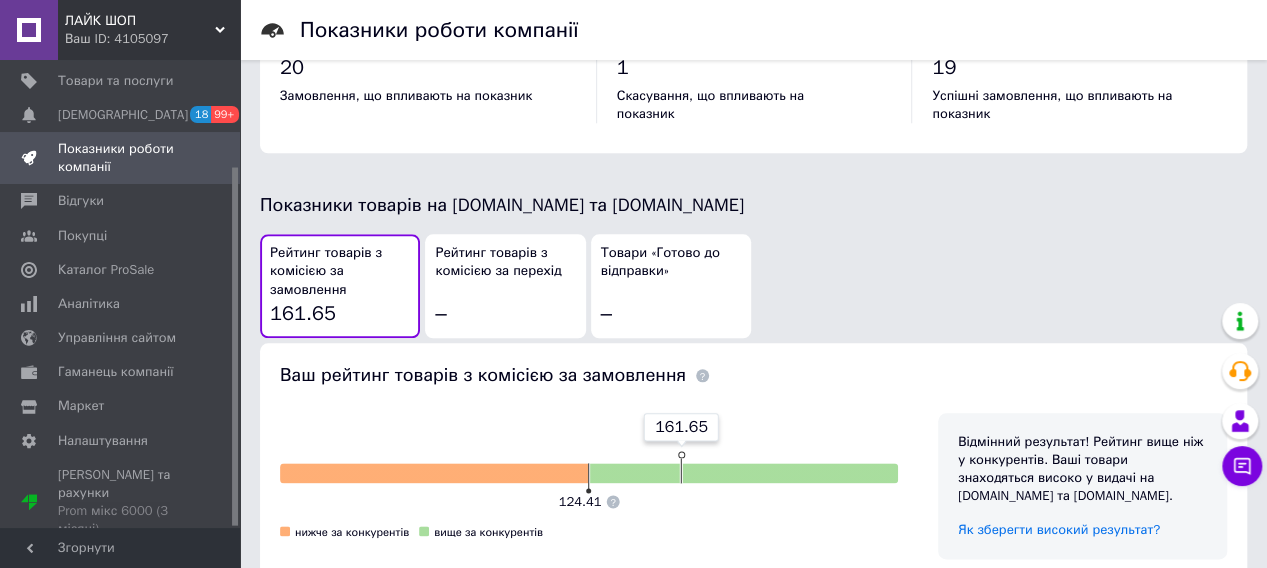 click 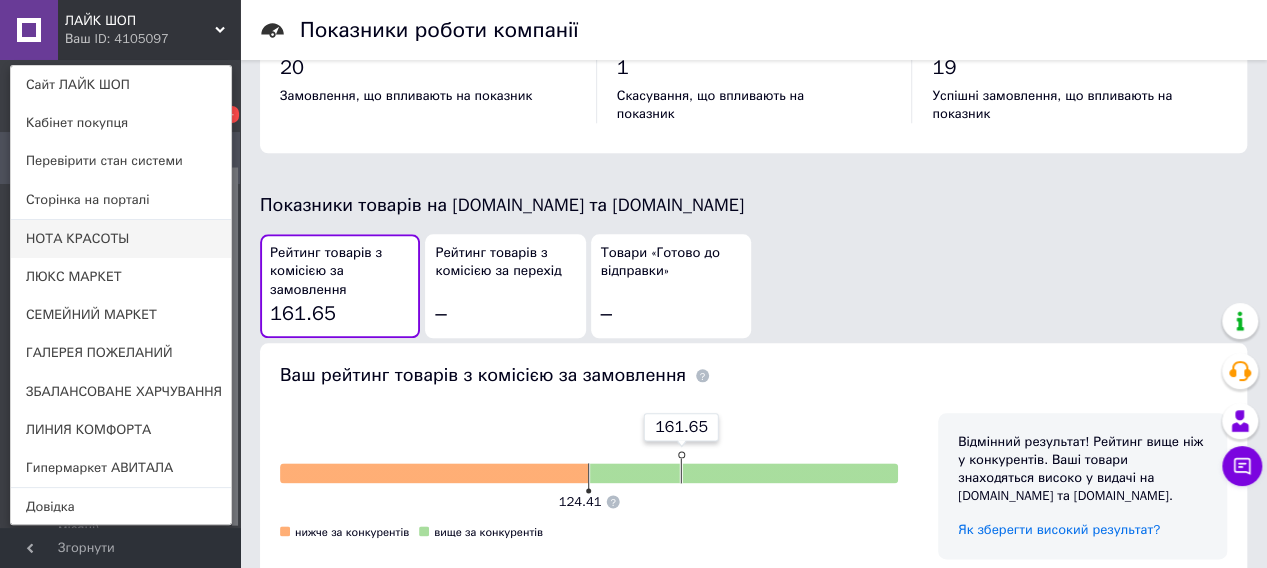 click on "НОТА КРАСОТЫ" at bounding box center (121, 239) 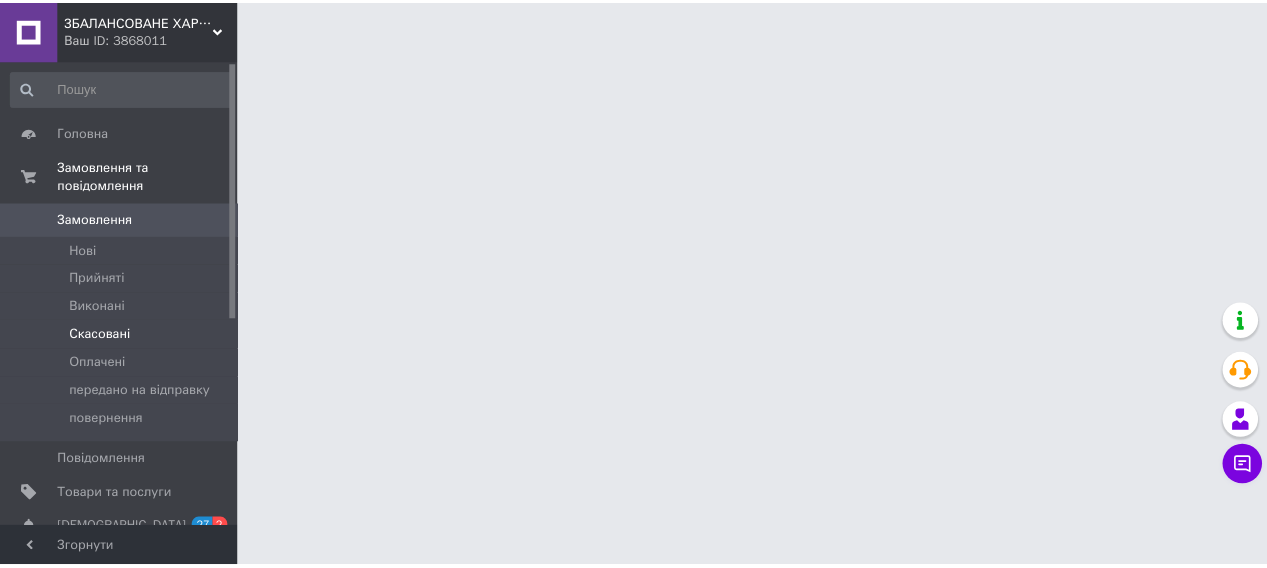 scroll, scrollTop: 0, scrollLeft: 0, axis: both 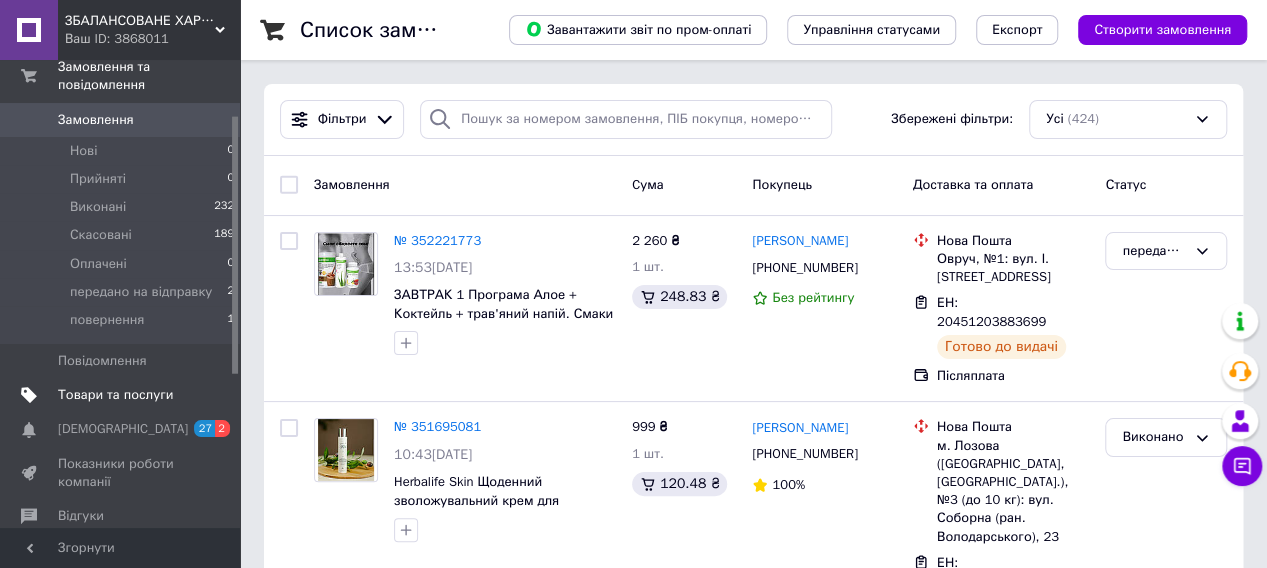 click on "Товари та послуги" at bounding box center [115, 395] 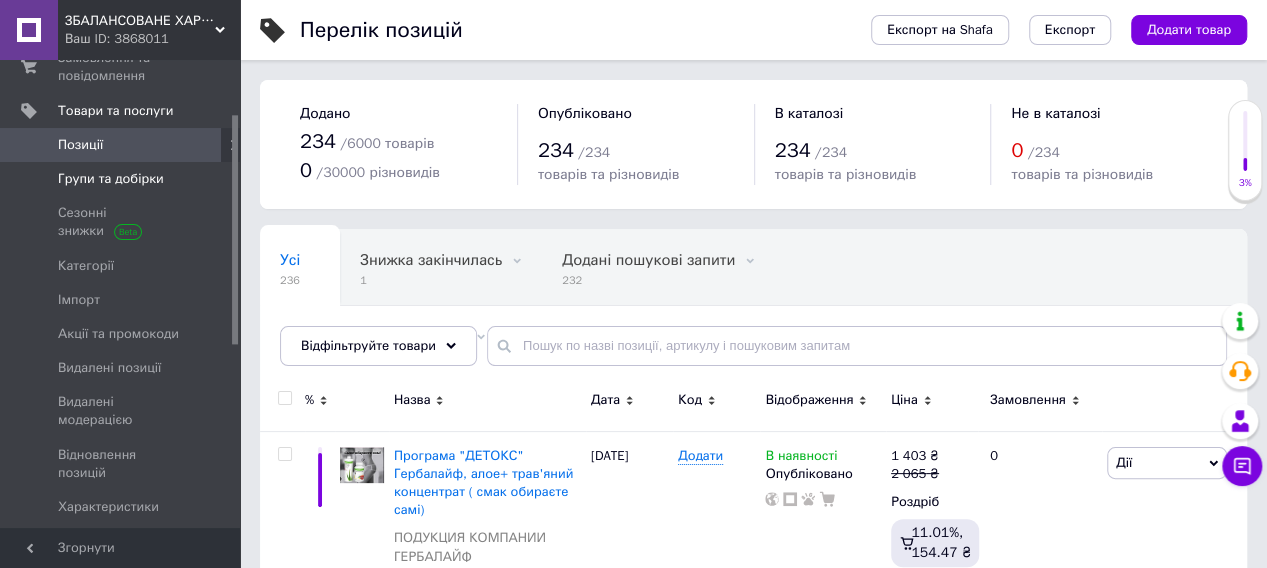 click on "Групи та добірки" at bounding box center [111, 179] 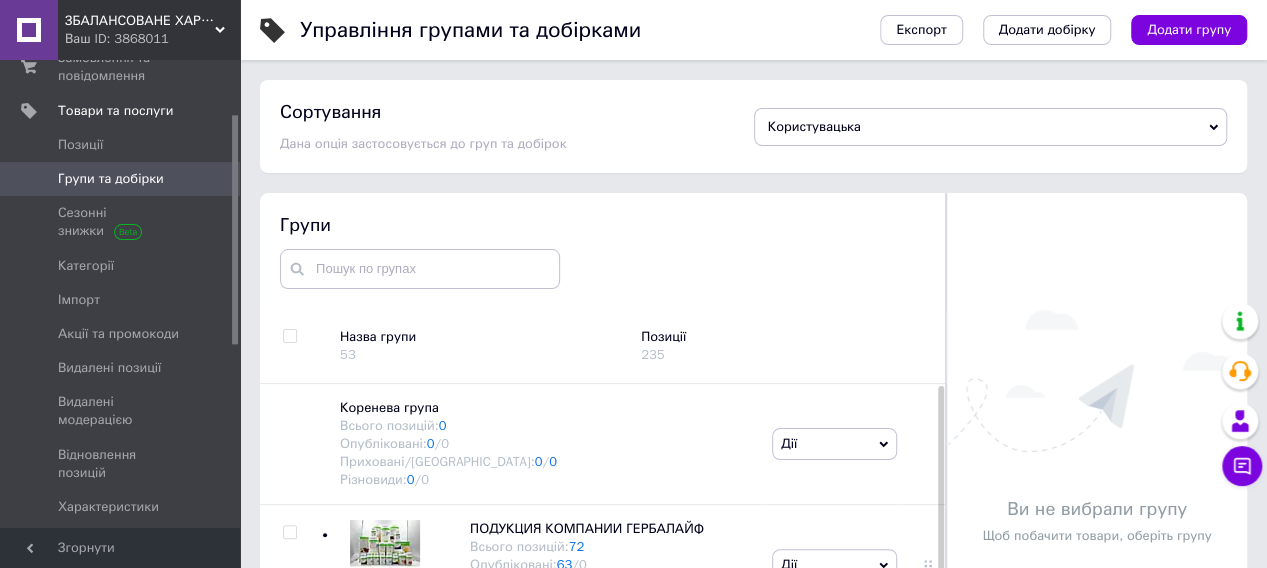click at bounding box center (289, 336) 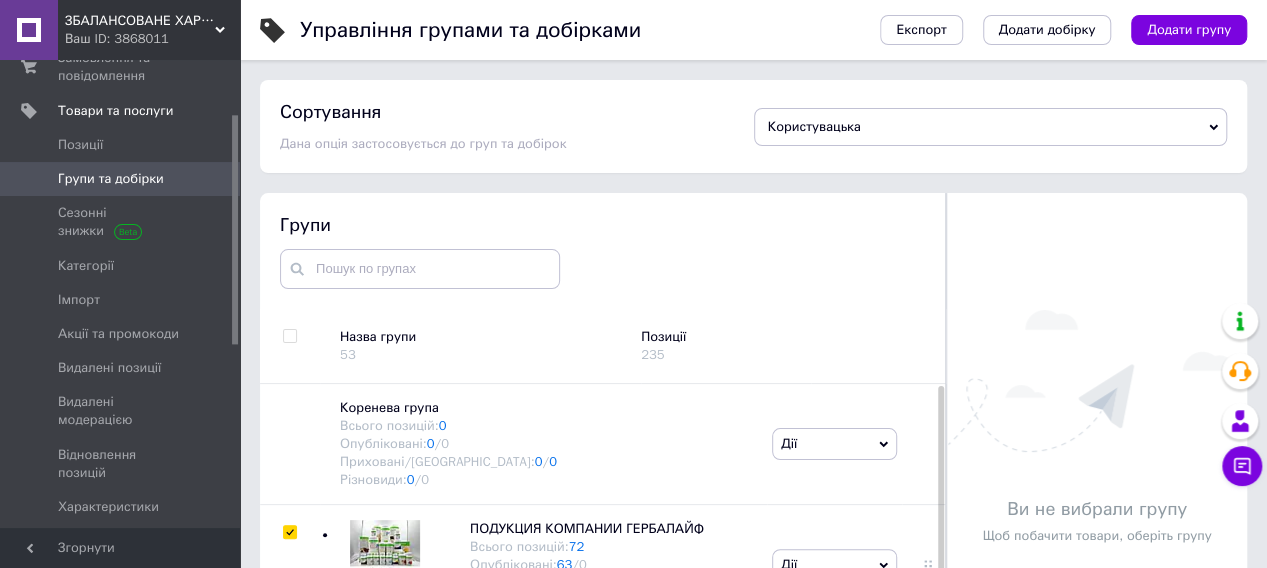 checkbox on "true" 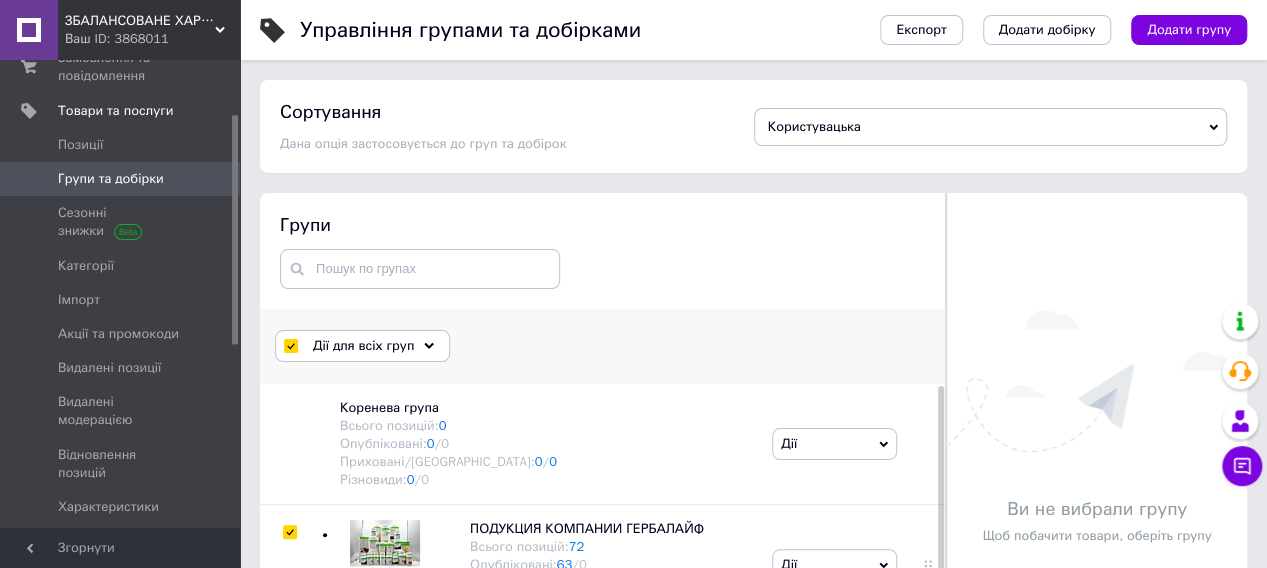 click 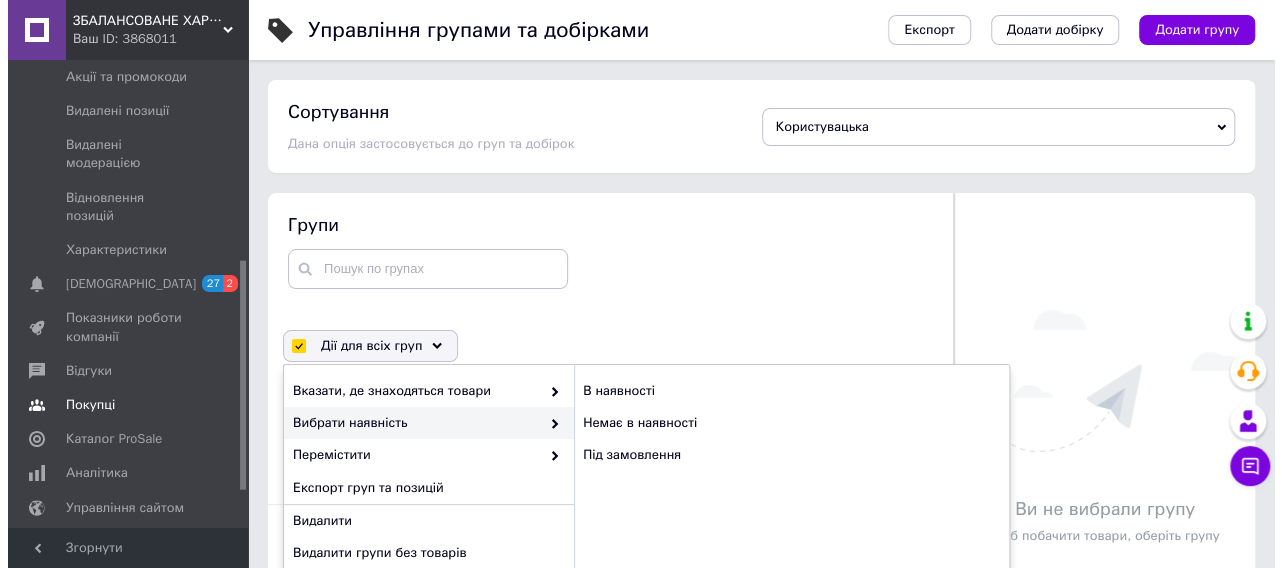 scroll, scrollTop: 409, scrollLeft: 0, axis: vertical 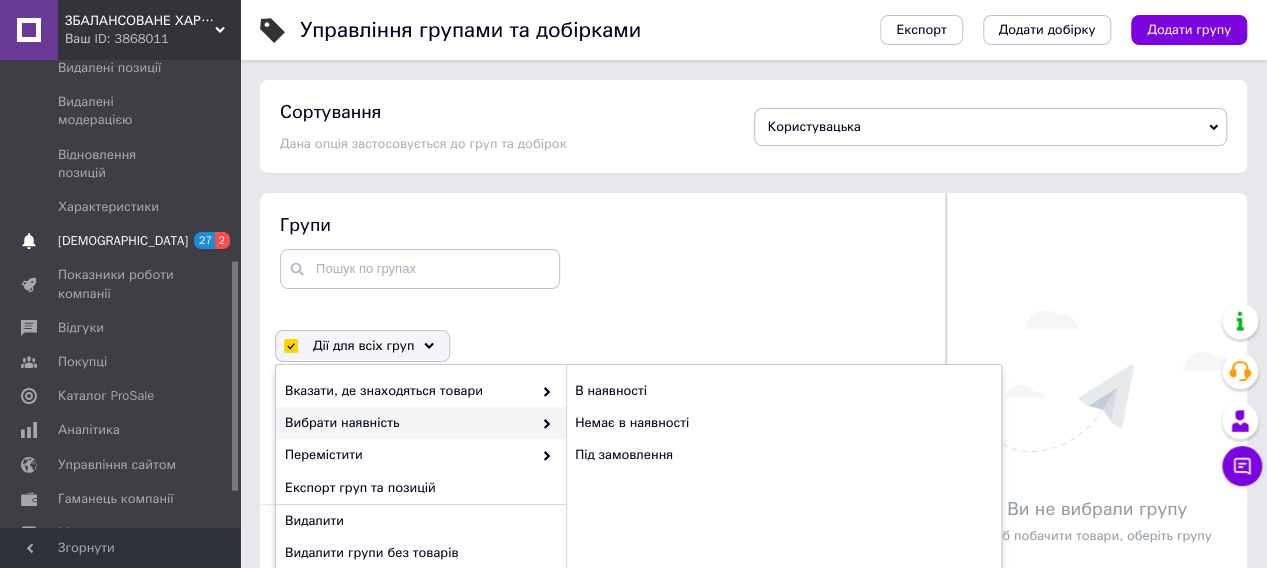 click on "[DEMOGRAPHIC_DATA]" at bounding box center (123, 241) 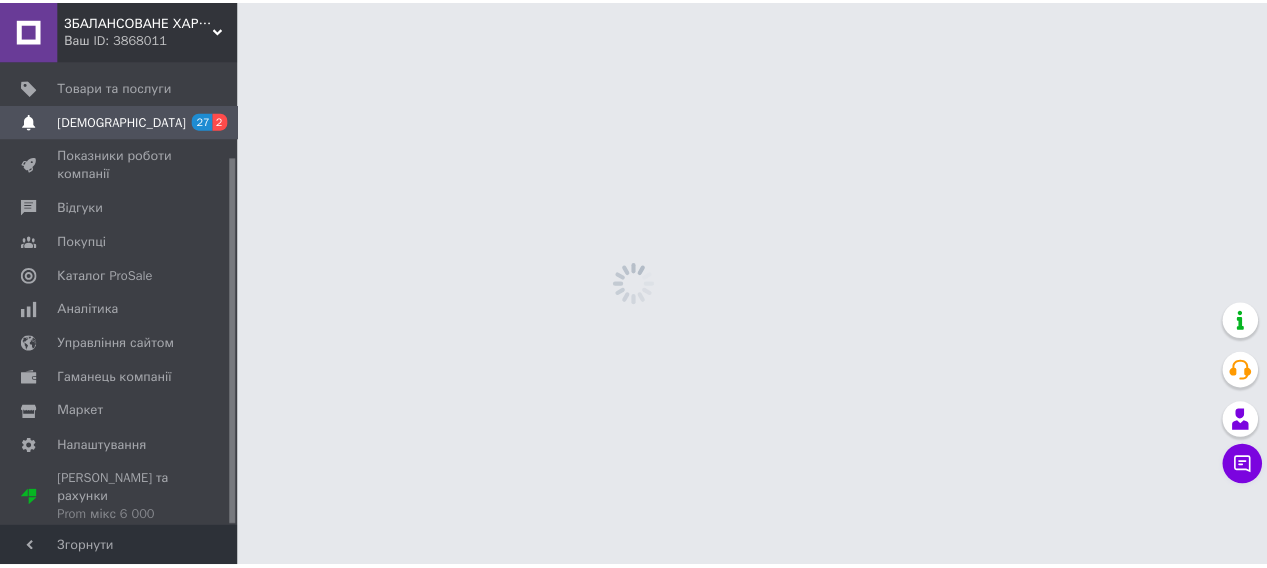 scroll, scrollTop: 121, scrollLeft: 0, axis: vertical 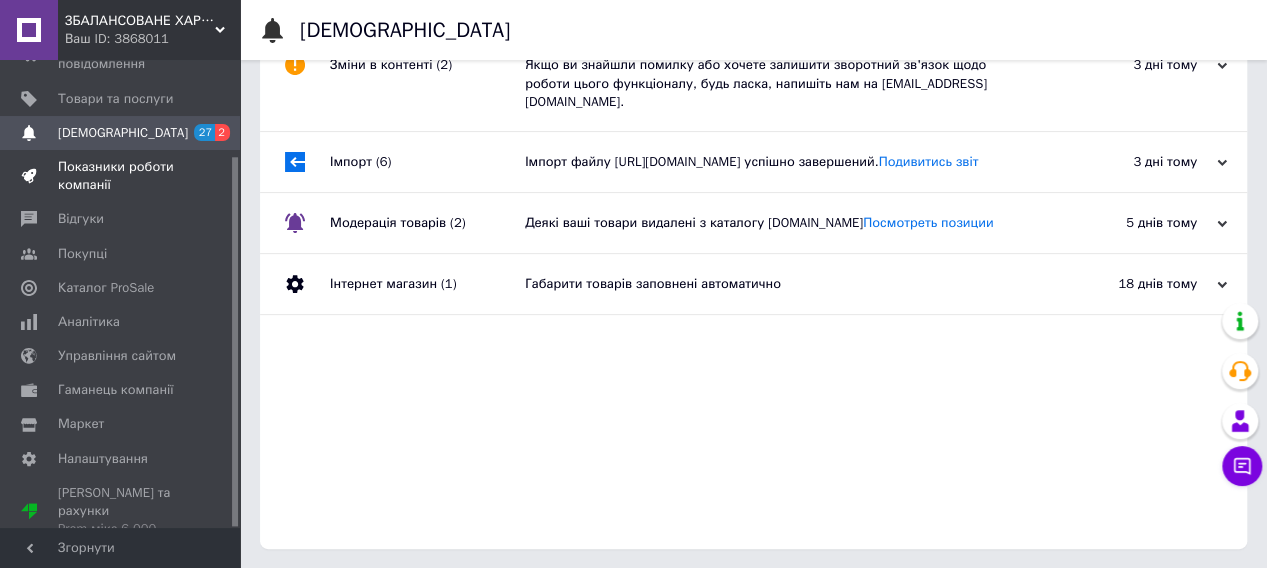 click on "Показники роботи компанії" at bounding box center [121, 176] 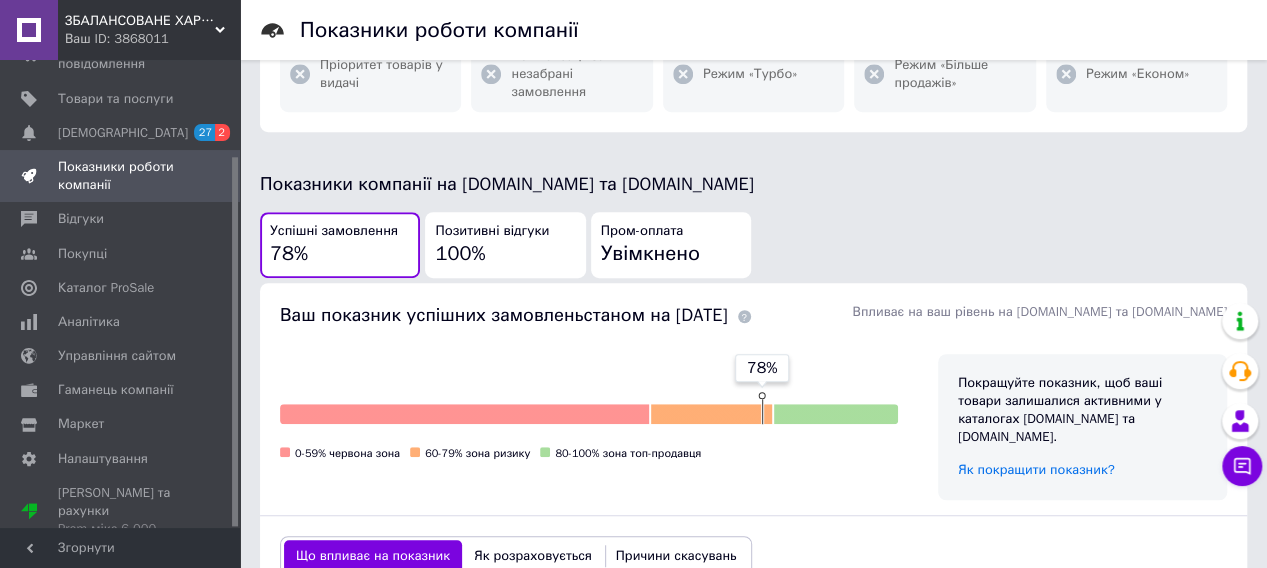 scroll, scrollTop: 500, scrollLeft: 0, axis: vertical 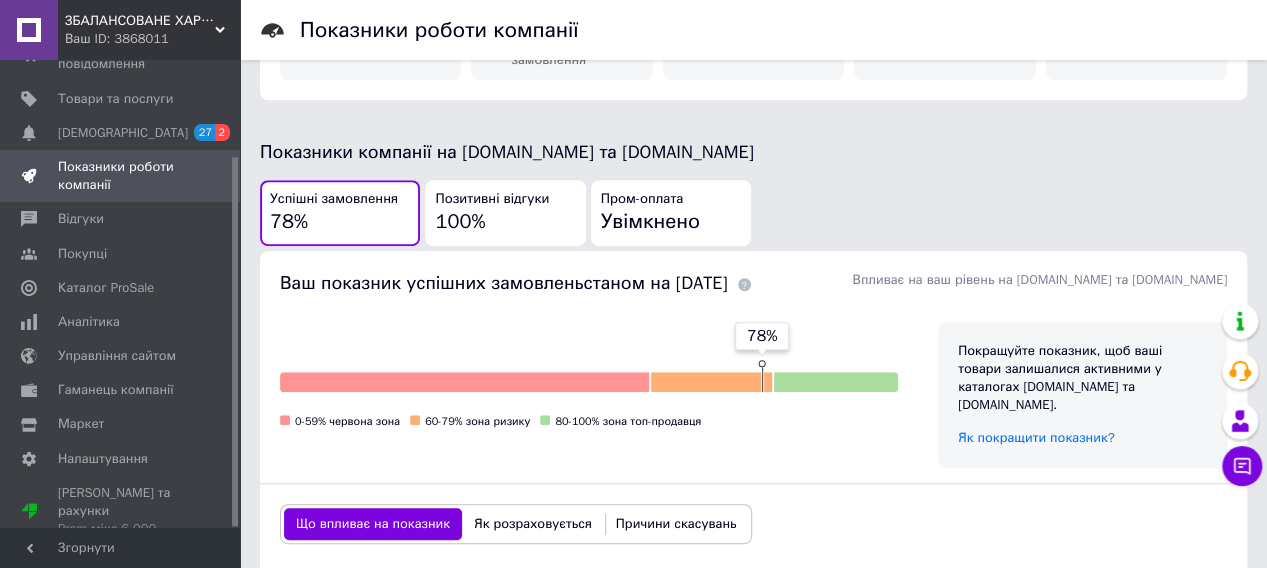 click 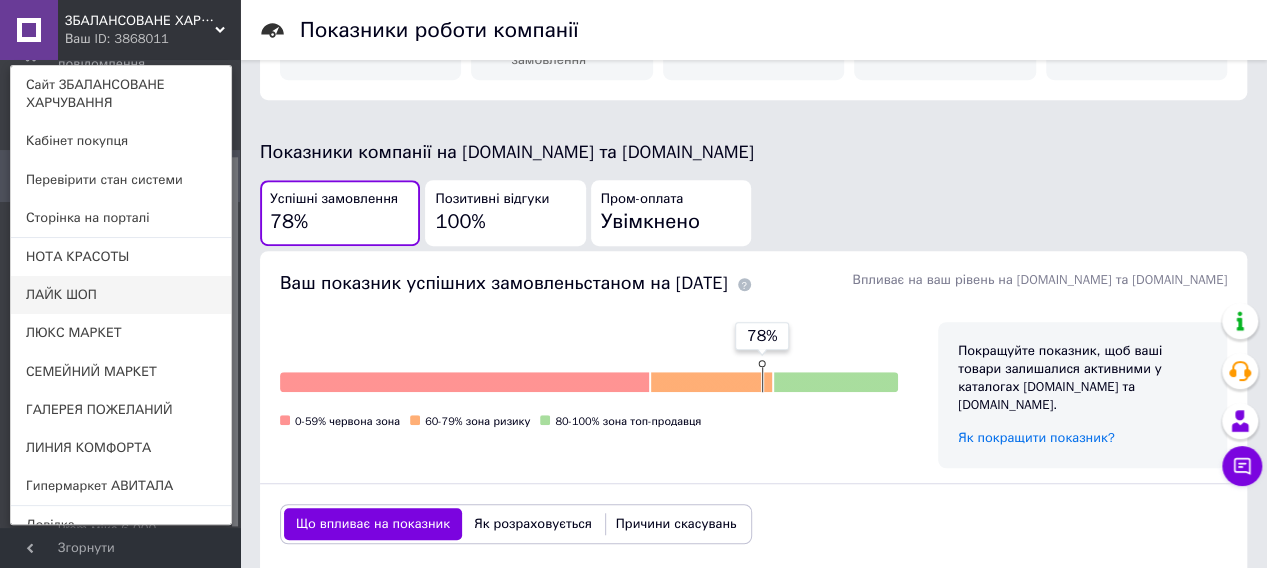 click on "ЛАЙК  ШОП" at bounding box center (121, 295) 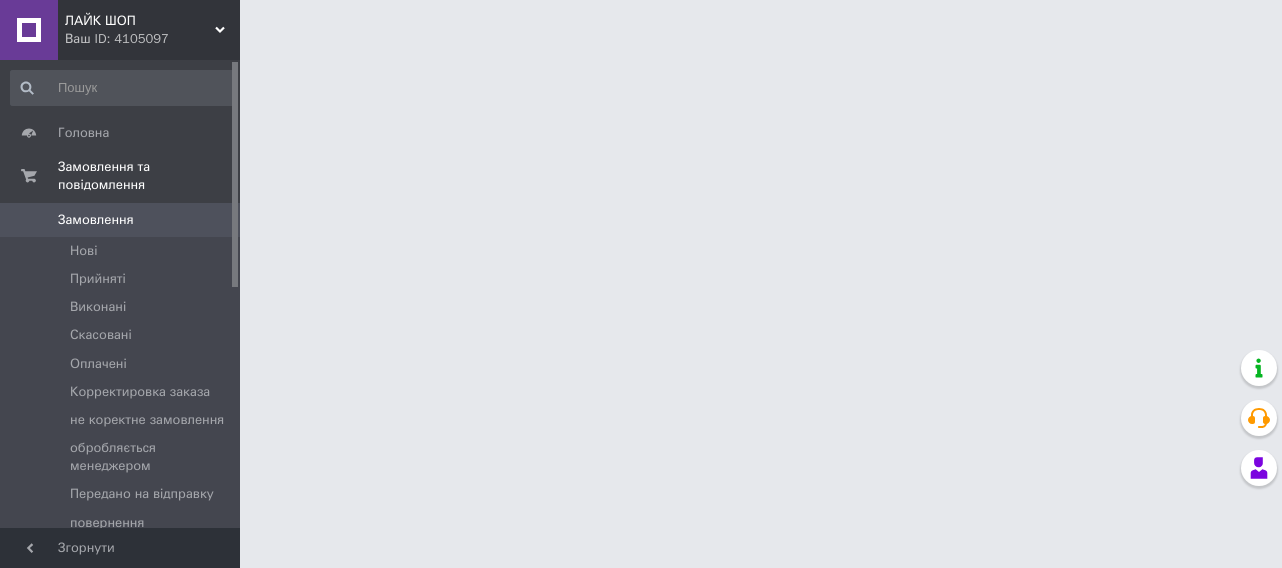 scroll, scrollTop: 0, scrollLeft: 0, axis: both 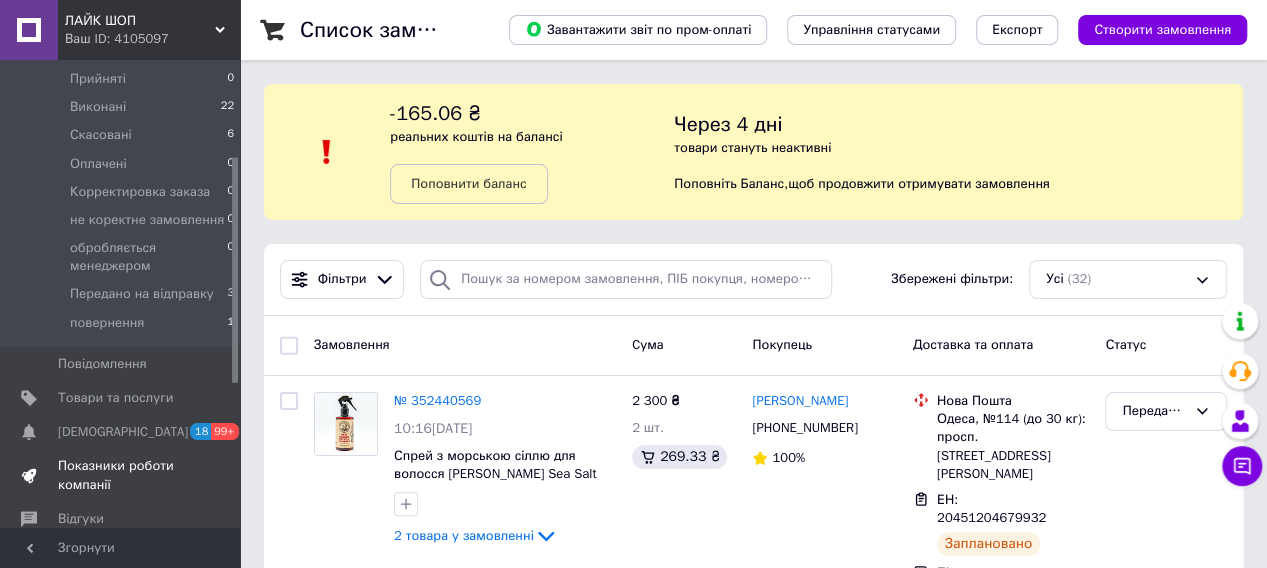 click on "Показники роботи компанії" at bounding box center (121, 475) 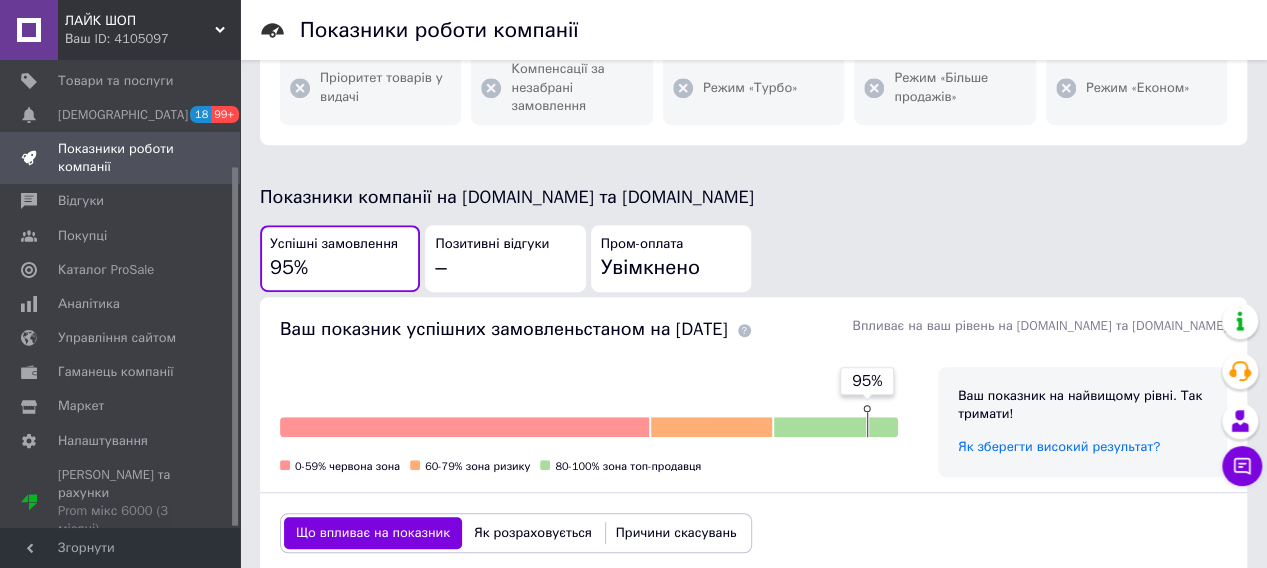 scroll, scrollTop: 600, scrollLeft: 0, axis: vertical 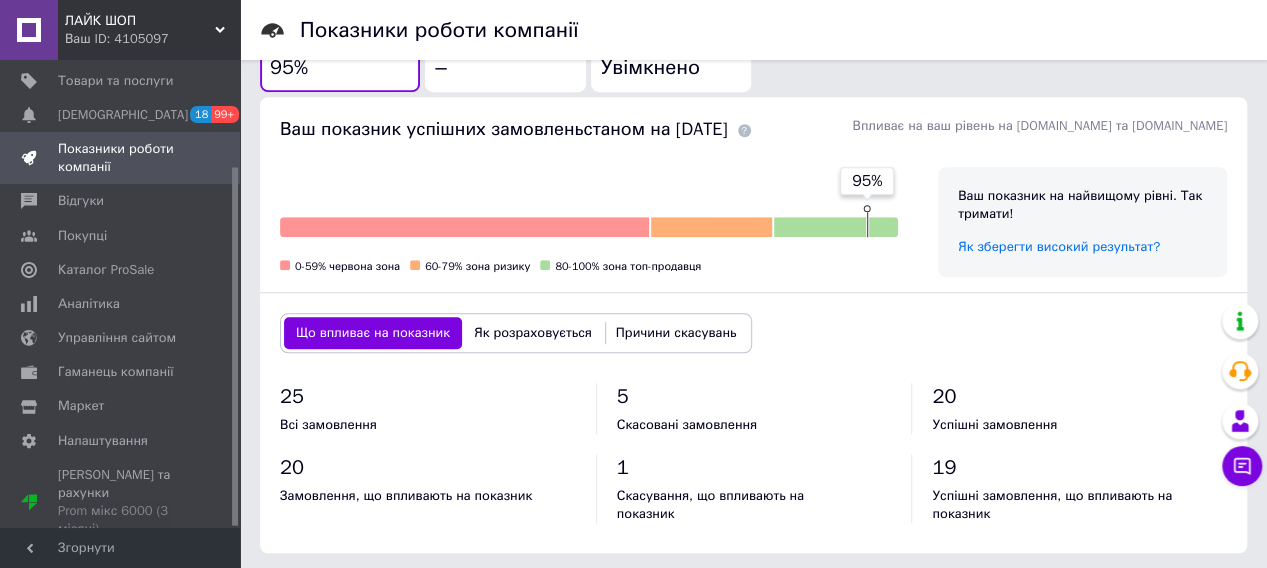 click on "Ваш ID: 4105097" at bounding box center (152, 39) 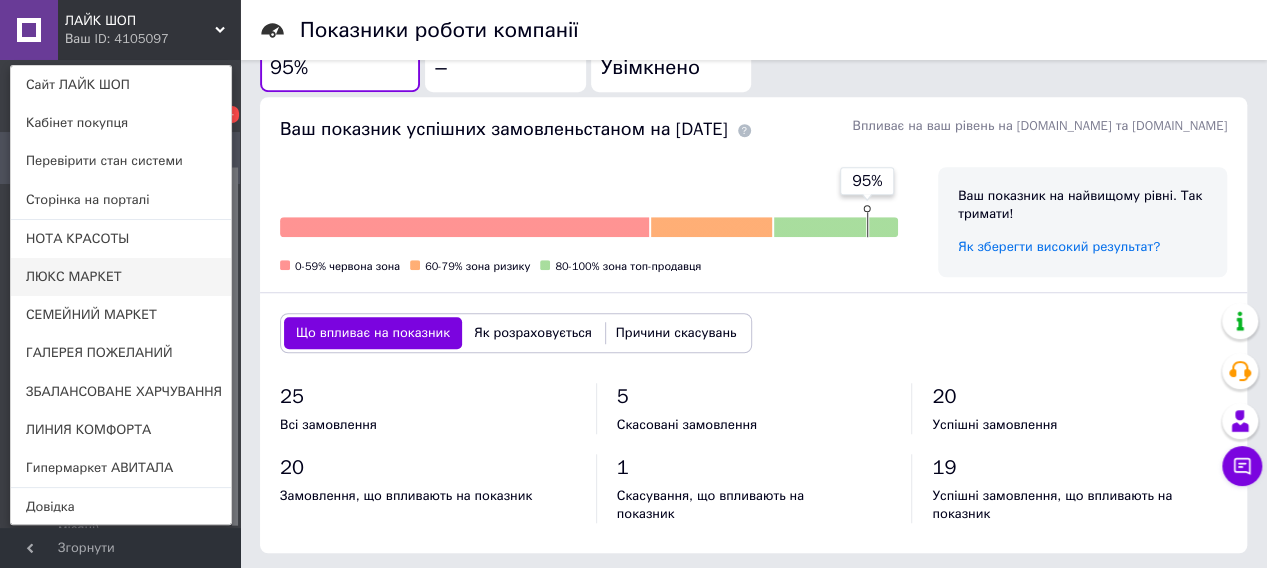 click on "ЛЮКС  МАРКЕТ" at bounding box center (121, 277) 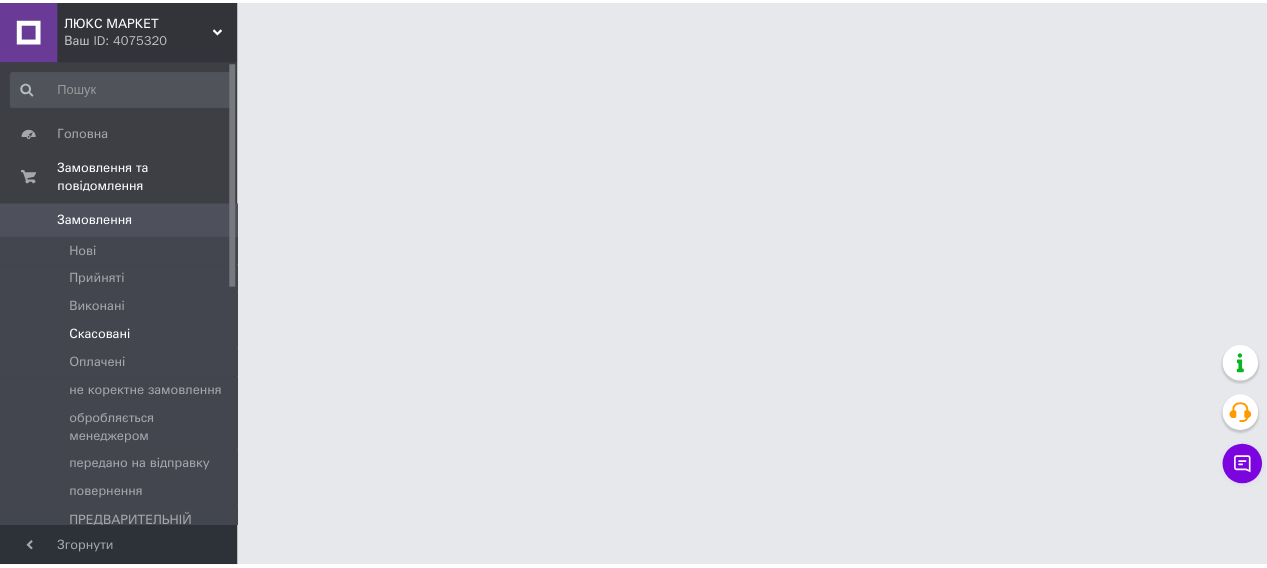 scroll, scrollTop: 0, scrollLeft: 0, axis: both 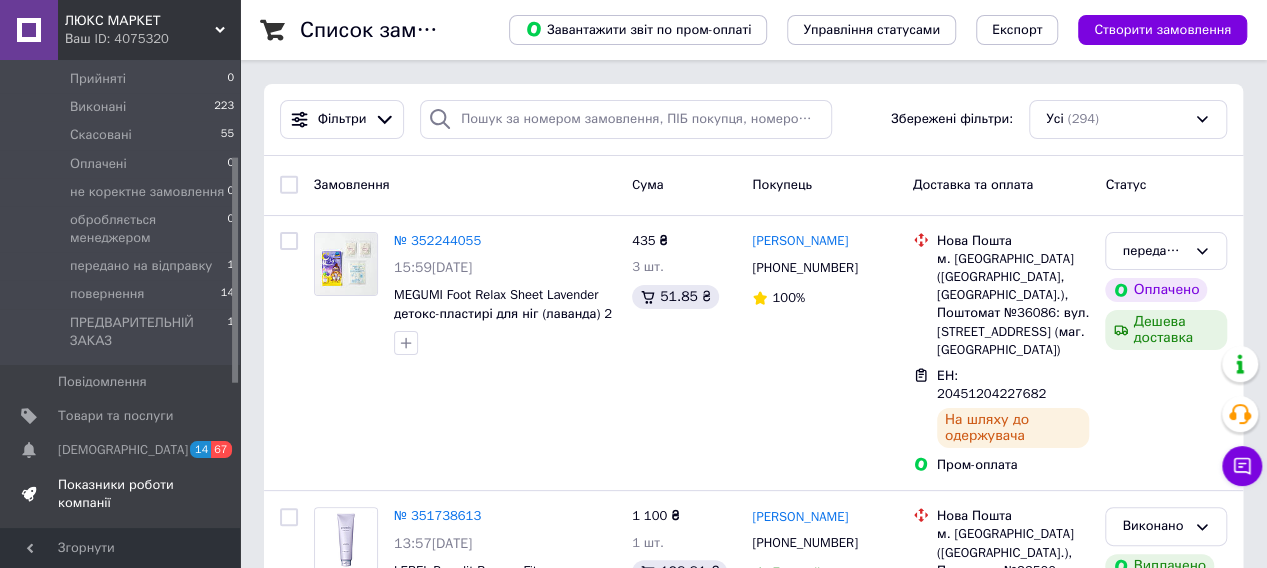 click on "Показники роботи компанії" at bounding box center [121, 494] 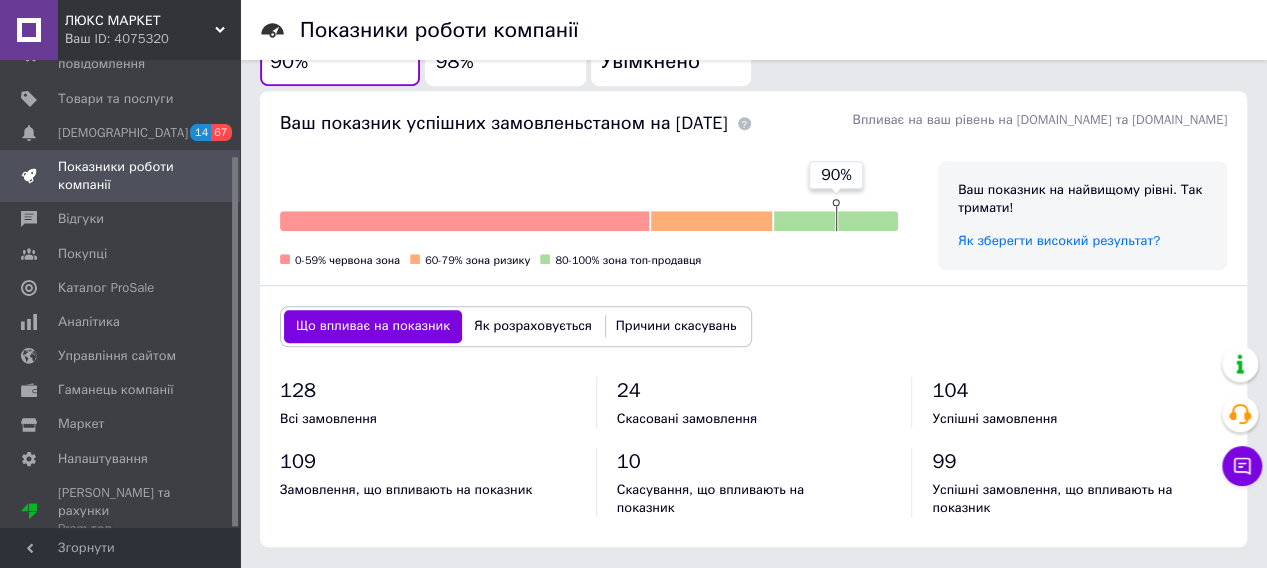 scroll, scrollTop: 600, scrollLeft: 0, axis: vertical 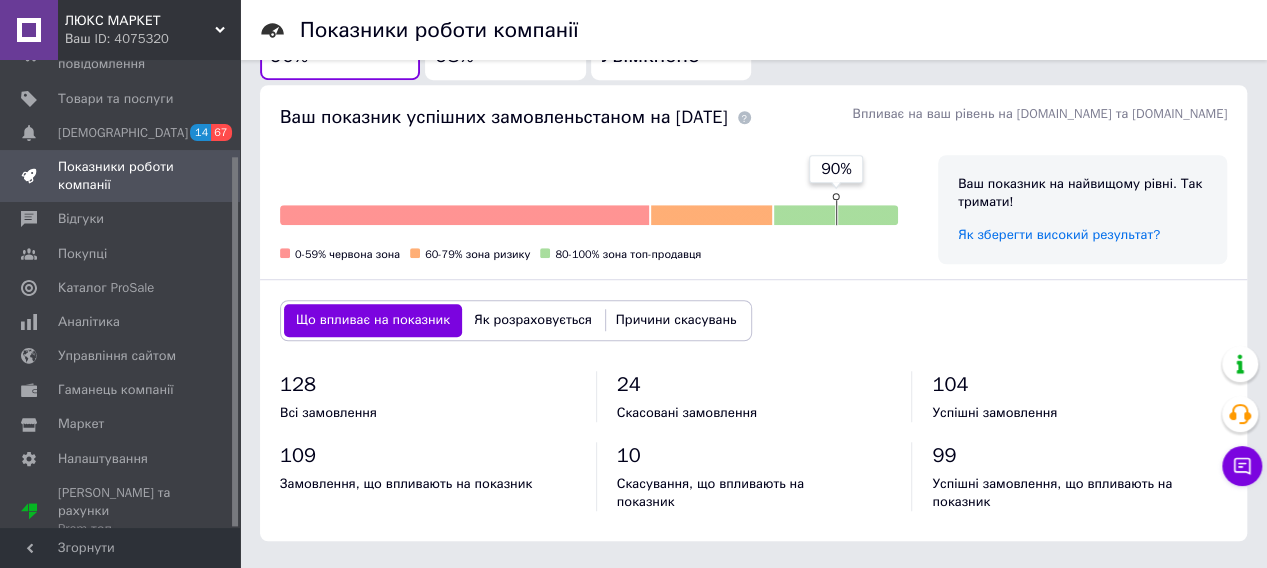drag, startPoint x: 222, startPoint y: 29, endPoint x: 192, endPoint y: 56, distance: 40.36087 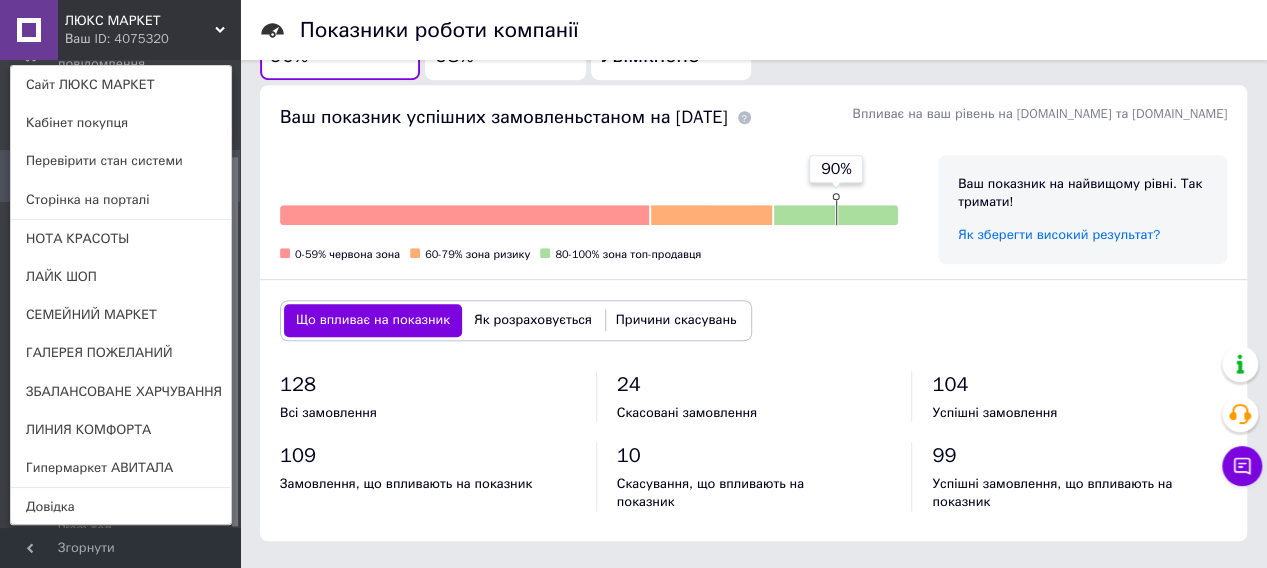 click on "СЕМЕЙНИЙ МАРКЕТ" at bounding box center [121, 315] 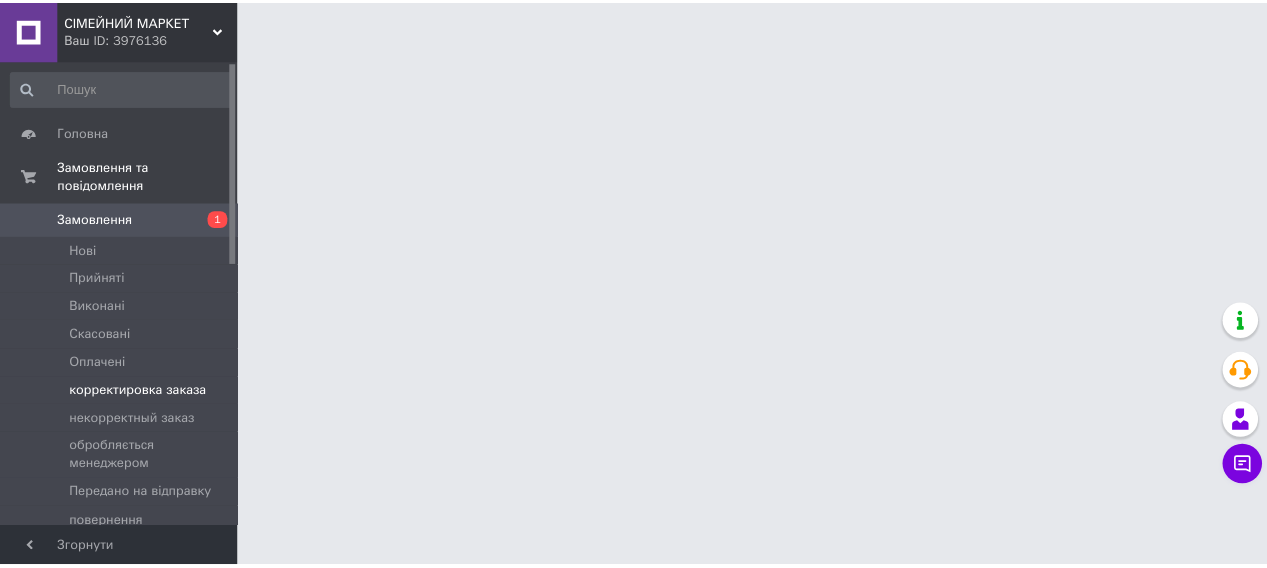 scroll, scrollTop: 0, scrollLeft: 0, axis: both 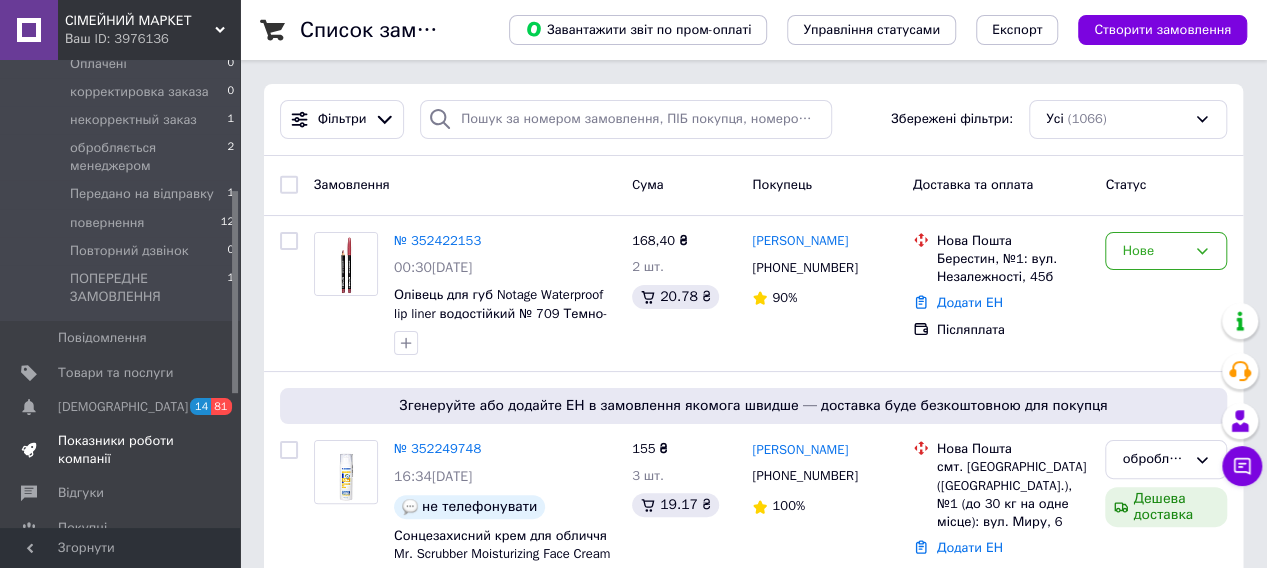 click on "Показники роботи компанії" at bounding box center (121, 450) 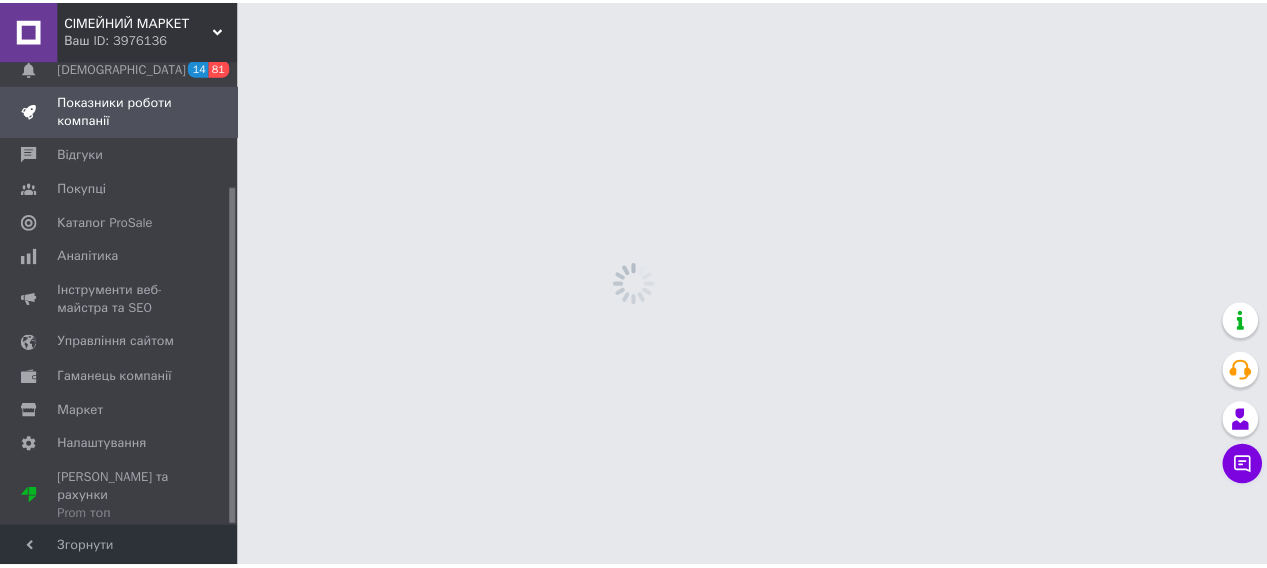 scroll, scrollTop: 174, scrollLeft: 0, axis: vertical 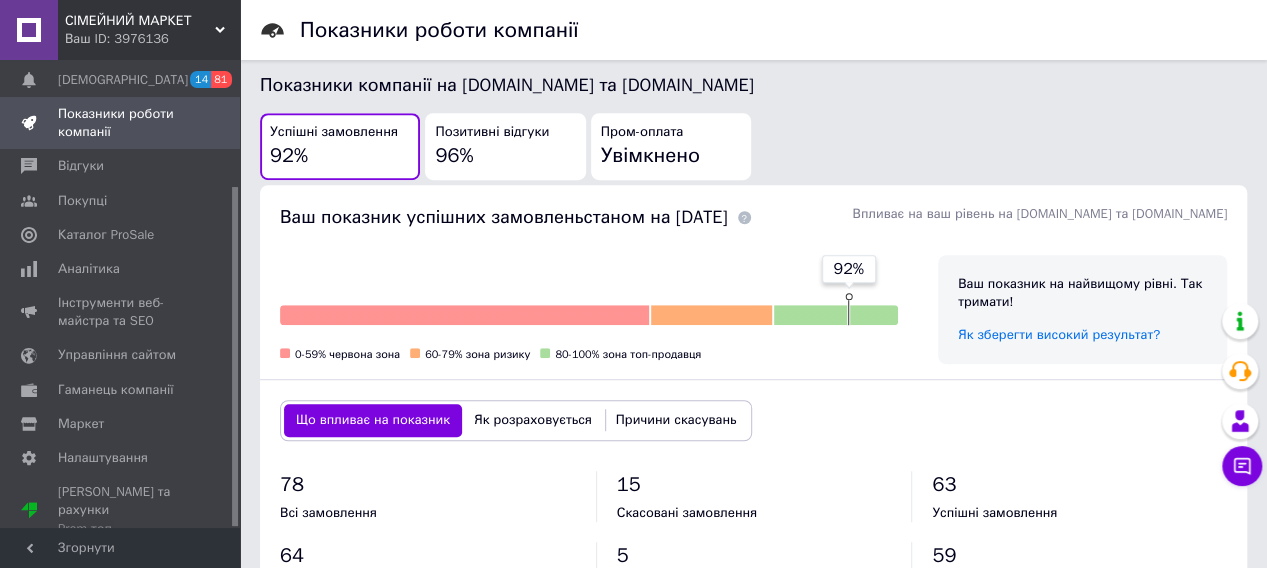 click on "СІМЕЙНИЙ МАРКЕТ Ваш ID: 3976136" at bounding box center [149, 30] 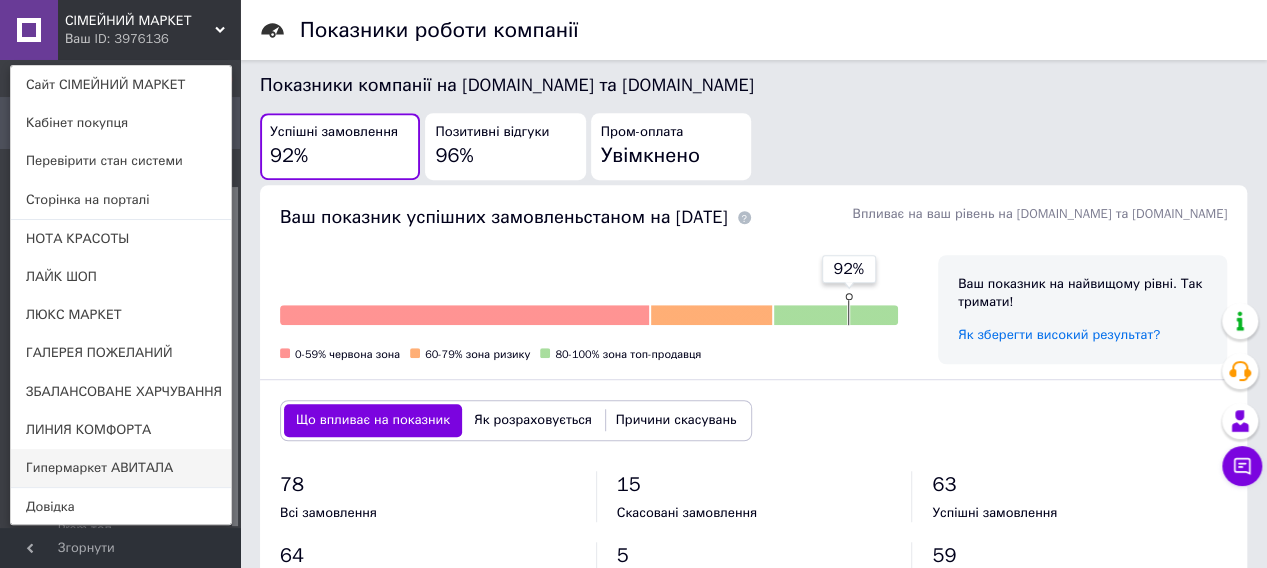 click on "Гипермаркет АВИТАЛА" at bounding box center (121, 468) 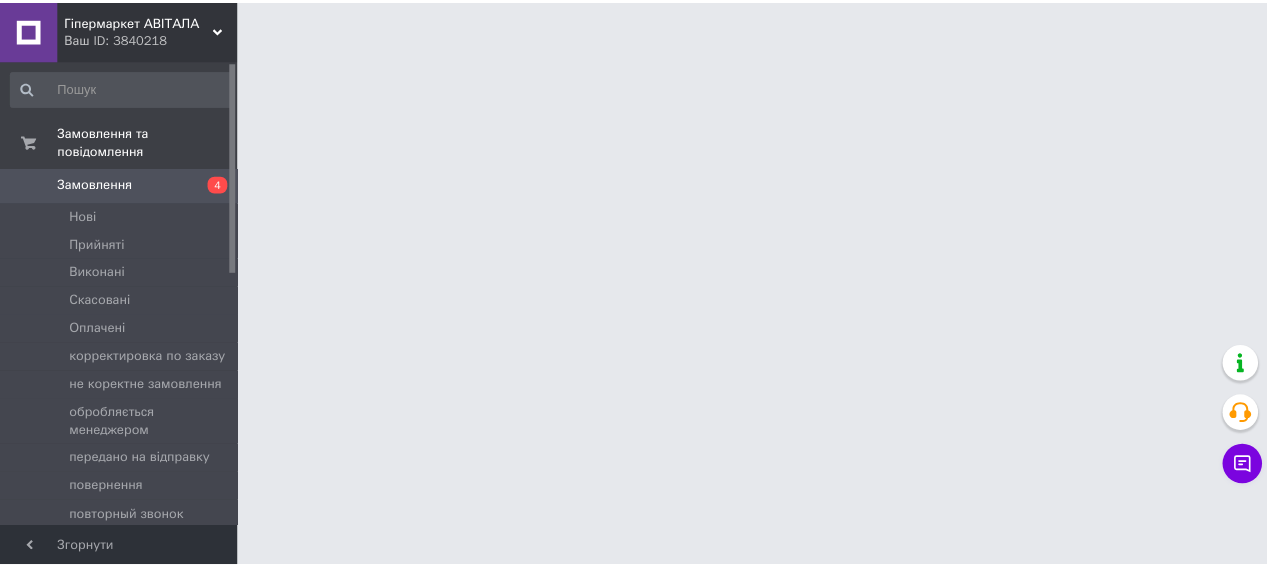 scroll, scrollTop: 0, scrollLeft: 0, axis: both 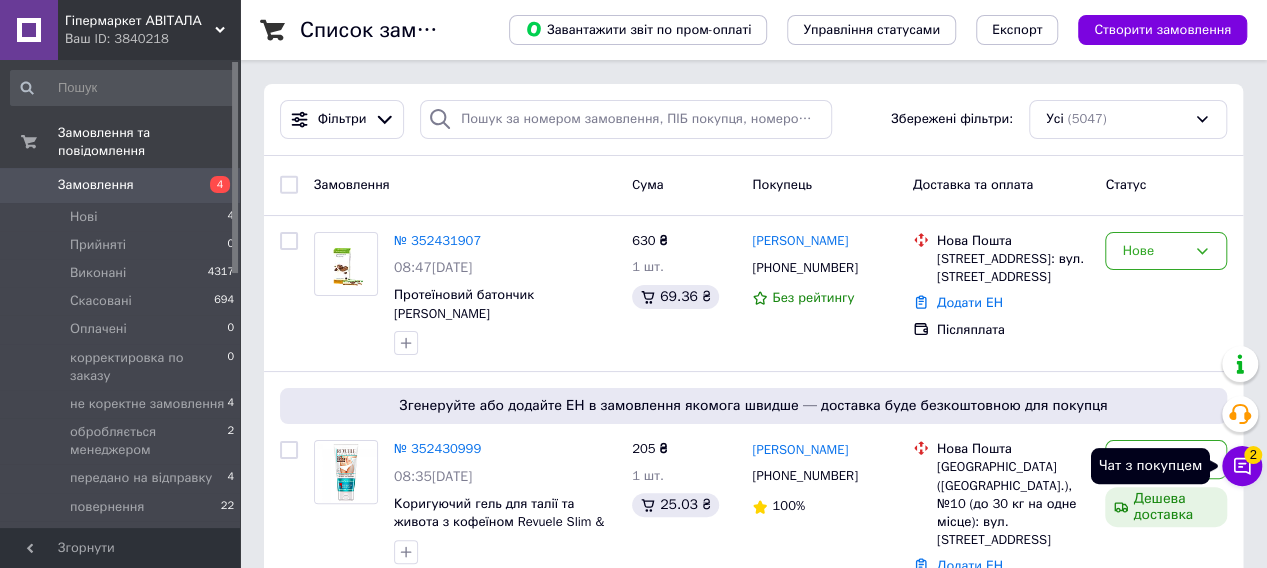 click 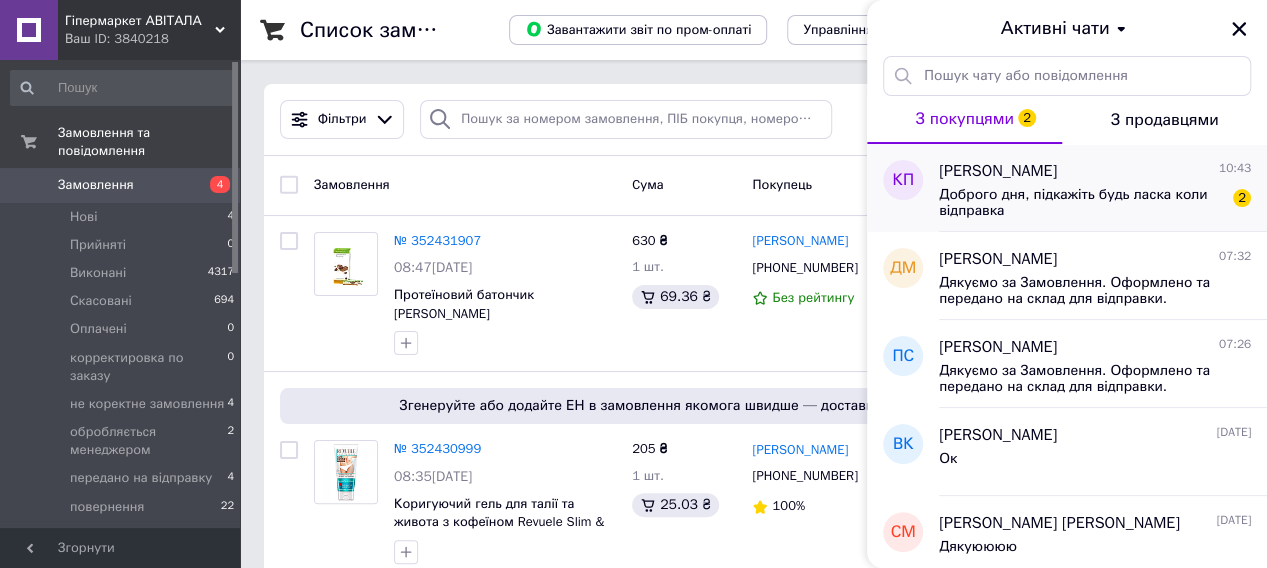 click on "Доброго дня, підкажіть будь ласка коли відправка" at bounding box center (1081, 203) 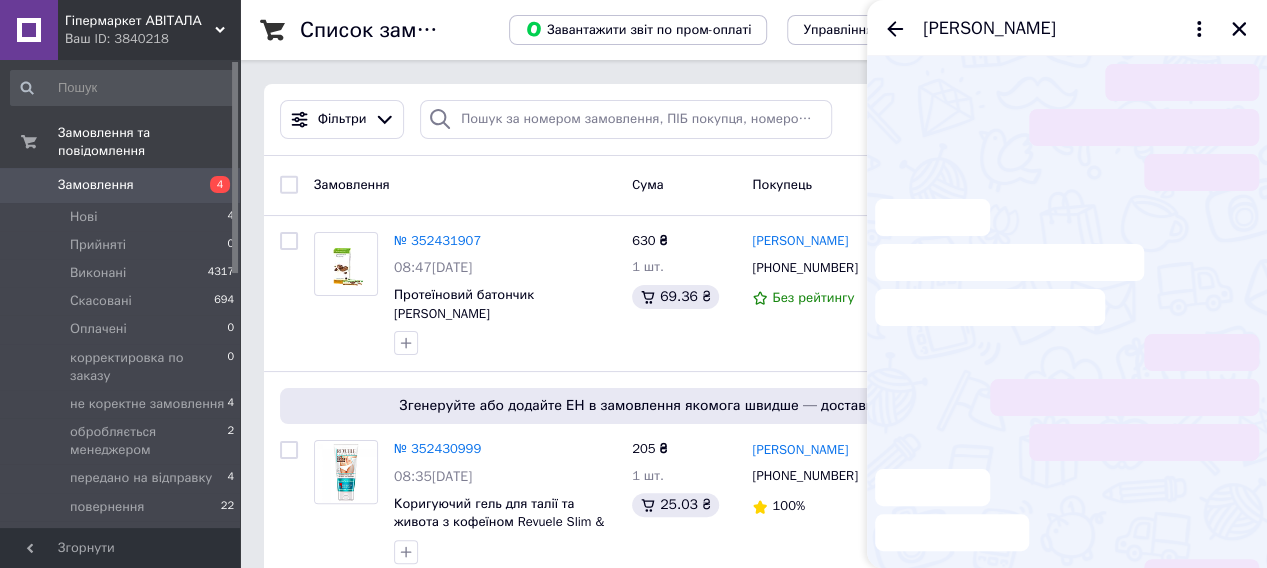 scroll, scrollTop: 119, scrollLeft: 0, axis: vertical 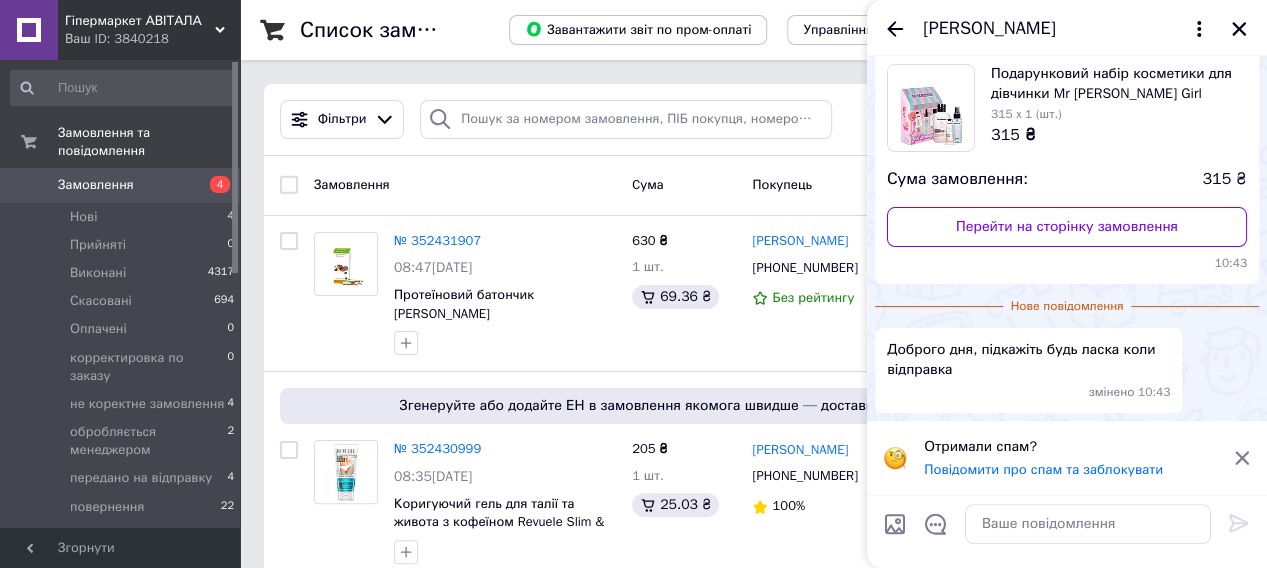 click on "Карина Панченко" at bounding box center (989, 29) 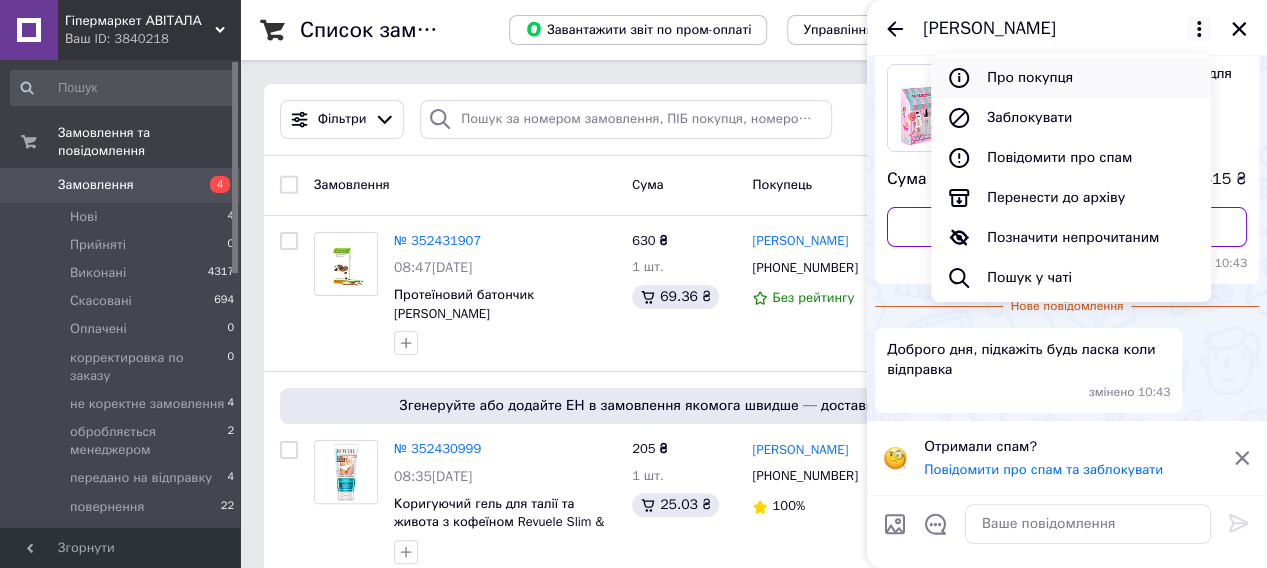 click on "Про покупця" at bounding box center [1071, 78] 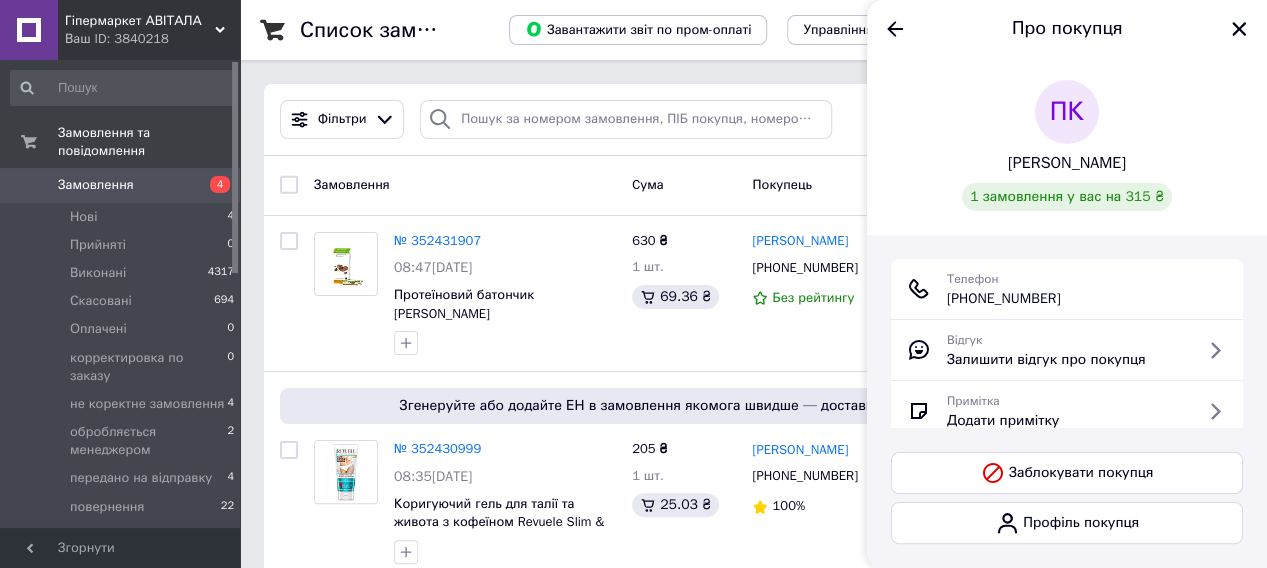scroll, scrollTop: 100, scrollLeft: 0, axis: vertical 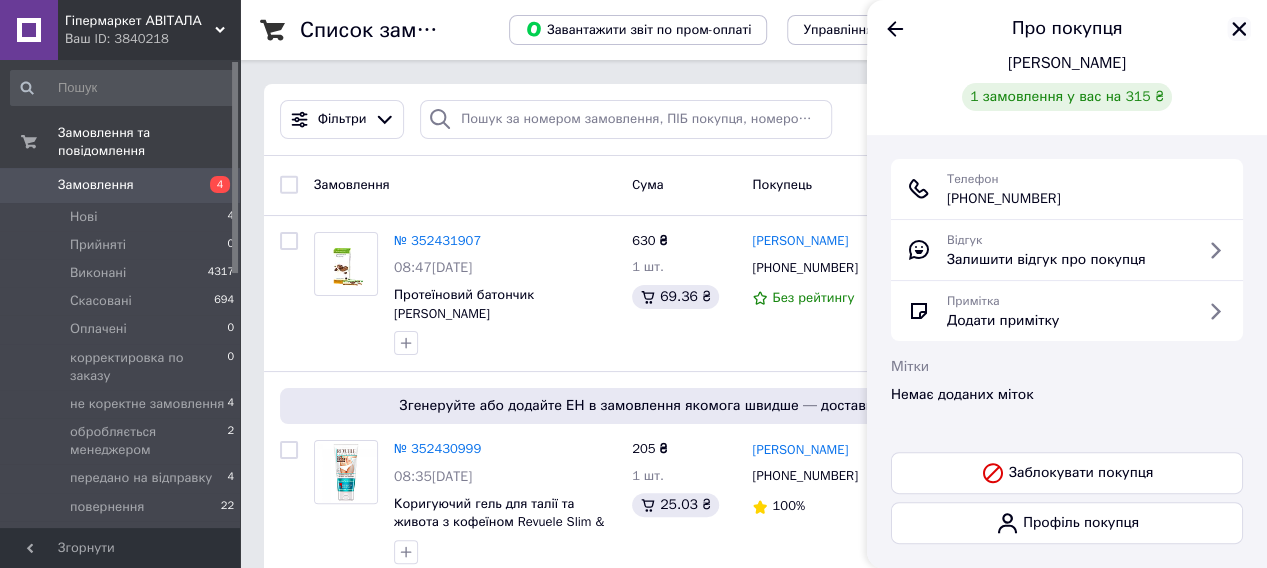 click 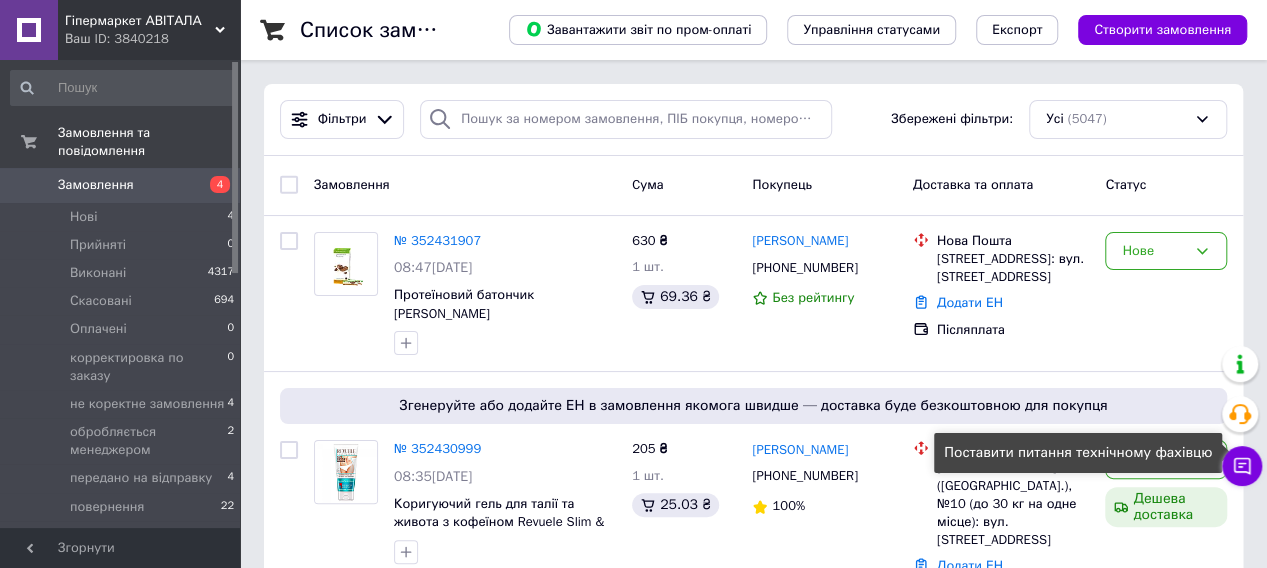 scroll, scrollTop: 100, scrollLeft: 0, axis: vertical 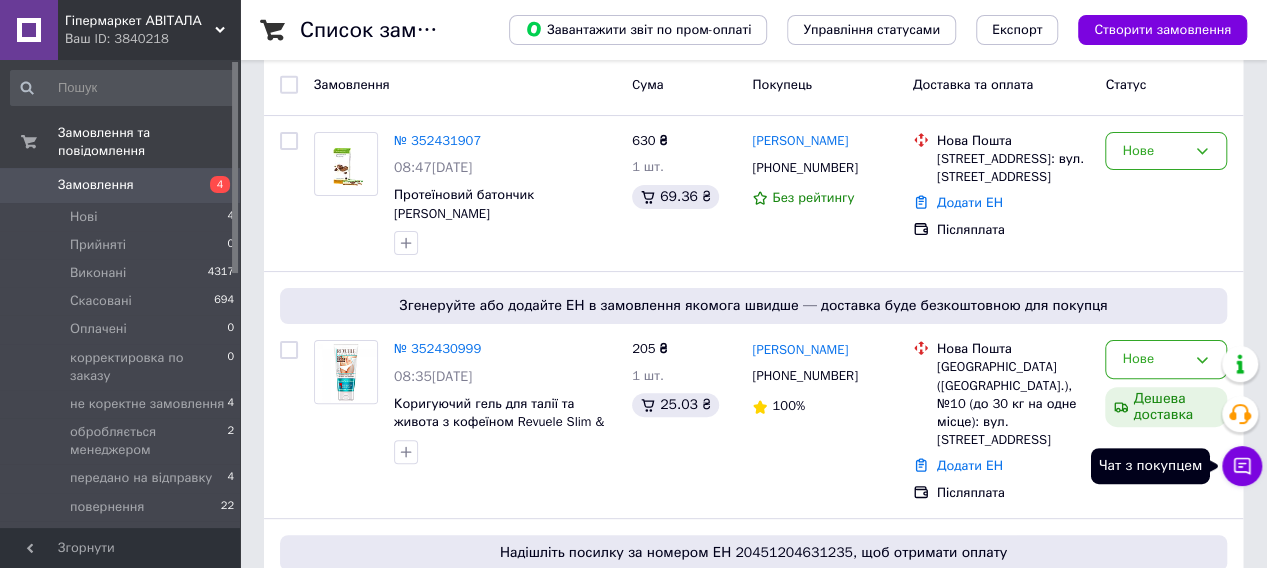 click 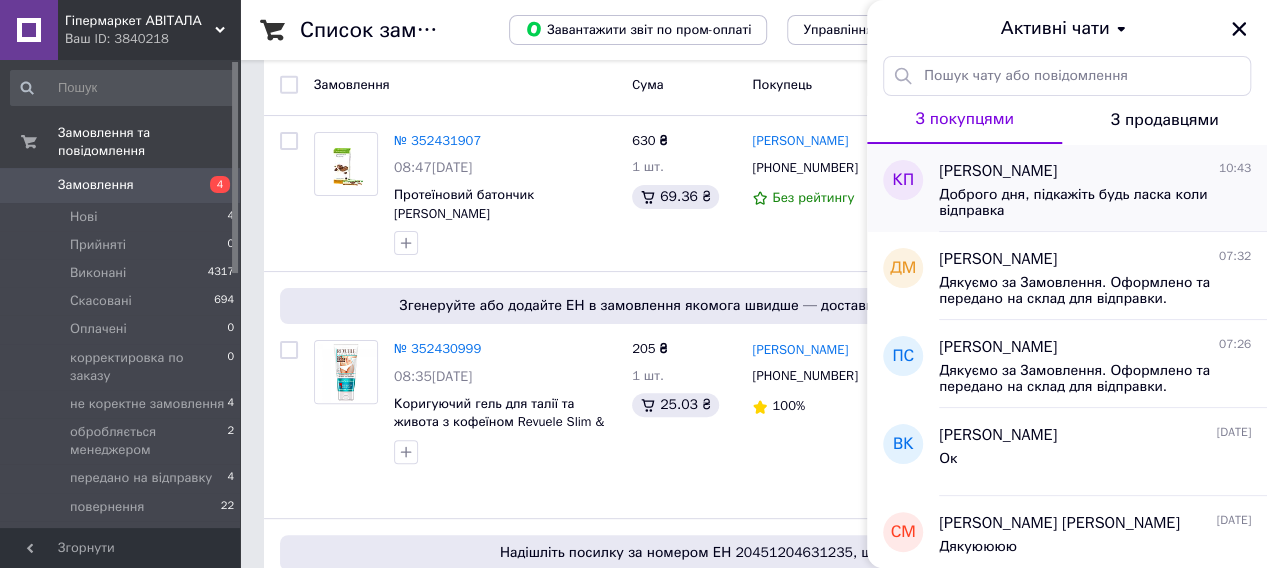 click on "Доброго дня, підкажіть будь ласка коли відправка" at bounding box center (1081, 203) 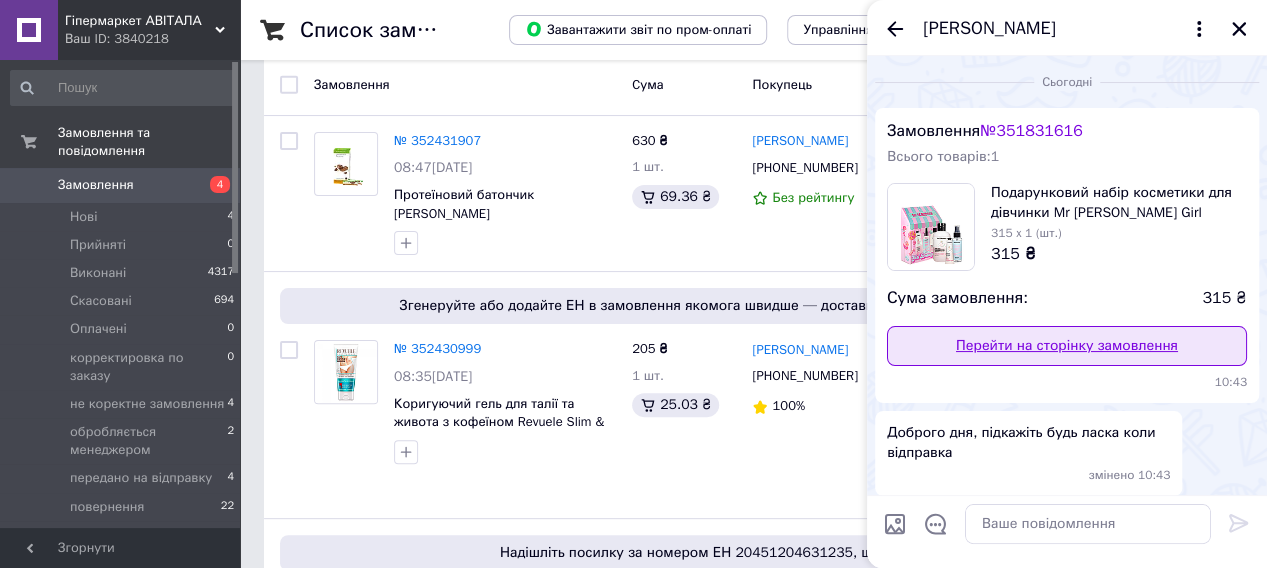 scroll, scrollTop: 82, scrollLeft: 0, axis: vertical 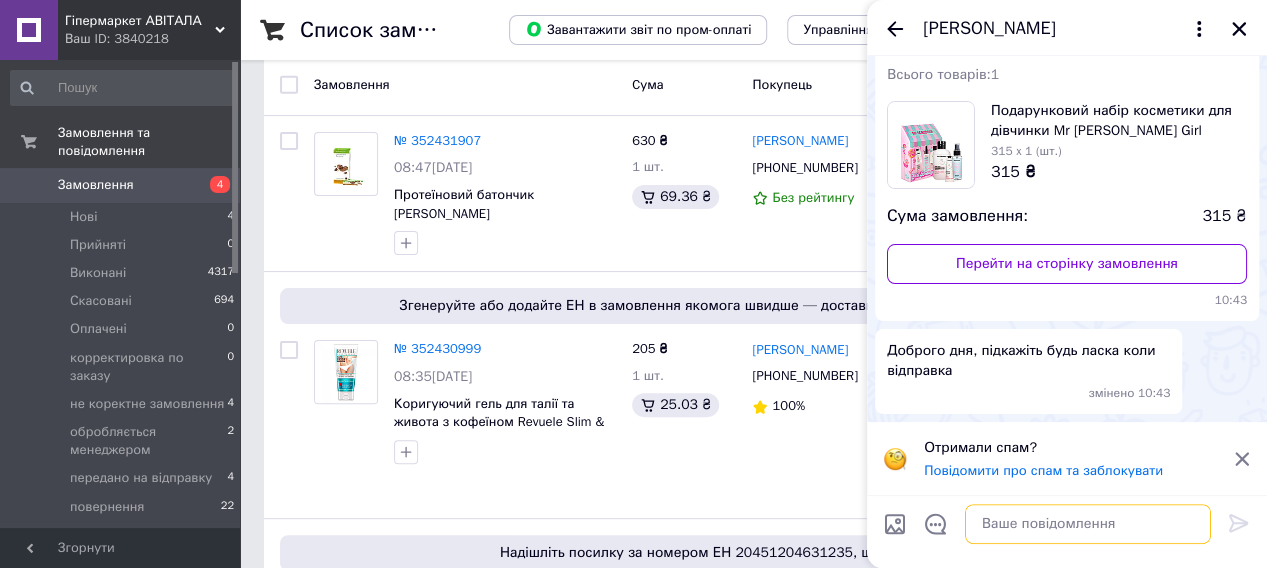 click at bounding box center (1088, 524) 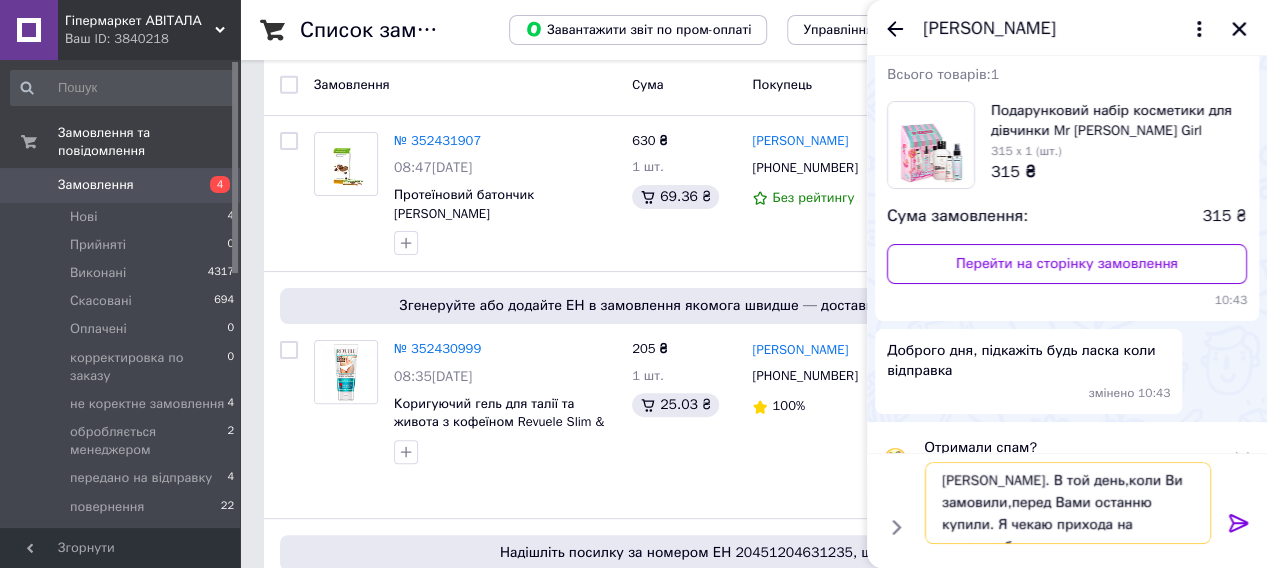 scroll, scrollTop: 14, scrollLeft: 0, axis: vertical 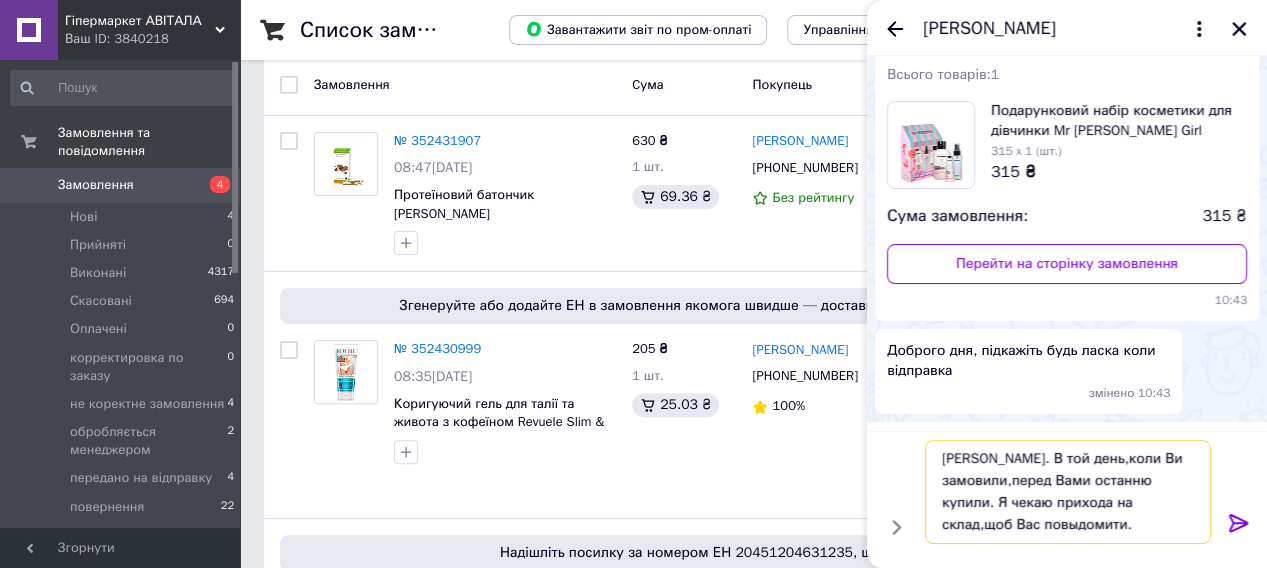 click on "Карина. В той день,коли Ви замовили,перед Вами останню купили. Я чекаю прихода на склад,щоб Вас повыдомити." at bounding box center [1068, 492] 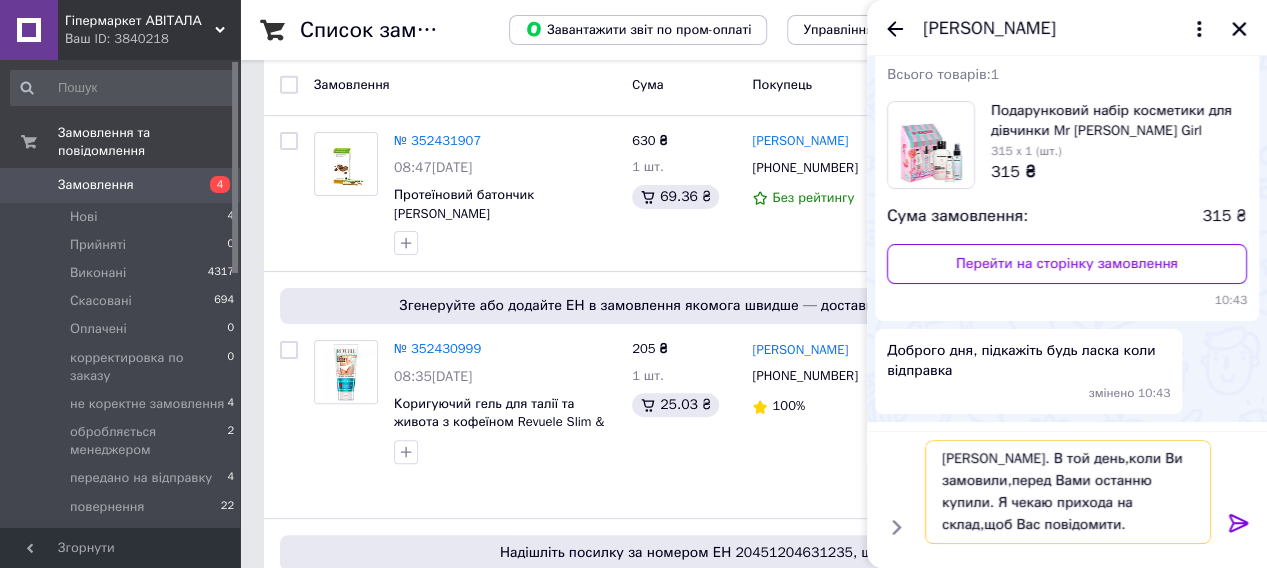 click on "Карина. В той день,коли Ви замовили,перед Вами останню купили. Я чекаю прихода на склад,щоб Вас повідомити." at bounding box center (1068, 492) 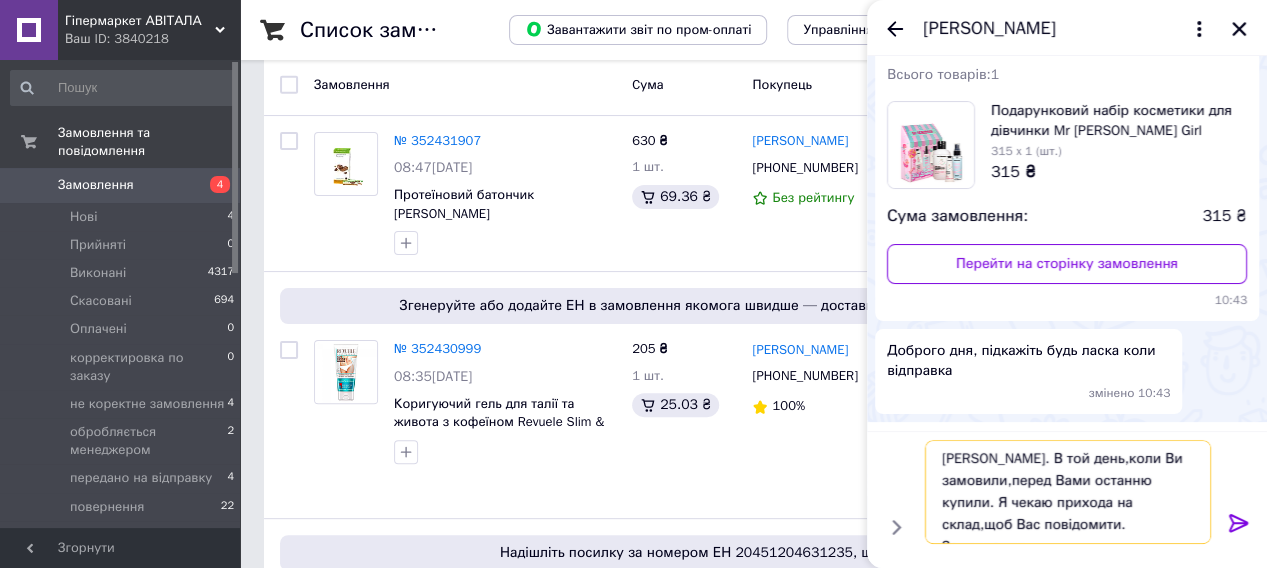 scroll, scrollTop: 14, scrollLeft: 0, axis: vertical 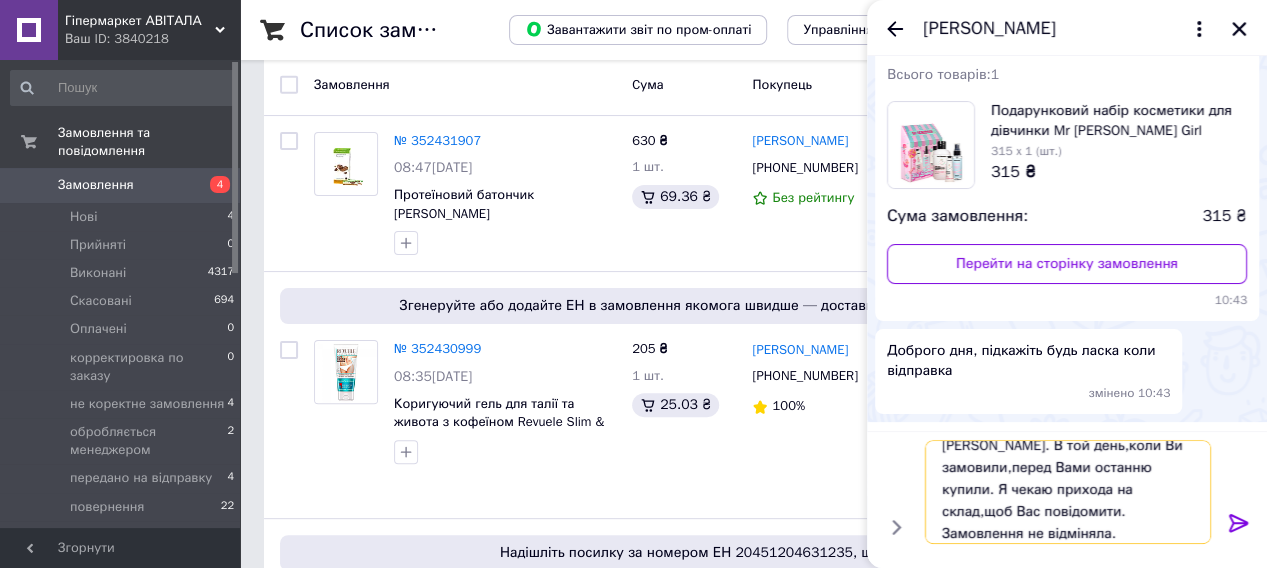 type on "Карина. В той день,коли Ви замовили,перед Вами останню купили. Я чекаю прихода на склад,щоб Вас повідомити. Замовлення не відміняла." 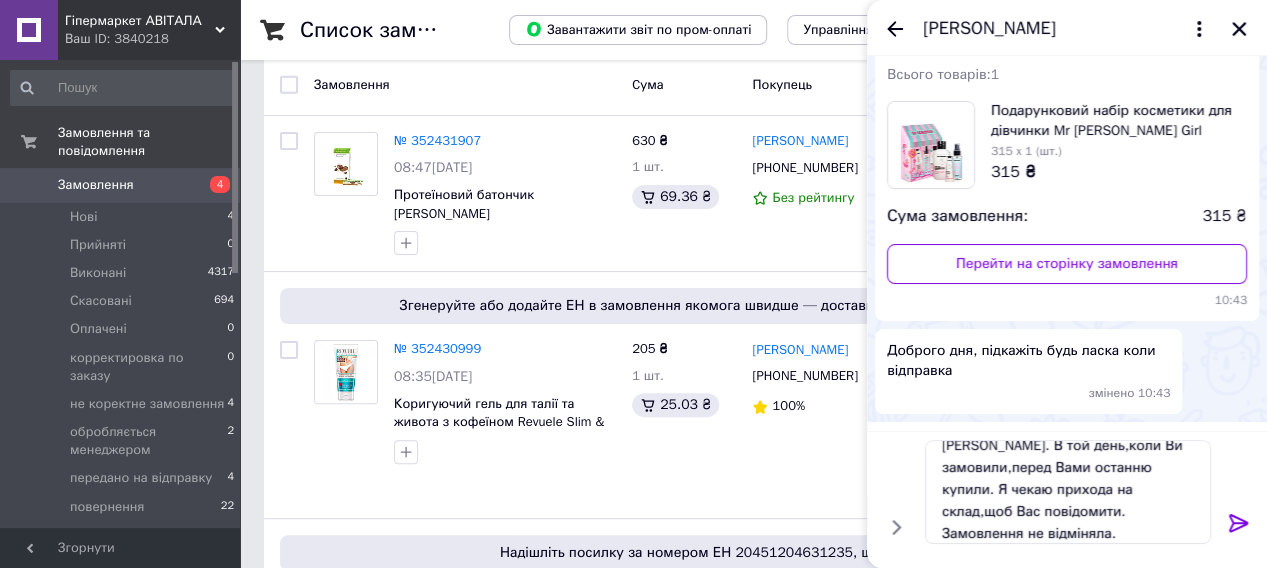 click 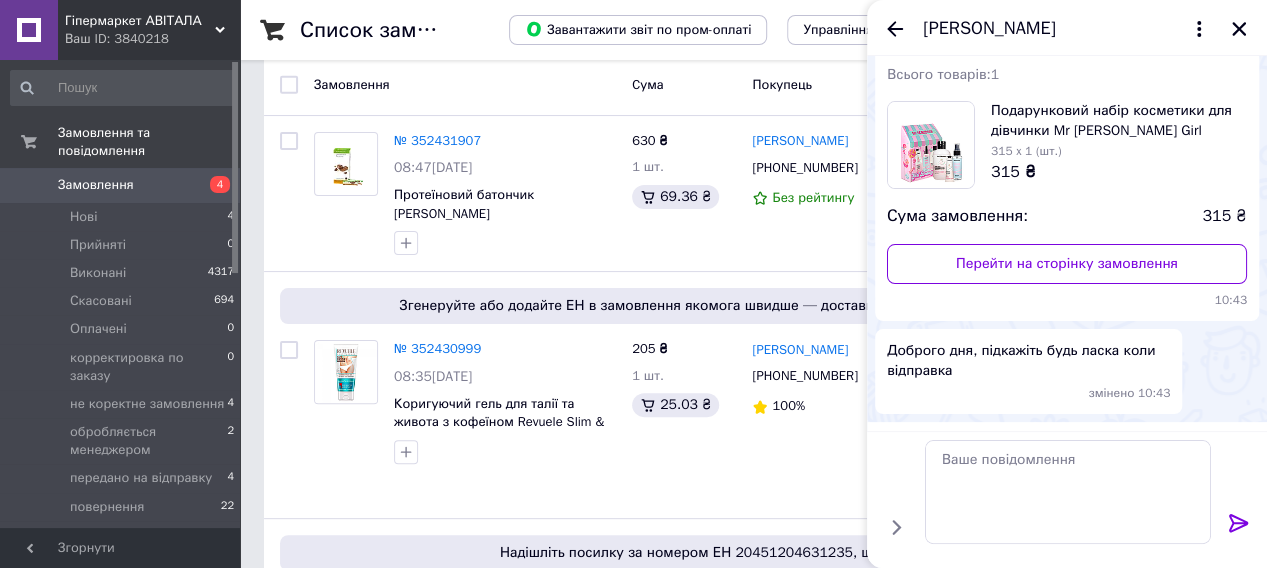 scroll, scrollTop: 0, scrollLeft: 0, axis: both 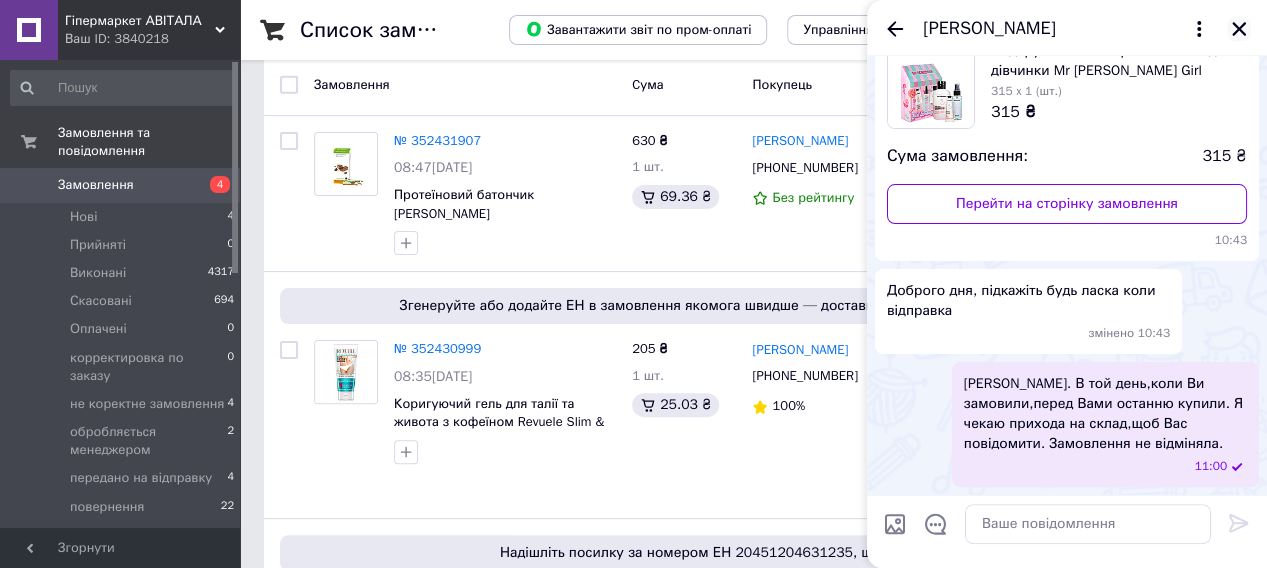 click 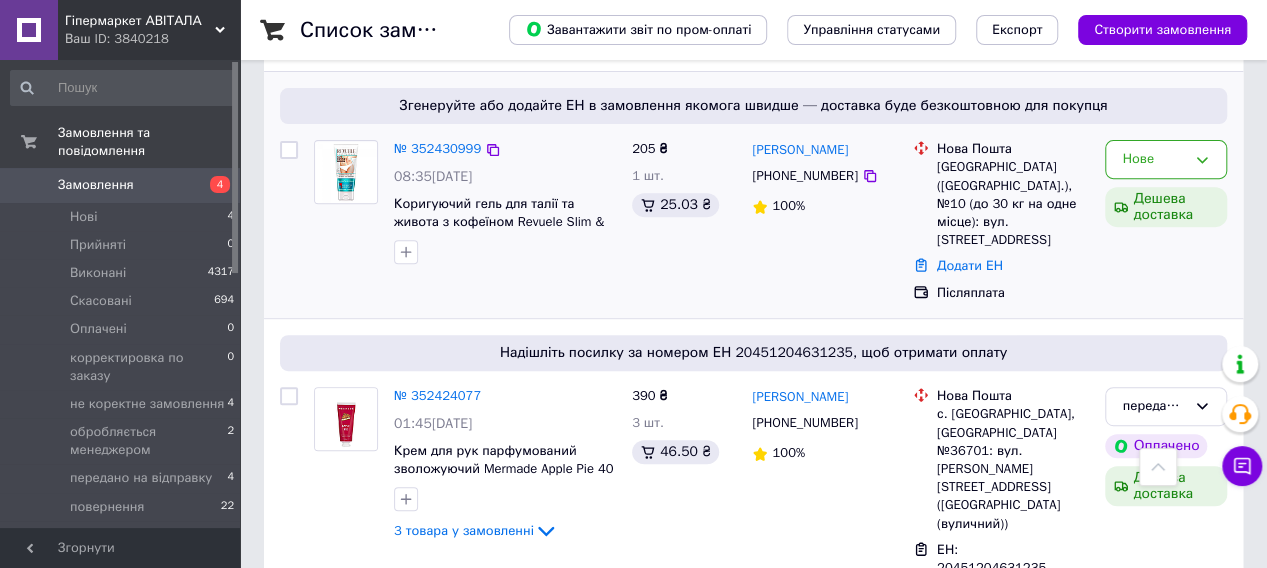 scroll, scrollTop: 100, scrollLeft: 0, axis: vertical 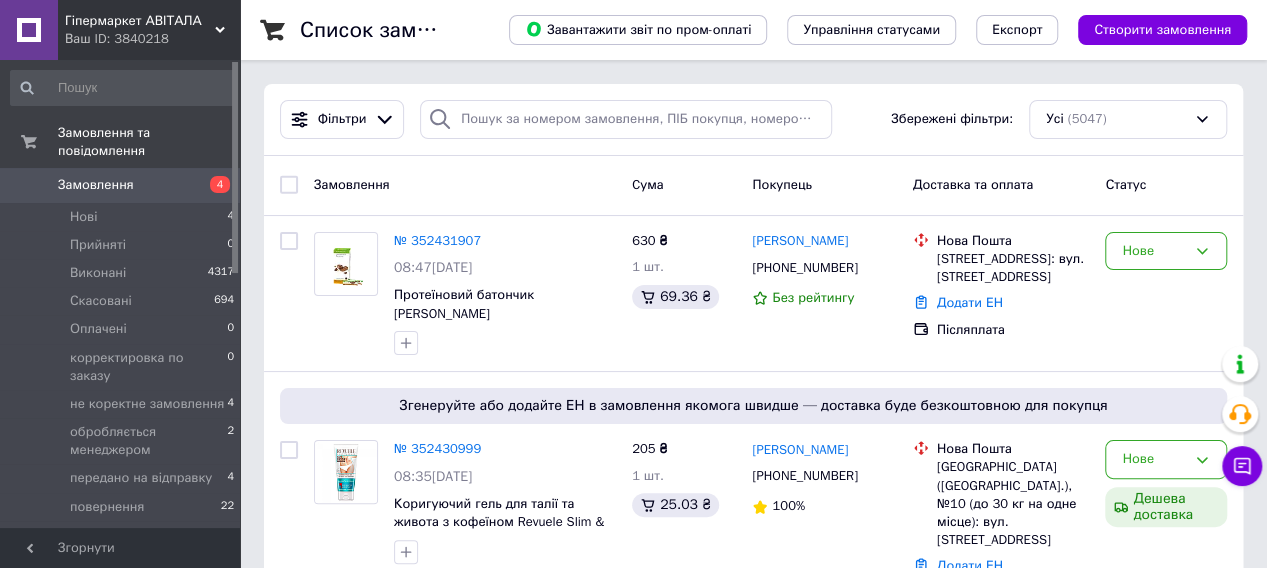 click on "Замовлення" at bounding box center (96, 185) 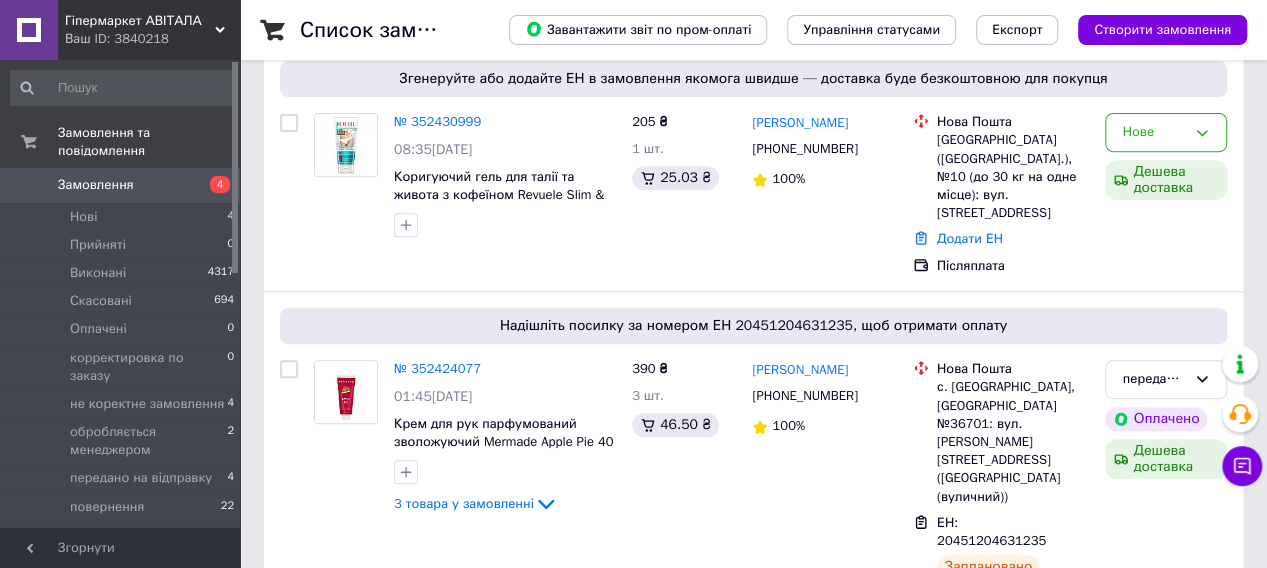 scroll, scrollTop: 400, scrollLeft: 0, axis: vertical 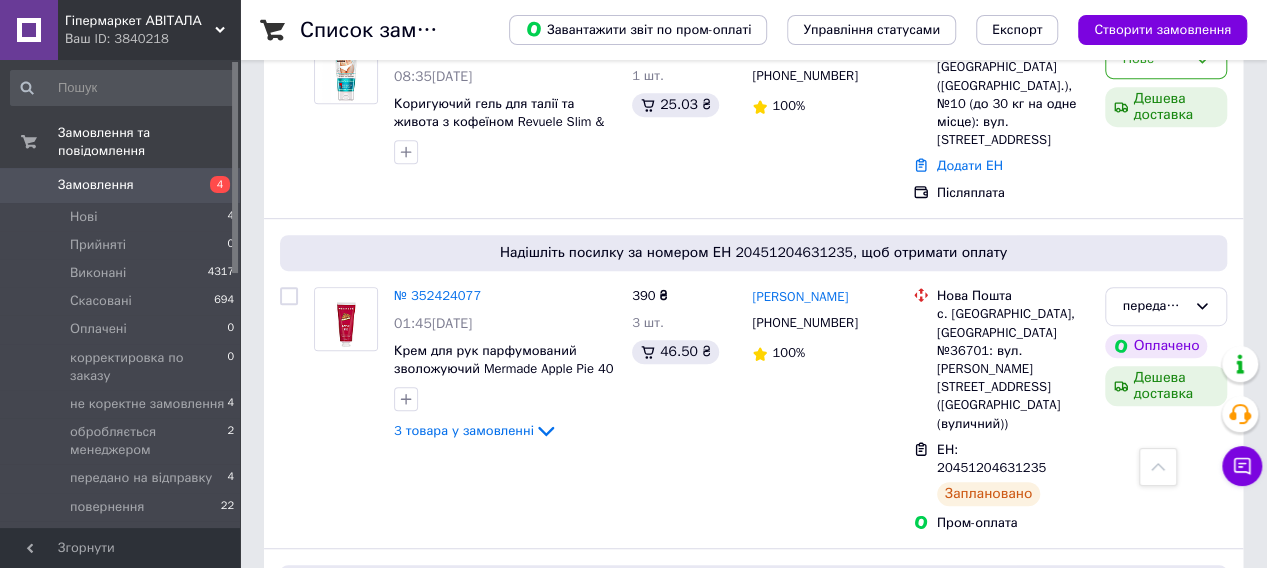 click 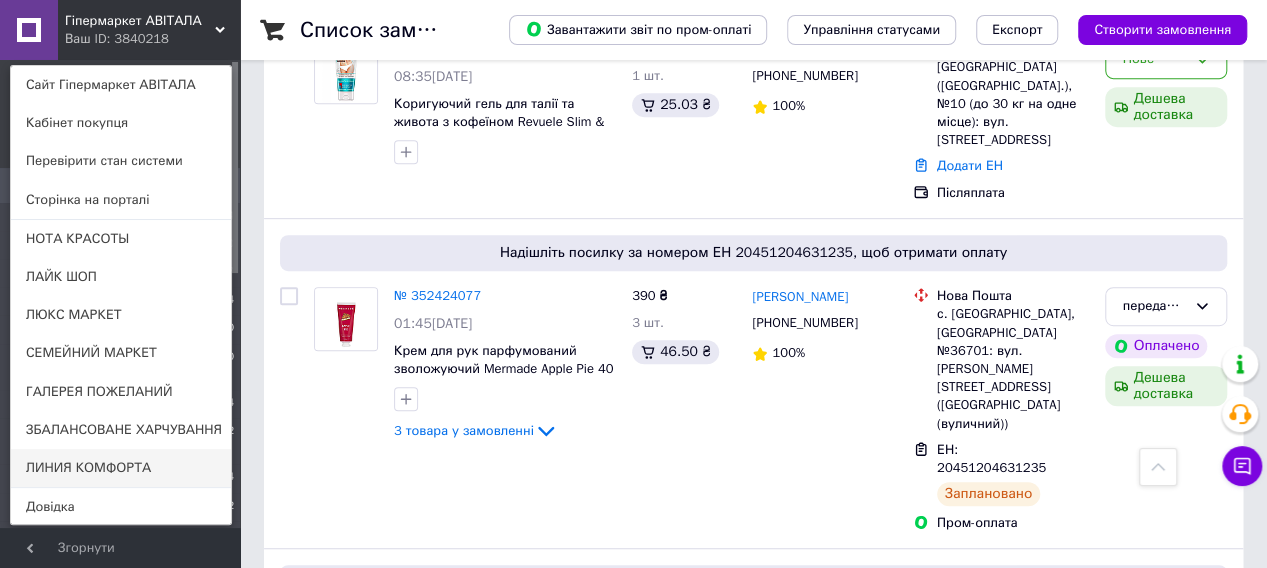 click on "ЛИНИЯ КОМФОРТА" at bounding box center (121, 468) 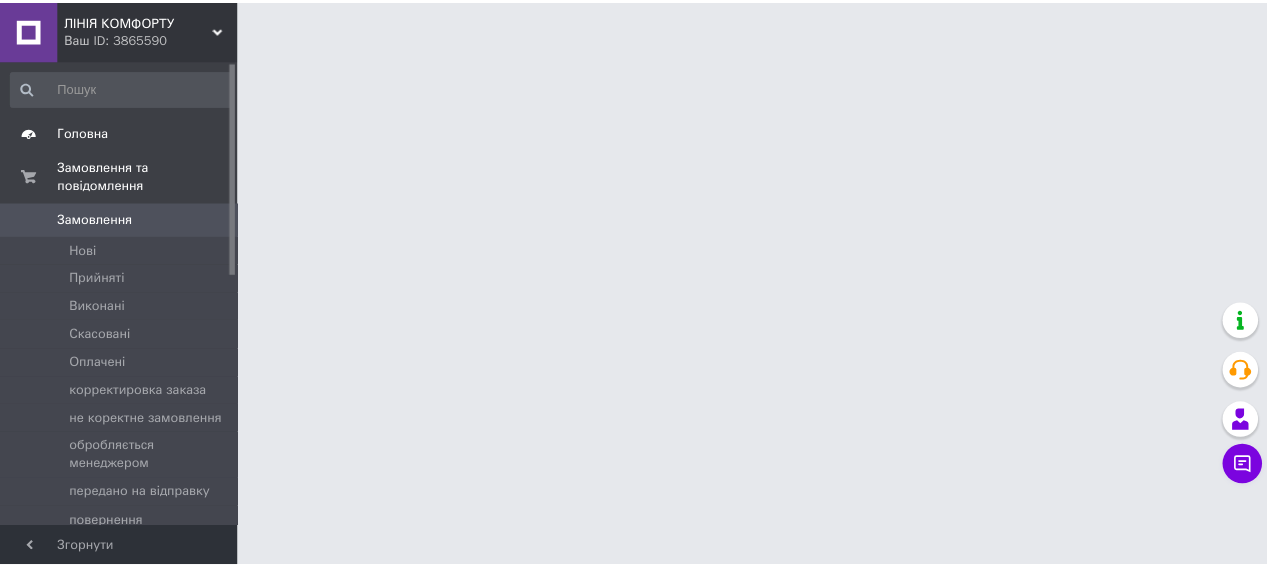 scroll, scrollTop: 0, scrollLeft: 0, axis: both 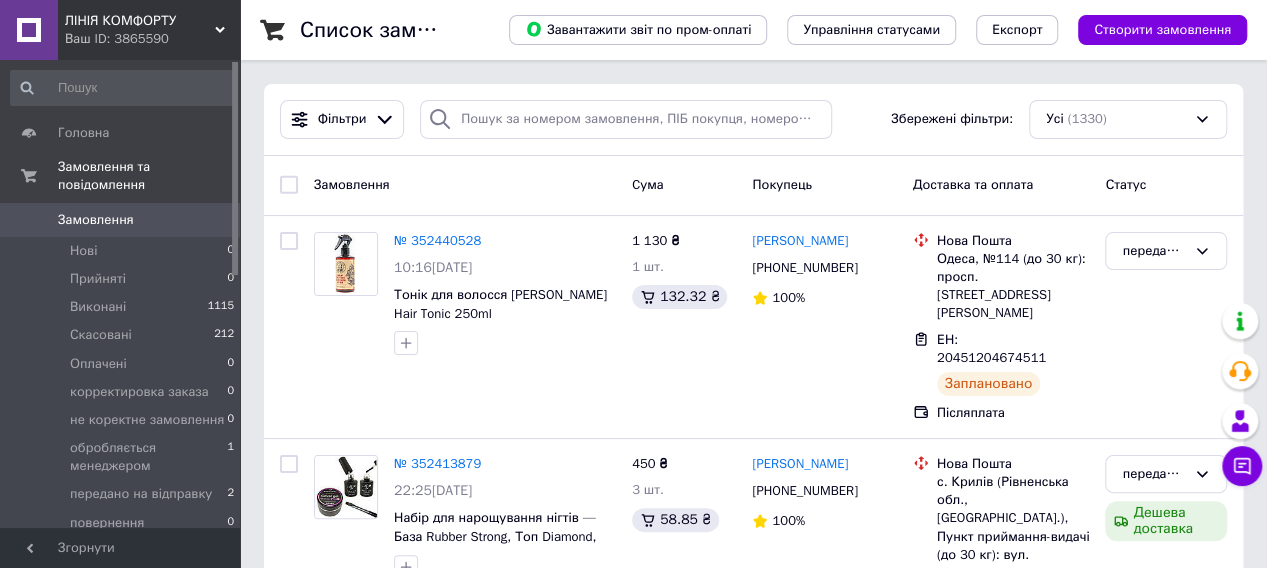 click 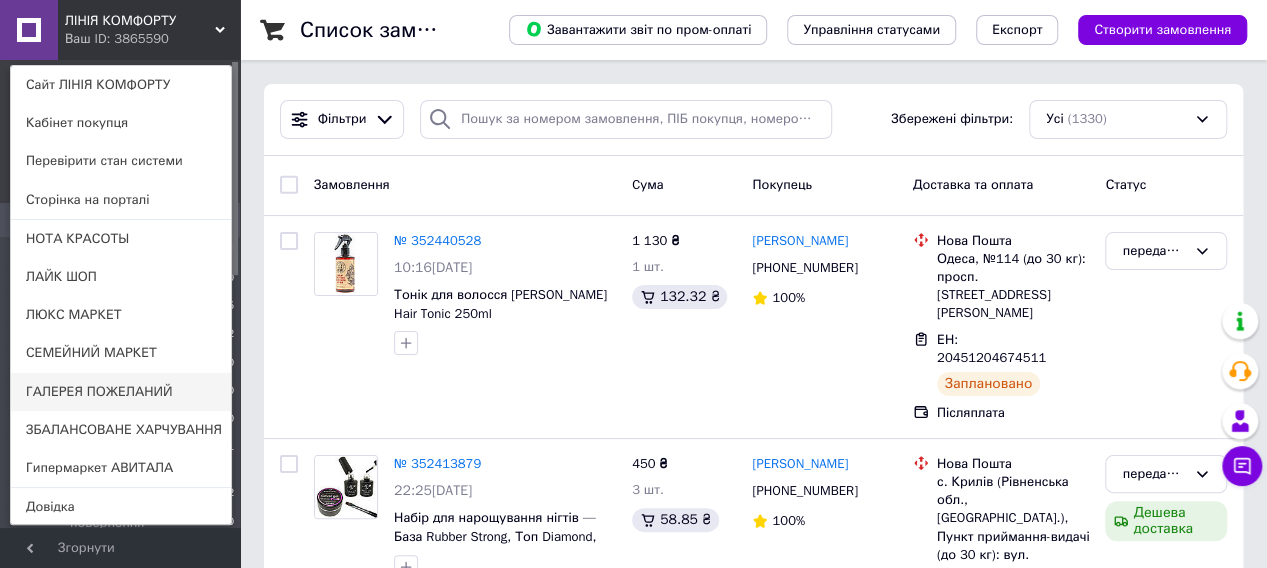 click on "ГАЛЕРЕЯ ПОЖЕЛАНИЙ" at bounding box center [121, 392] 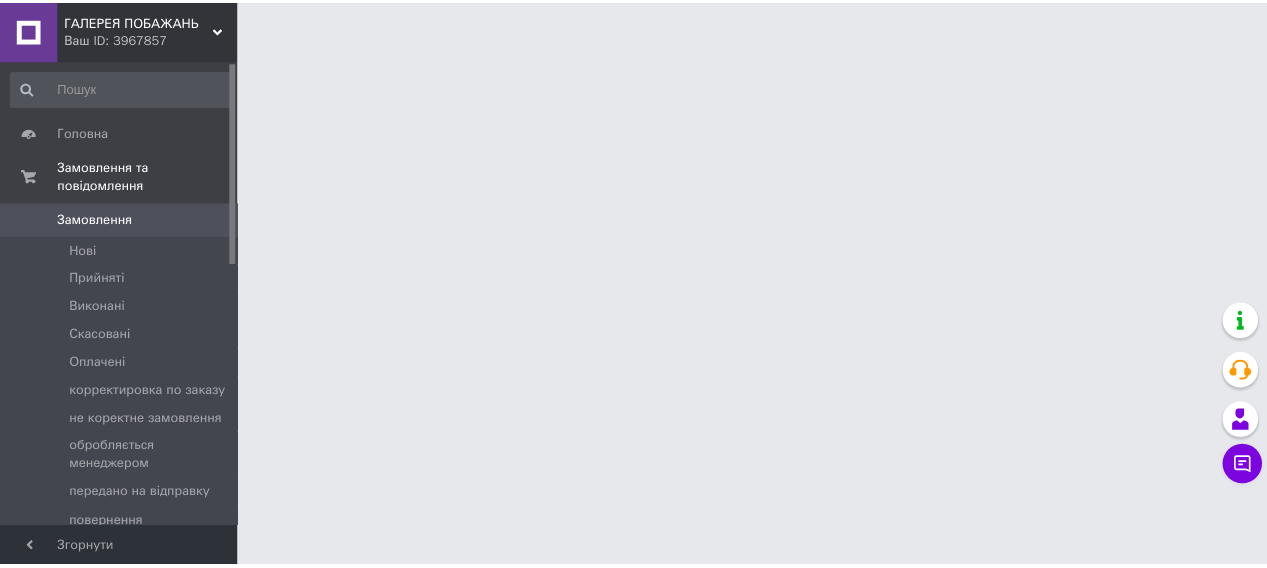 scroll, scrollTop: 0, scrollLeft: 0, axis: both 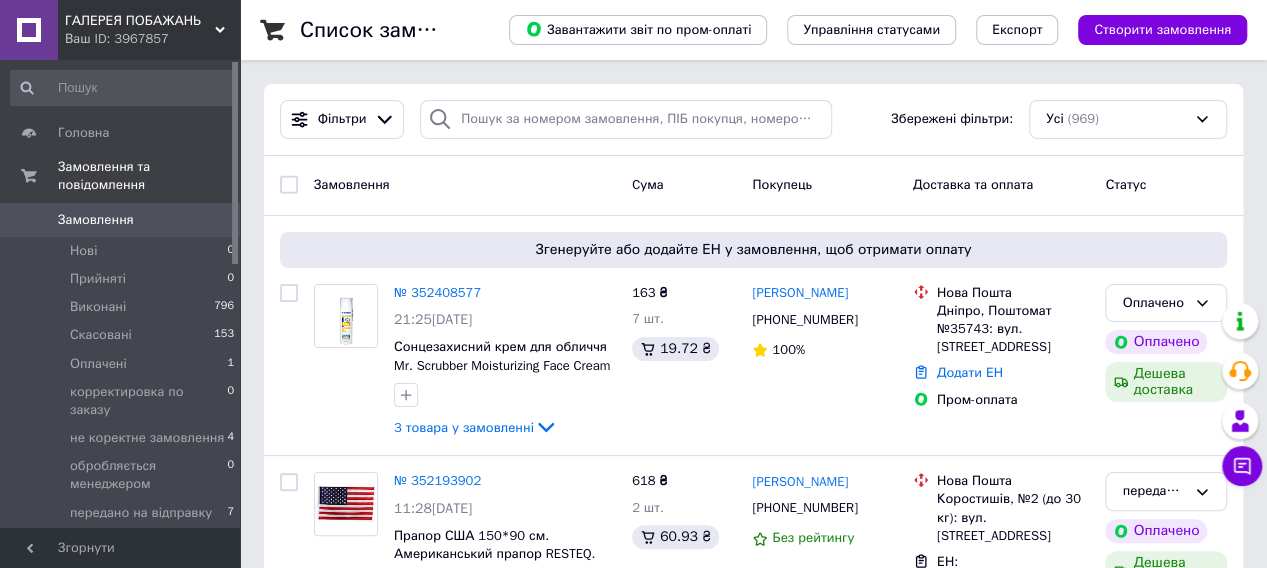 click 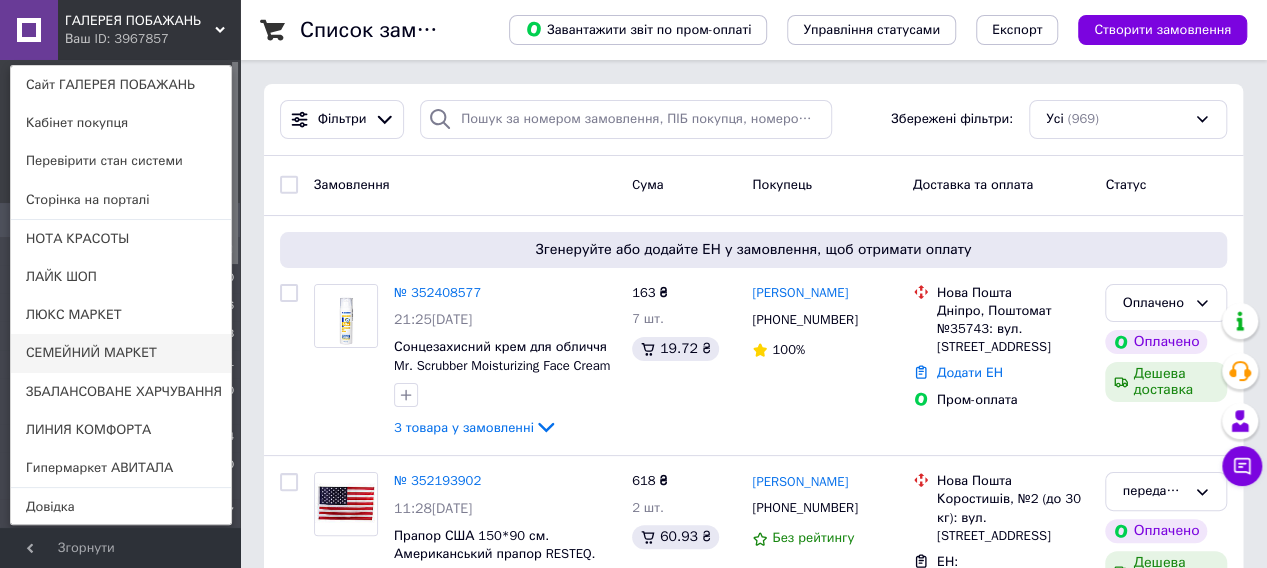 click on "СЕМЕЙНИЙ МАРКЕТ" at bounding box center (121, 353) 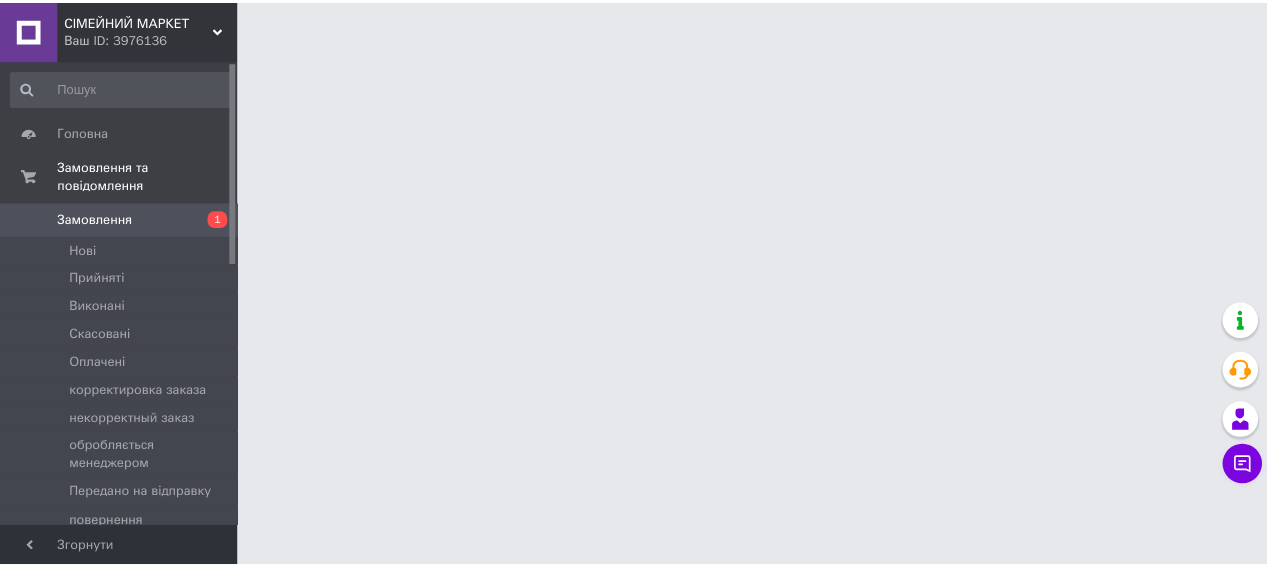 scroll, scrollTop: 0, scrollLeft: 0, axis: both 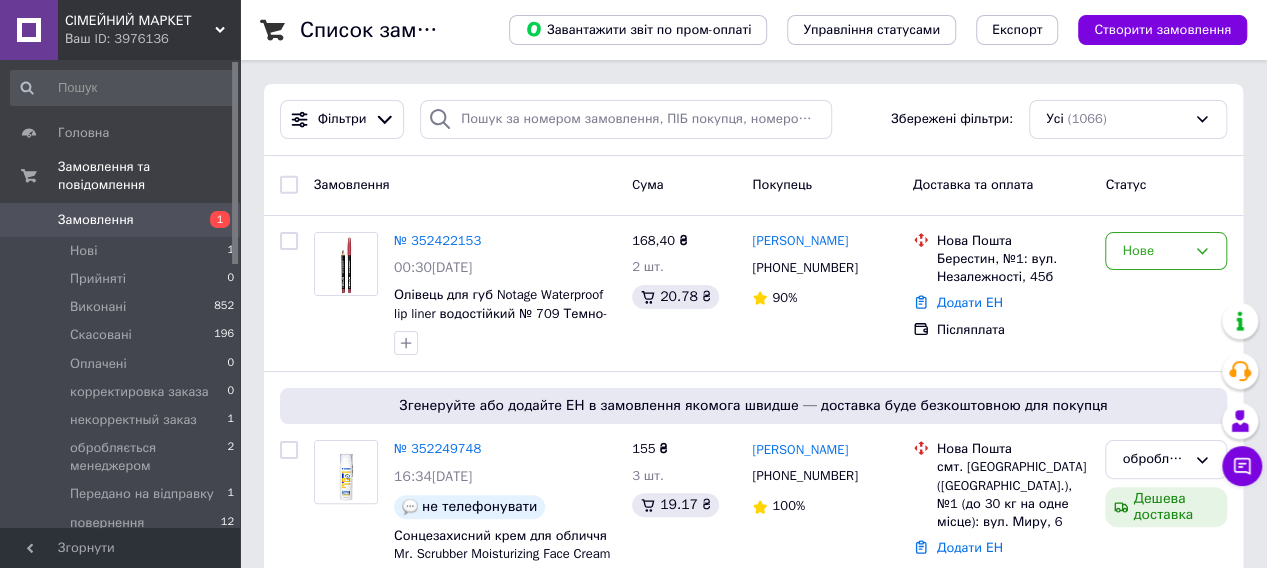 click 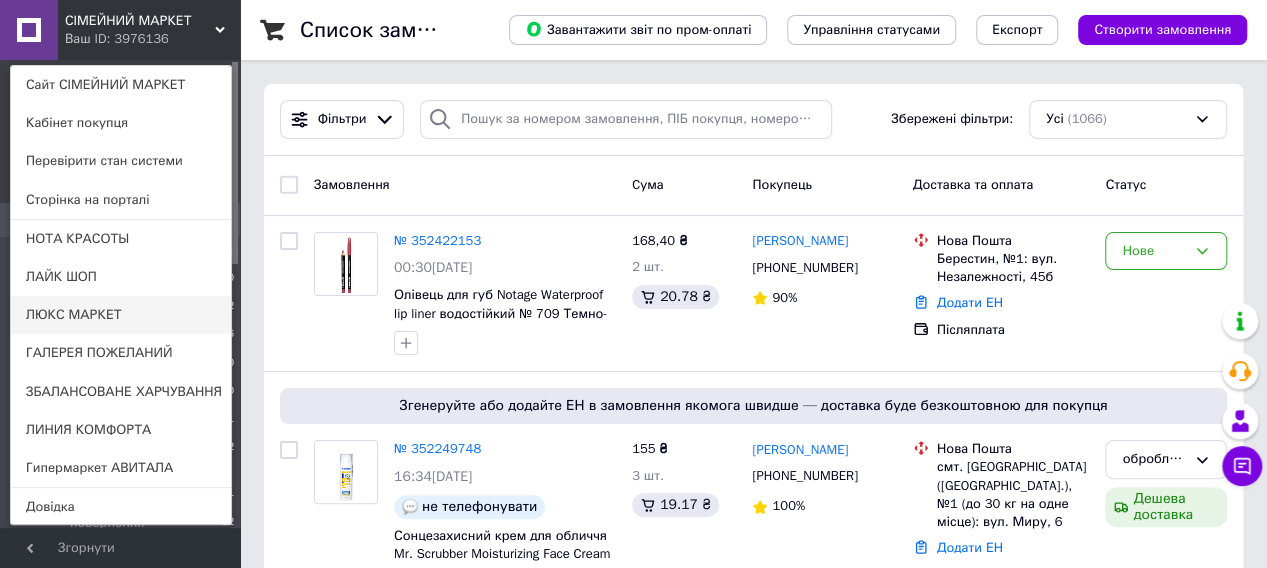 click on "ЛЮКС  МАРКЕТ" at bounding box center [121, 315] 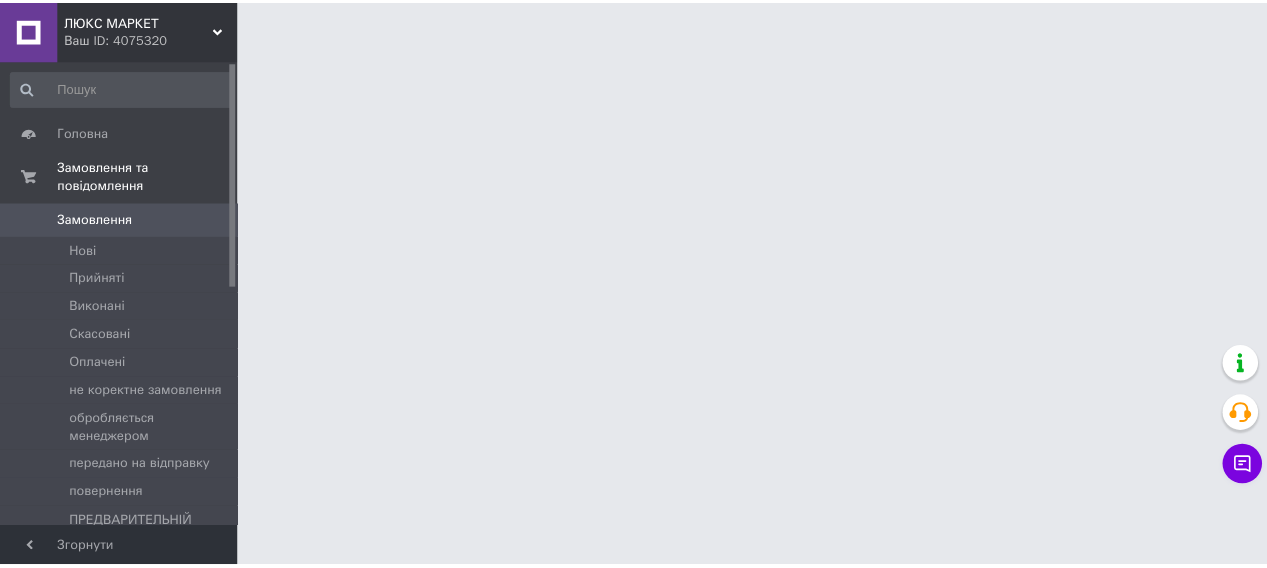 scroll, scrollTop: 0, scrollLeft: 0, axis: both 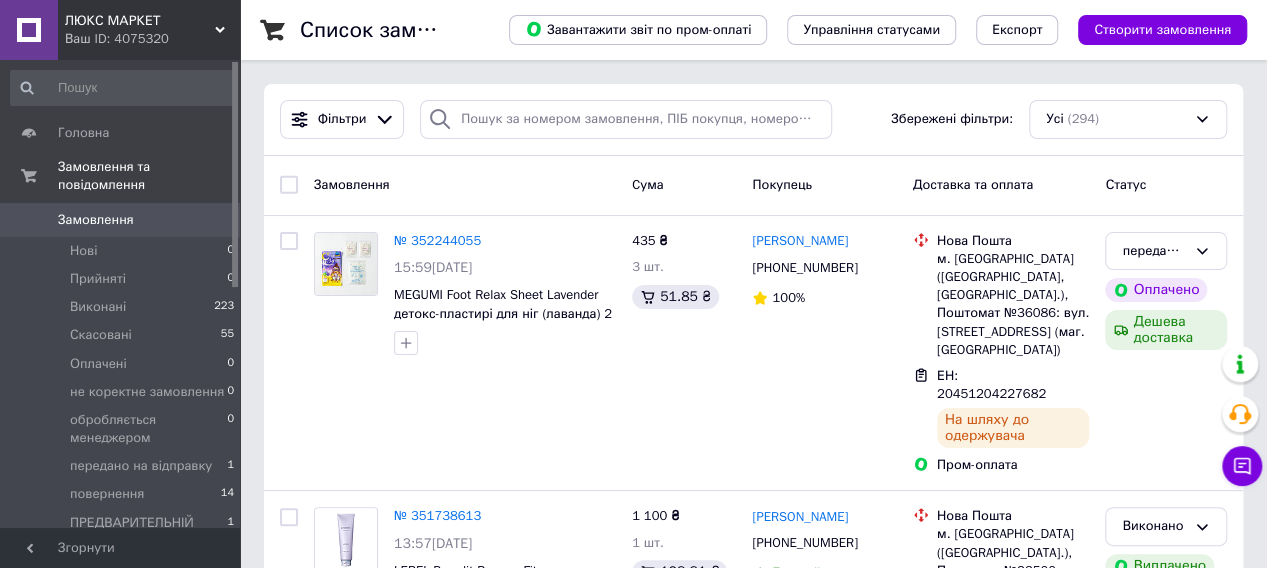 click 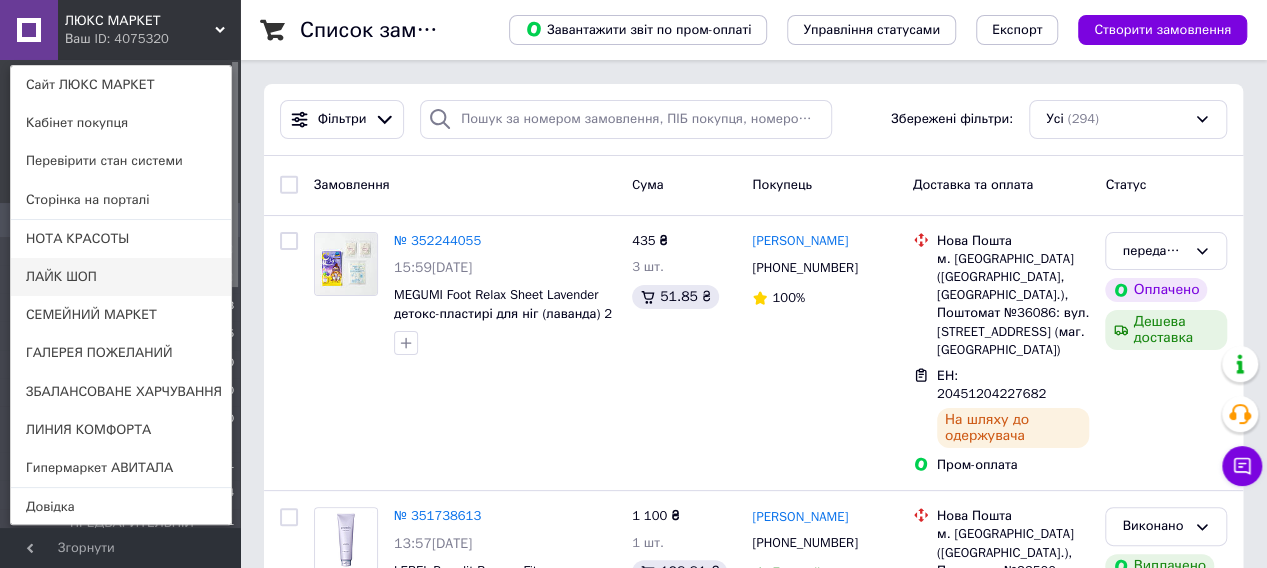 click on "ЛАЙК  ШОП" at bounding box center [121, 277] 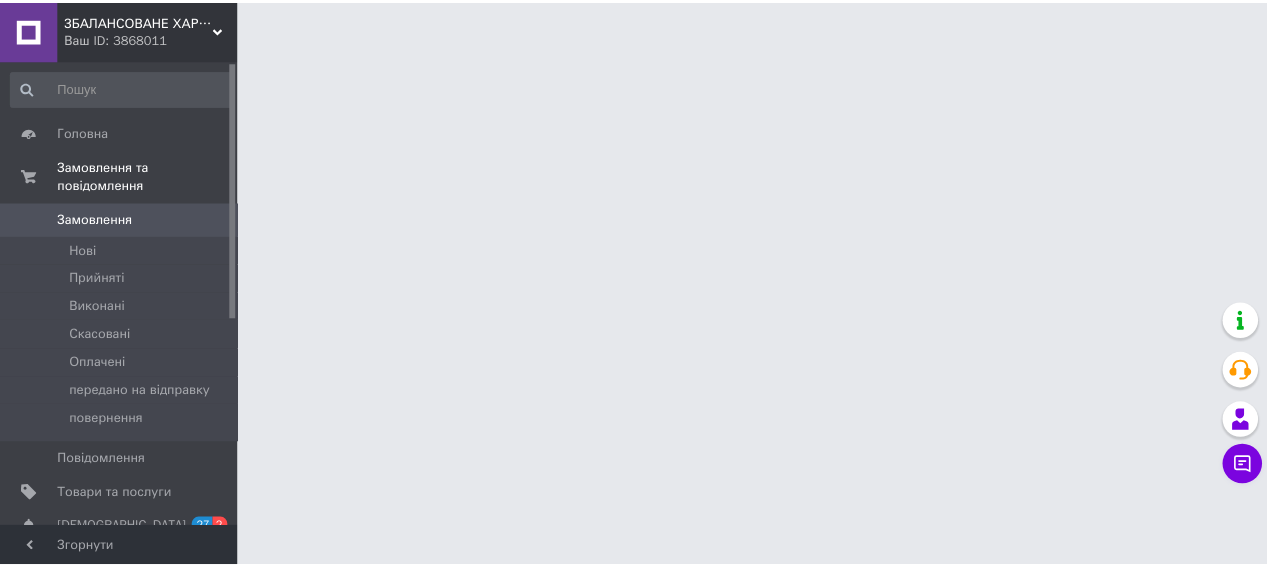 scroll, scrollTop: 0, scrollLeft: 0, axis: both 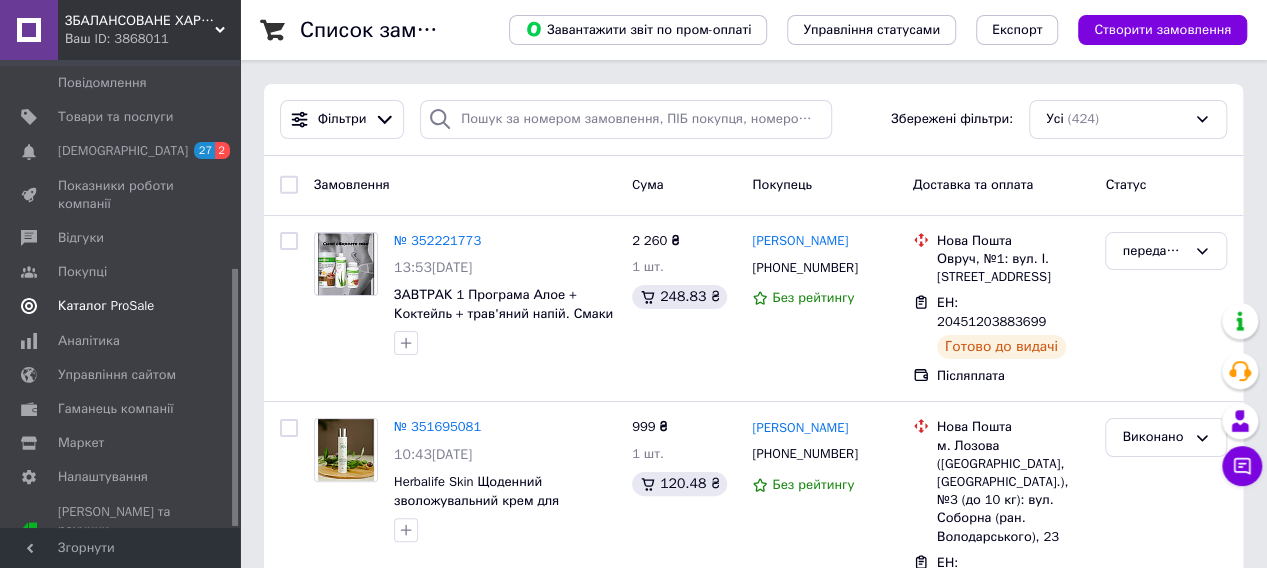 click on "Каталог ProSale" at bounding box center [106, 306] 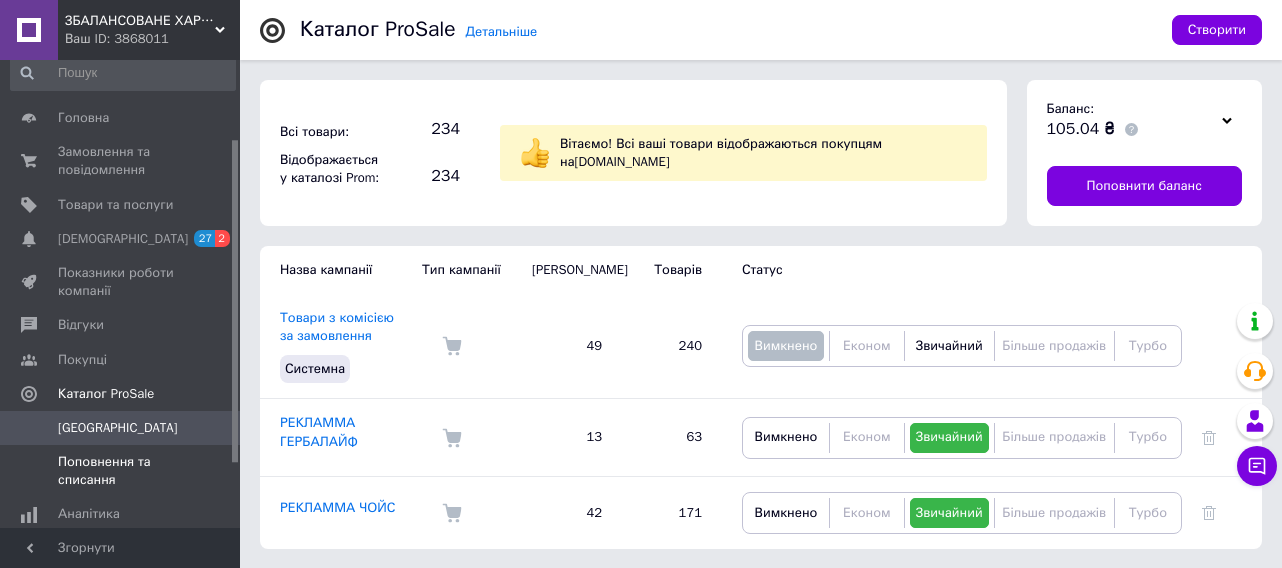 scroll, scrollTop: 8, scrollLeft: 0, axis: vertical 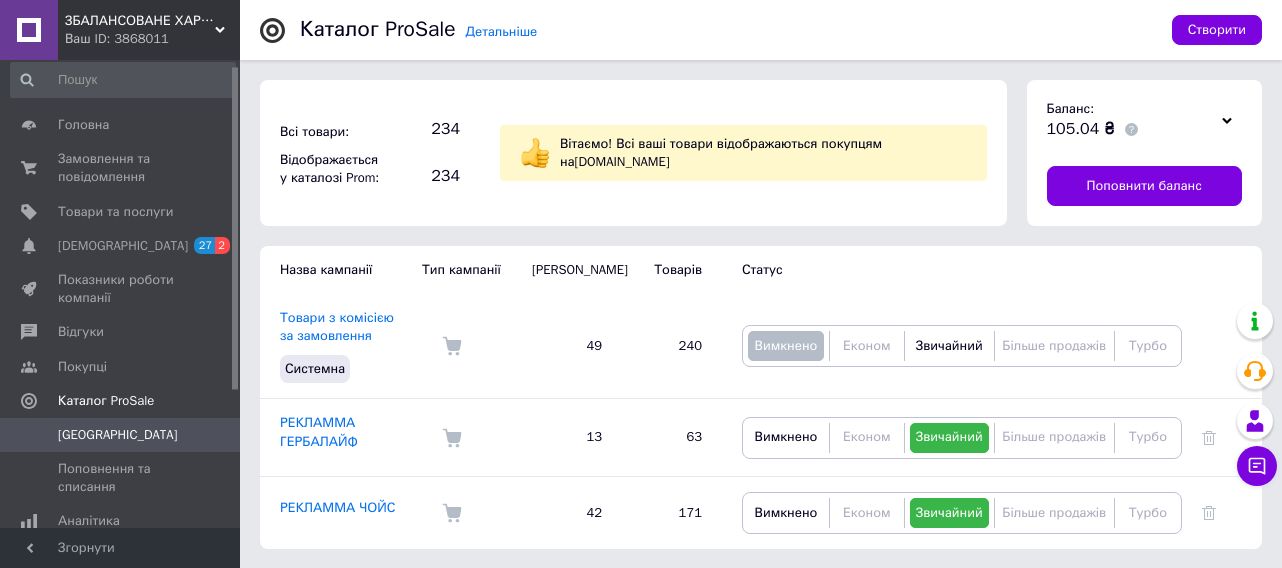 click on "ЗБАЛАНСОВАНЕ ХАРЧУВАННЯ" at bounding box center (140, 21) 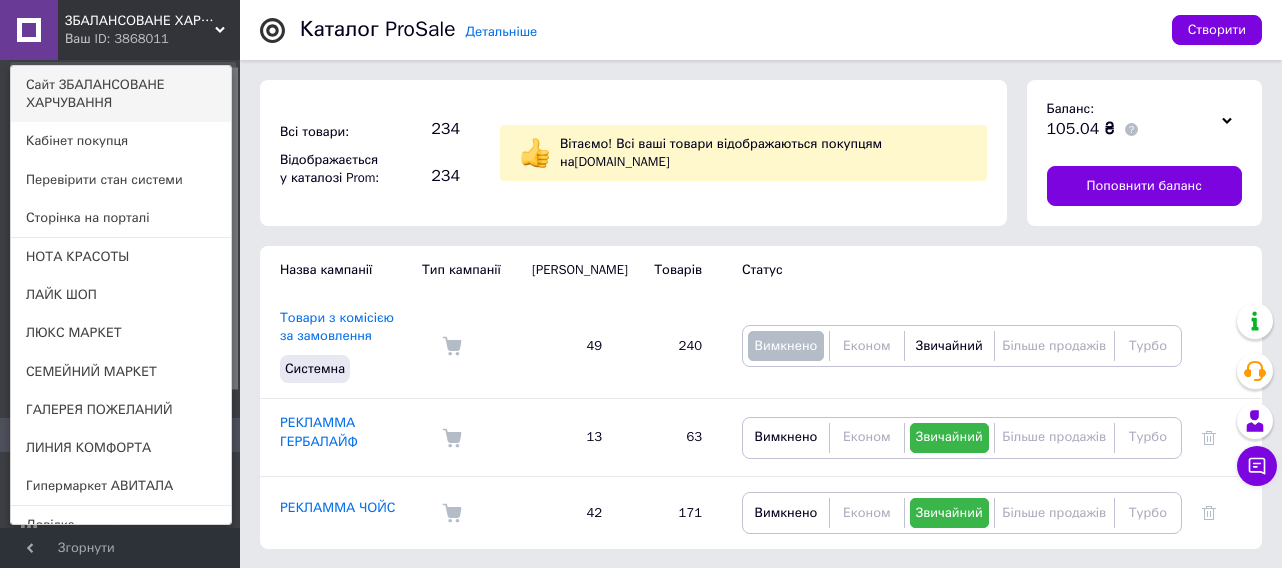 click on "Сайт ЗБАЛАНСОВАНЕ ХАРЧУВАННЯ" at bounding box center (121, 94) 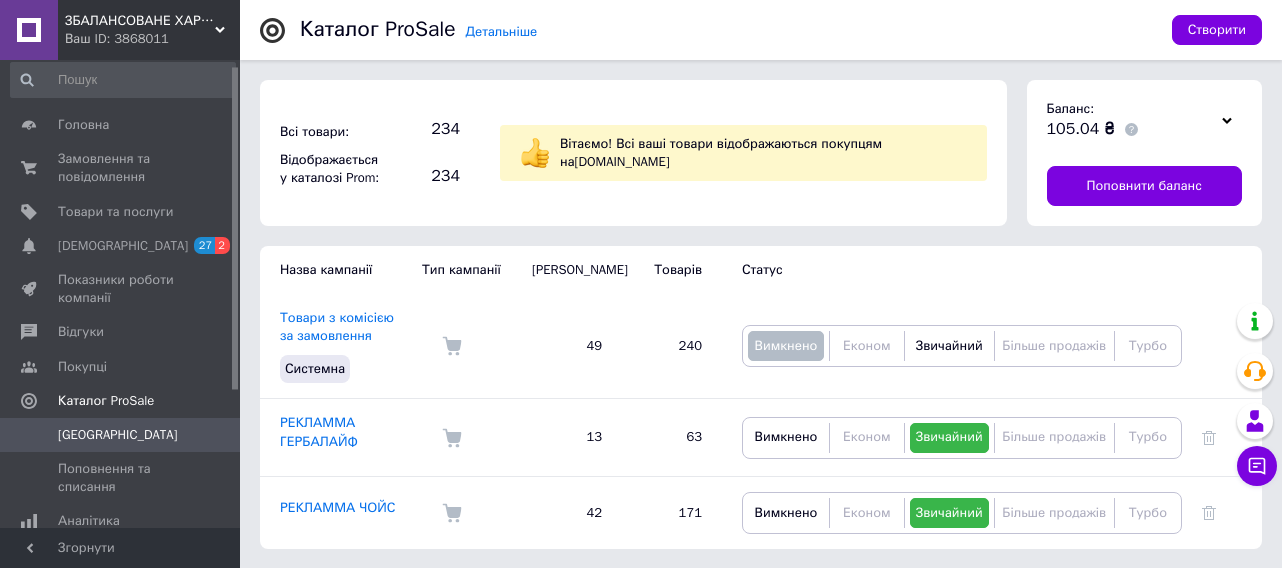 click 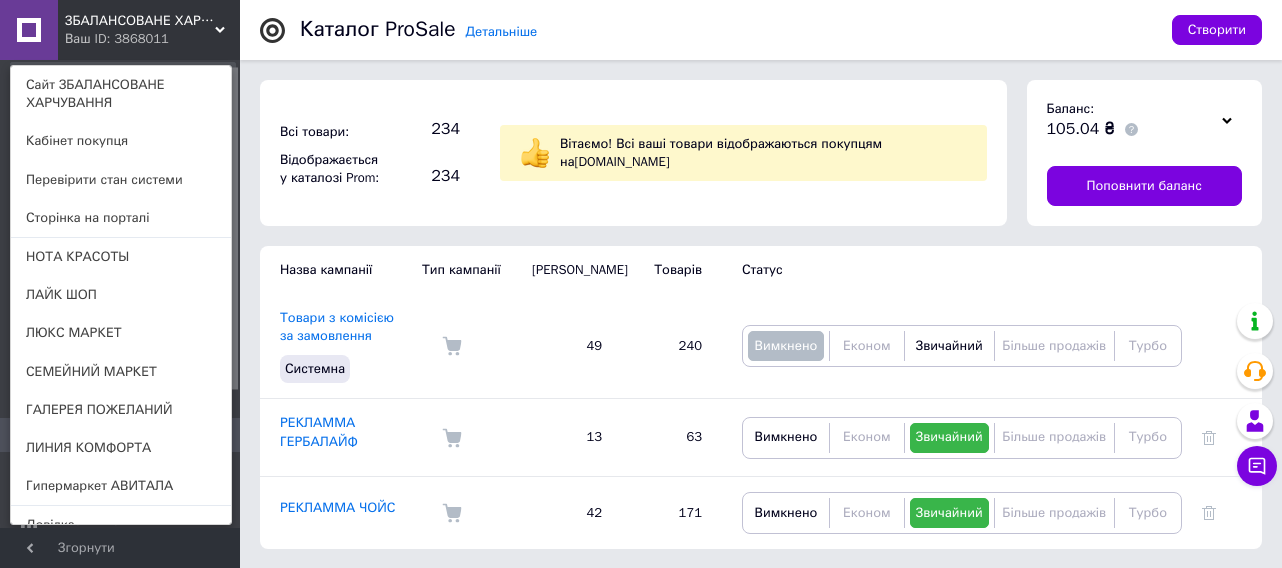 click on "Гипермаркет АВИТАЛА" at bounding box center [121, 486] 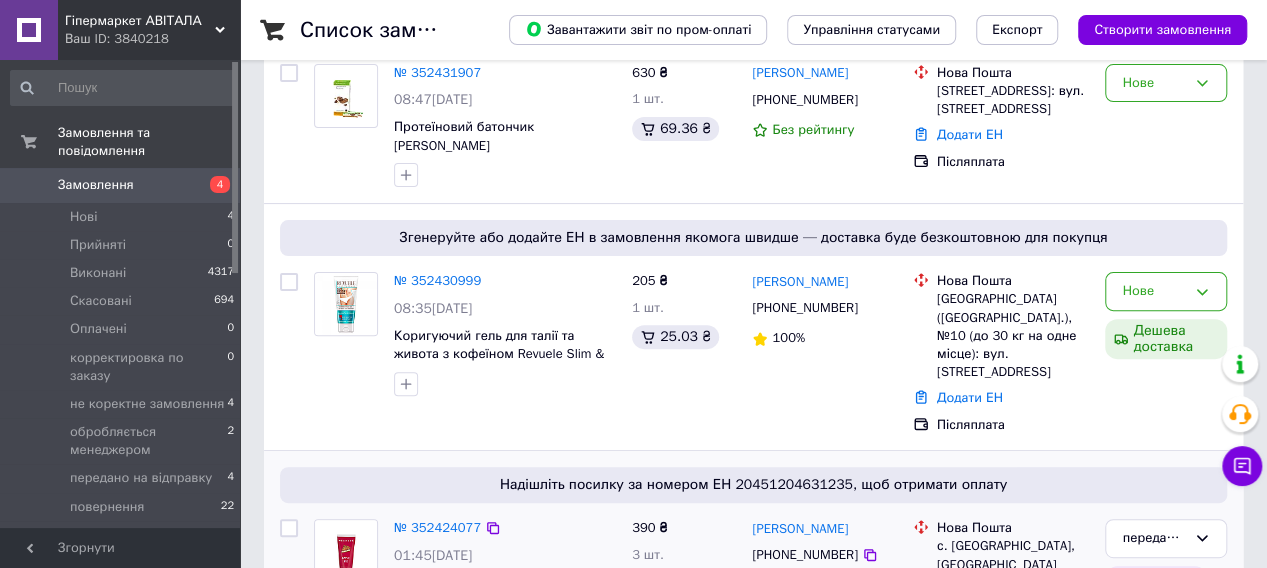 scroll, scrollTop: 200, scrollLeft: 0, axis: vertical 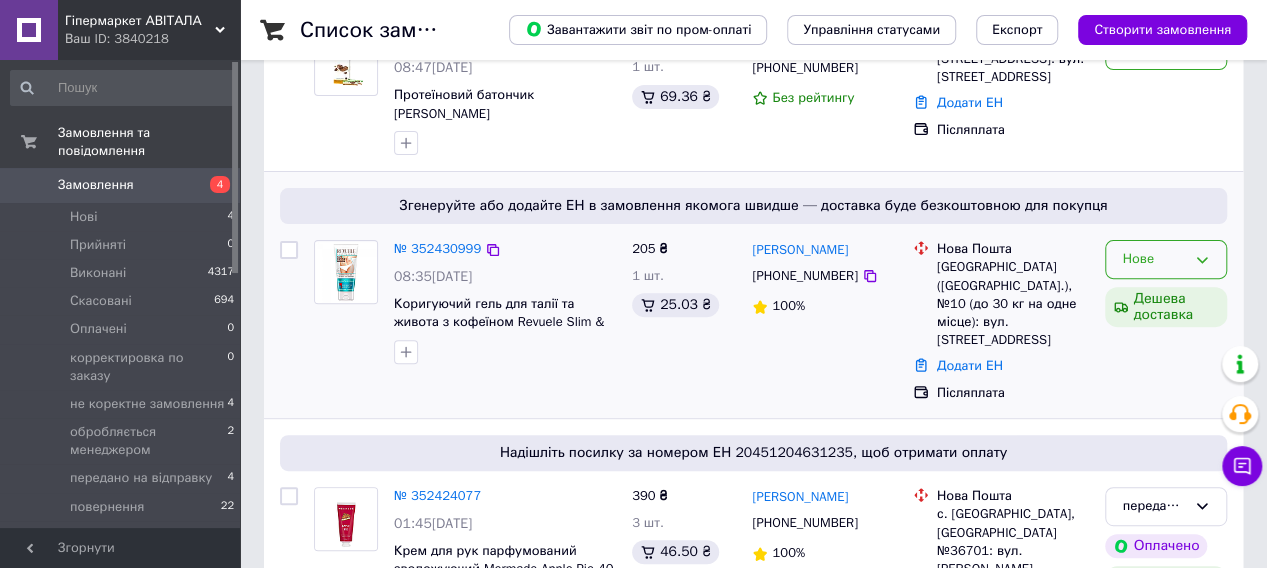 click 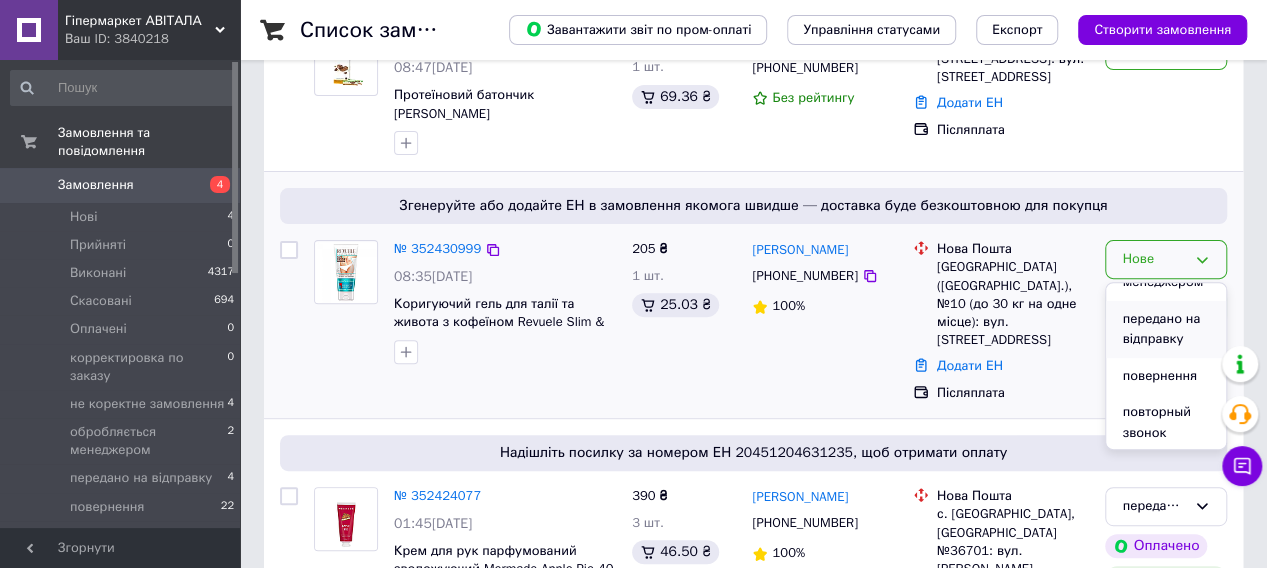 scroll, scrollTop: 200, scrollLeft: 0, axis: vertical 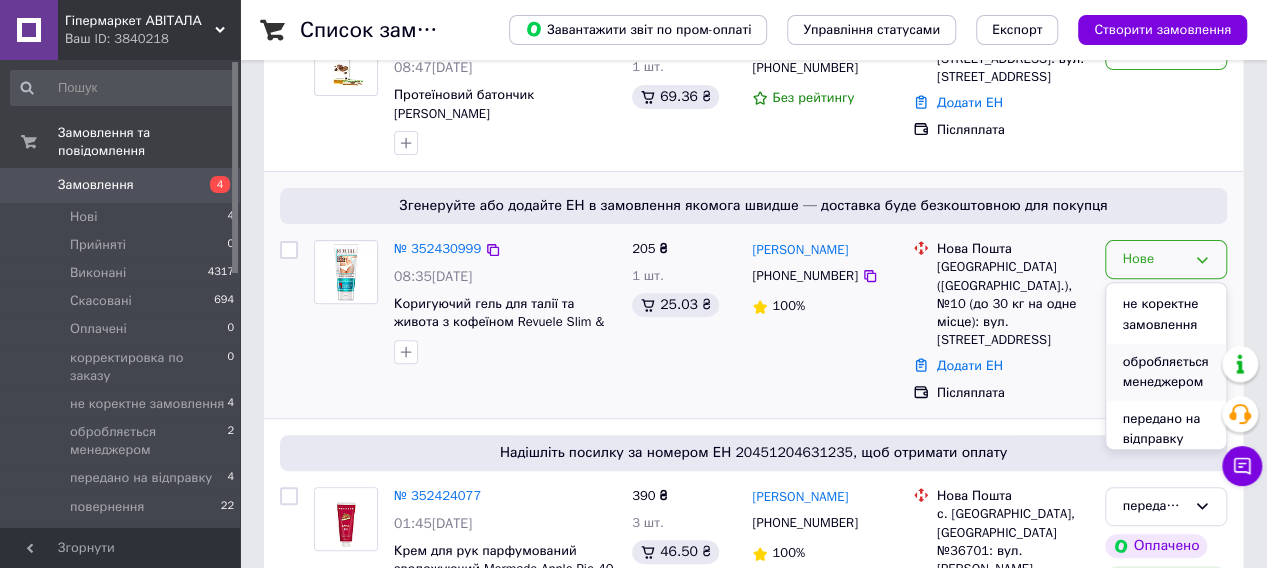 click on "обробляється менеджером" at bounding box center (1166, 372) 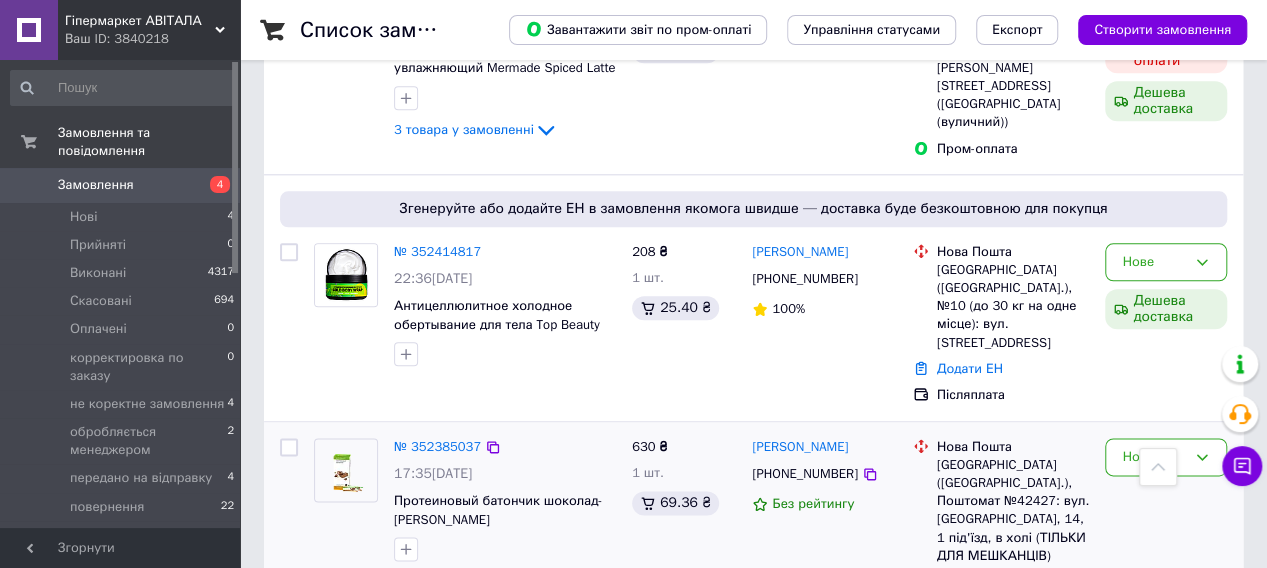 scroll, scrollTop: 1000, scrollLeft: 0, axis: vertical 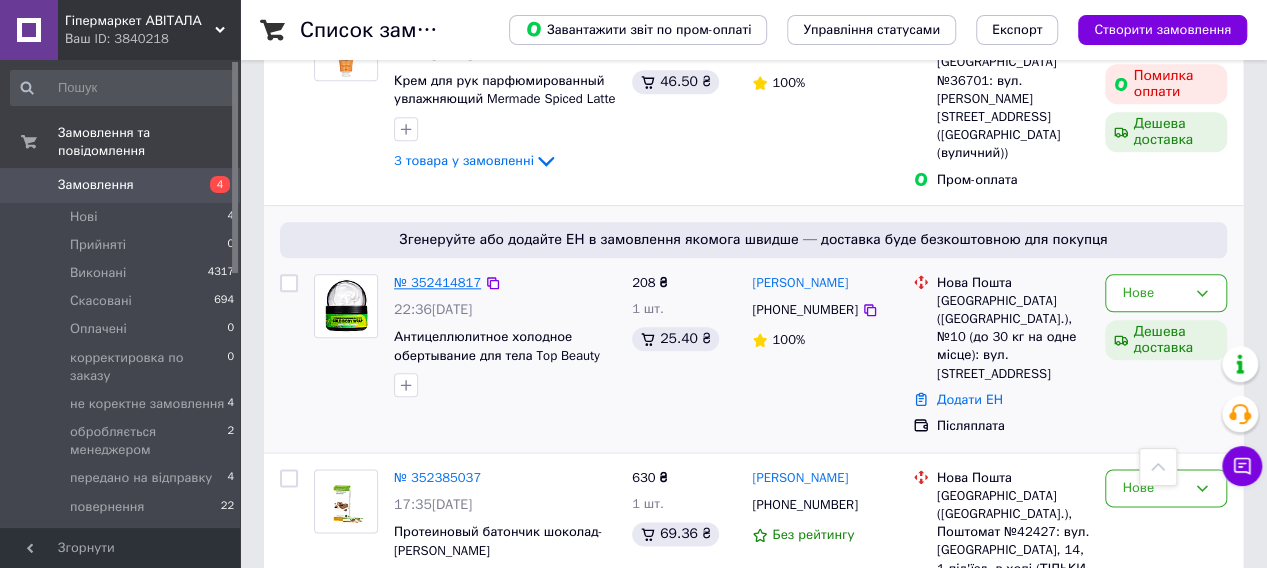 click on "№ 352414817" at bounding box center (437, 282) 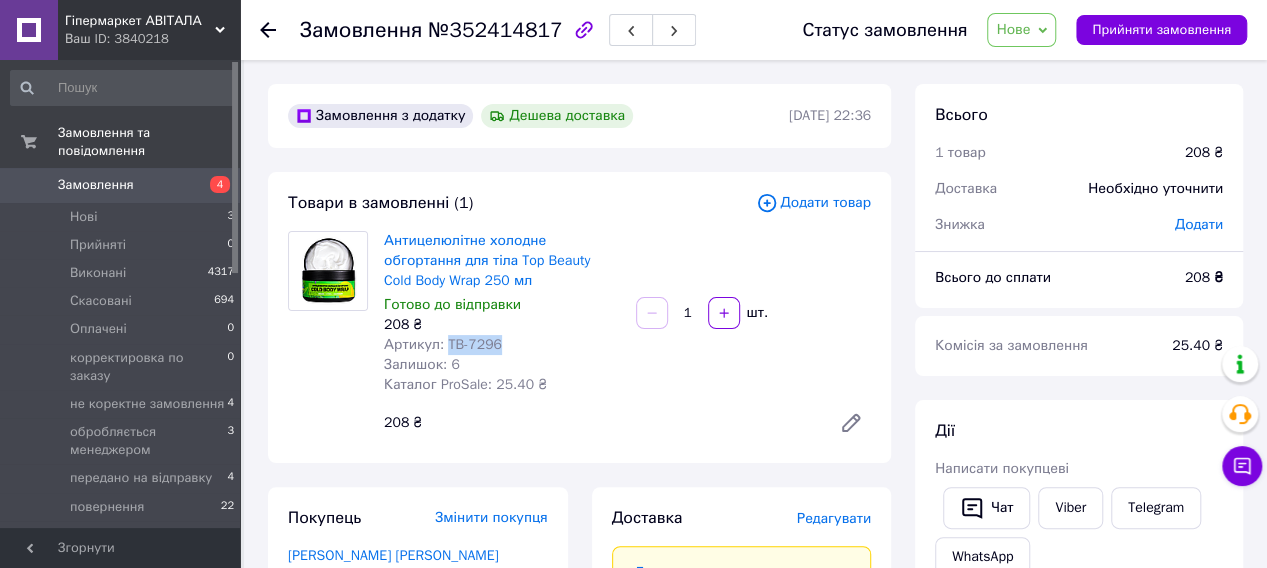 drag, startPoint x: 506, startPoint y: 367, endPoint x: 443, endPoint y: 360, distance: 63.387695 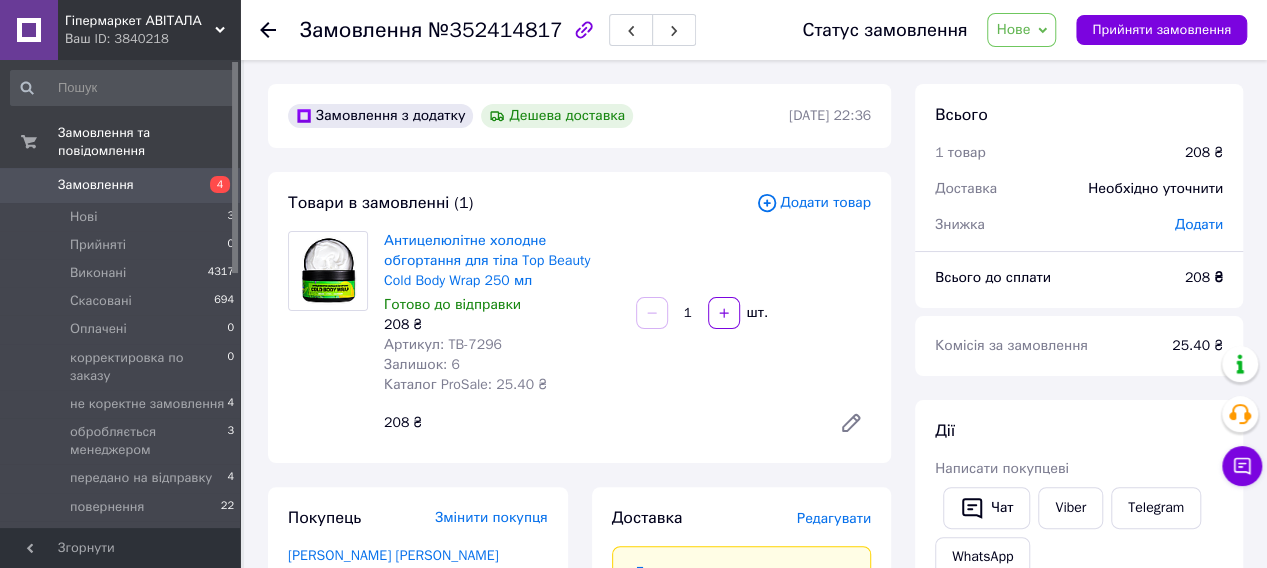 click 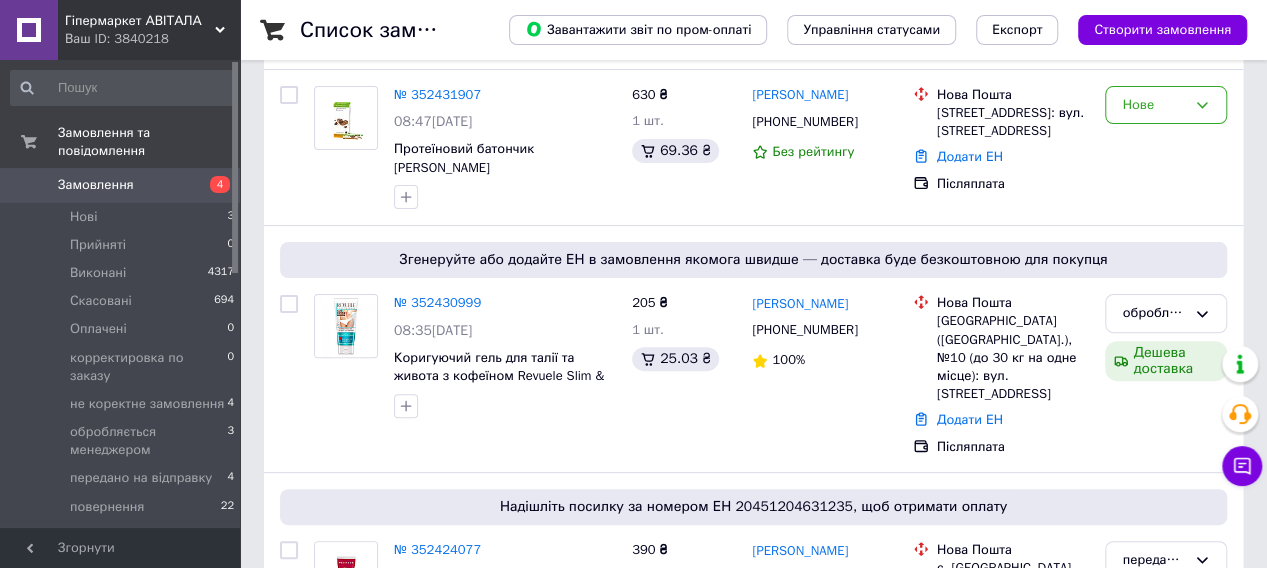 scroll, scrollTop: 200, scrollLeft: 0, axis: vertical 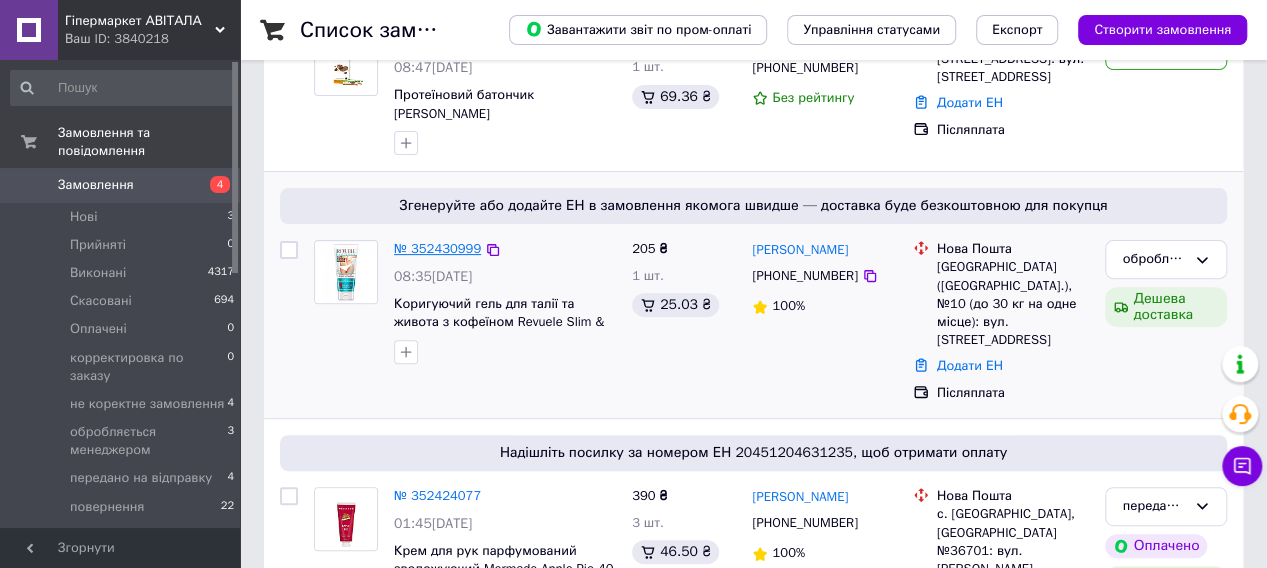 click on "№ 352430999" at bounding box center (437, 248) 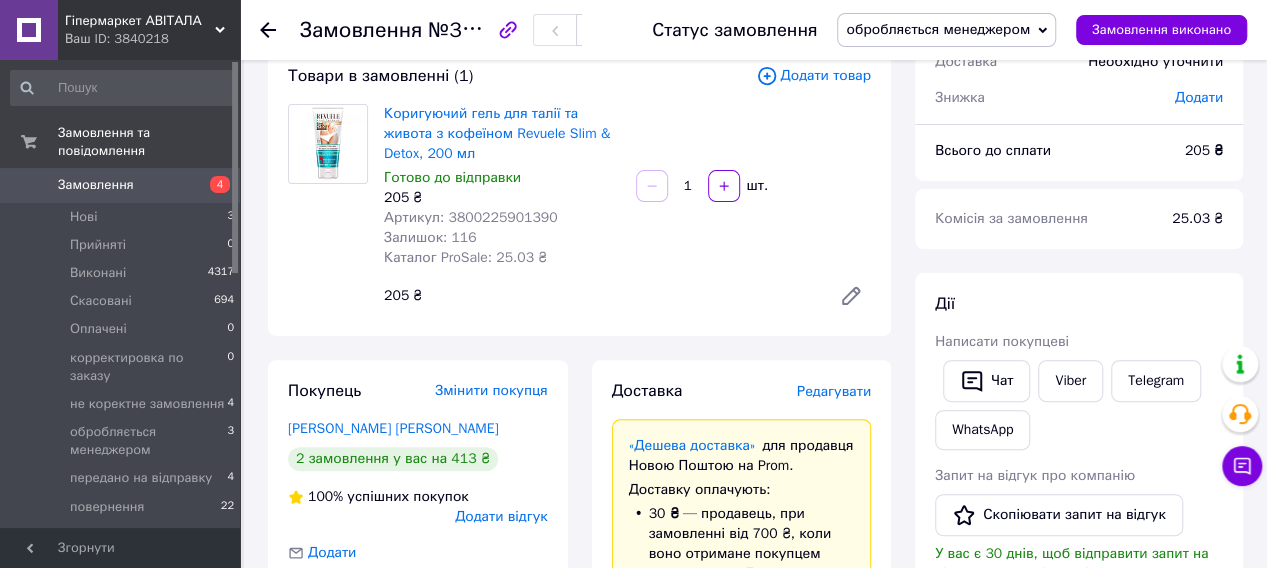 scroll, scrollTop: 0, scrollLeft: 0, axis: both 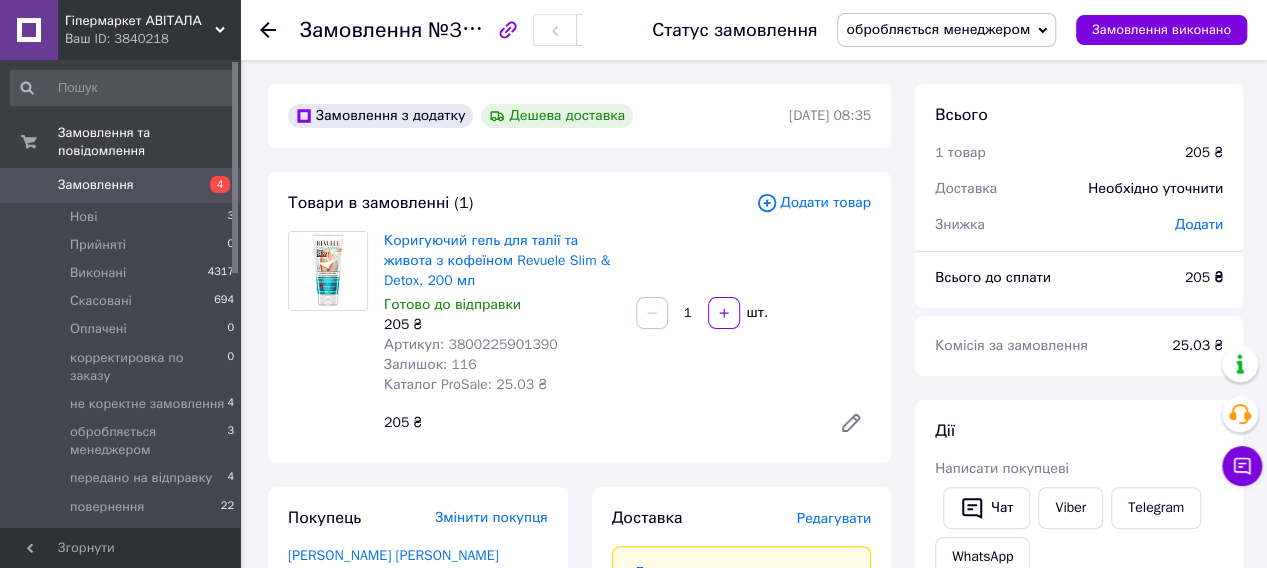 click on "Додати товар" at bounding box center (813, 203) 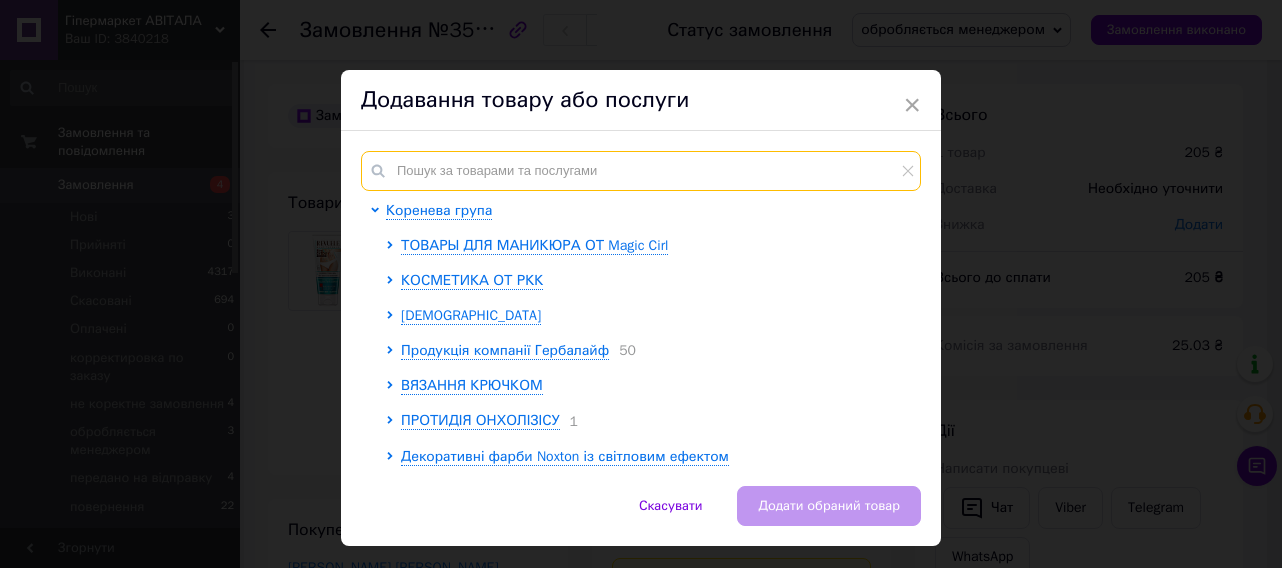 click at bounding box center (641, 171) 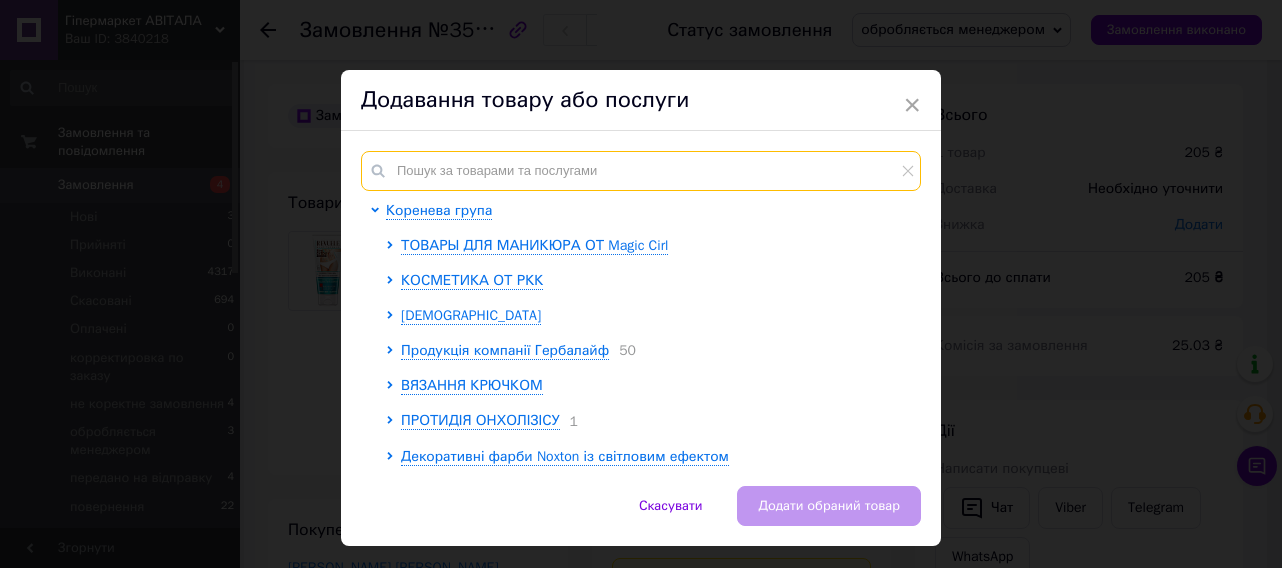 paste on "TB-7296" 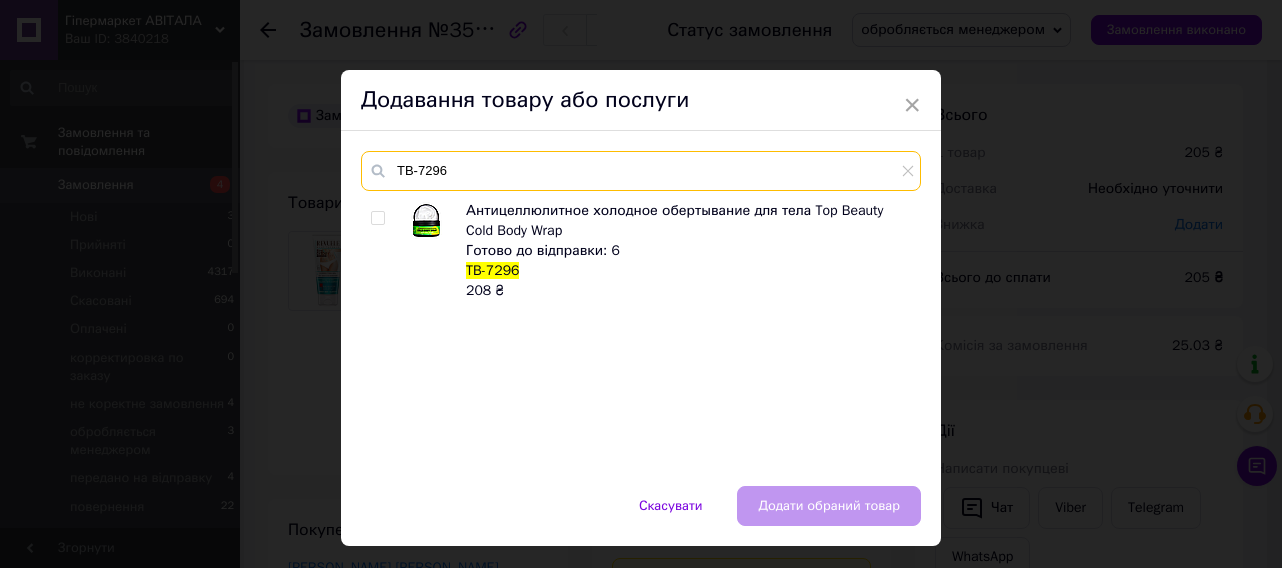 type on "TB-7296" 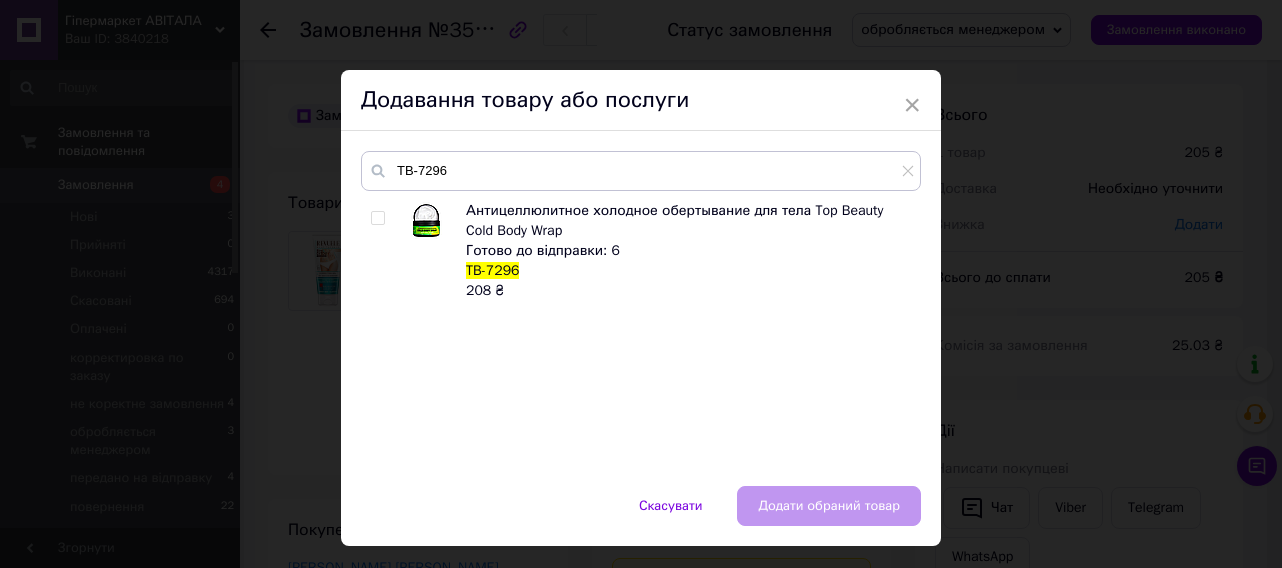 click at bounding box center (377, 218) 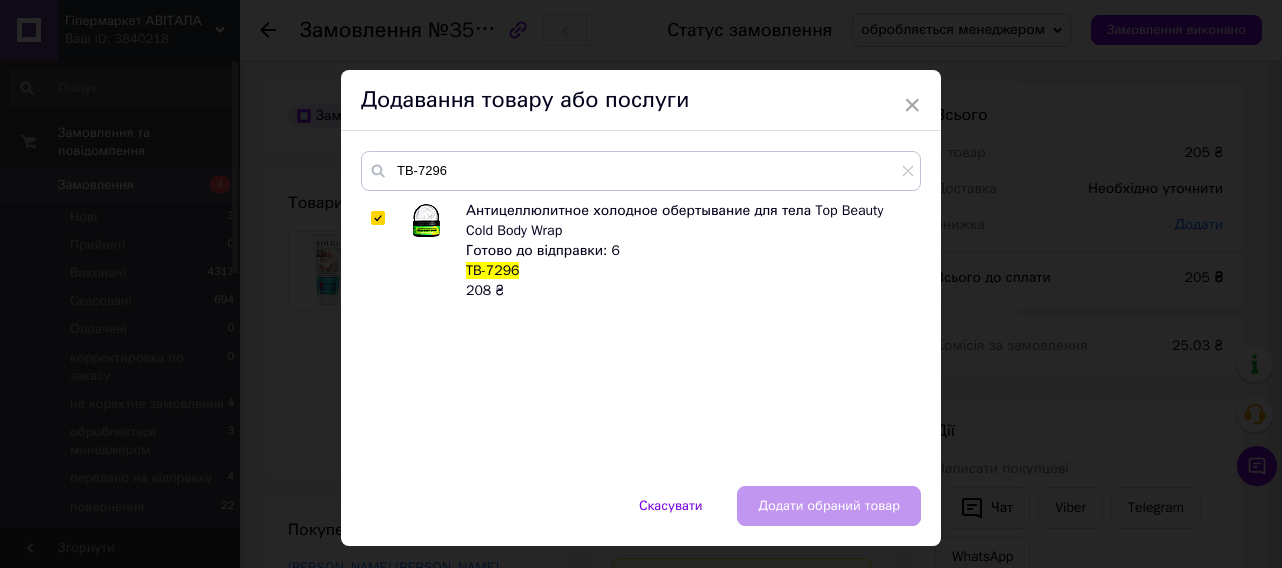 checkbox on "true" 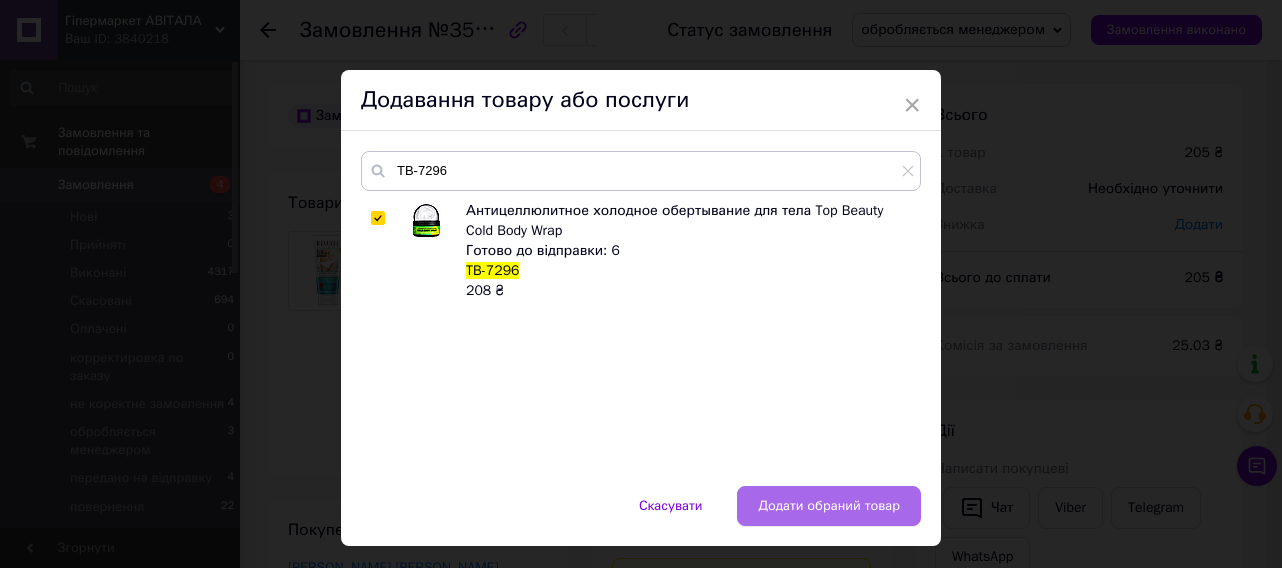click on "Додати обраний товар" at bounding box center (829, 506) 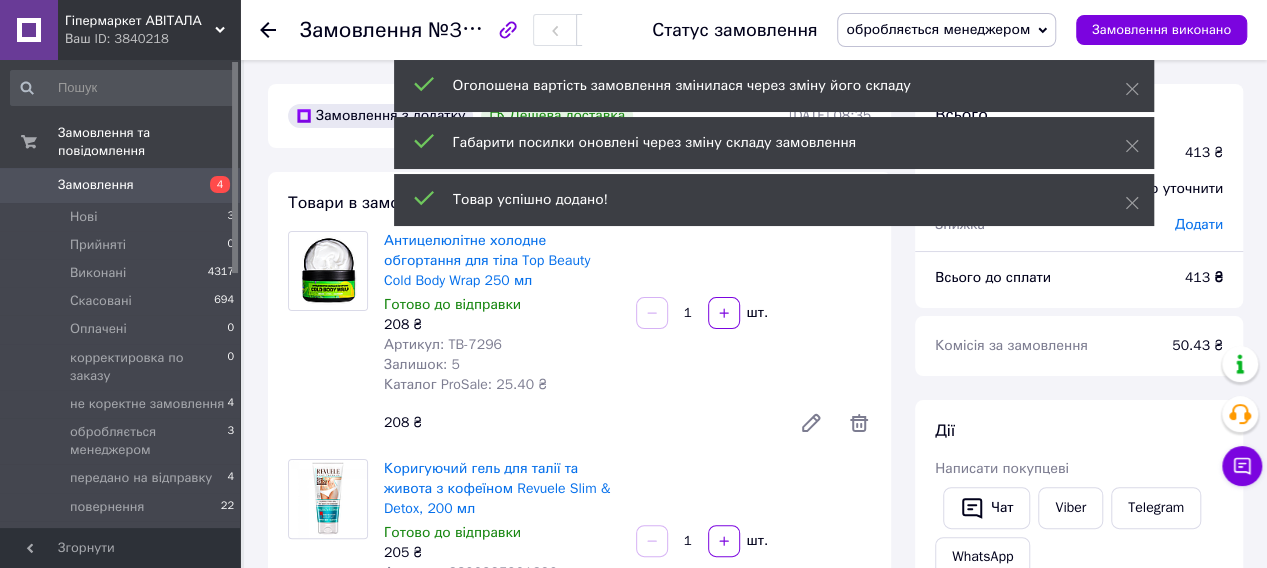 click 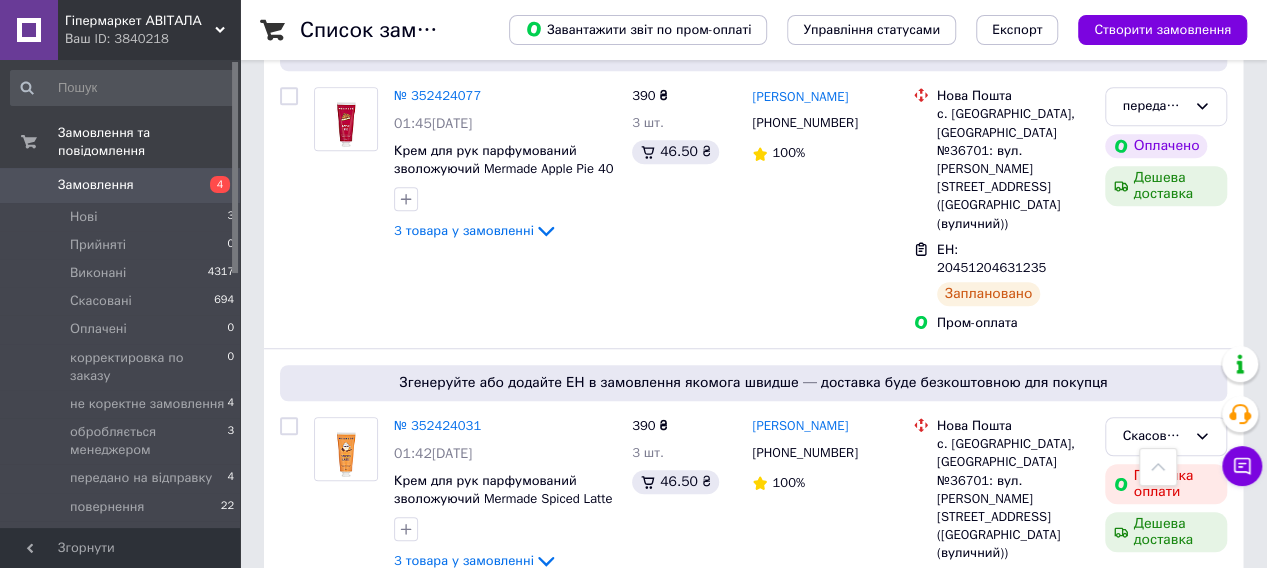 scroll, scrollTop: 900, scrollLeft: 0, axis: vertical 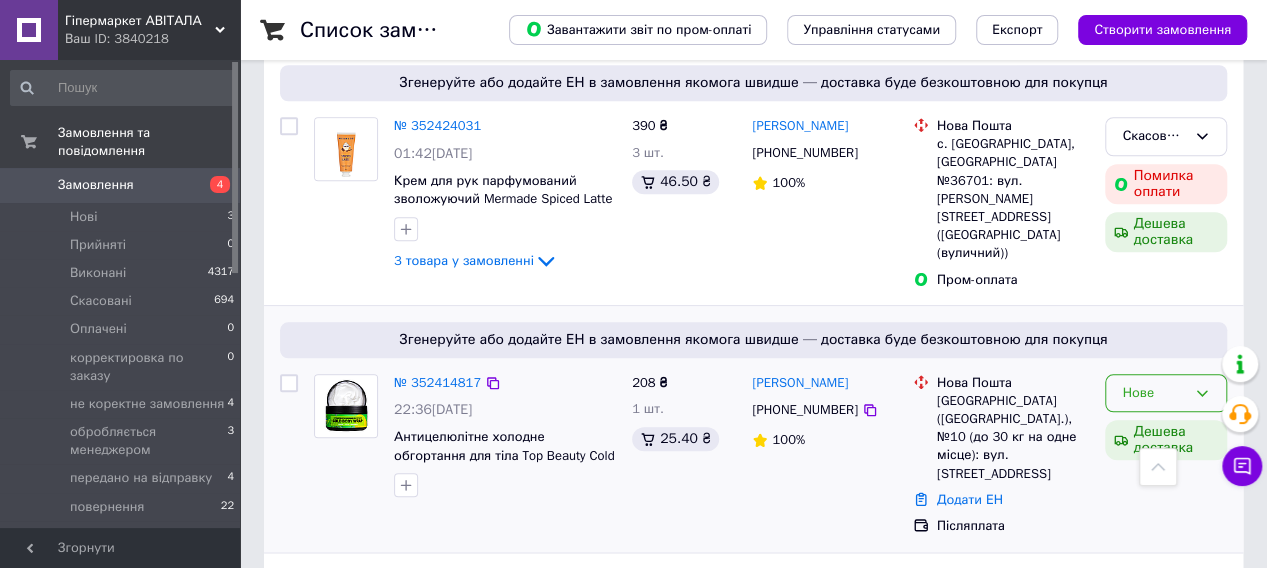 click 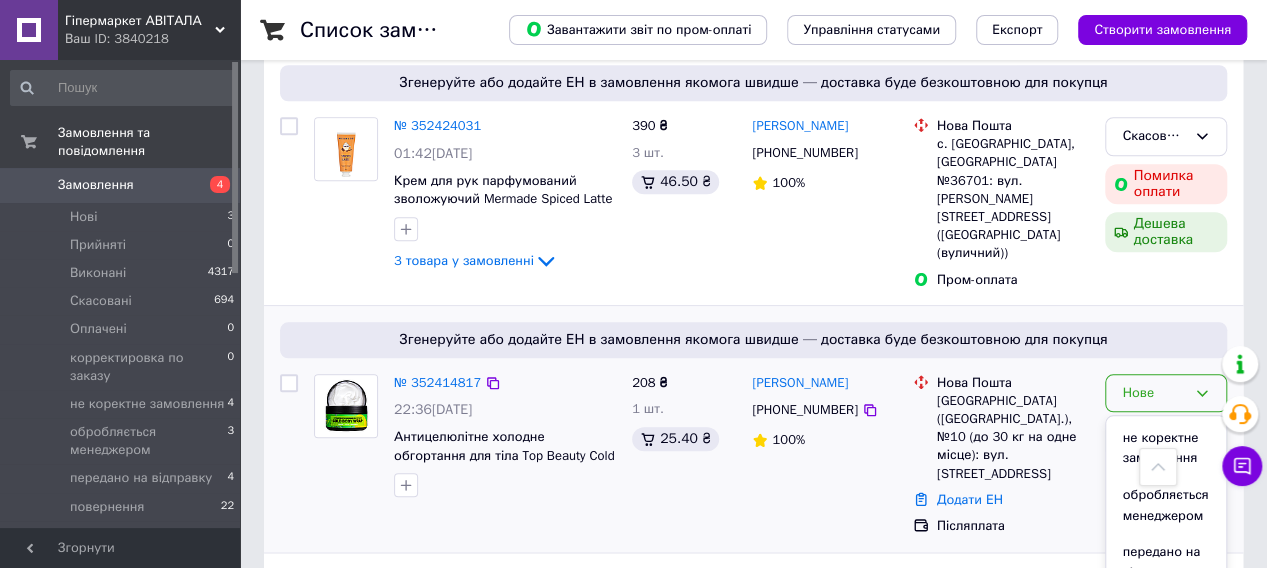 scroll, scrollTop: 300, scrollLeft: 0, axis: vertical 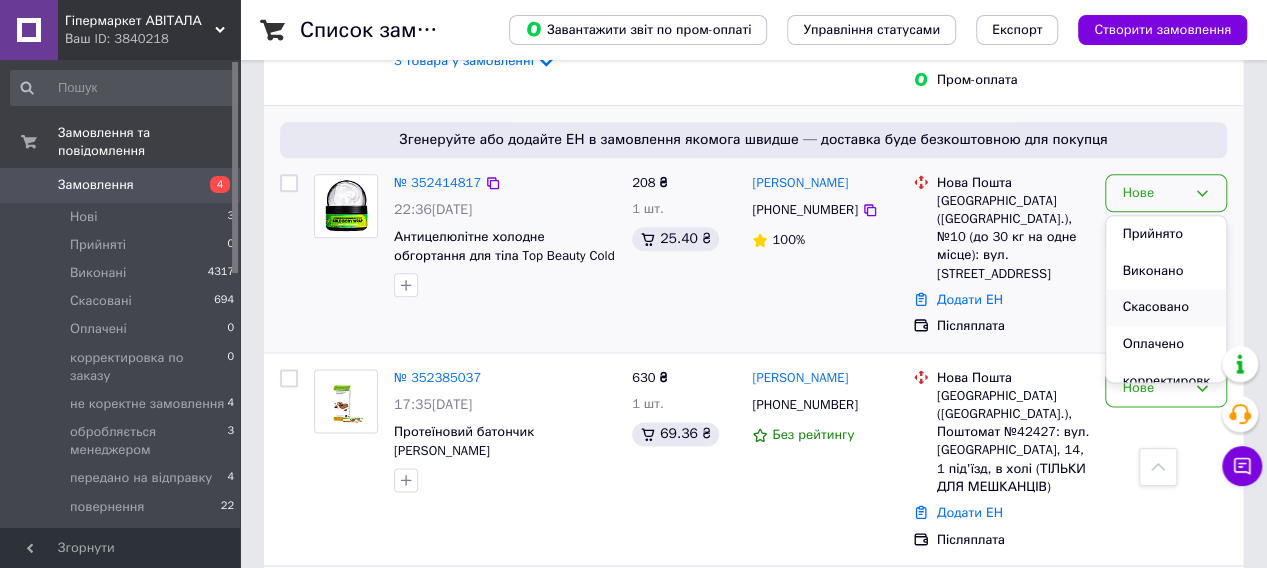 click on "Скасовано" at bounding box center (1166, 307) 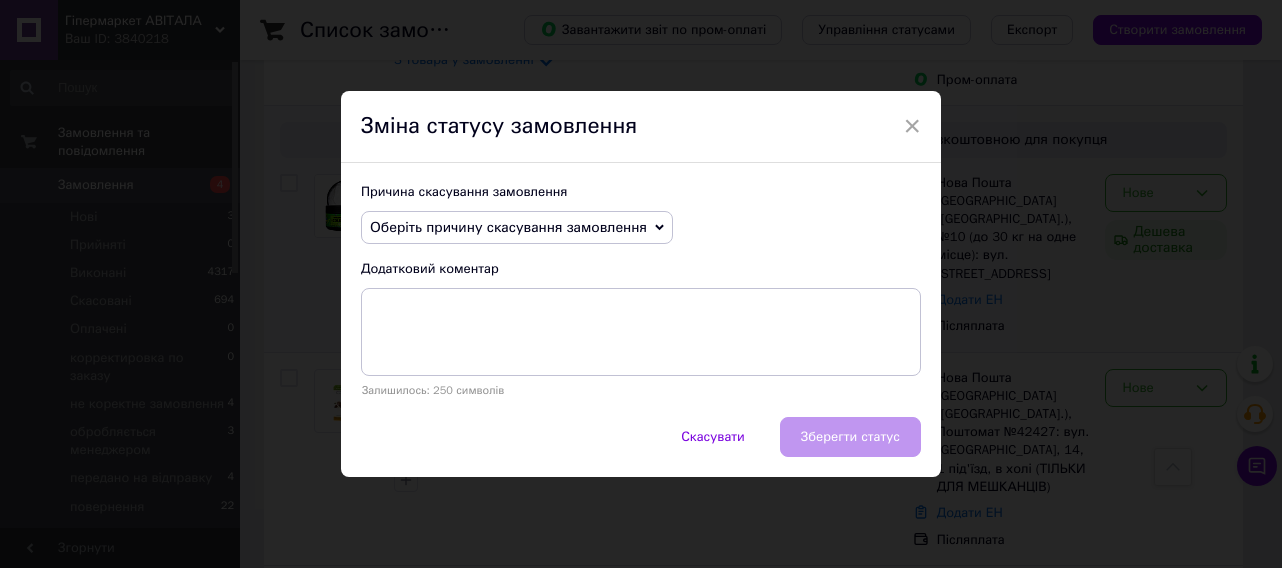 click 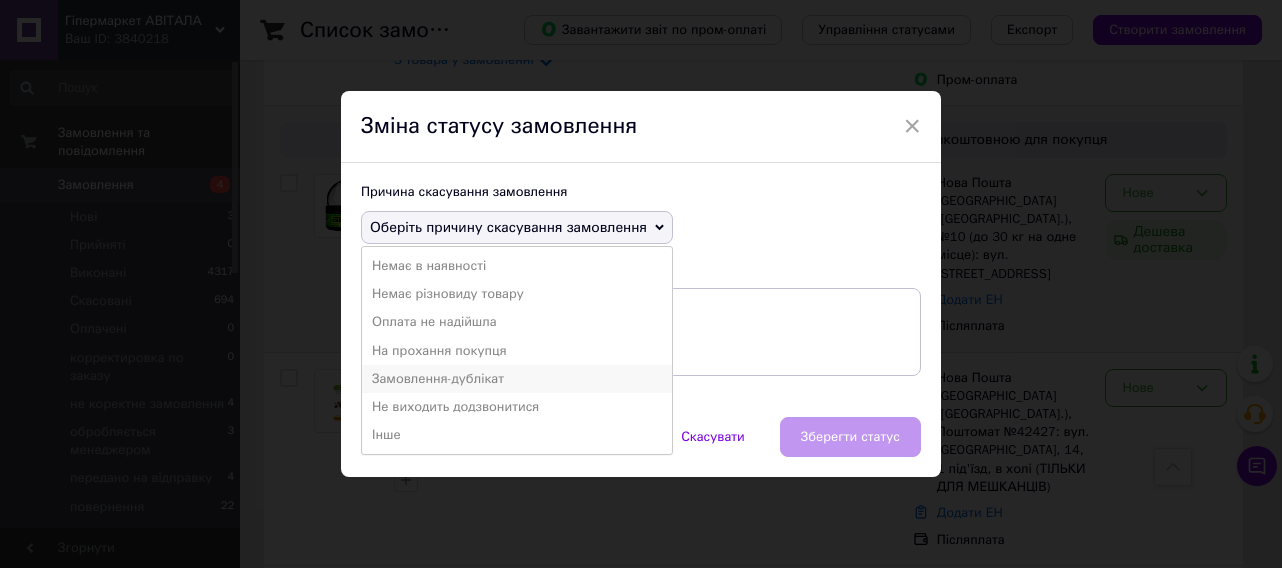 click on "Замовлення-дублікат" at bounding box center [517, 379] 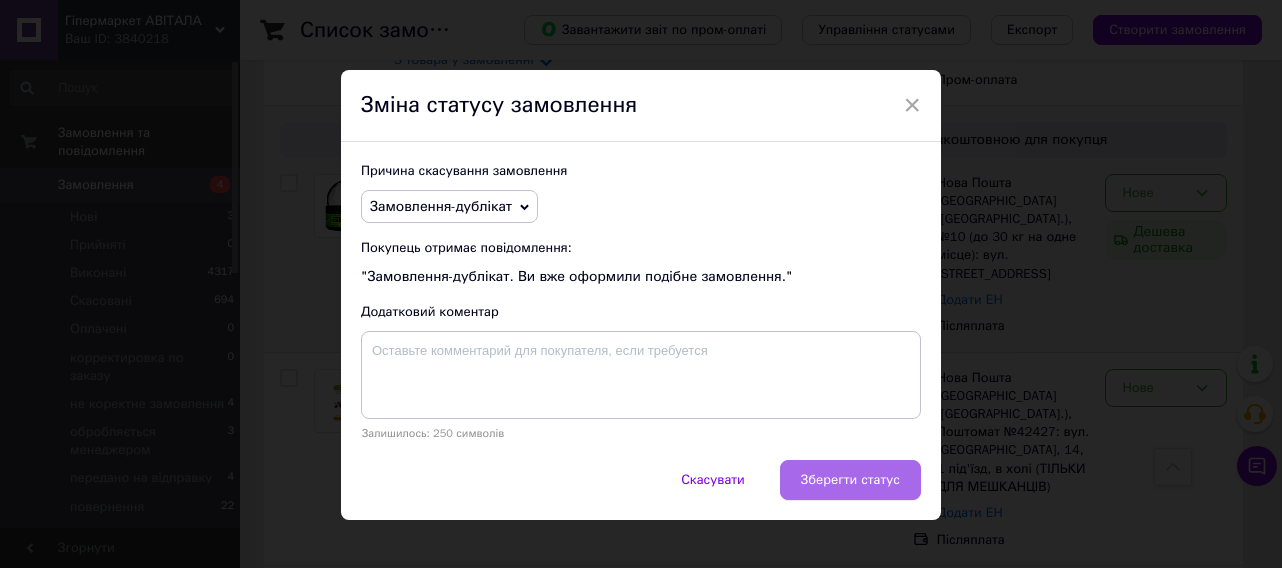 click on "Зберегти статус" at bounding box center [850, 480] 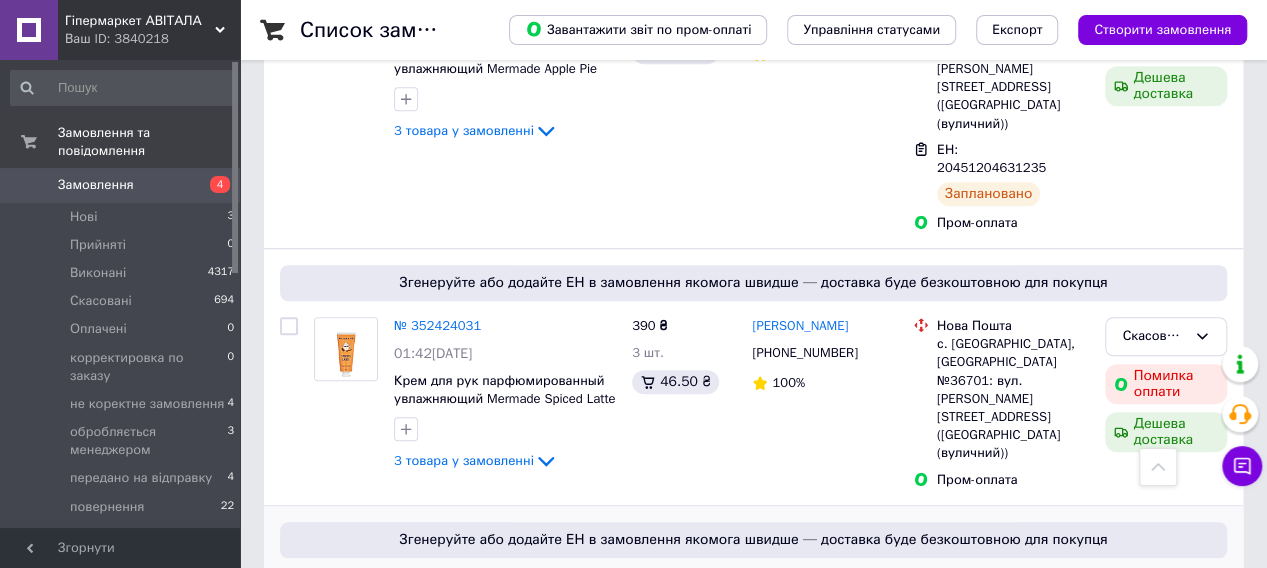 scroll, scrollTop: 500, scrollLeft: 0, axis: vertical 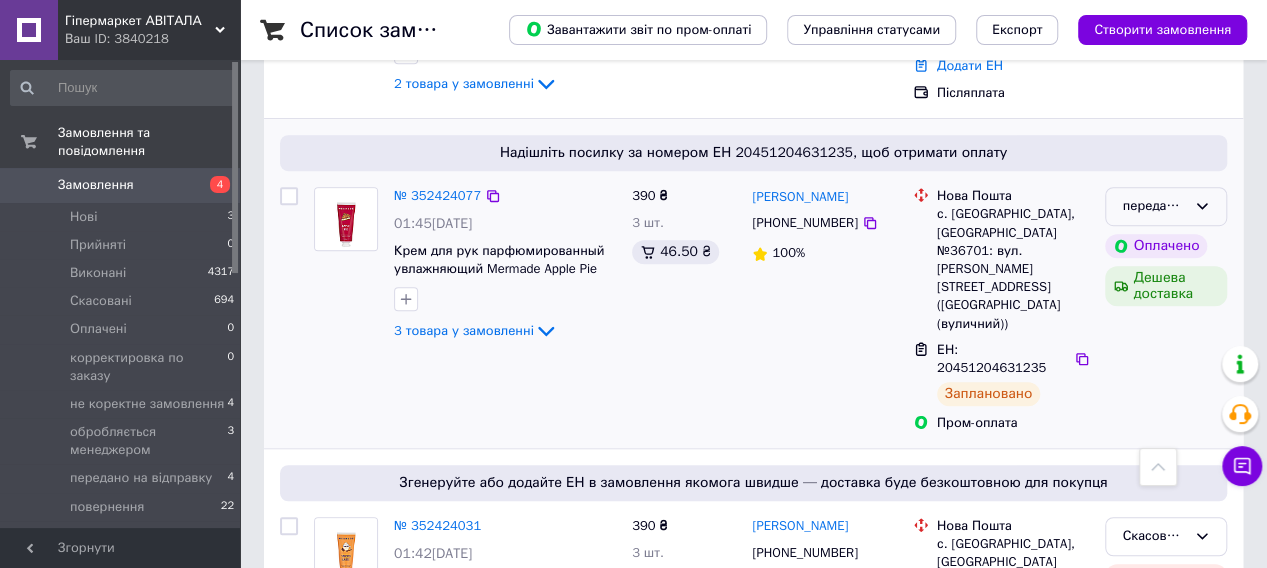 click 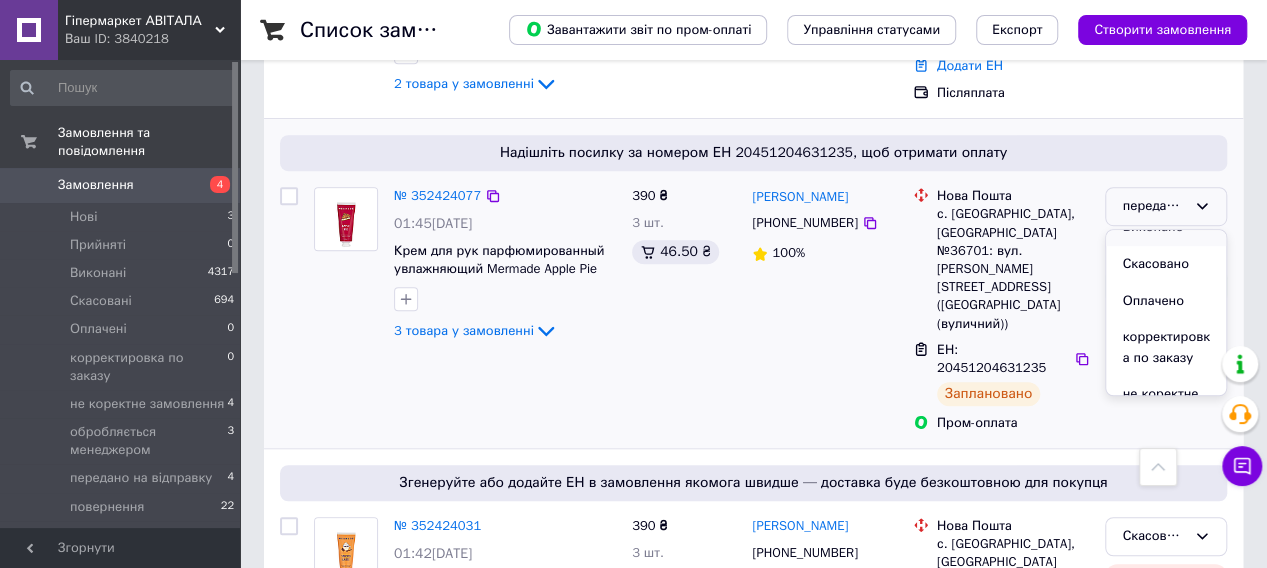 scroll, scrollTop: 100, scrollLeft: 0, axis: vertical 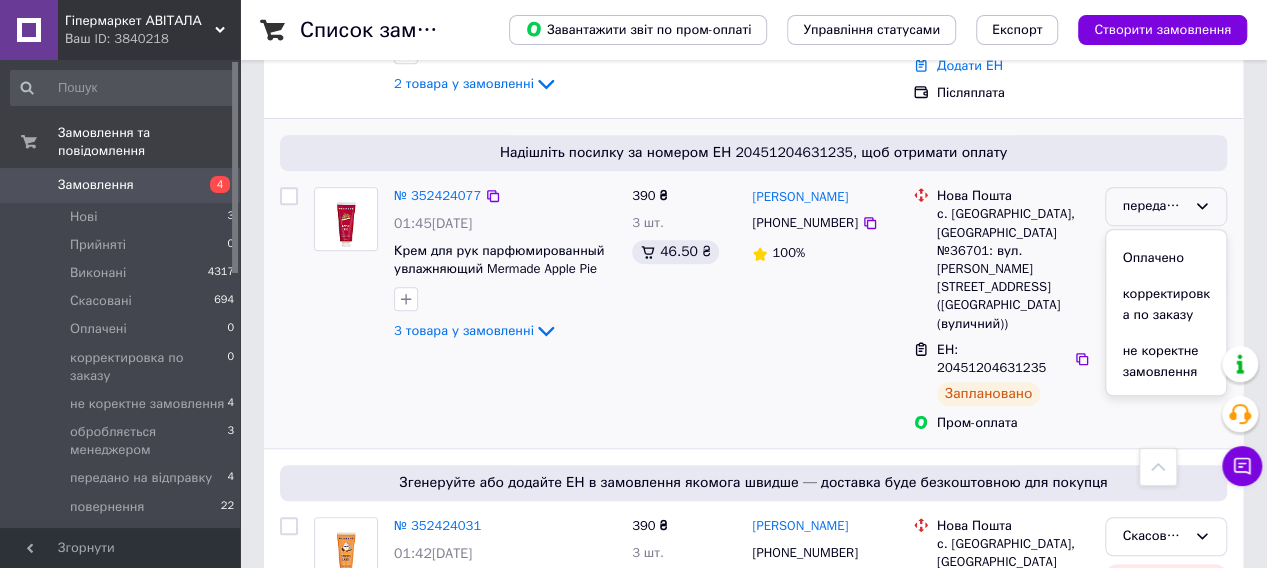 click on "[PERSON_NAME] [PHONE_NUMBER] 100%" at bounding box center [824, 309] 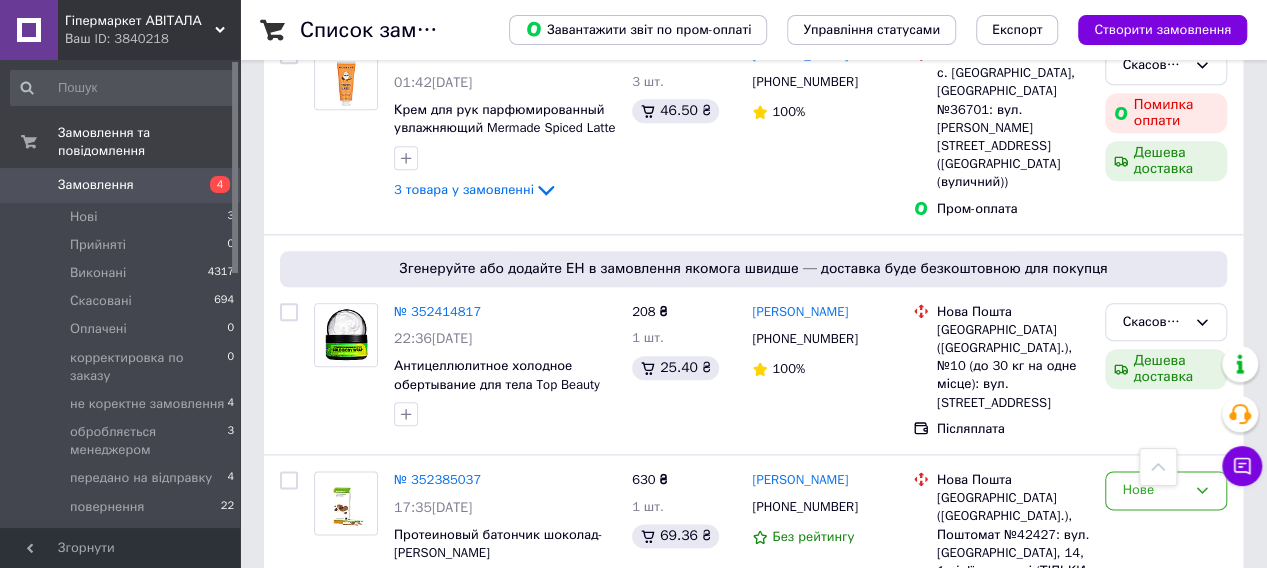 scroll, scrollTop: 1000, scrollLeft: 0, axis: vertical 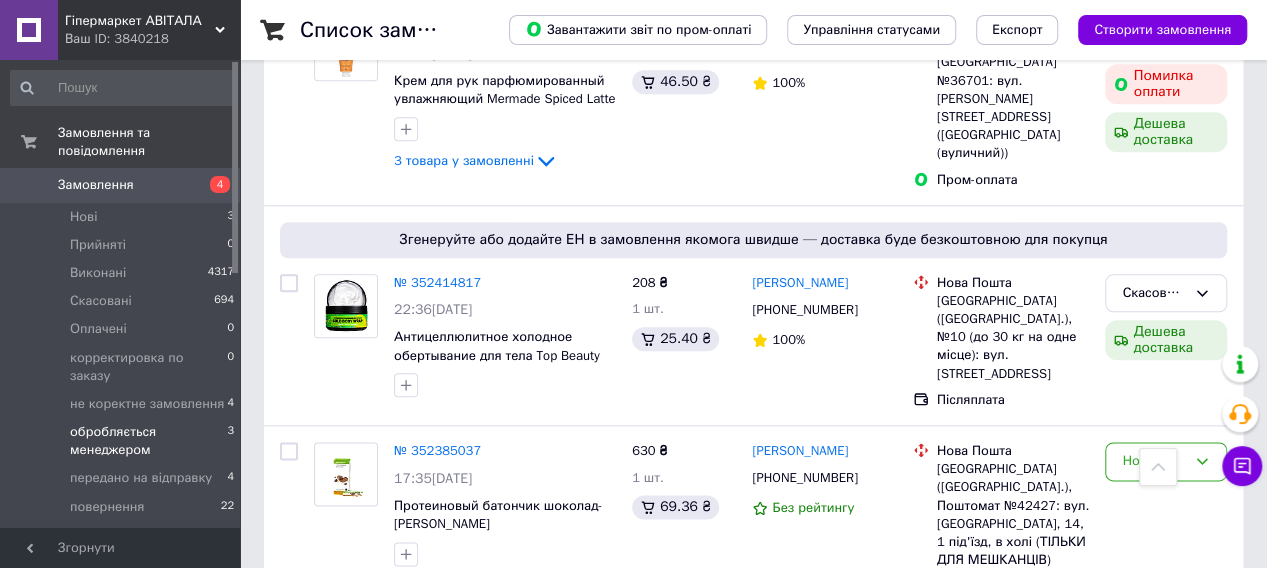 click on "обробляється менеджером" at bounding box center (148, 441) 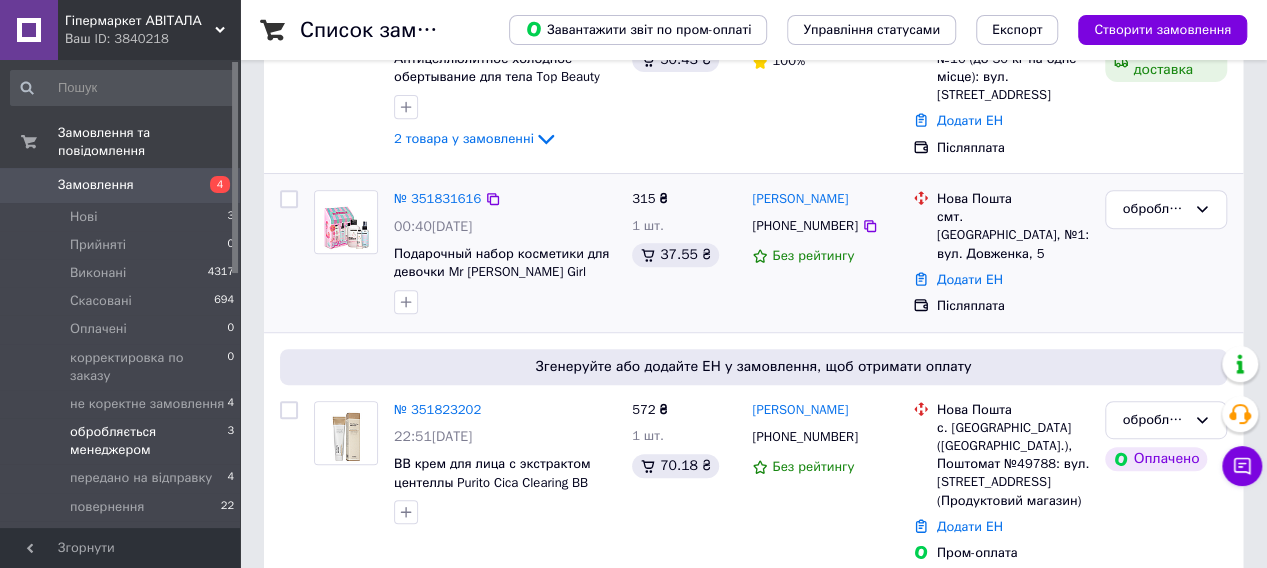 scroll, scrollTop: 366, scrollLeft: 0, axis: vertical 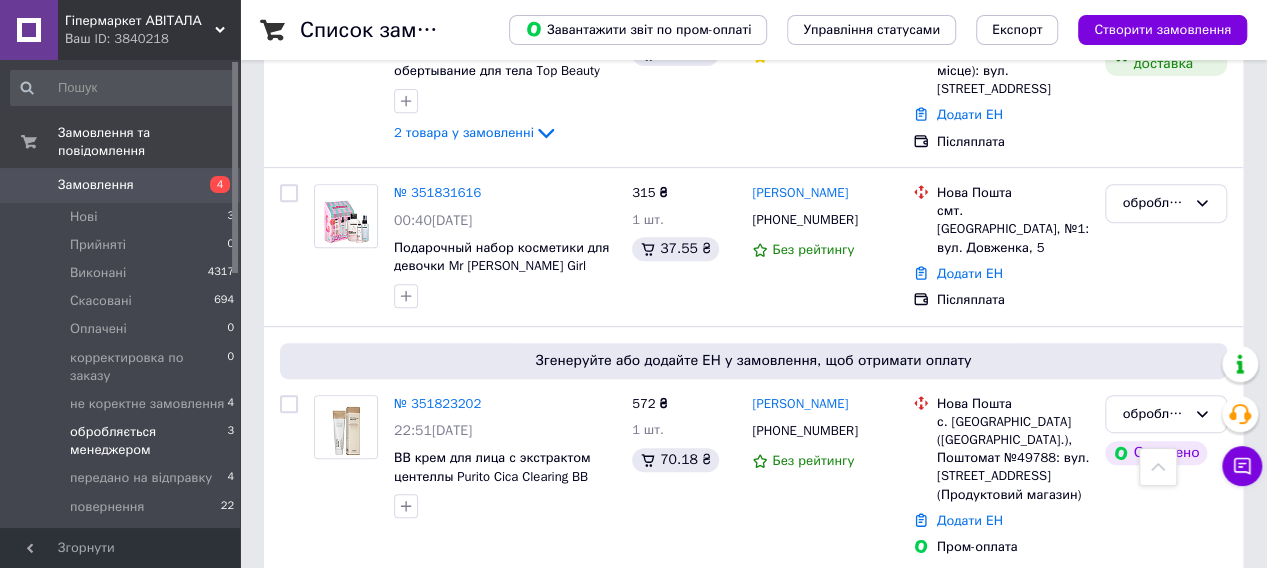 click on "Замовлення" at bounding box center [96, 185] 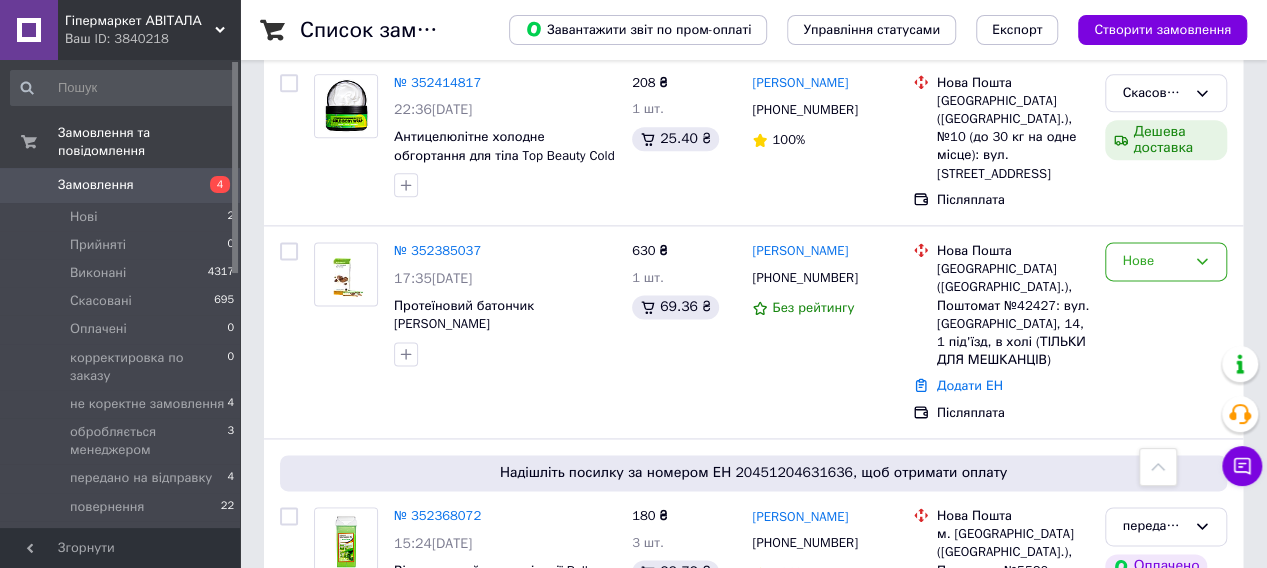 scroll, scrollTop: 1300, scrollLeft: 0, axis: vertical 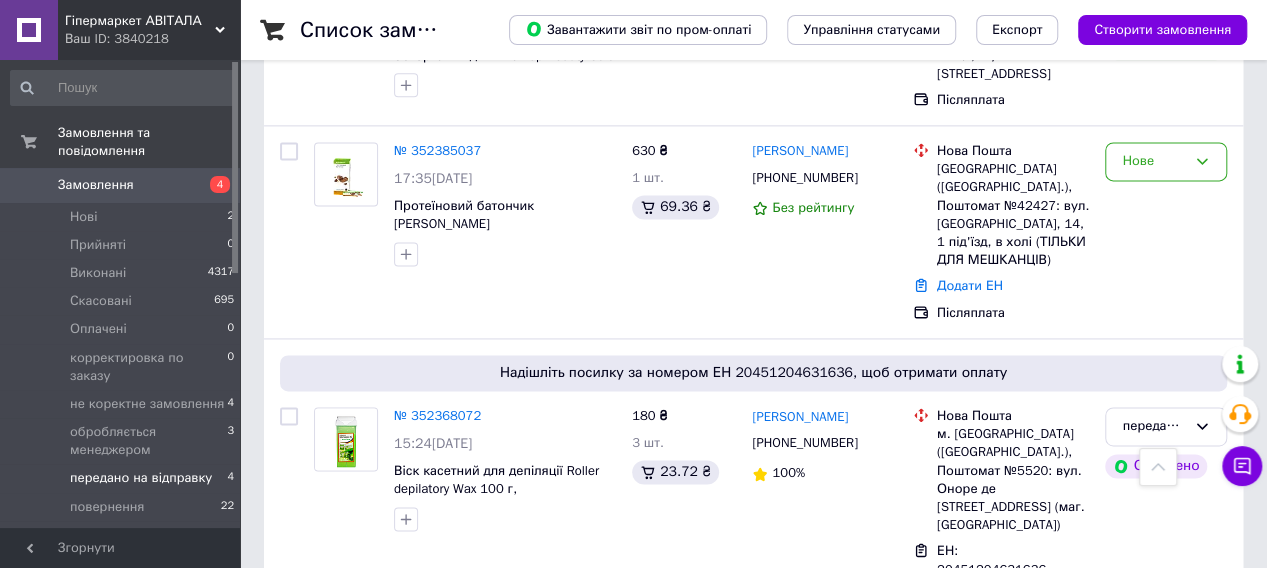 click on "передано на відправку" at bounding box center (141, 478) 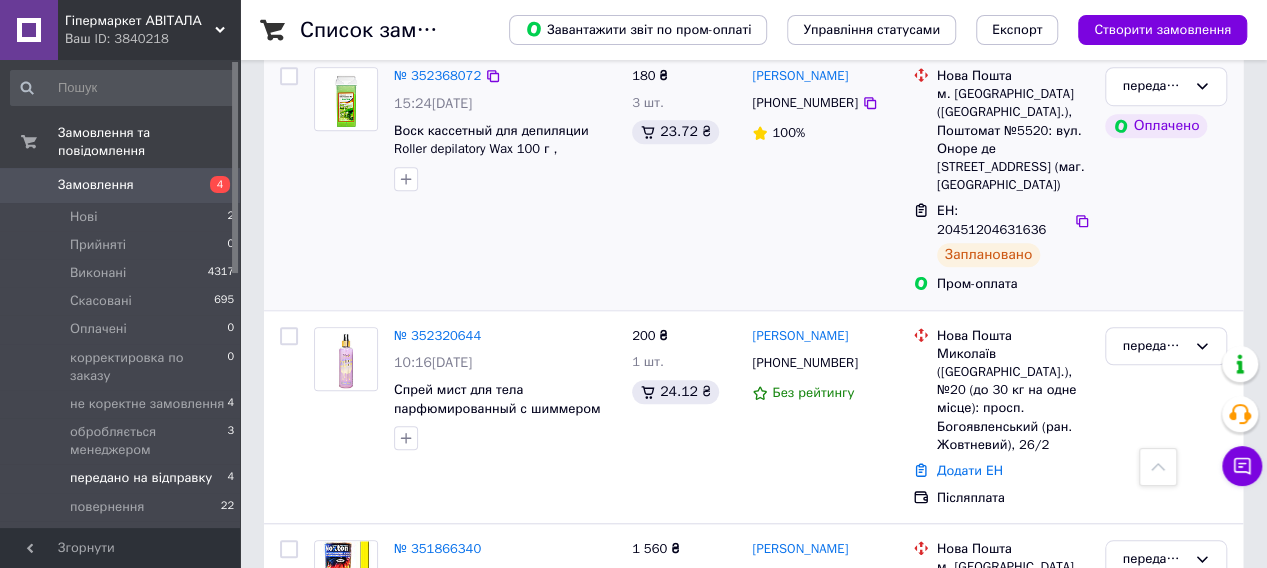 scroll, scrollTop: 634, scrollLeft: 0, axis: vertical 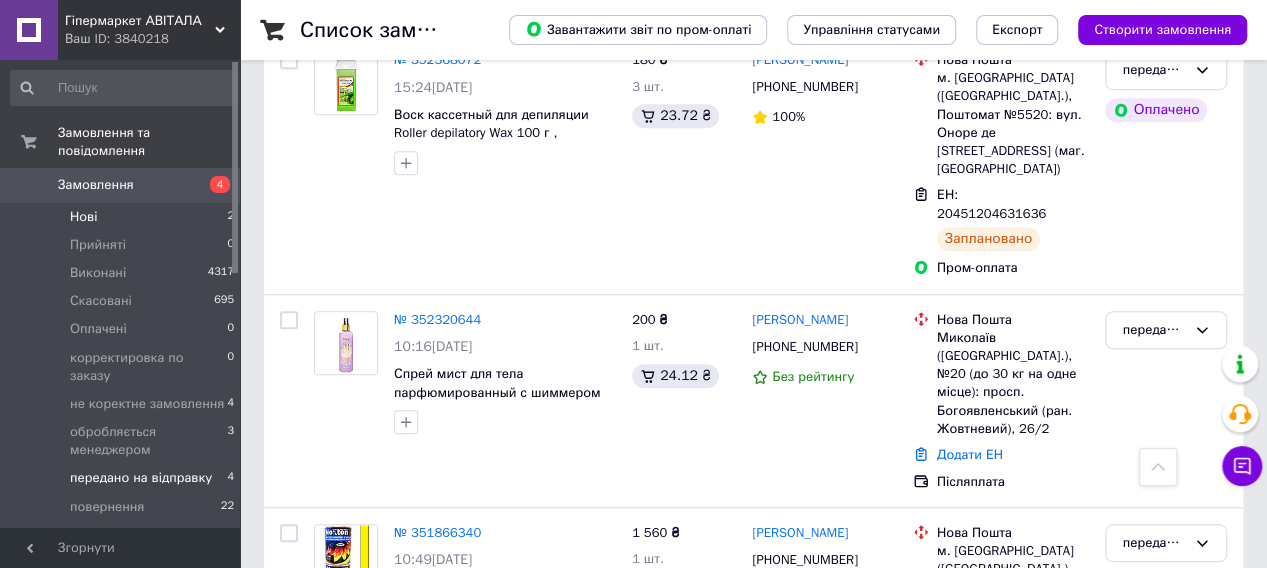 click on "Нові" at bounding box center (83, 217) 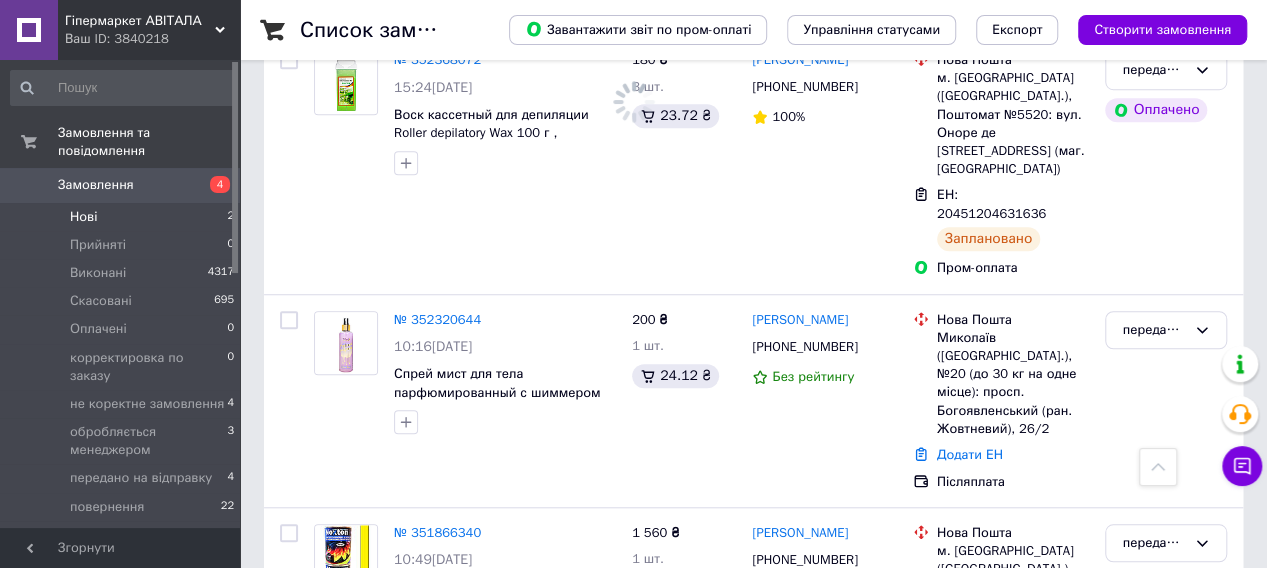 scroll, scrollTop: 0, scrollLeft: 0, axis: both 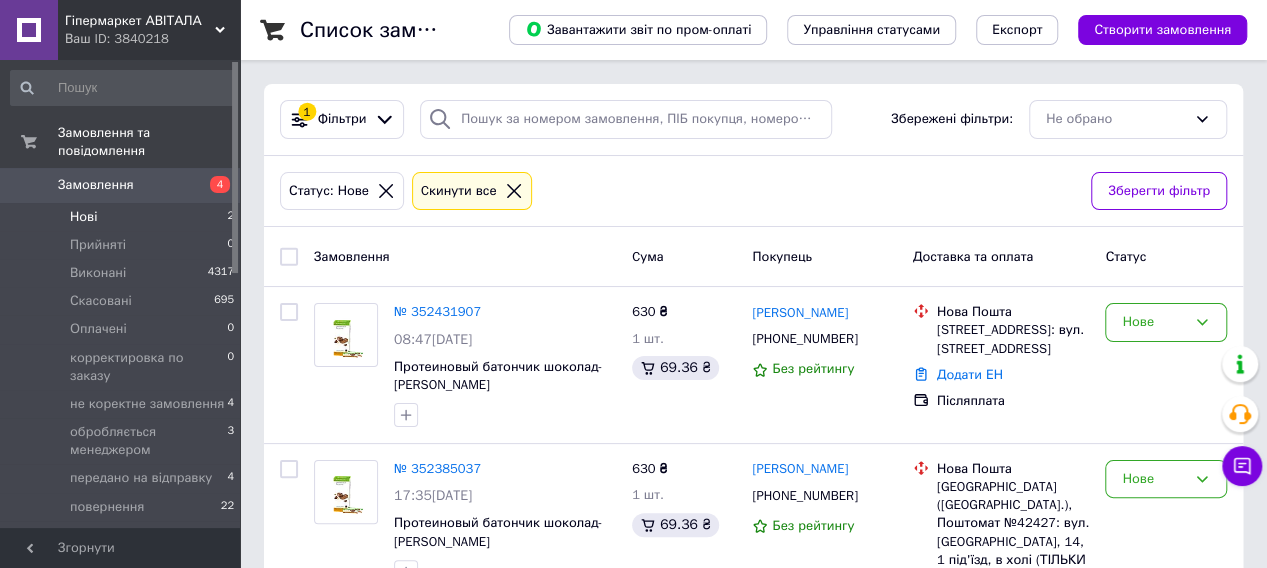 click on "Замовлення" at bounding box center [96, 185] 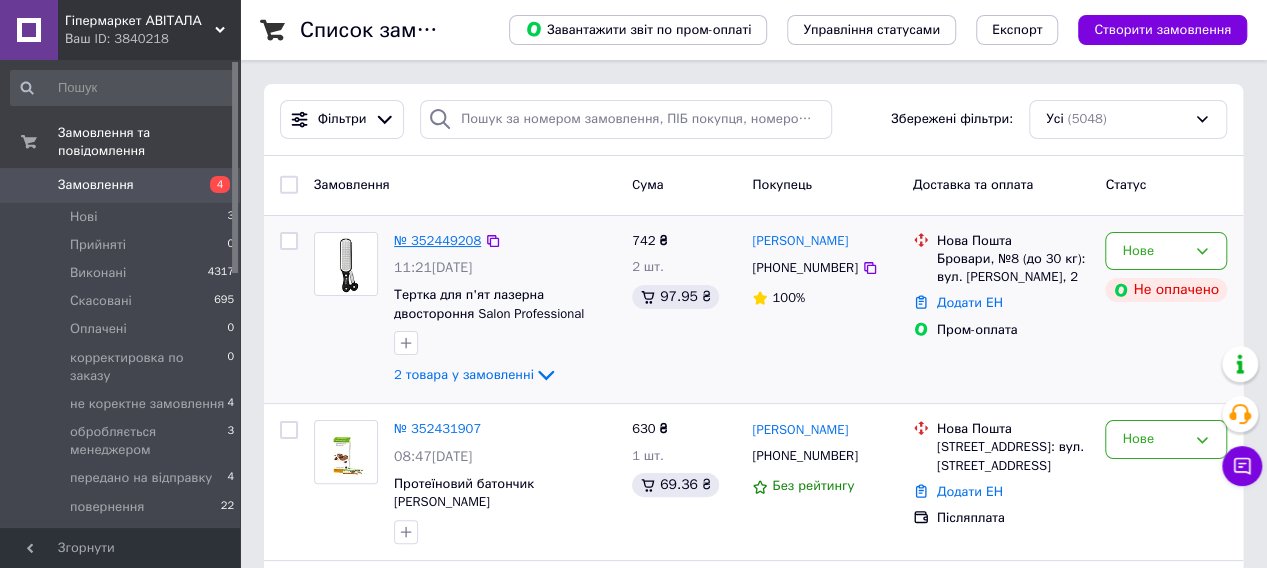 click on "№ 352449208" at bounding box center [437, 240] 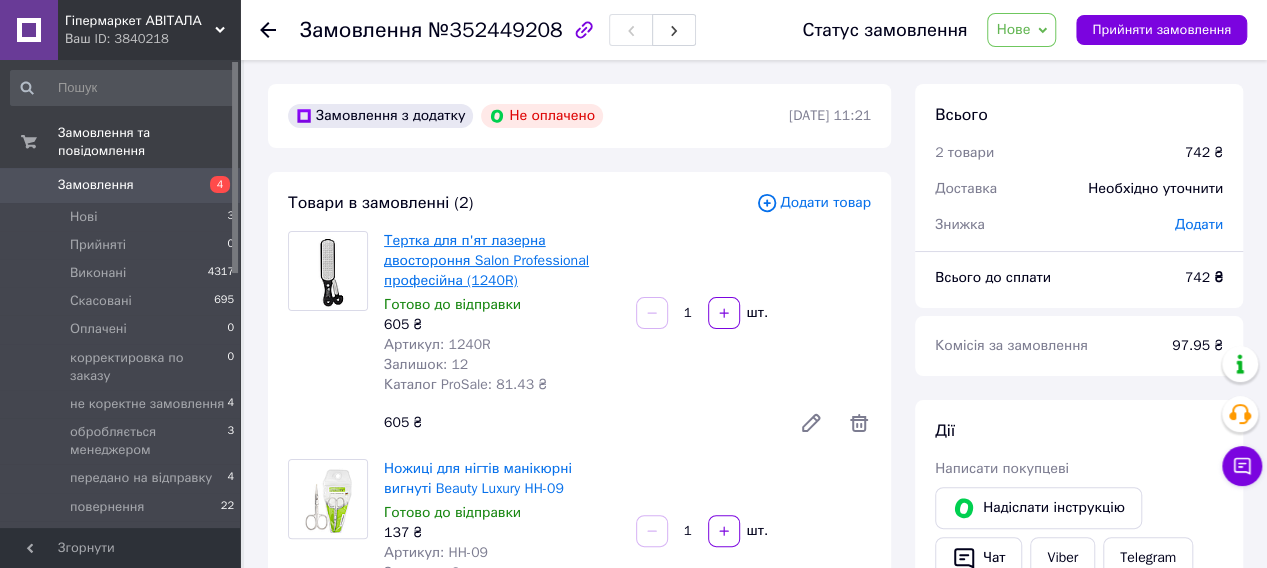 click on "Тертка для п'ят лазерна двостороння Salon Professional професійна (1240R)" at bounding box center (486, 260) 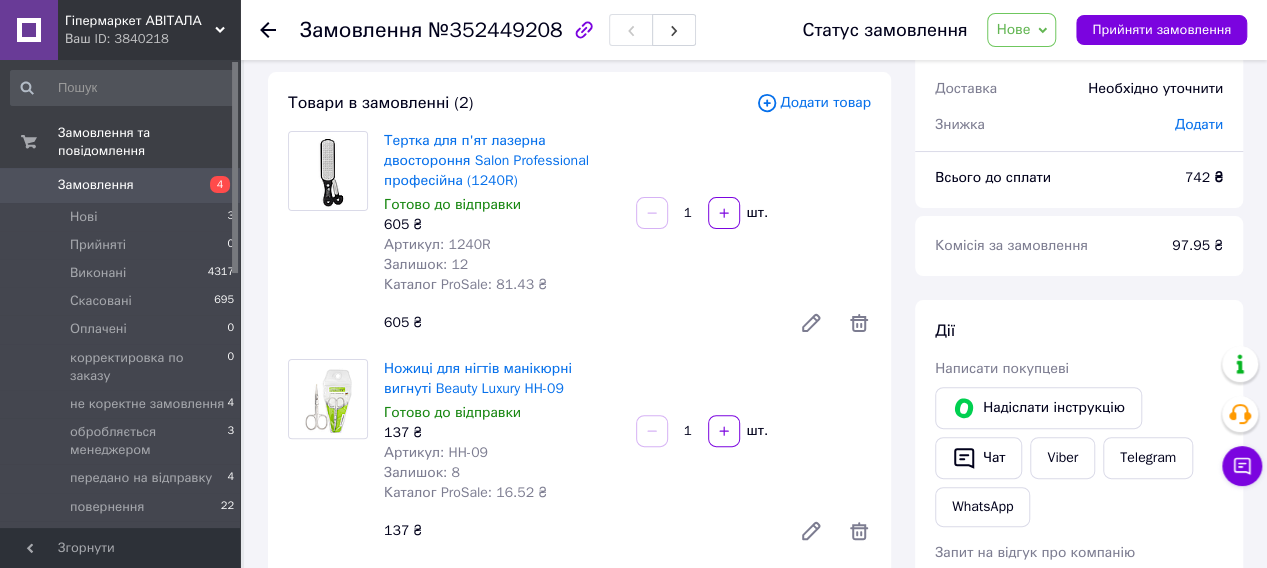 scroll, scrollTop: 200, scrollLeft: 0, axis: vertical 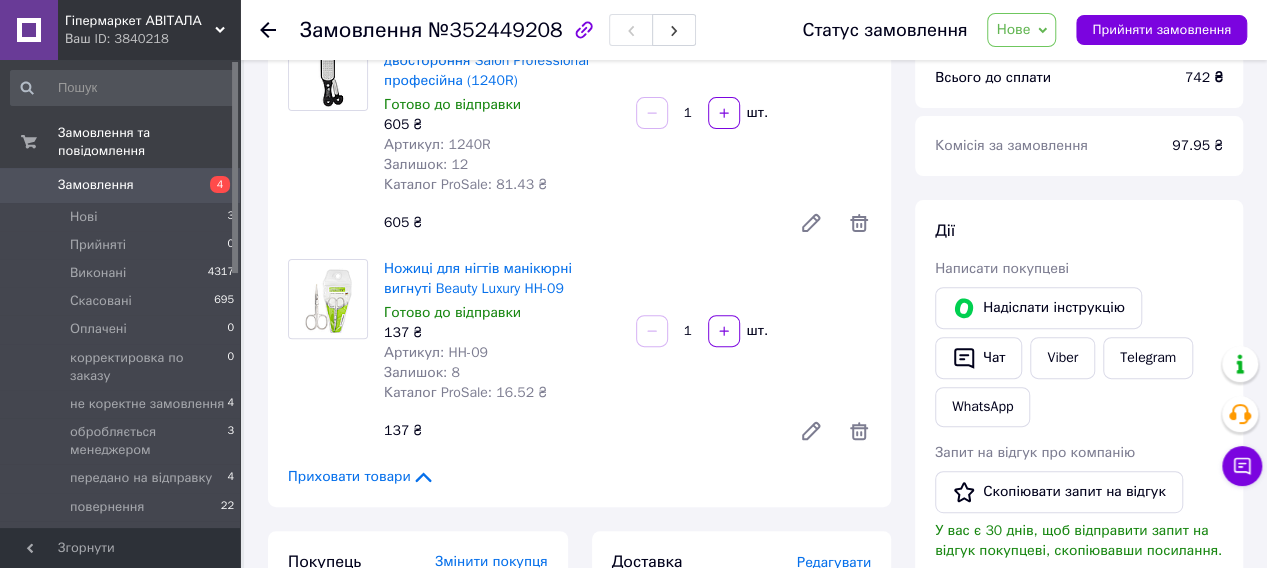 click 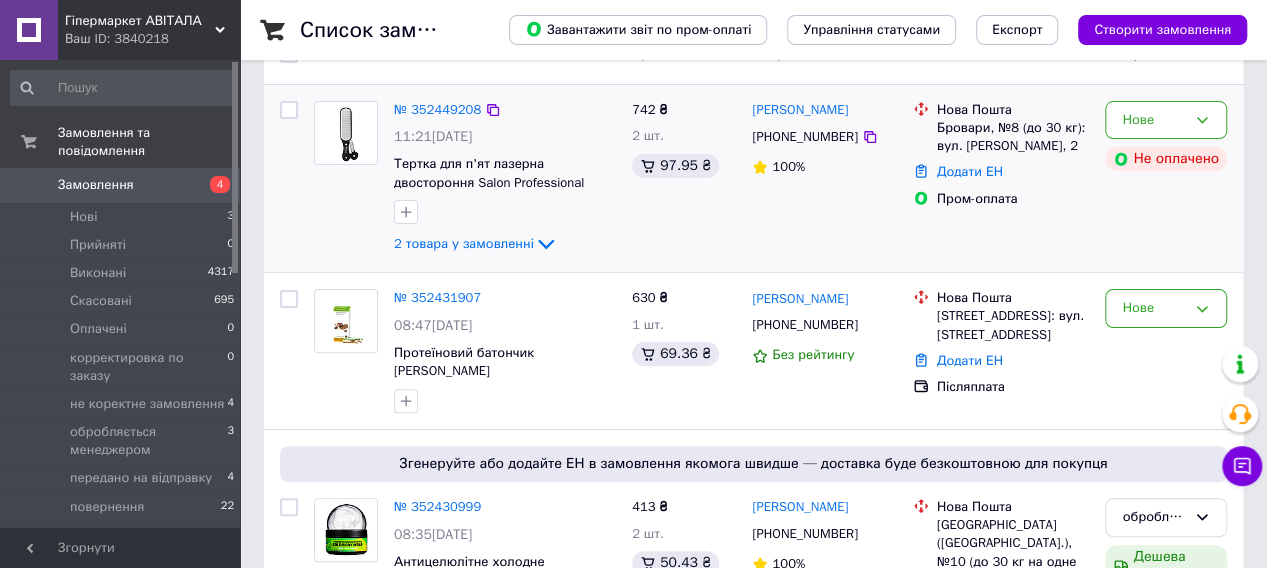 scroll, scrollTop: 100, scrollLeft: 0, axis: vertical 